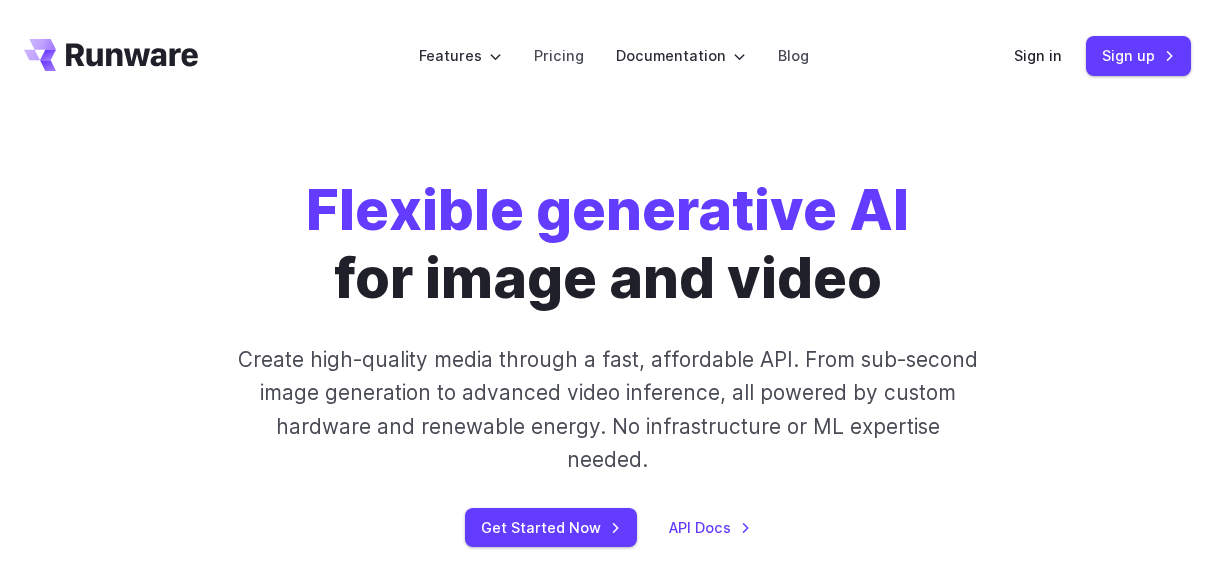 scroll, scrollTop: 0, scrollLeft: 0, axis: both 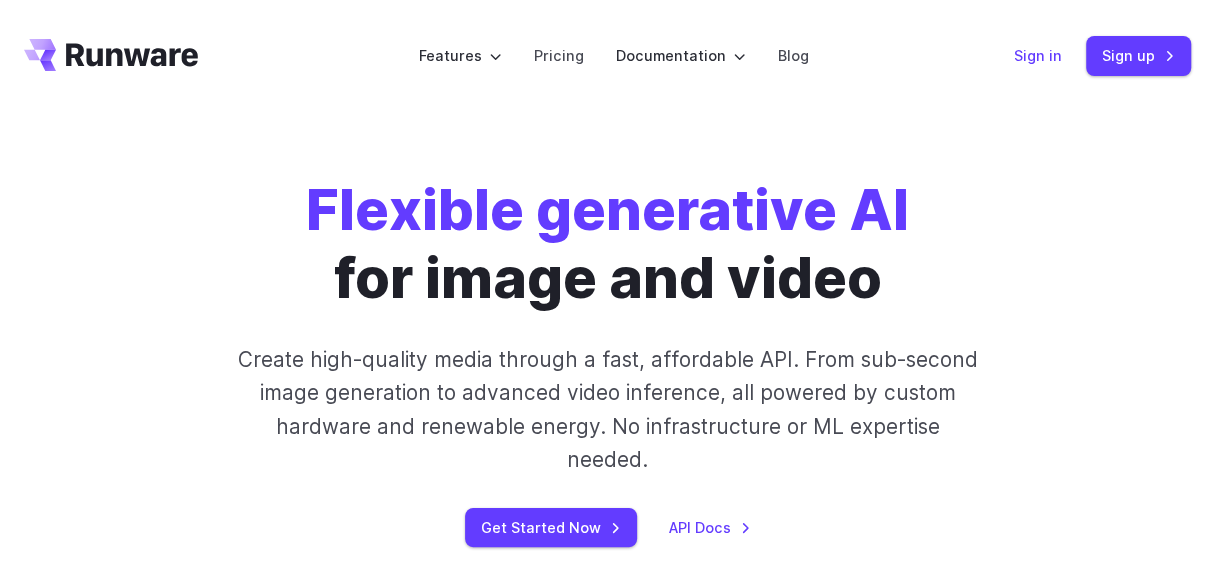 click on "Sign in" at bounding box center [1038, 55] 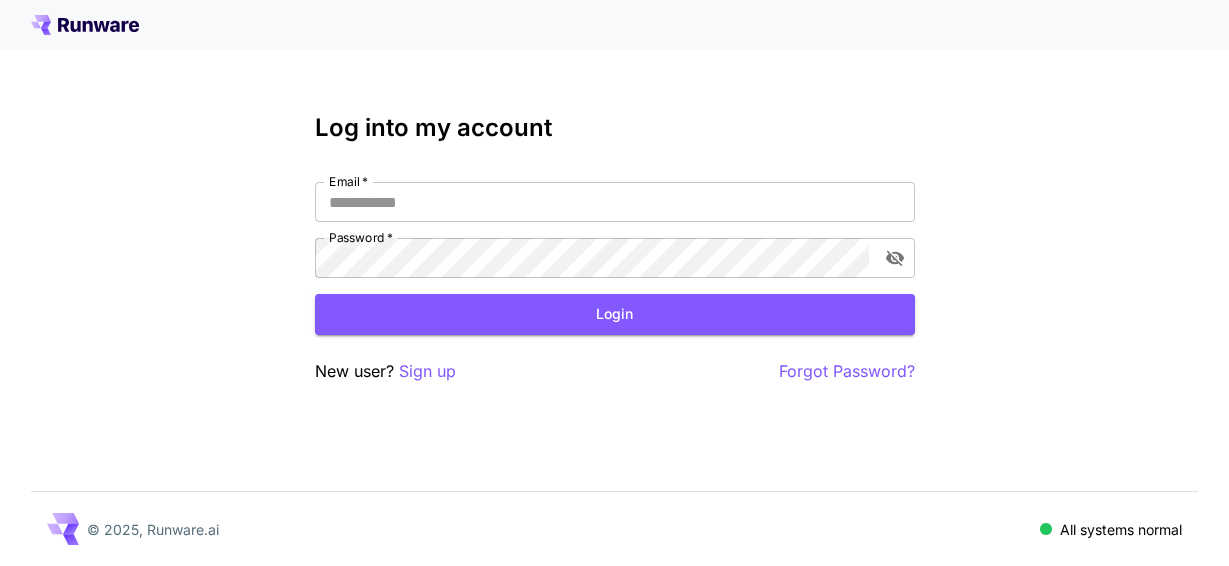 scroll, scrollTop: 0, scrollLeft: 0, axis: both 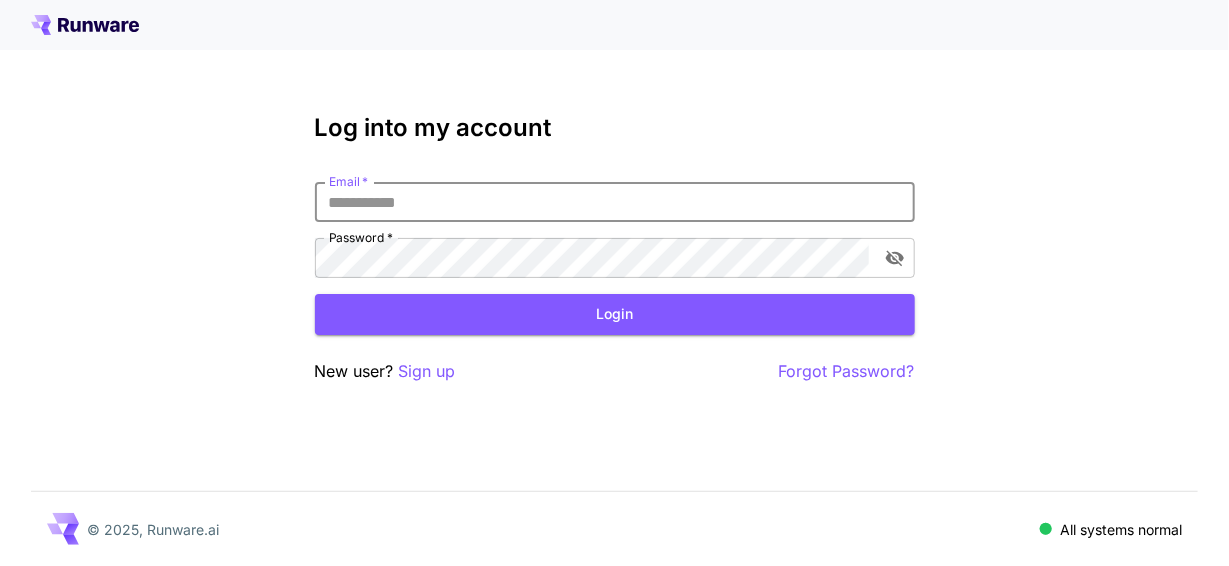 click on "Email   *" at bounding box center [615, 202] 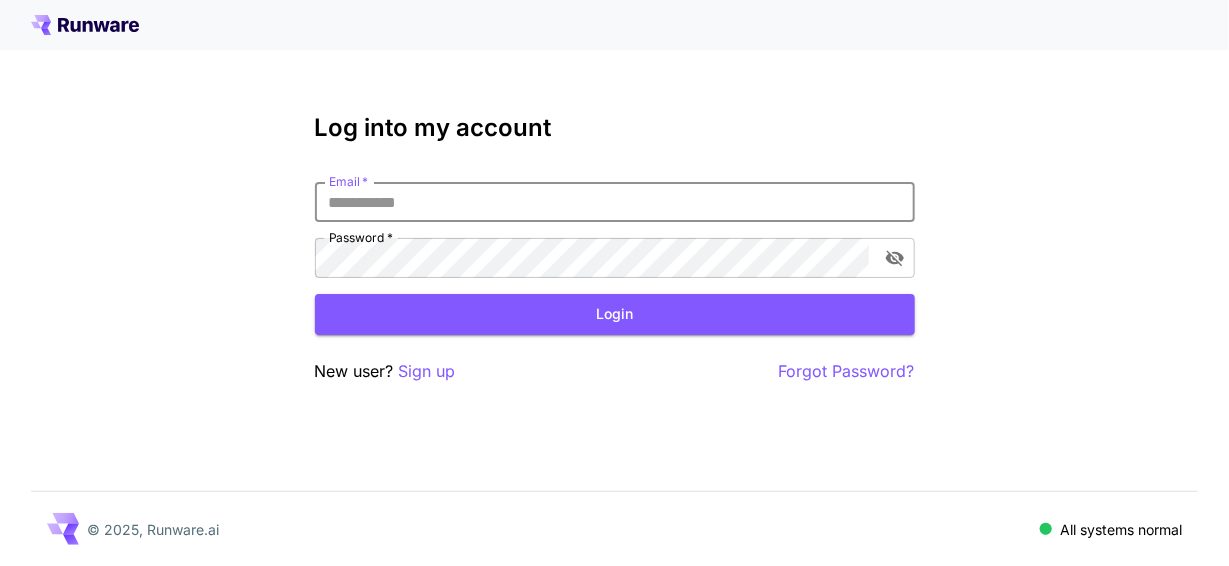 click on "Email   *" at bounding box center (615, 202) 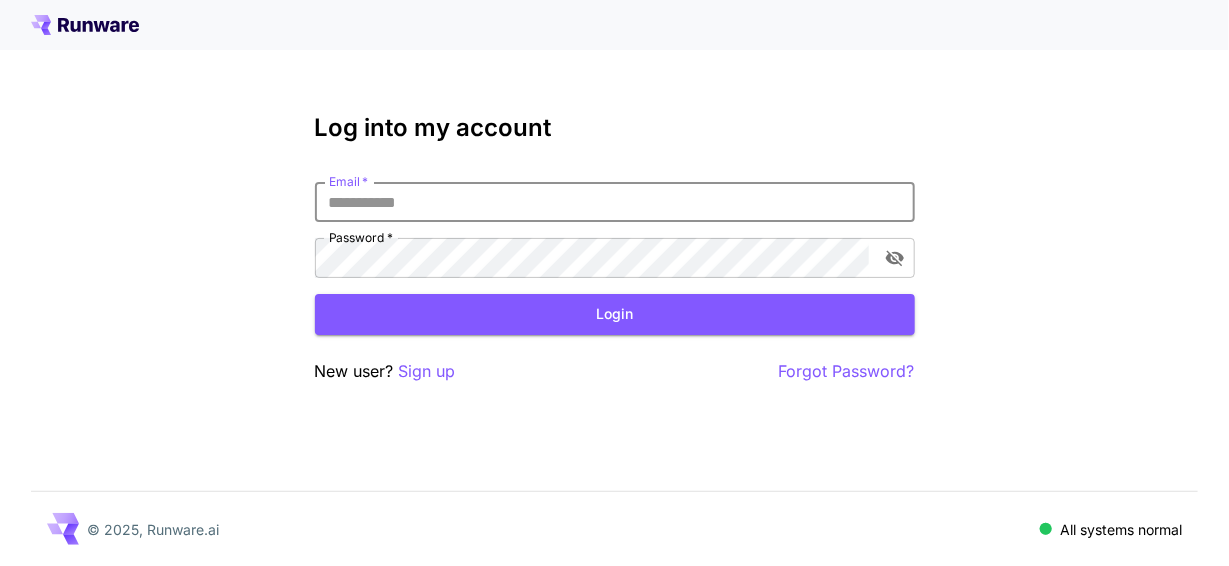 click on "Email   *" at bounding box center [615, 202] 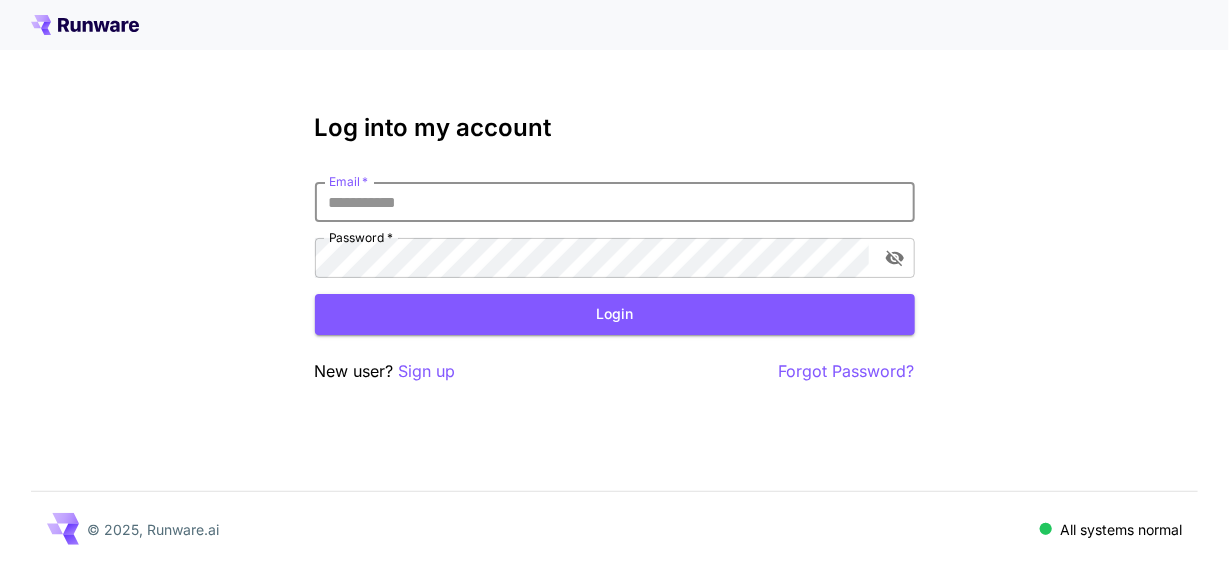 type on "*" 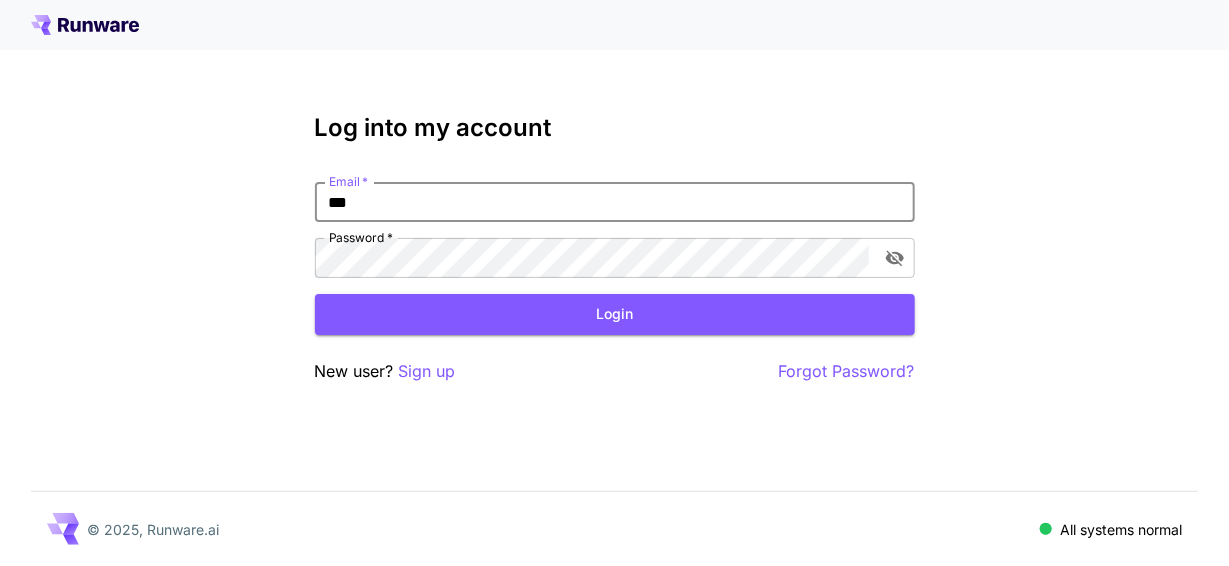 type on "***" 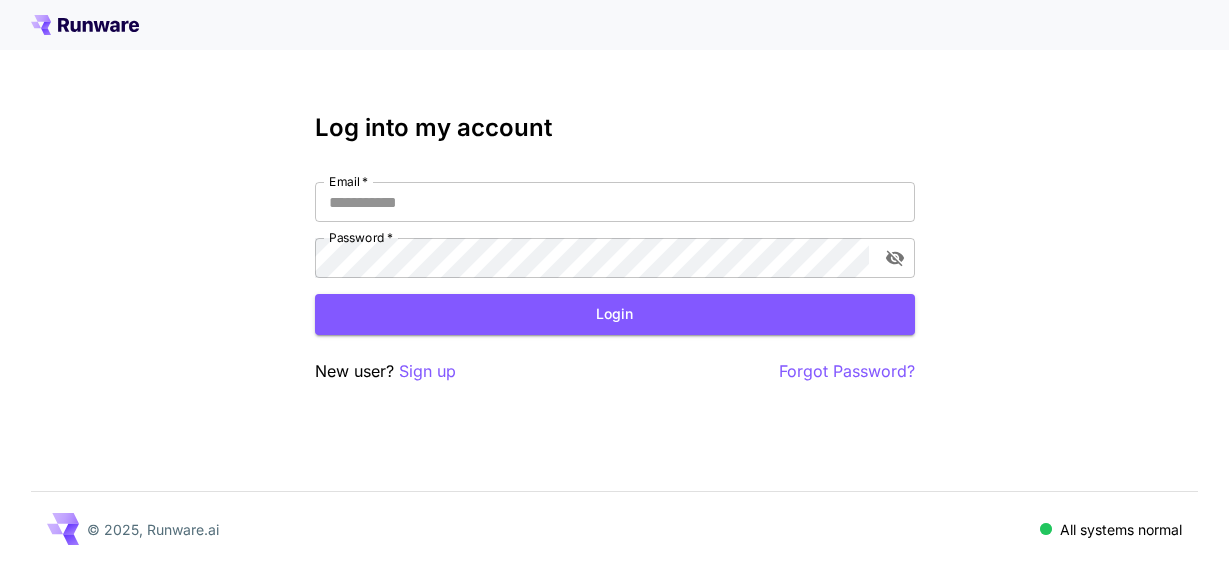scroll, scrollTop: 0, scrollLeft: 0, axis: both 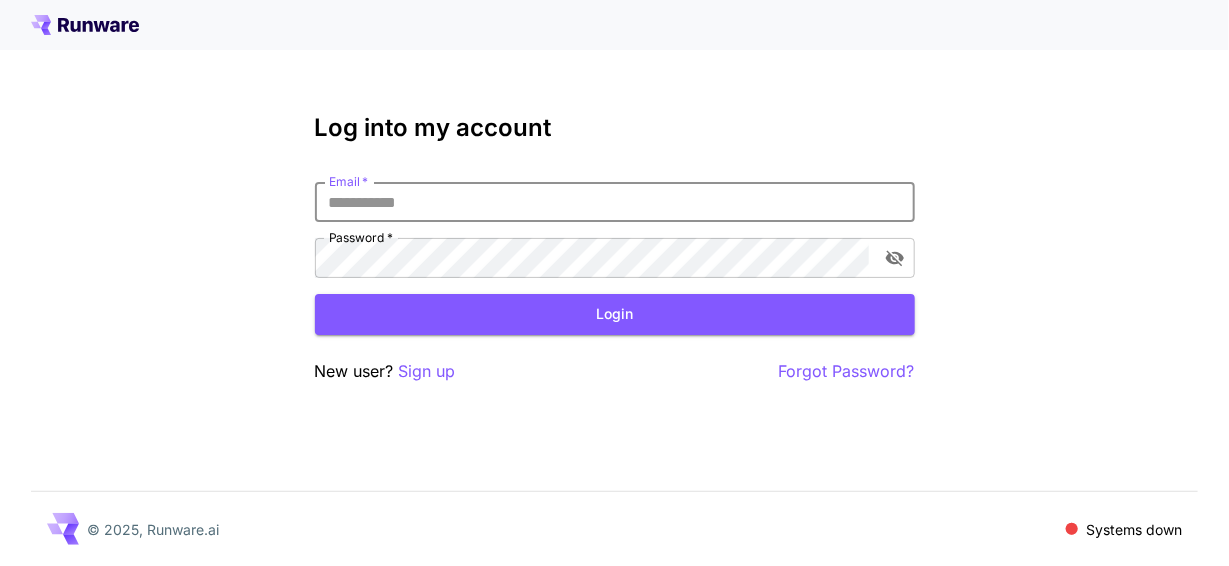 click on "Email   *" at bounding box center [615, 202] 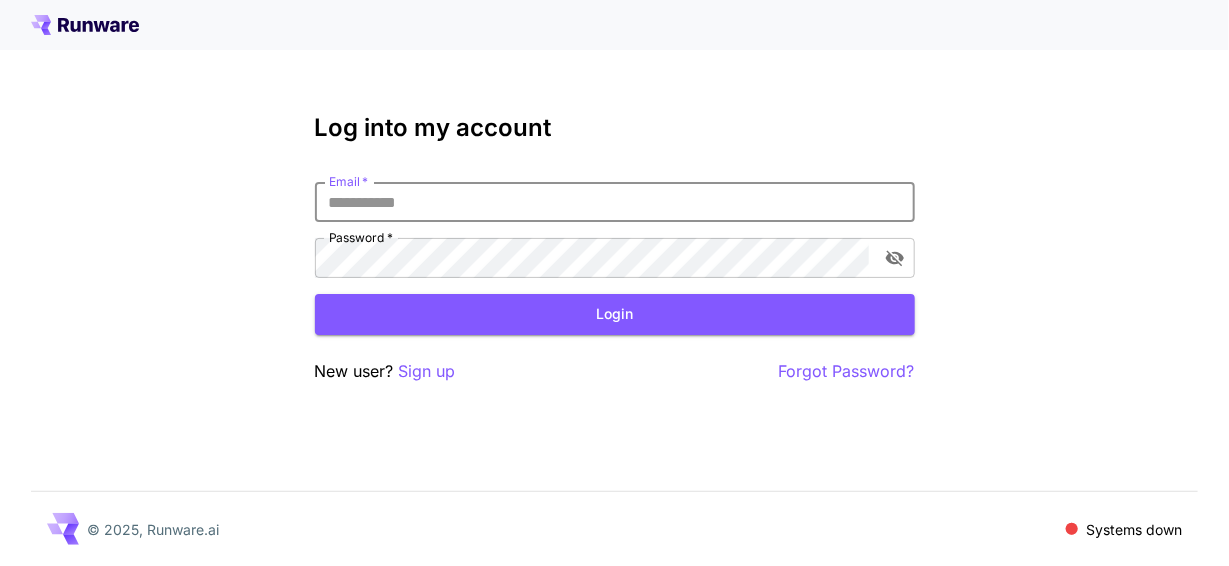 click on "Email   *" at bounding box center [615, 202] 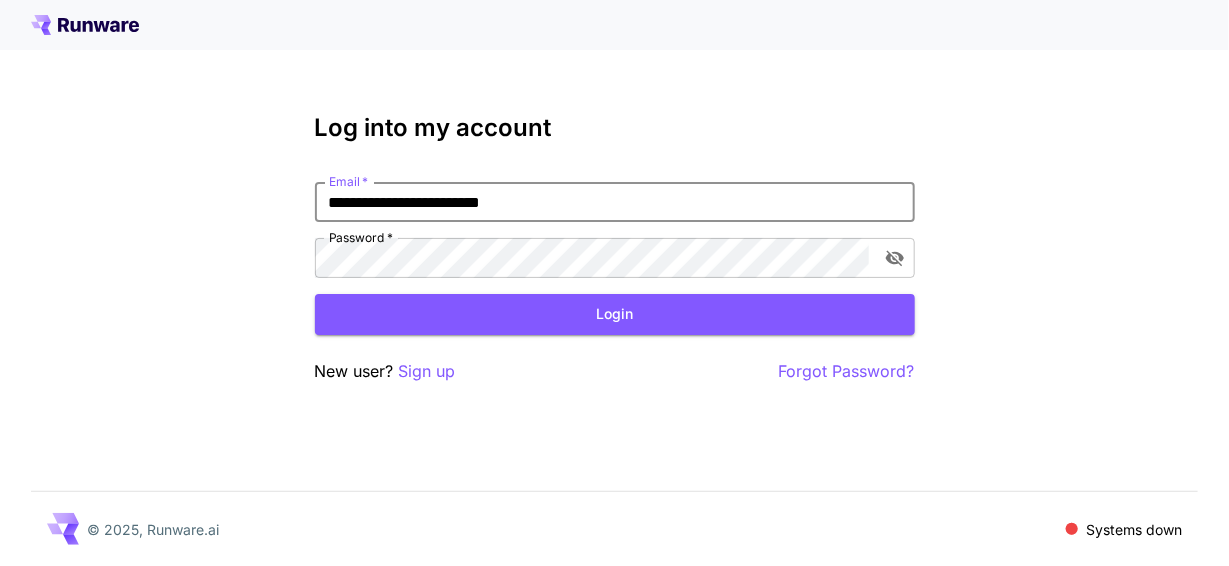 type on "**********" 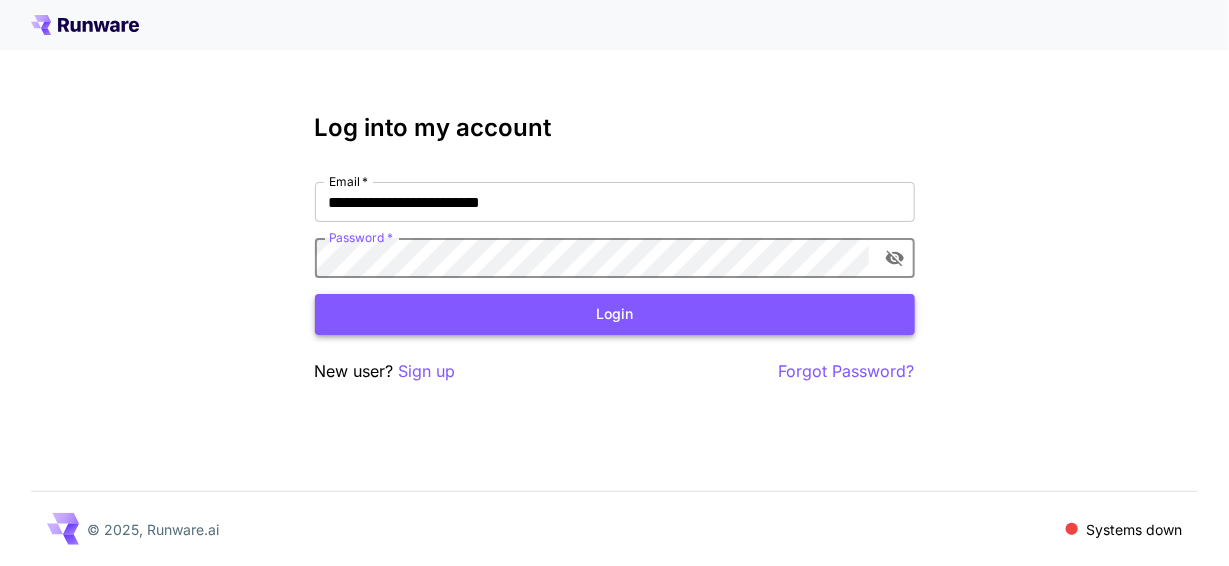 click on "Login" at bounding box center [615, 314] 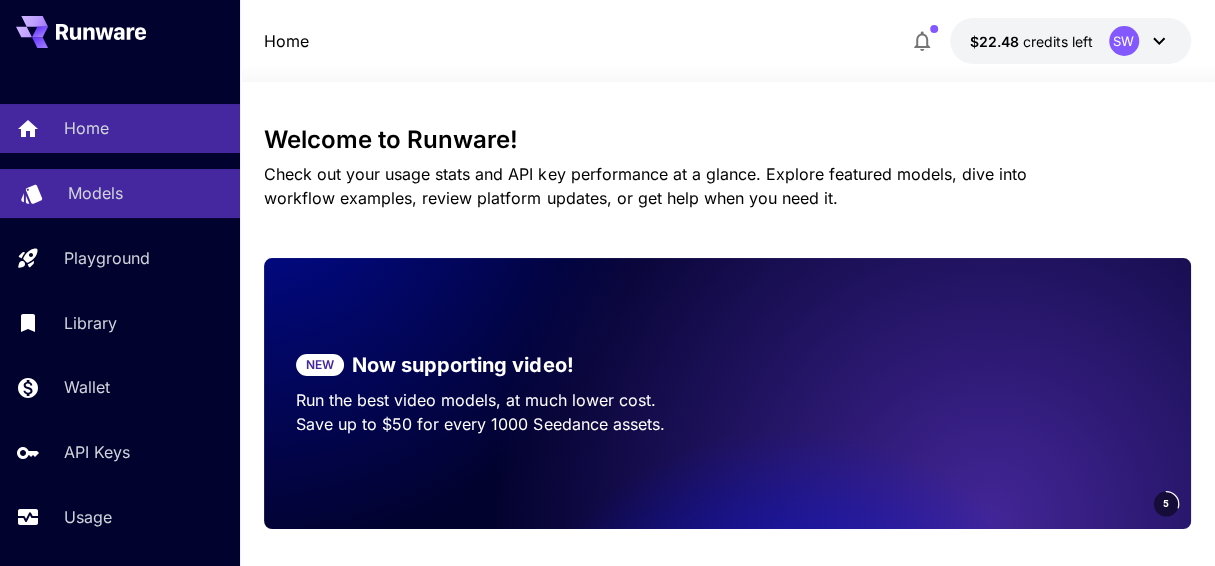 click on "Models" at bounding box center (95, 193) 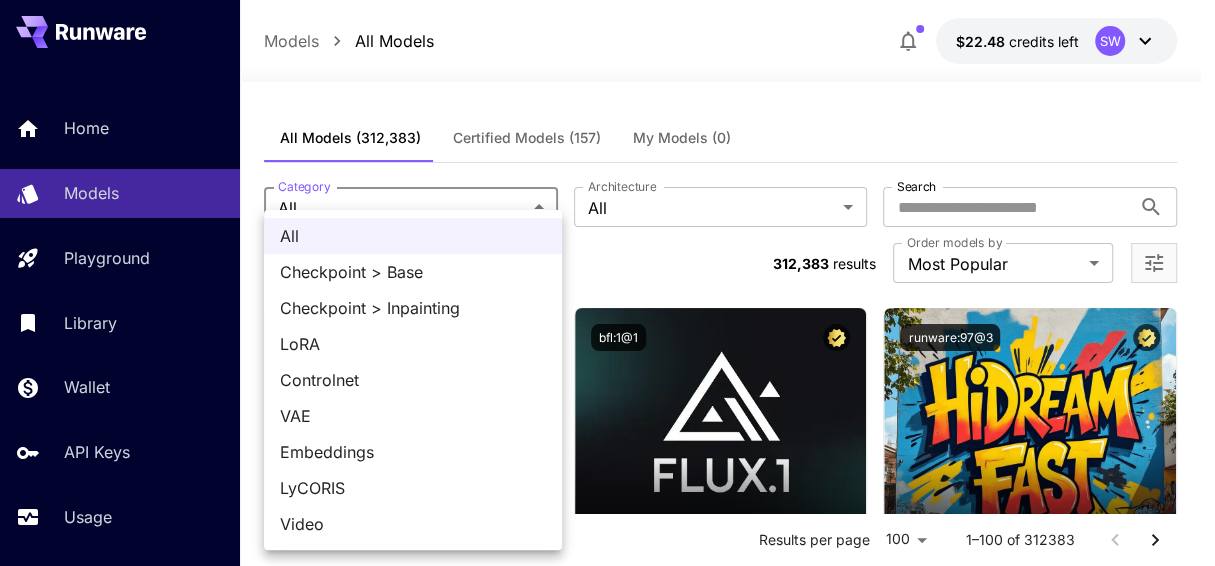 click on "**********" at bounding box center (607, 13253) 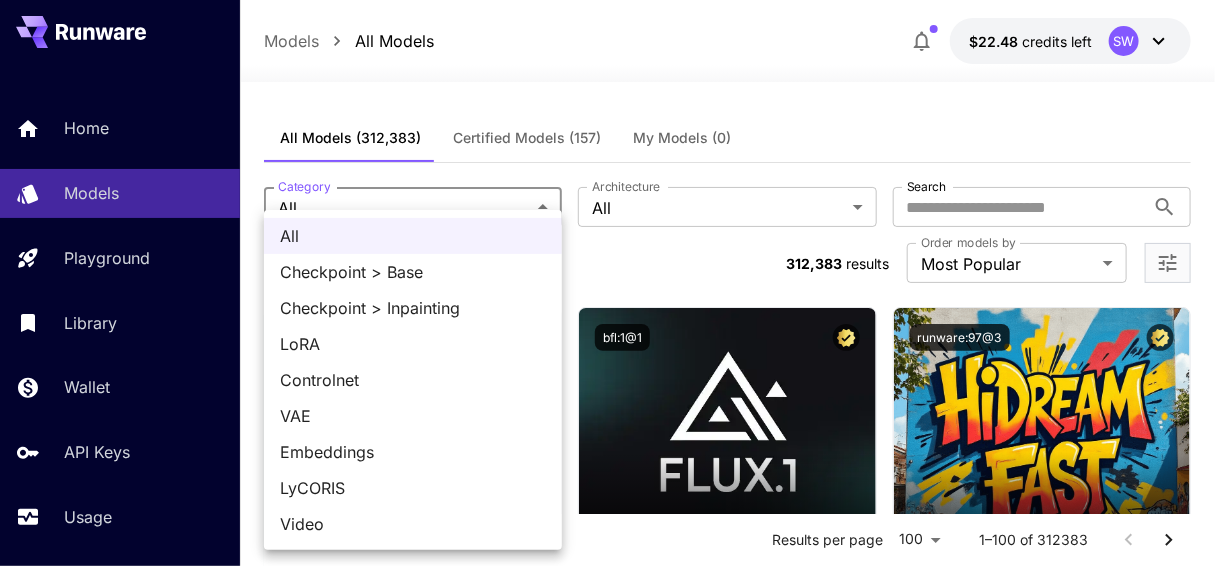 type 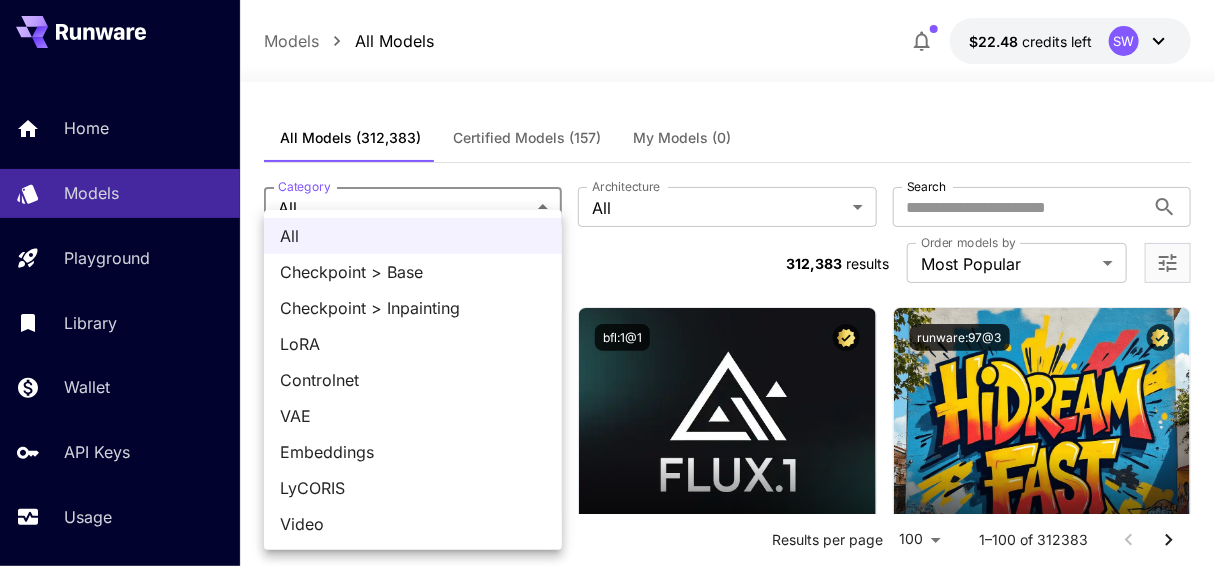 click on "Checkpoint > Base" at bounding box center [413, 272] 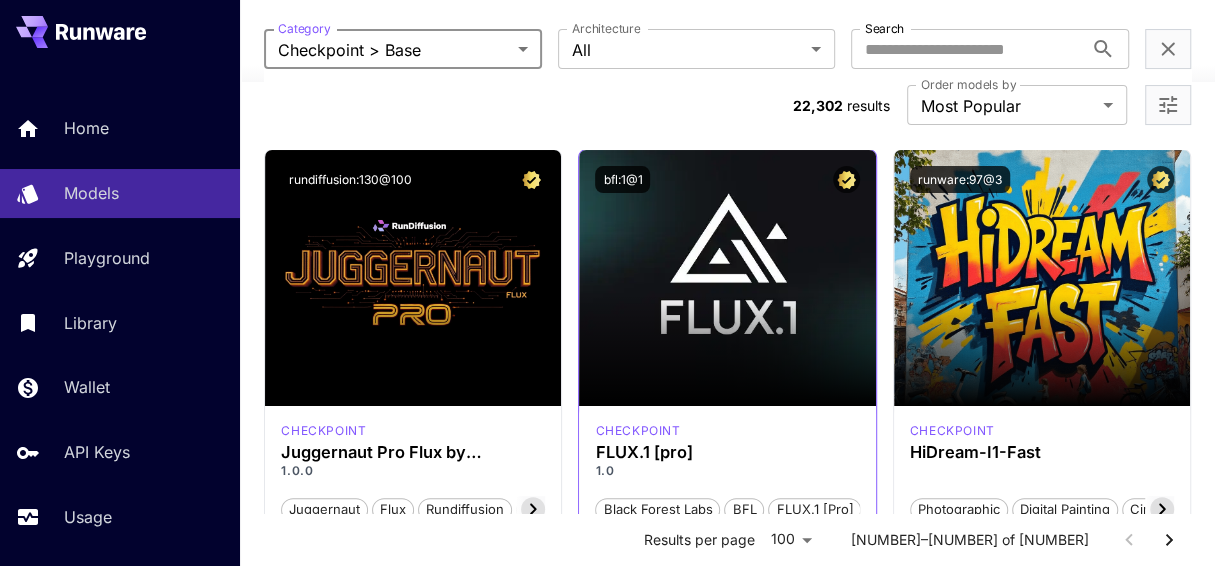 scroll, scrollTop: 0, scrollLeft: 0, axis: both 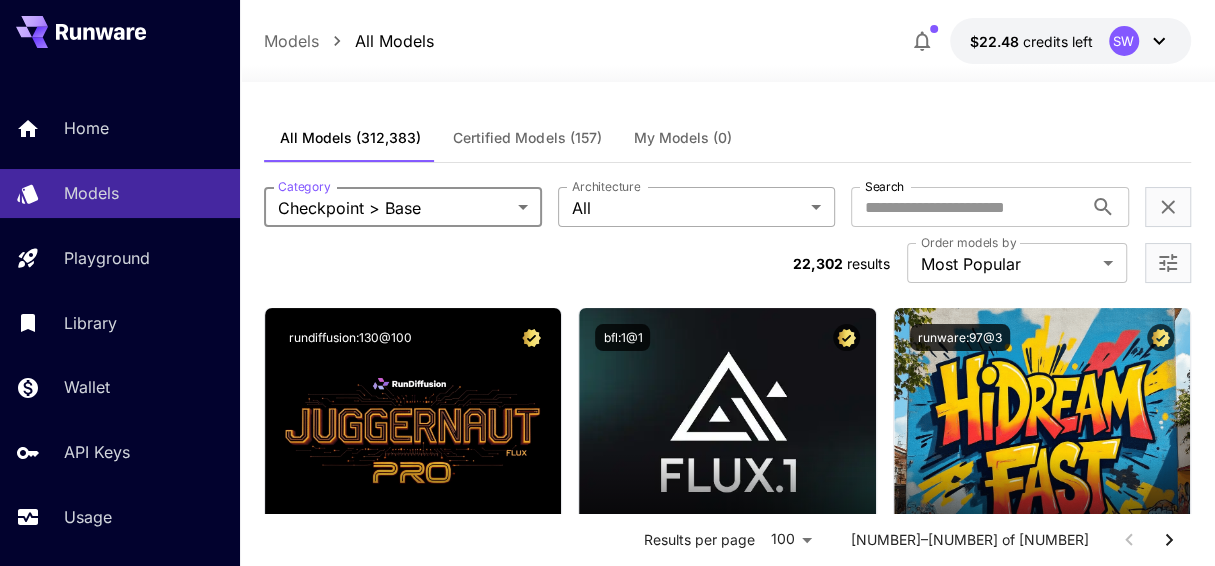 click on "**********" at bounding box center [607, 12035] 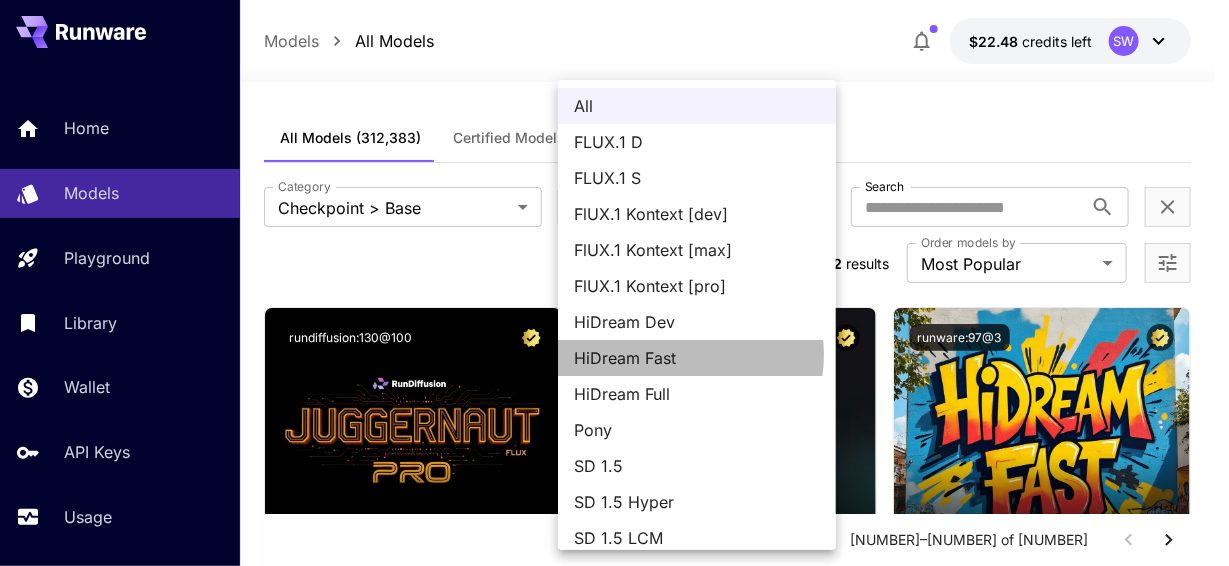 click on "HiDream Fast" at bounding box center [697, 358] 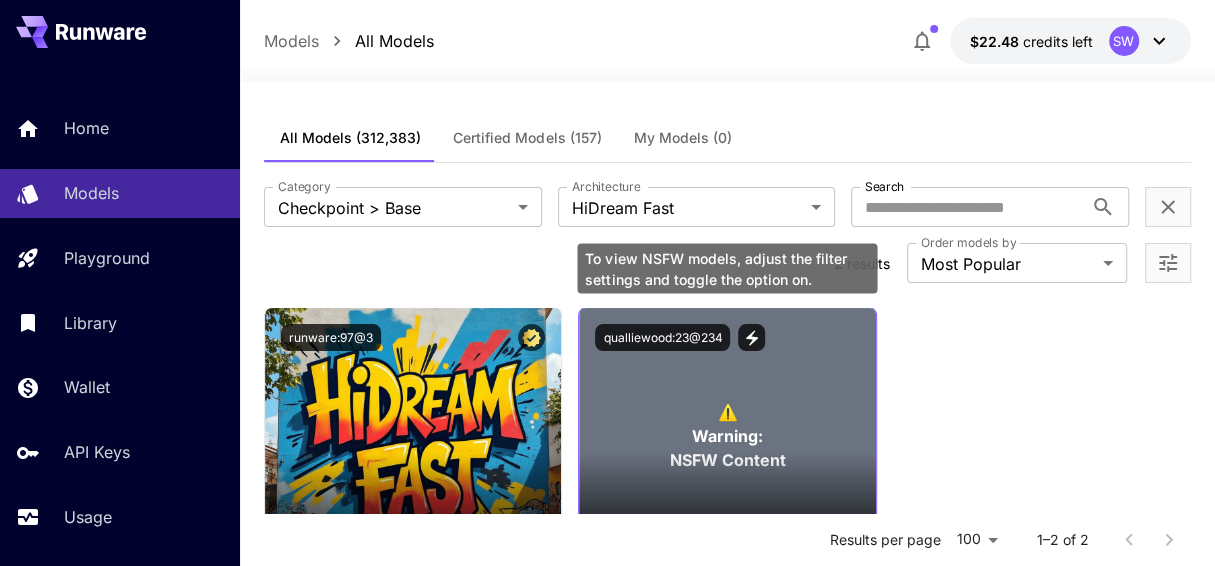 click on "⚠️ Warning: NSFW Content" at bounding box center [727, 436] 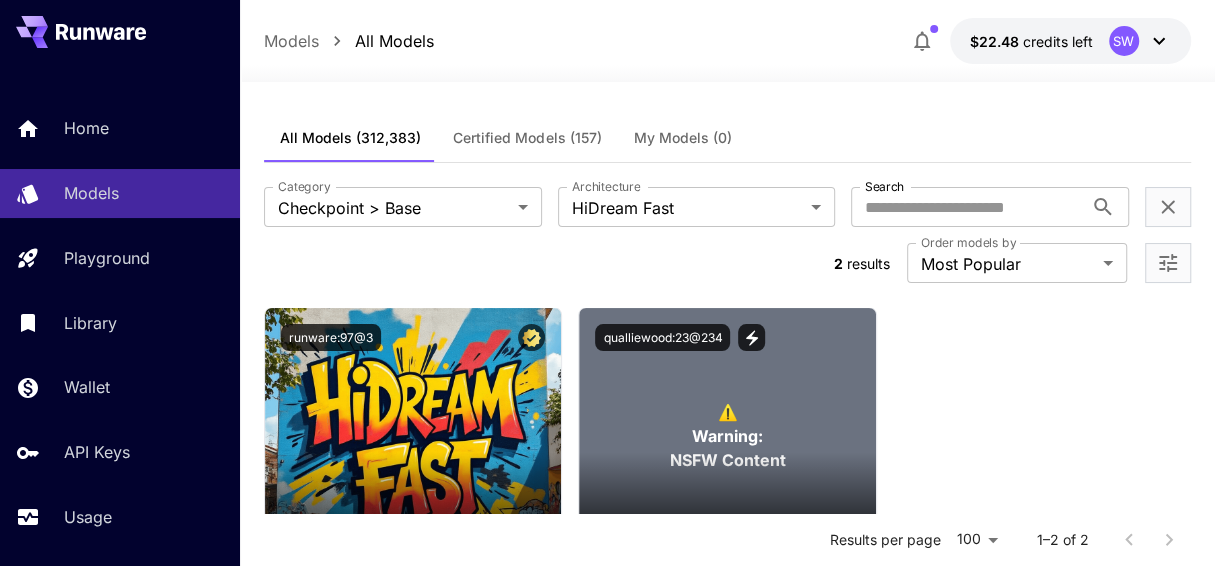 click 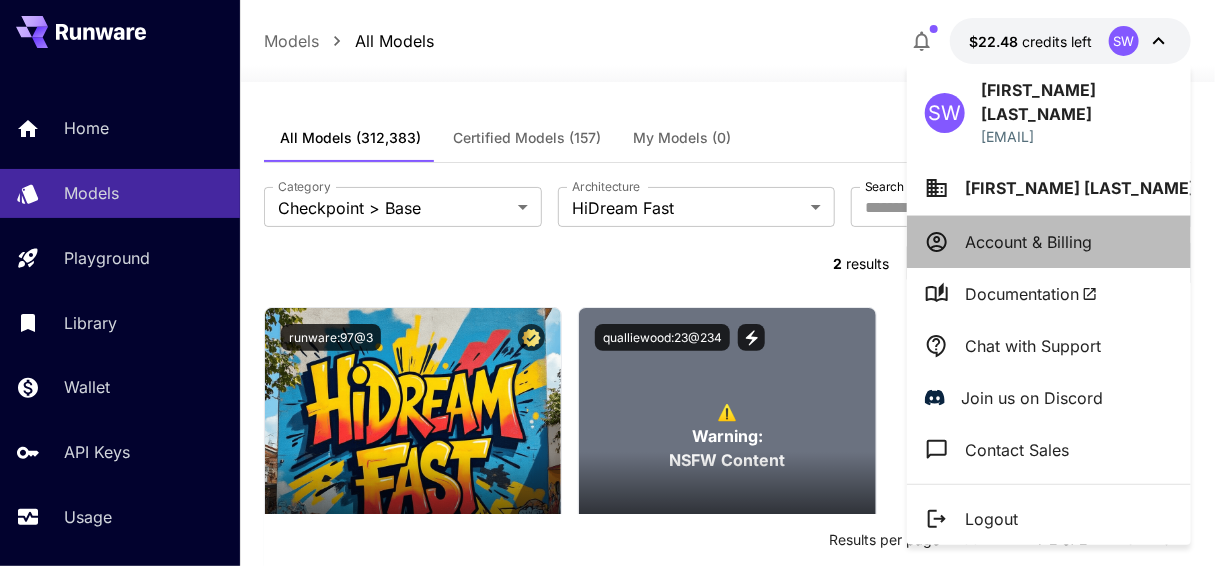 click on "Account & Billing" at bounding box center (1028, 242) 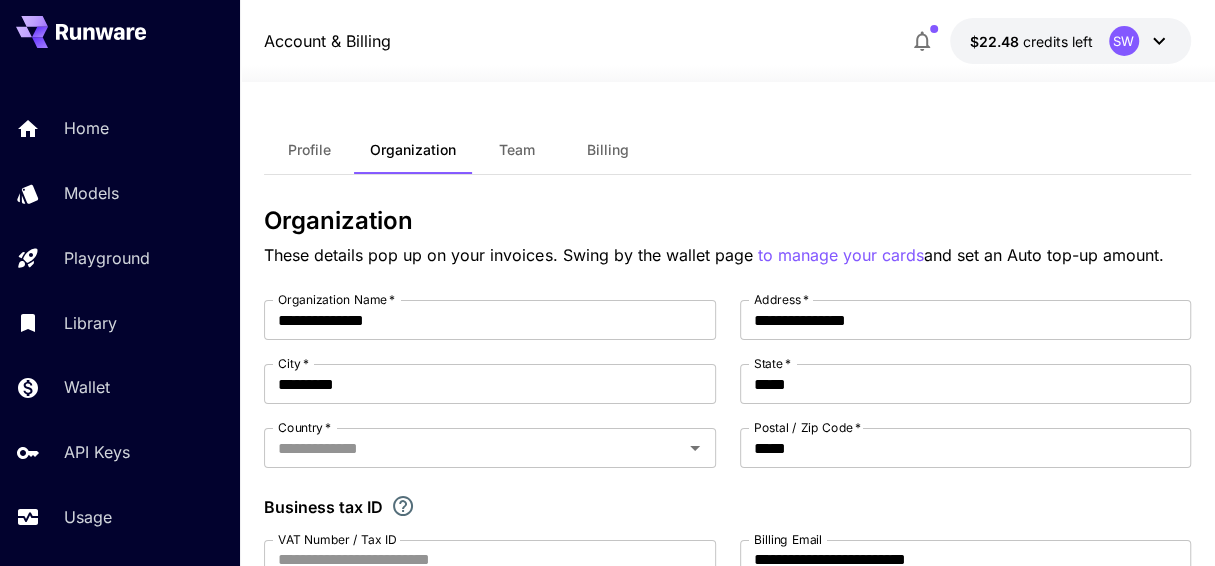 type on "**********" 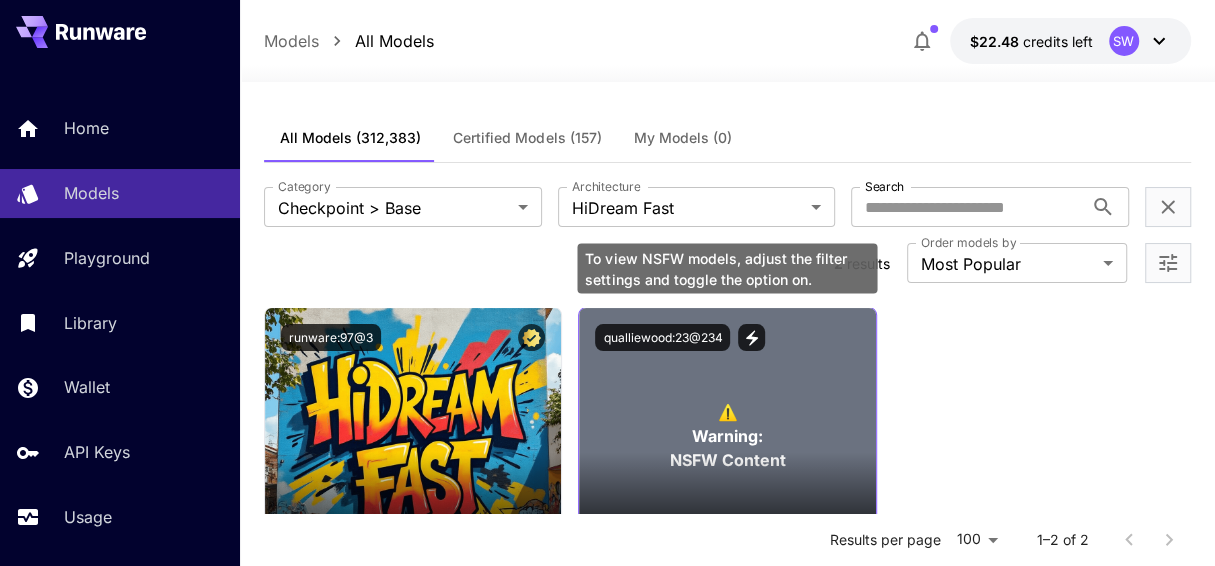 click on "⚠️ Warning: NSFW Content" at bounding box center [727, 436] 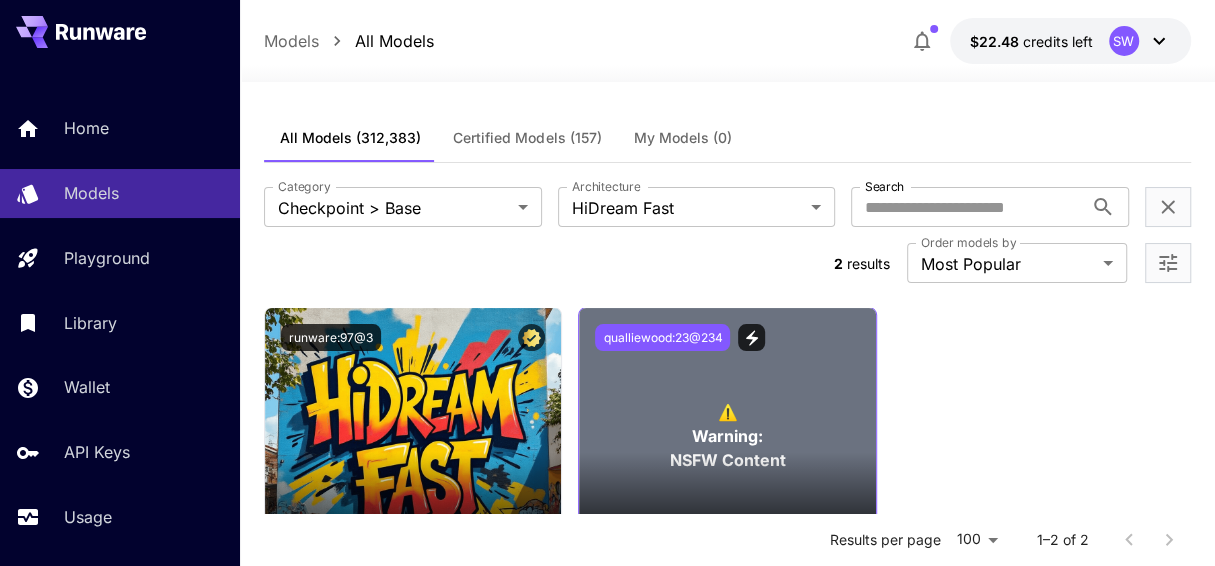 click on "qualliewood:23@234" at bounding box center (662, 337) 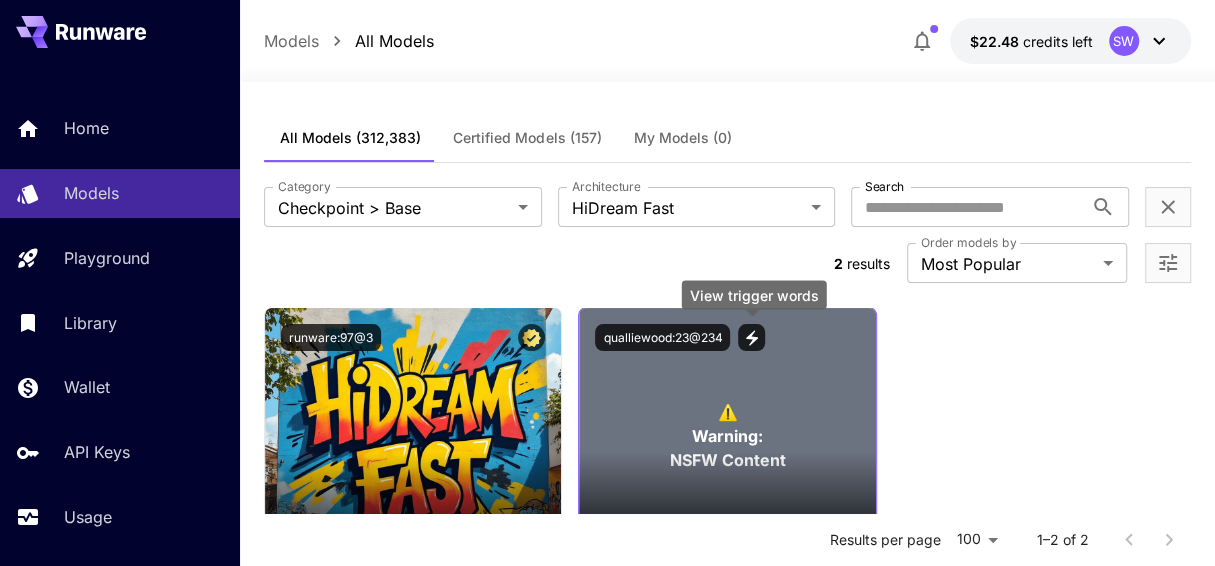 click 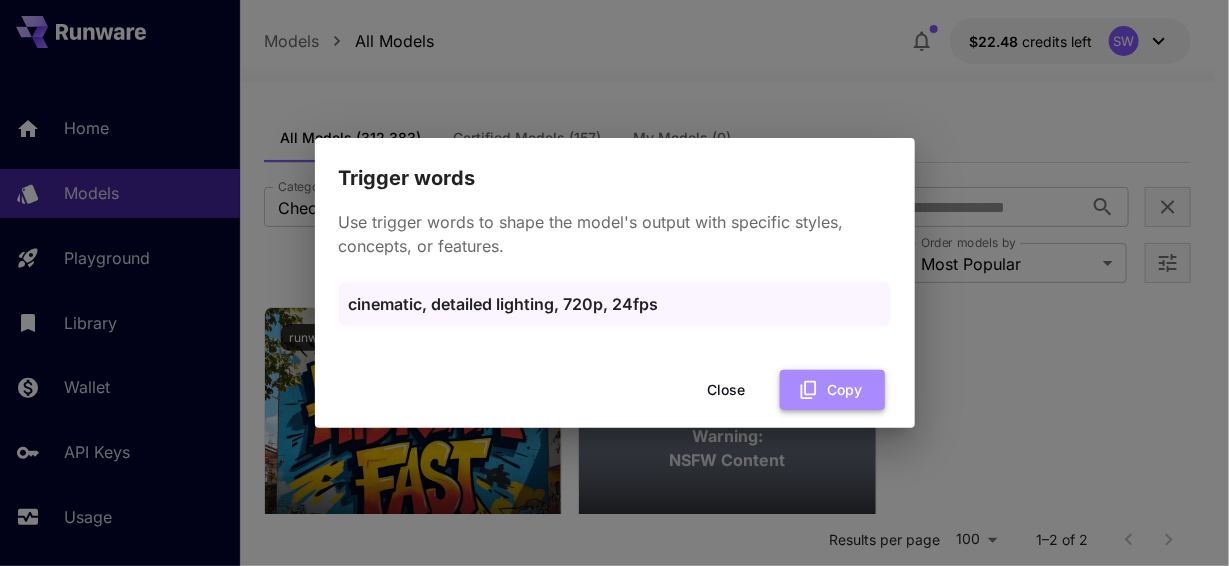 click on "Copy" at bounding box center [832, 390] 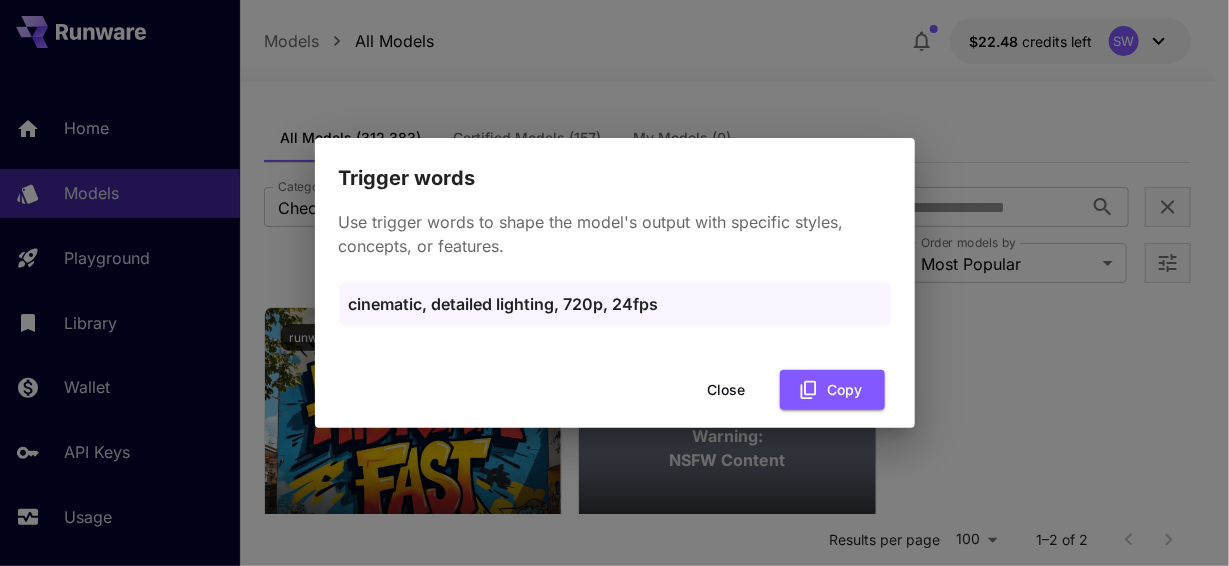 click on "Close" at bounding box center (727, 390) 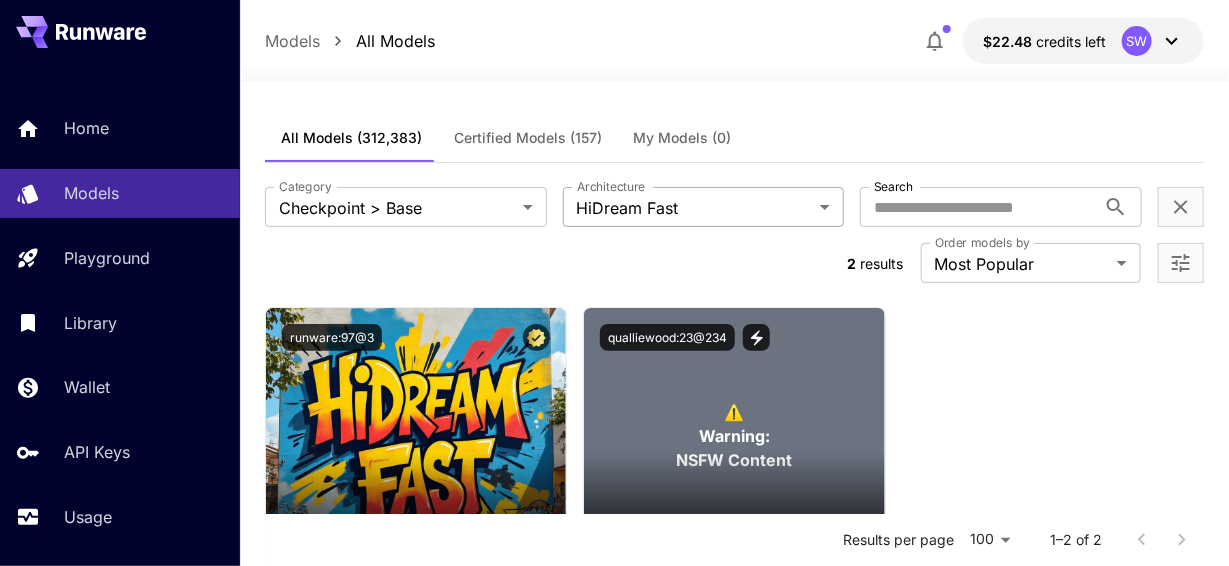click on "**********" at bounding box center [614, 492] 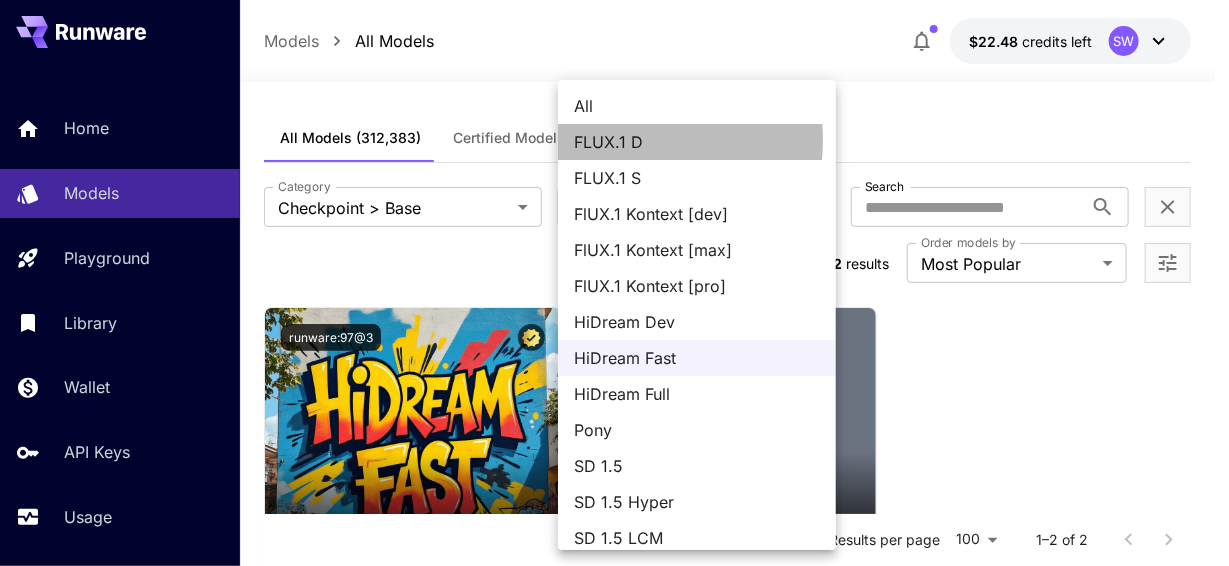 click on "FLUX.1 D" at bounding box center [697, 142] 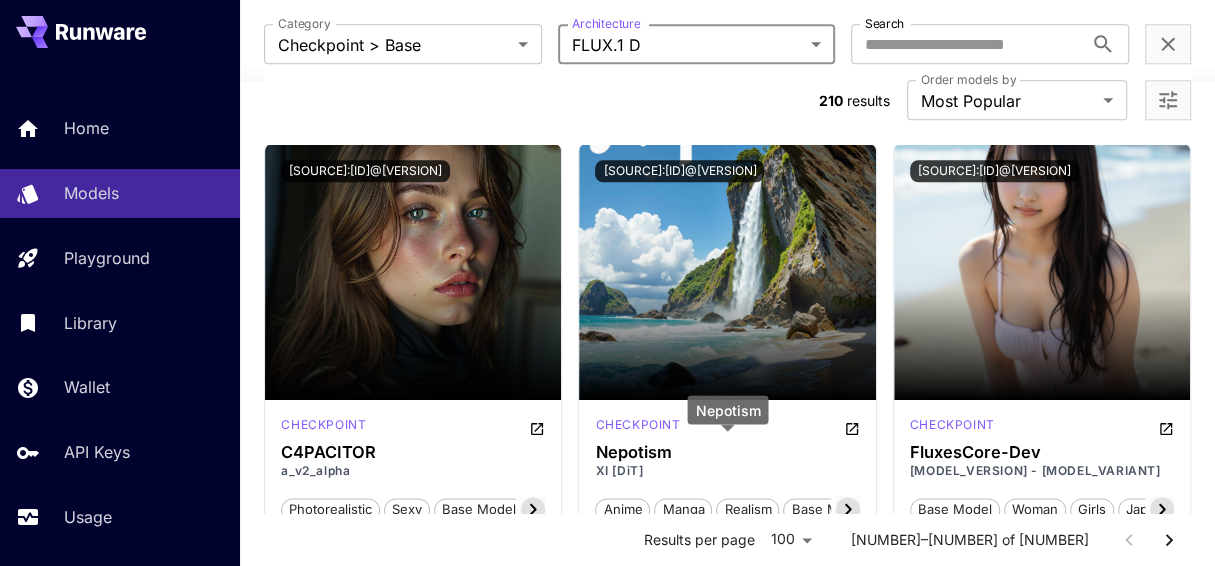 scroll, scrollTop: 5505, scrollLeft: 0, axis: vertical 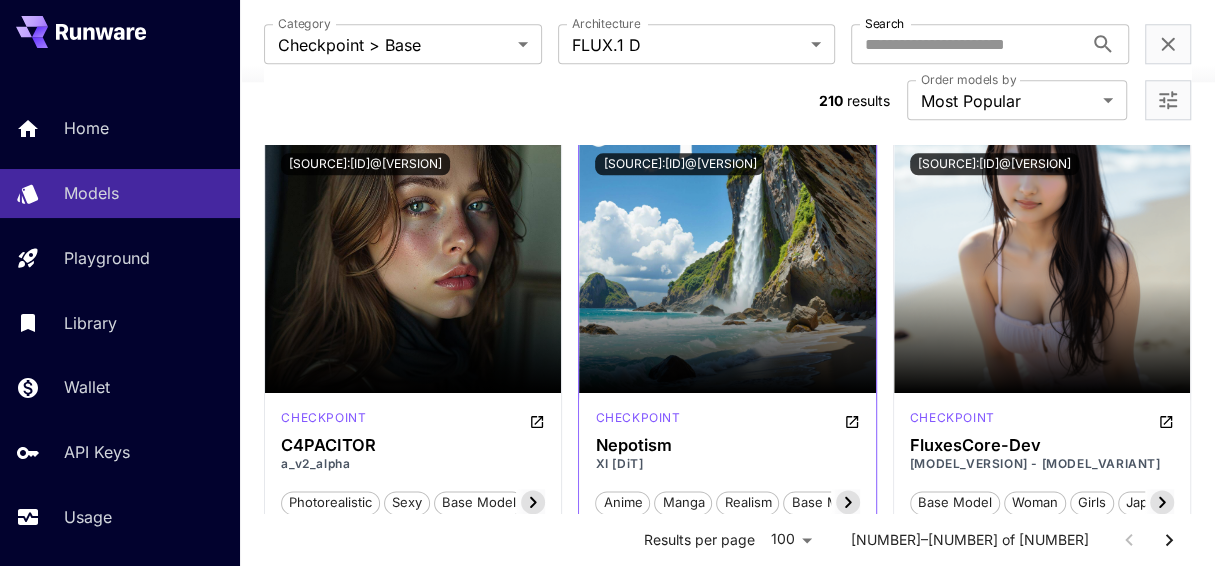 click on "XI [DiT]" at bounding box center (727, 464) 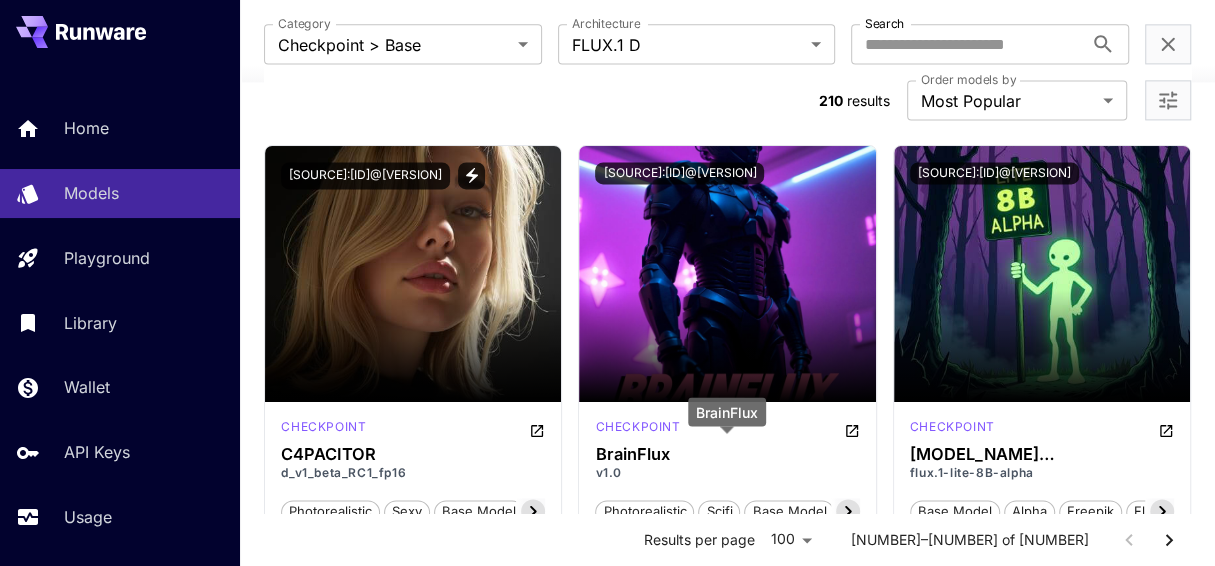 scroll, scrollTop: 5909, scrollLeft: 0, axis: vertical 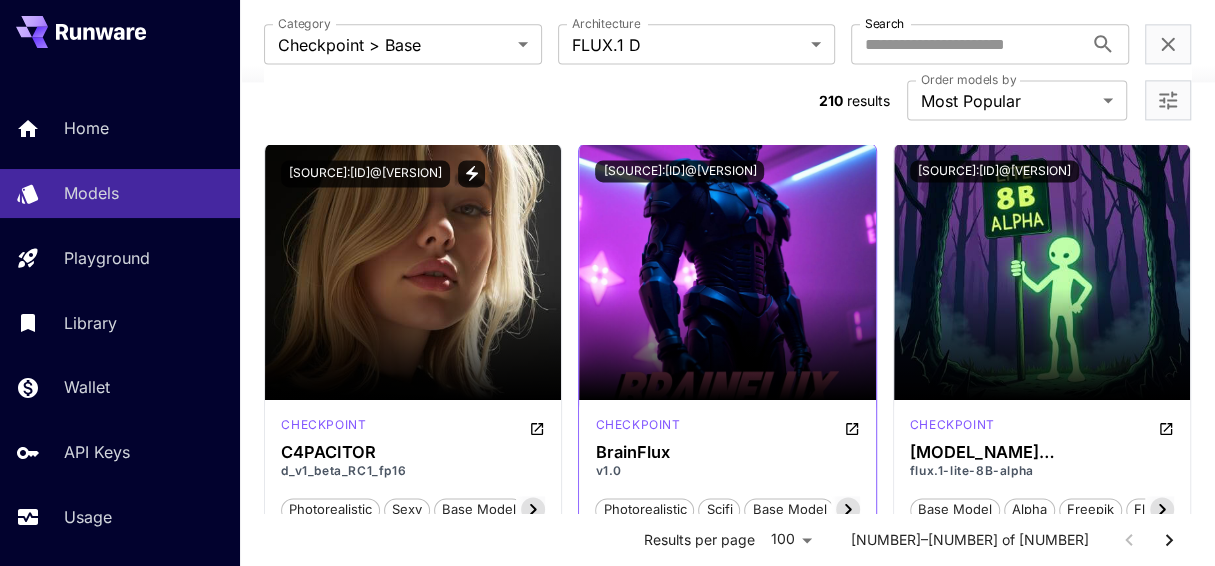 click 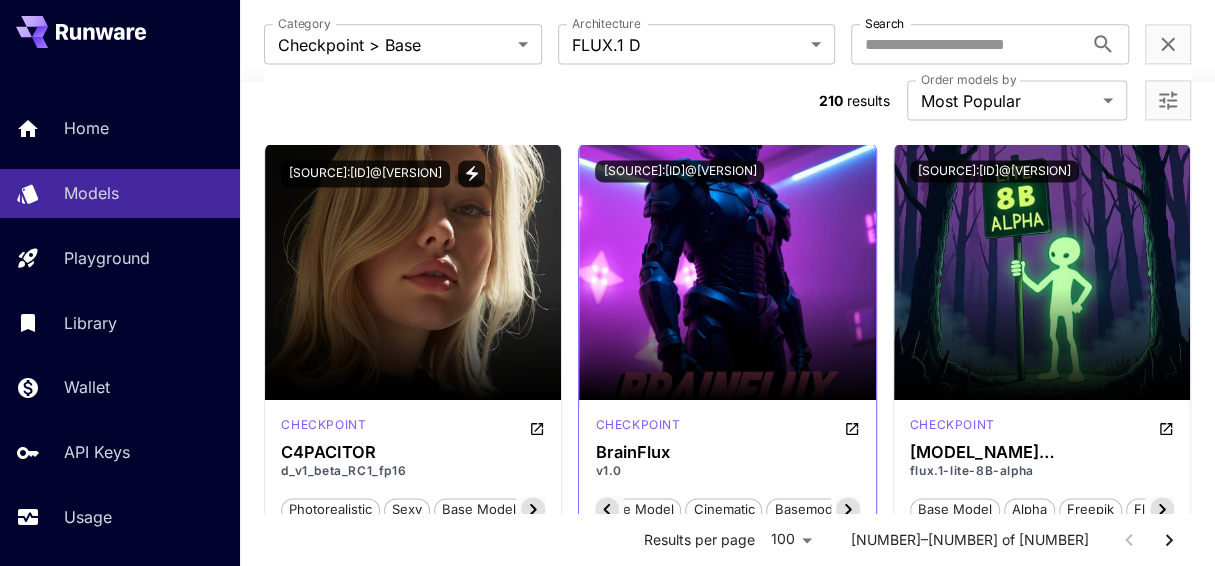 scroll, scrollTop: 0, scrollLeft: 200, axis: horizontal 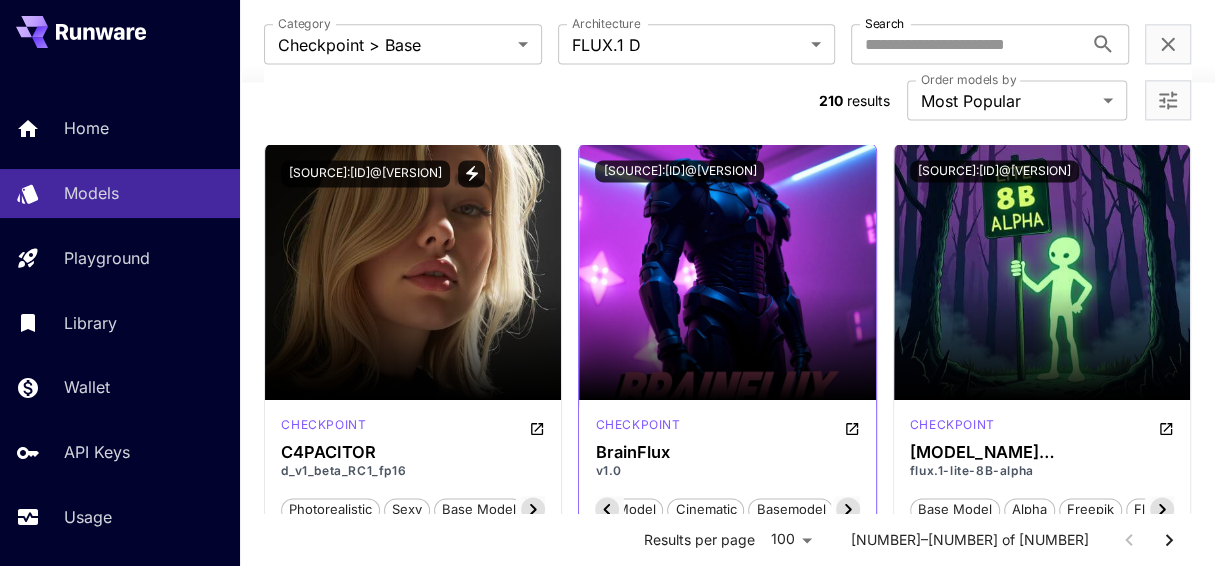 click 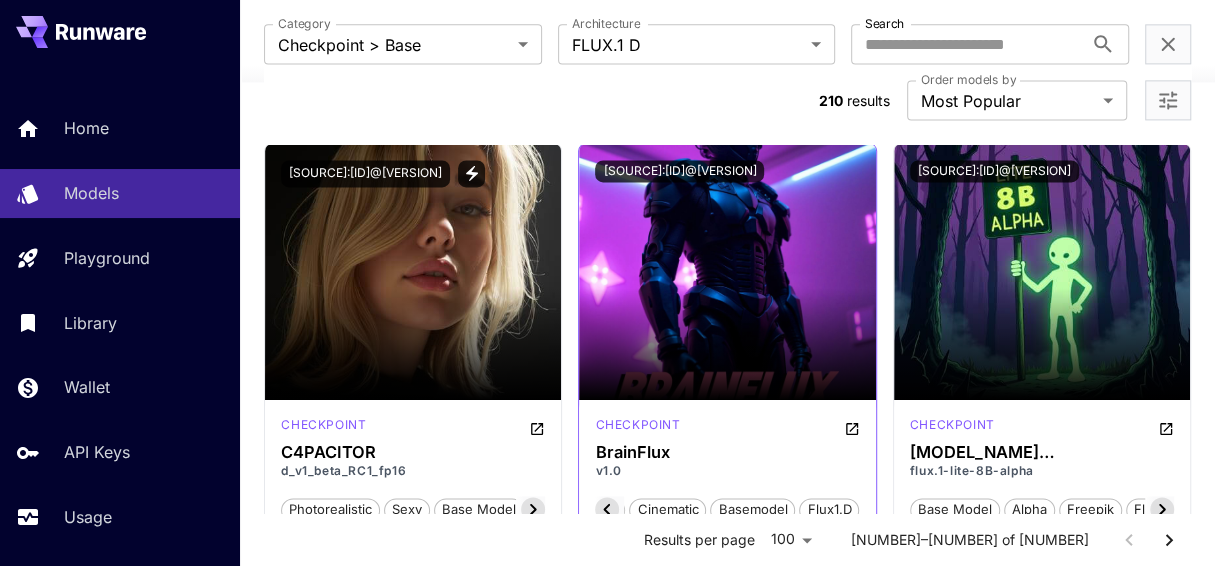 scroll, scrollTop: 0, scrollLeft: 232, axis: horizontal 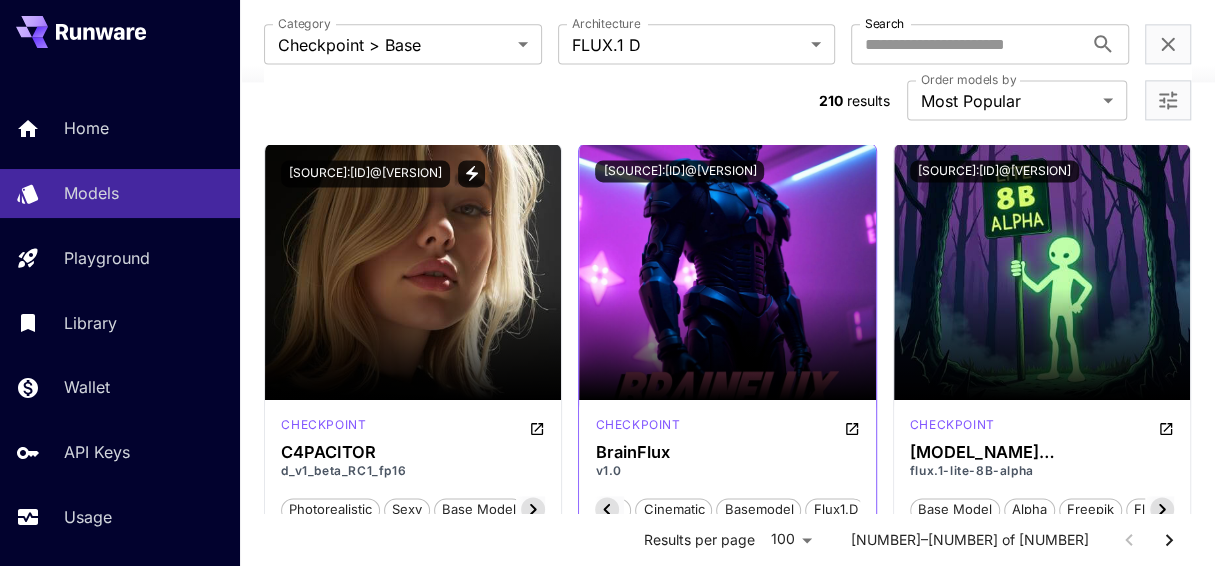 click on "flux1.d" at bounding box center [835, 510] 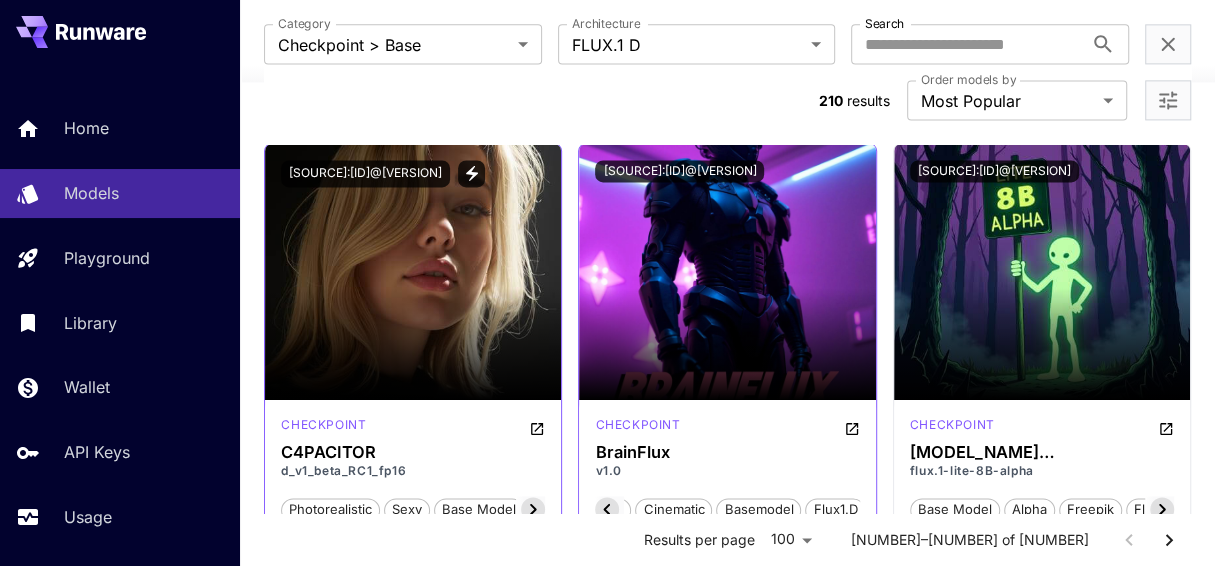 click 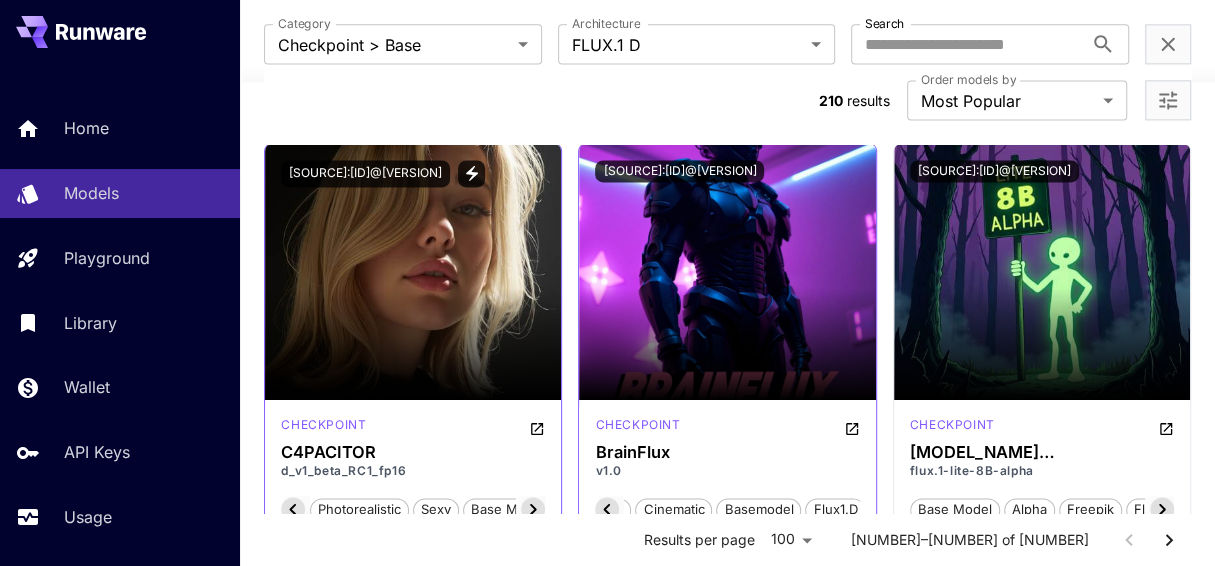 scroll, scrollTop: 0, scrollLeft: 122, axis: horizontal 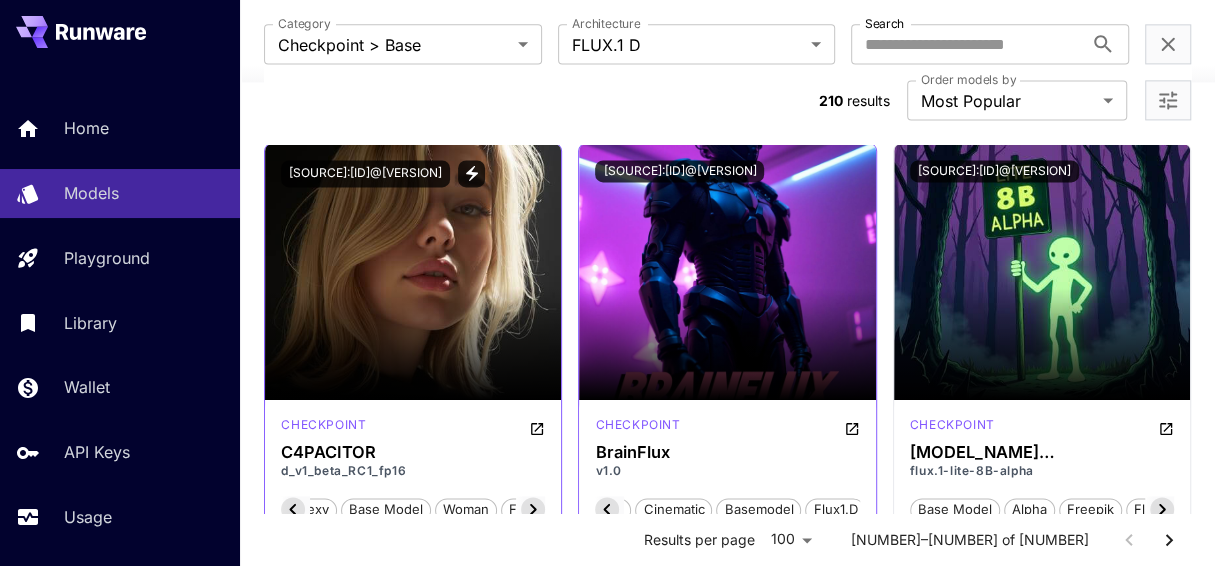 click 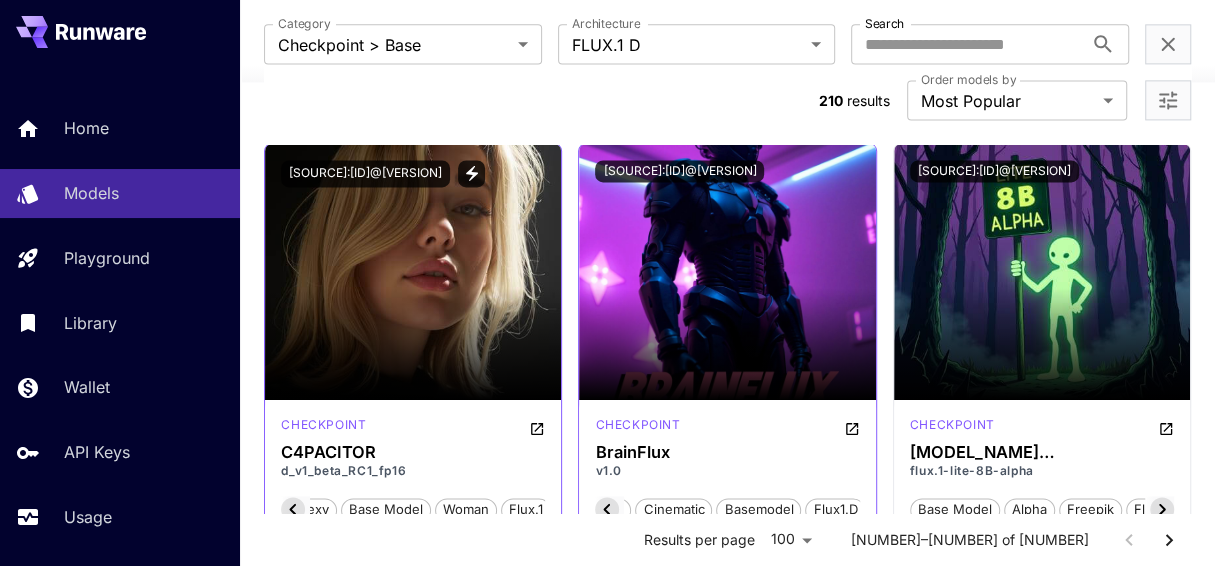 scroll, scrollTop: 0, scrollLeft: 122, axis: horizontal 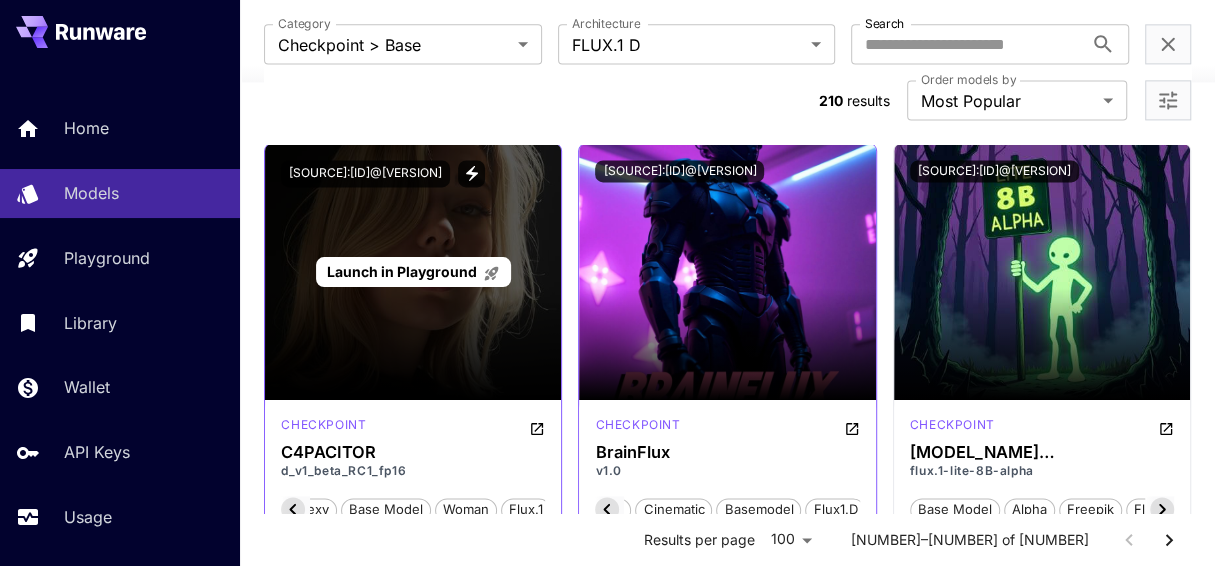 click on "Launch in Playground" at bounding box center [402, 271] 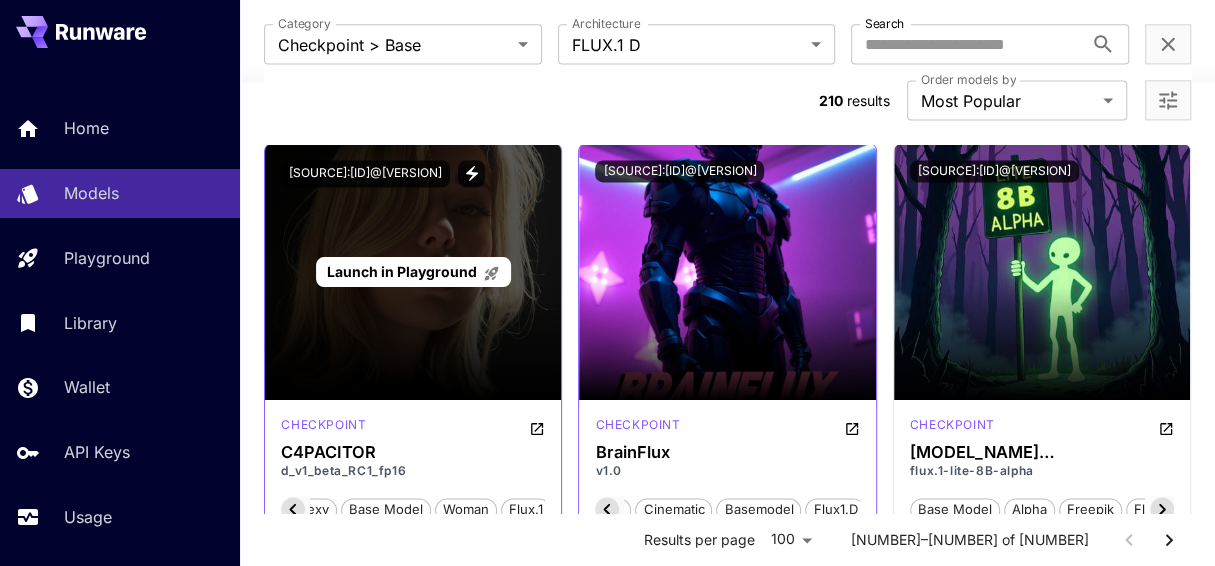 scroll, scrollTop: 0, scrollLeft: 0, axis: both 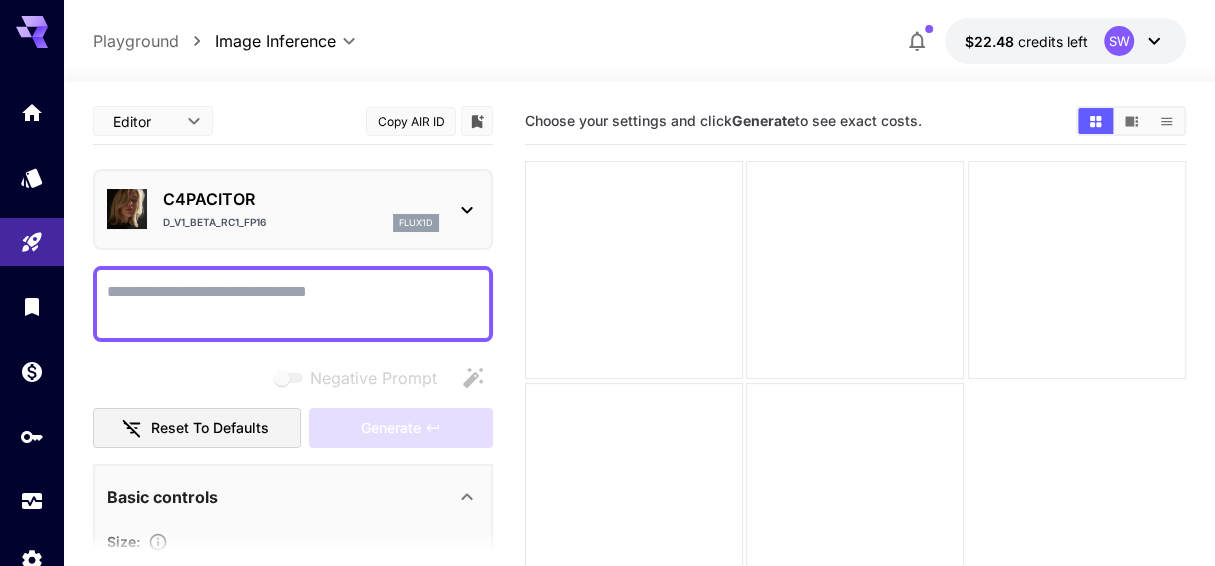 click on "Negative Prompt" at bounding box center [293, 304] 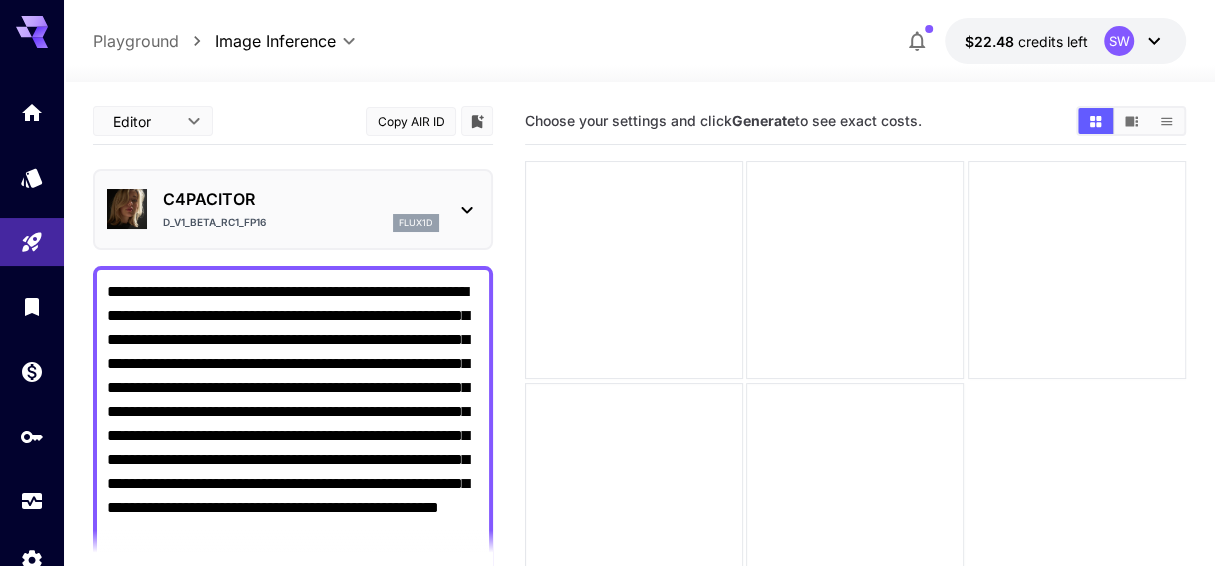 scroll, scrollTop: 12, scrollLeft: 0, axis: vertical 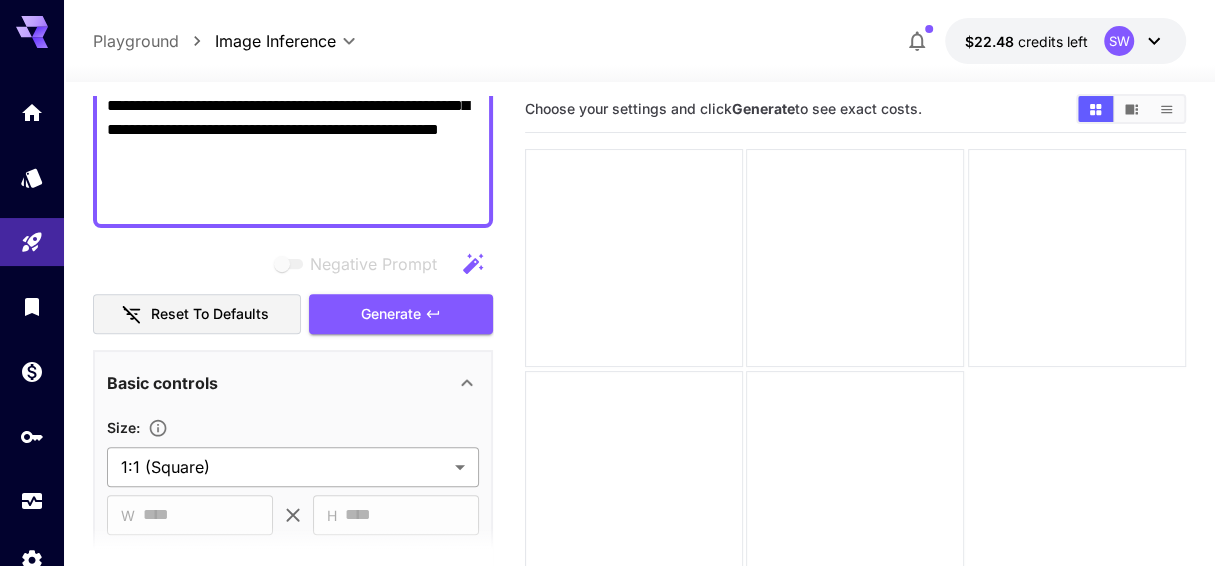 type on "**********" 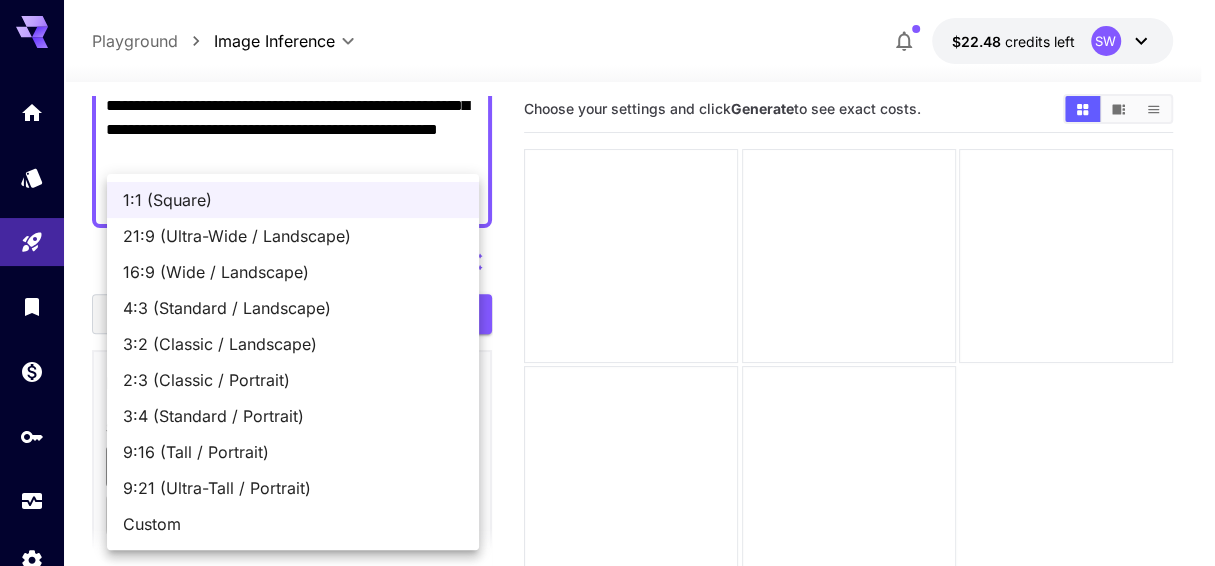 click on "**********" at bounding box center (607, 350) 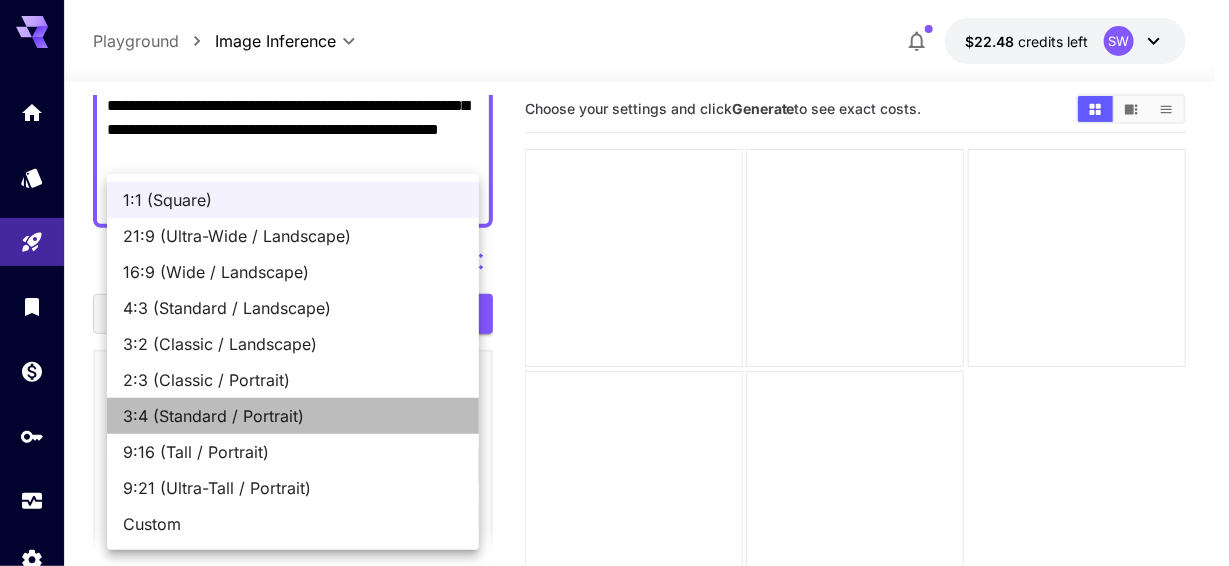 click on "3:4 (Standard / Portrait)" at bounding box center [293, 416] 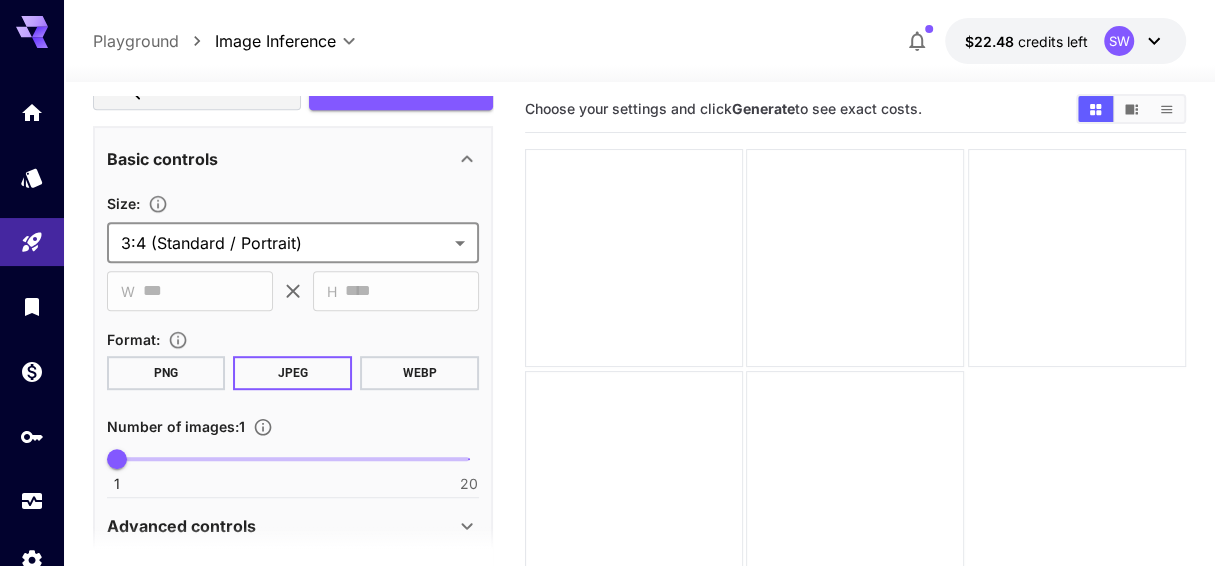 scroll, scrollTop: 604, scrollLeft: 0, axis: vertical 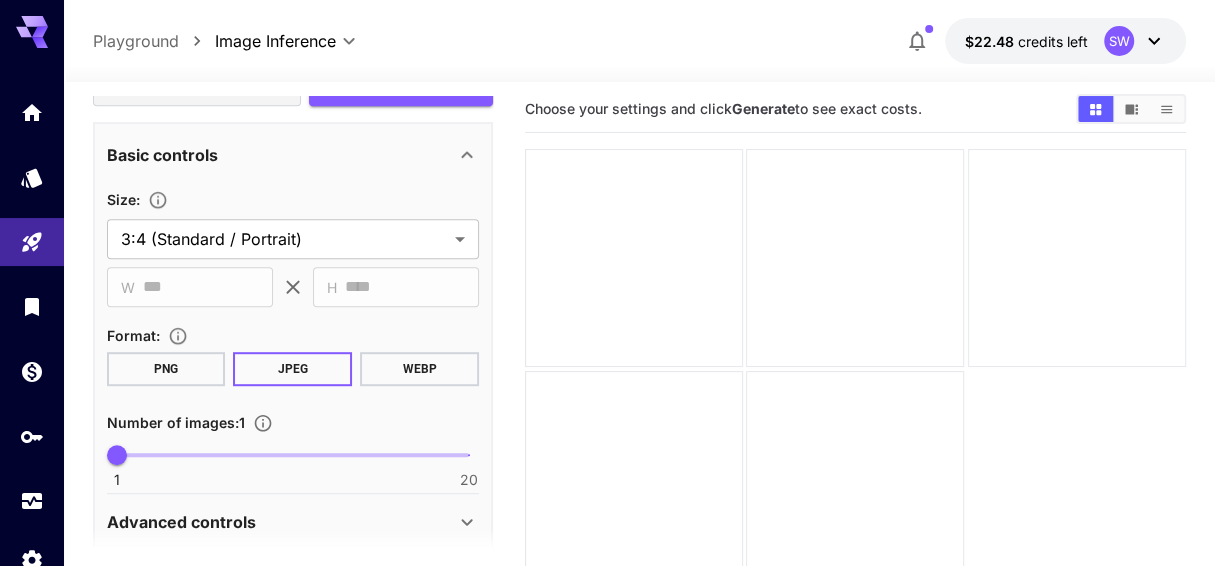click on "WEBP" at bounding box center (419, 369) 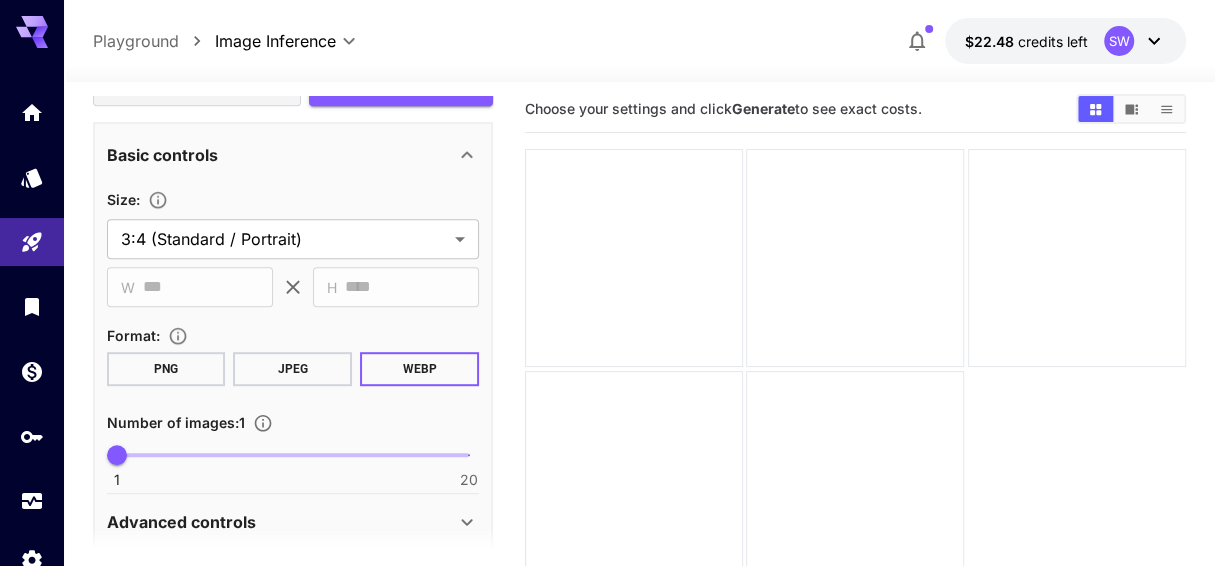 click on "WEBP" at bounding box center [419, 369] 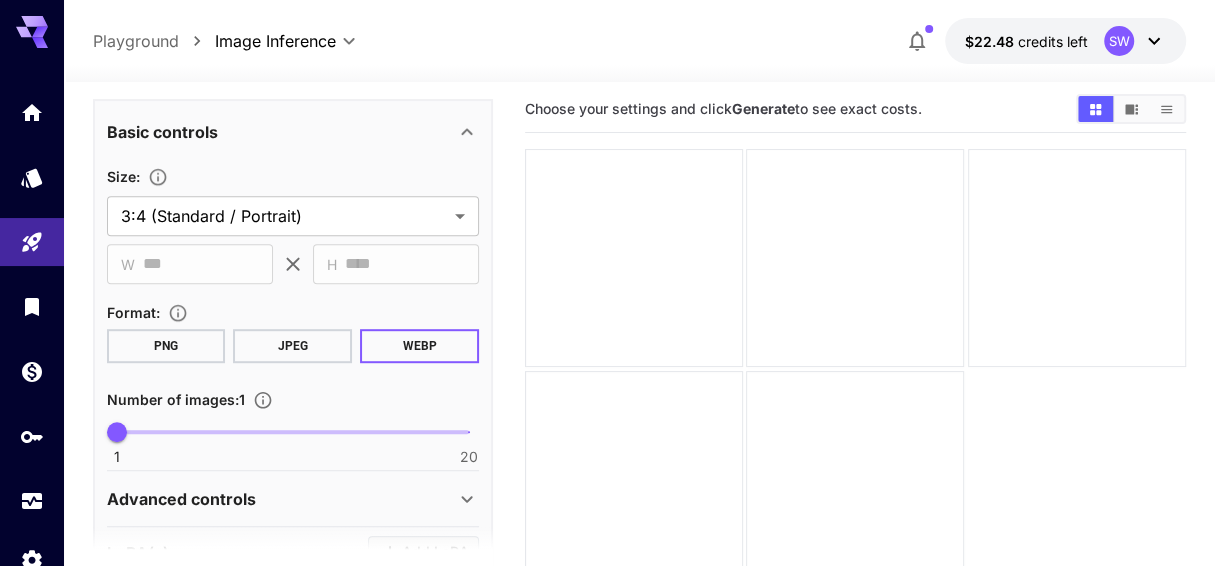 click at bounding box center (293, 432) 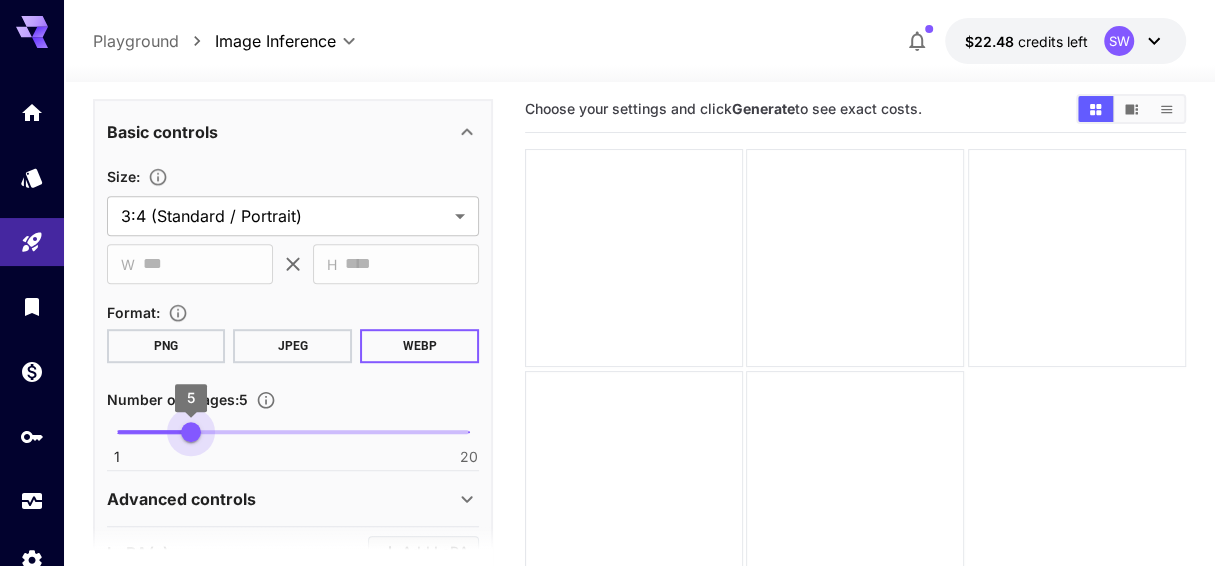 type on "*" 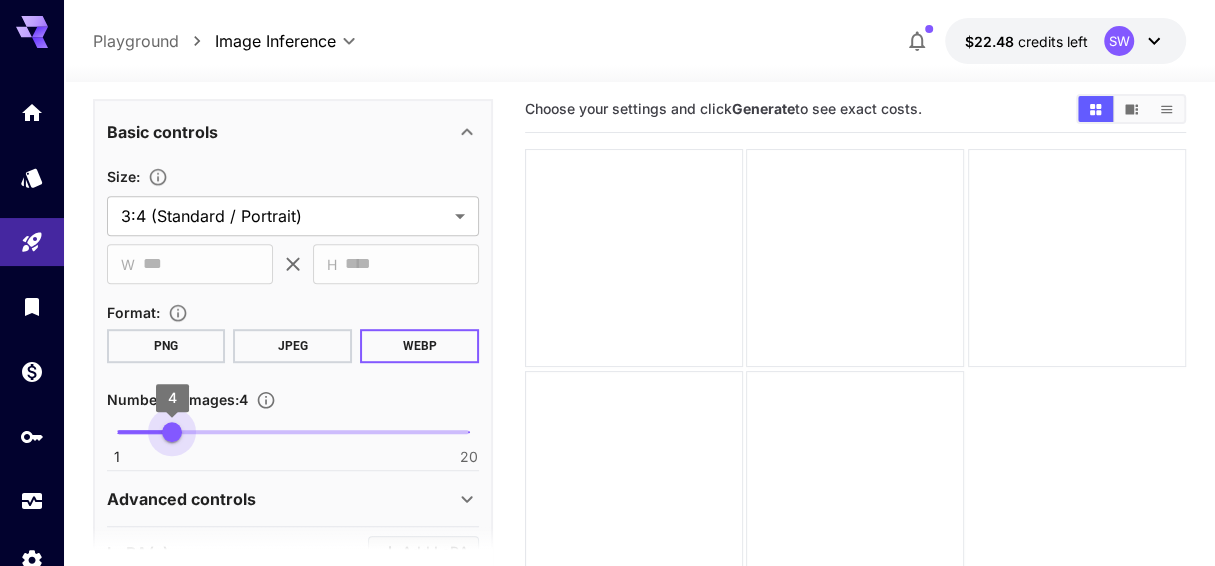 drag, startPoint x: 266, startPoint y: 429, endPoint x: 179, endPoint y: 430, distance: 87.005745 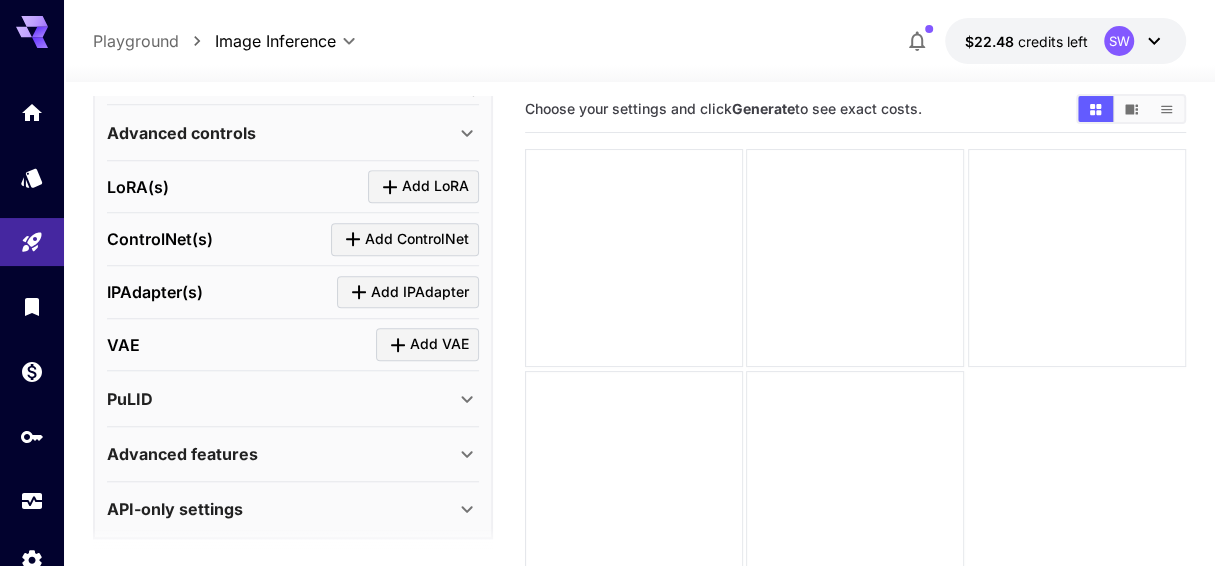 scroll, scrollTop: 997, scrollLeft: 0, axis: vertical 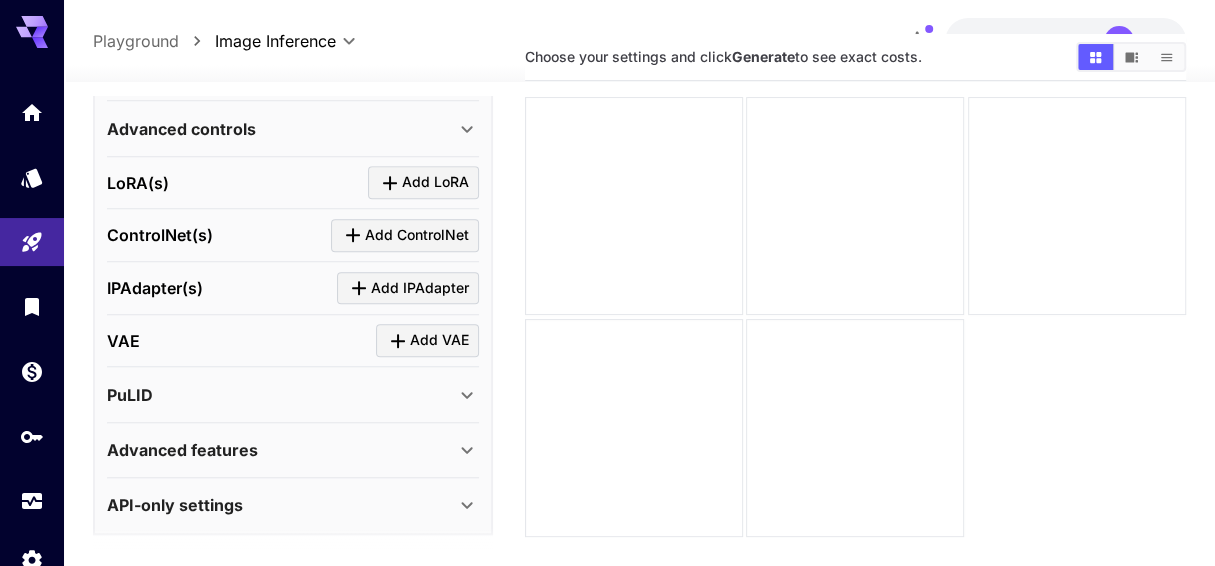 click 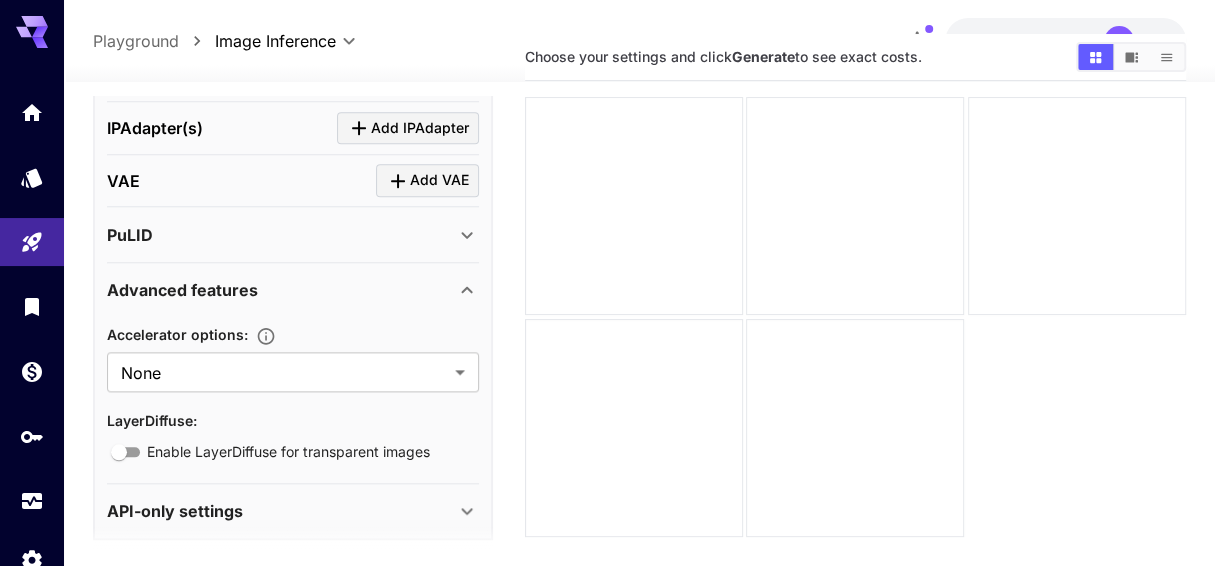 scroll, scrollTop: 1162, scrollLeft: 0, axis: vertical 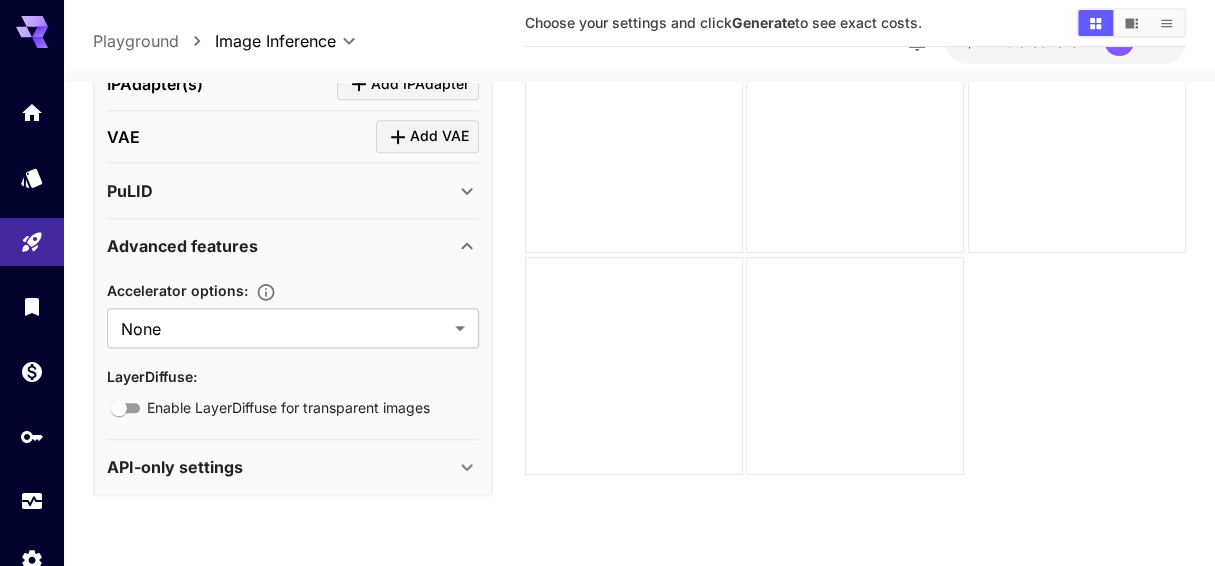 click 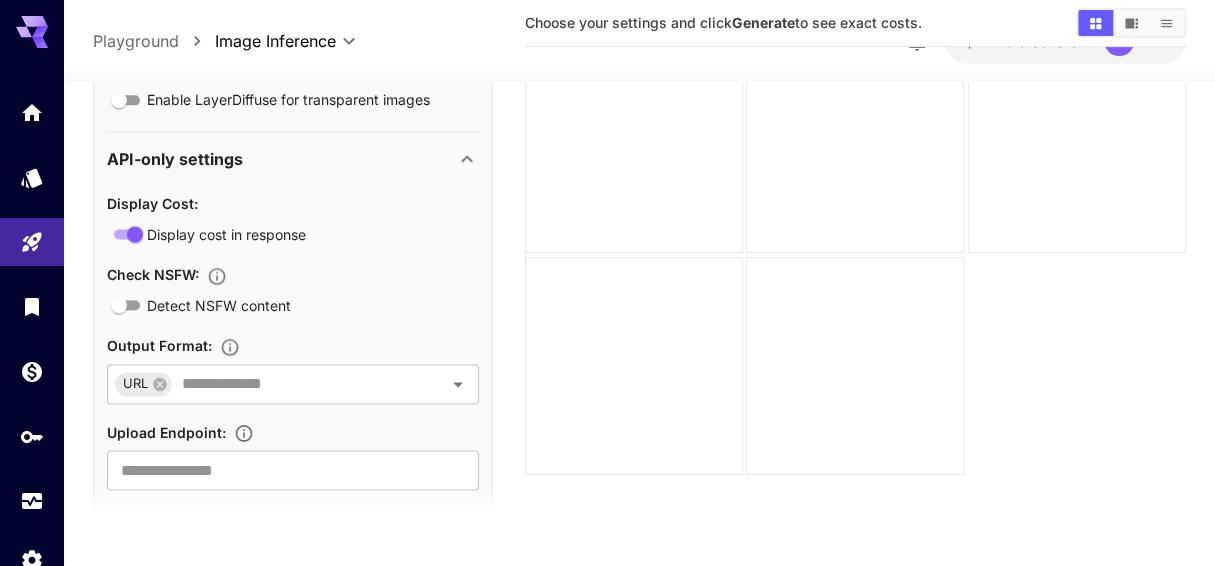 scroll, scrollTop: 1502, scrollLeft: 0, axis: vertical 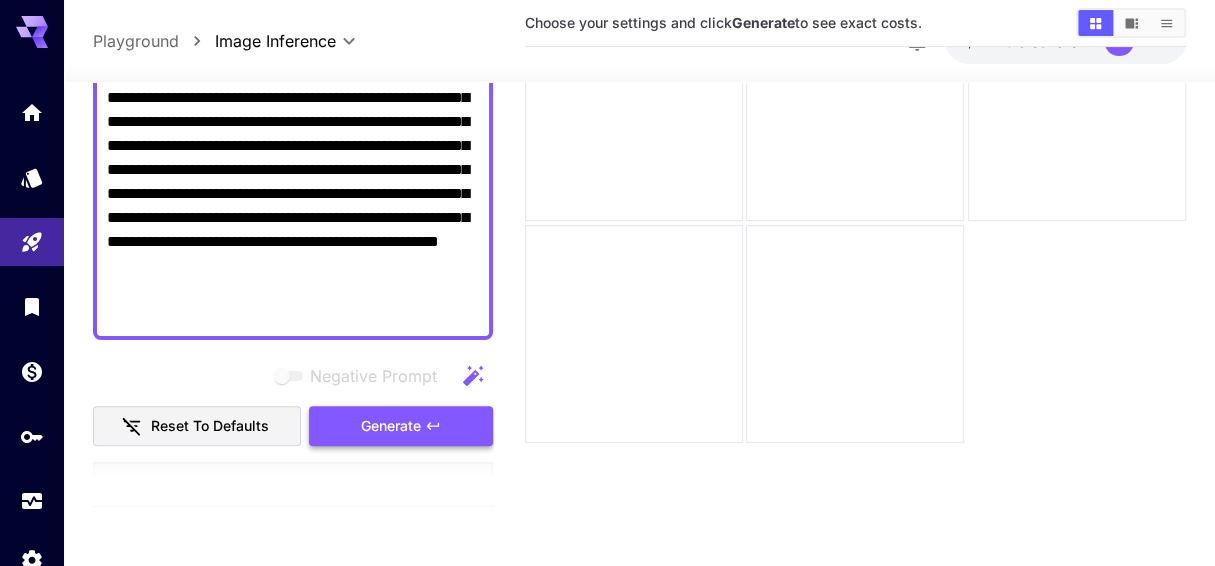 click 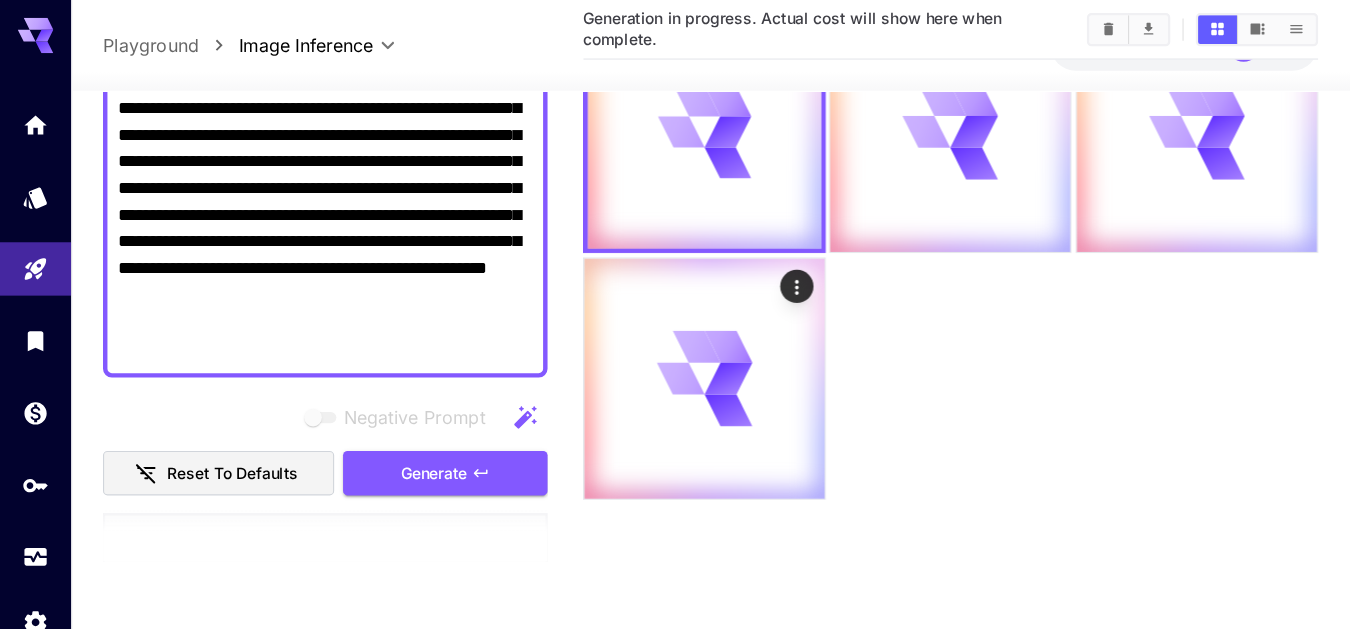 scroll, scrollTop: 0, scrollLeft: 0, axis: both 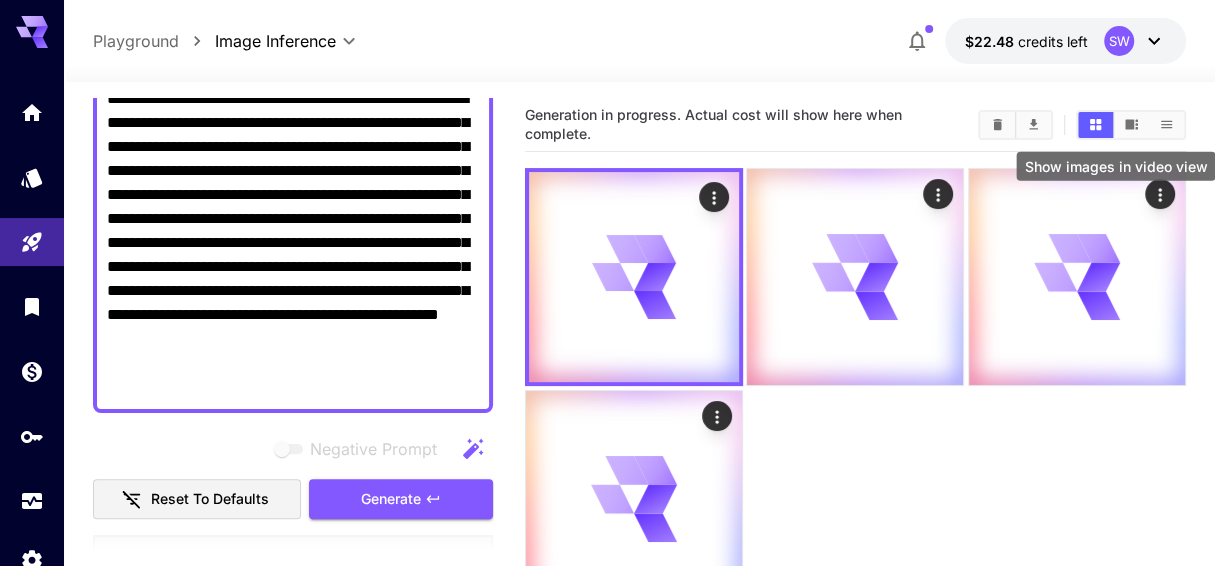 type 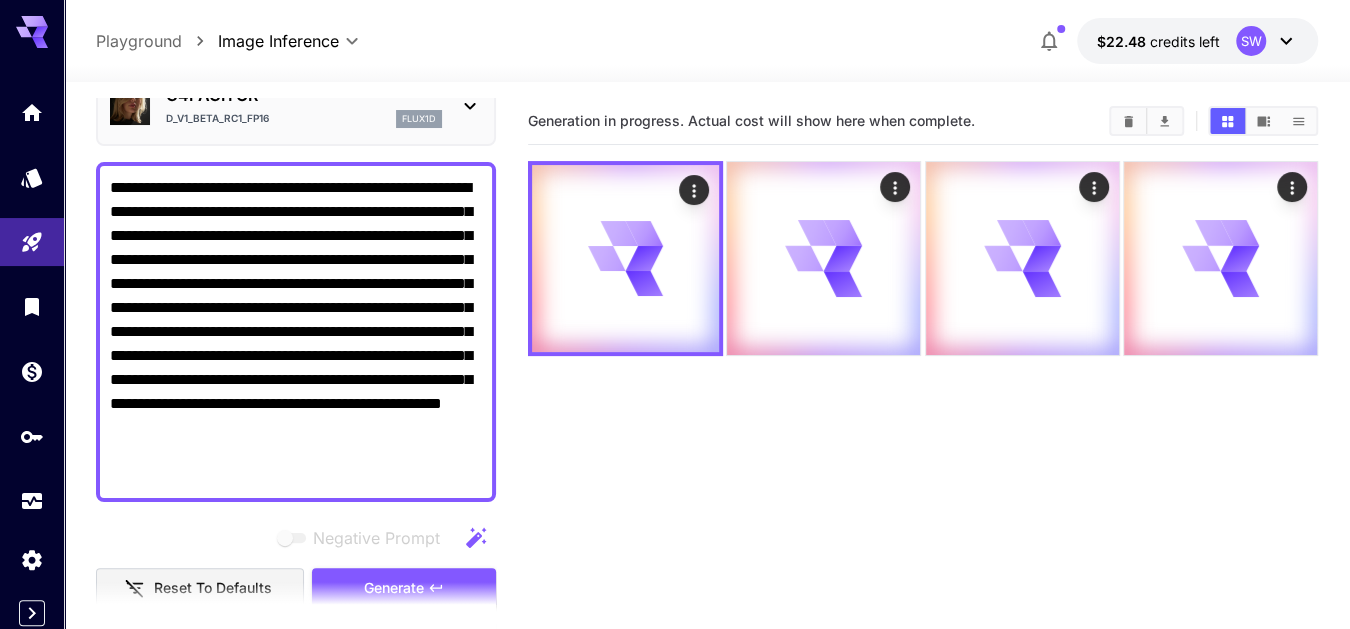 scroll, scrollTop: 103, scrollLeft: 0, axis: vertical 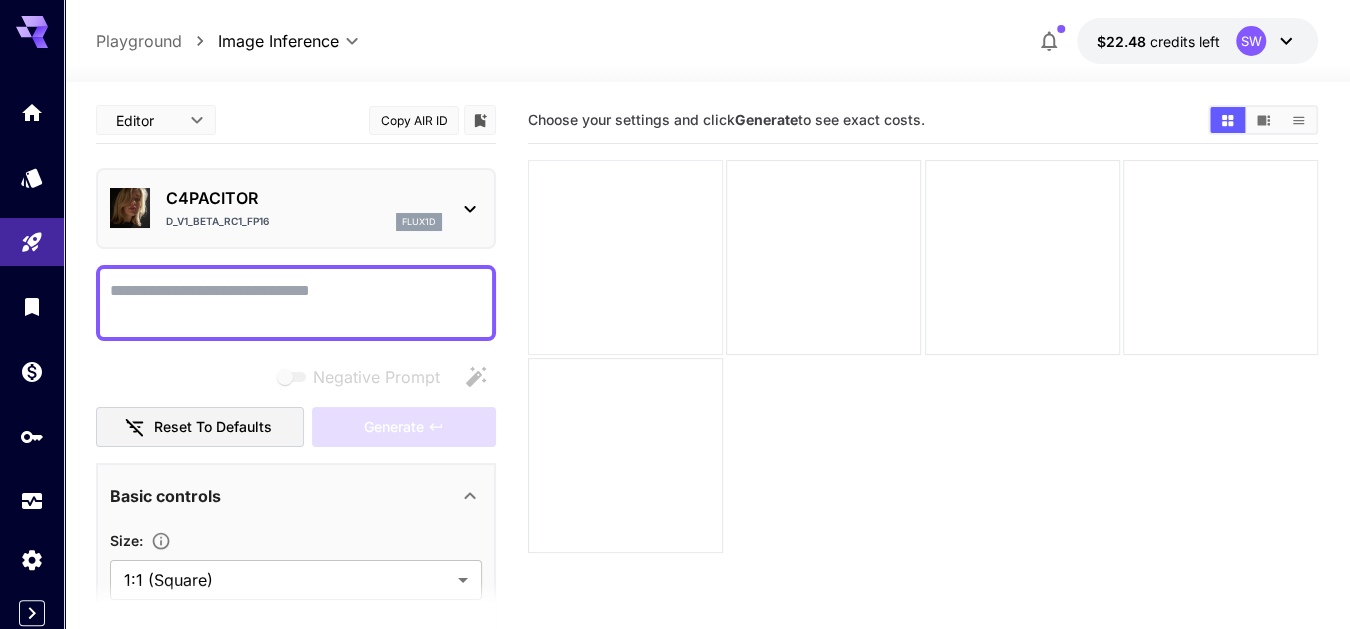 click at bounding box center [625, 257] 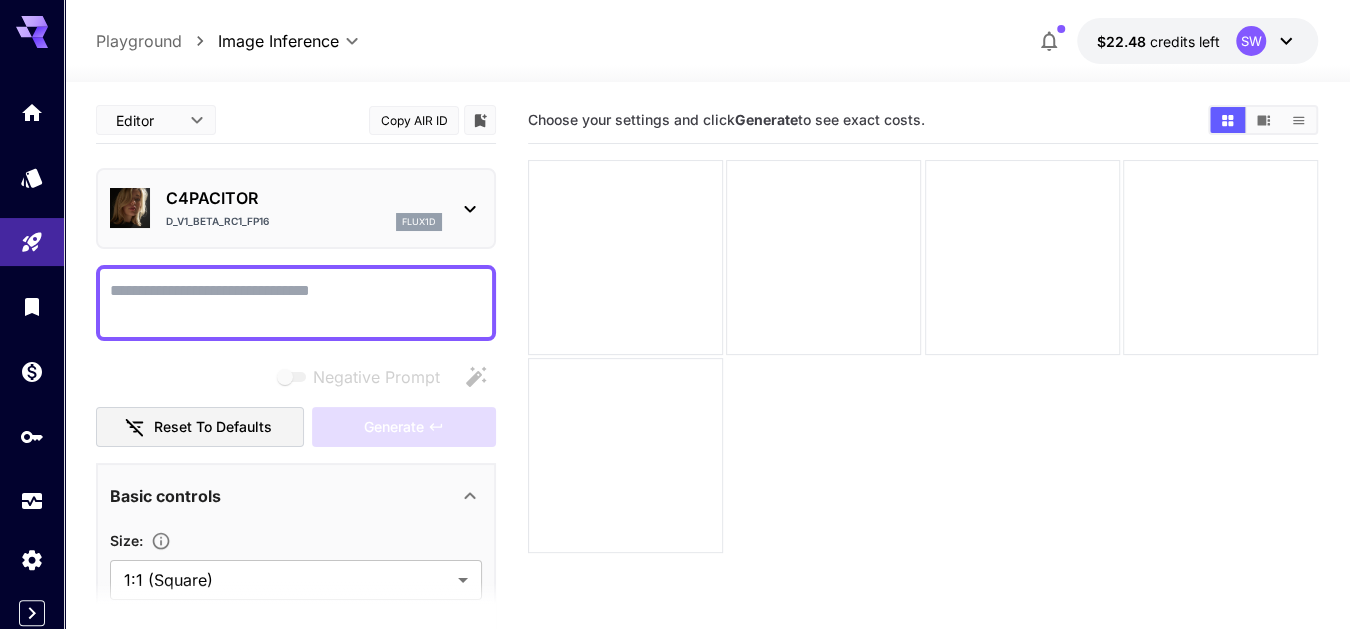 click on "d_v1_beta_RC1_fp16 flux1d" at bounding box center (304, 222) 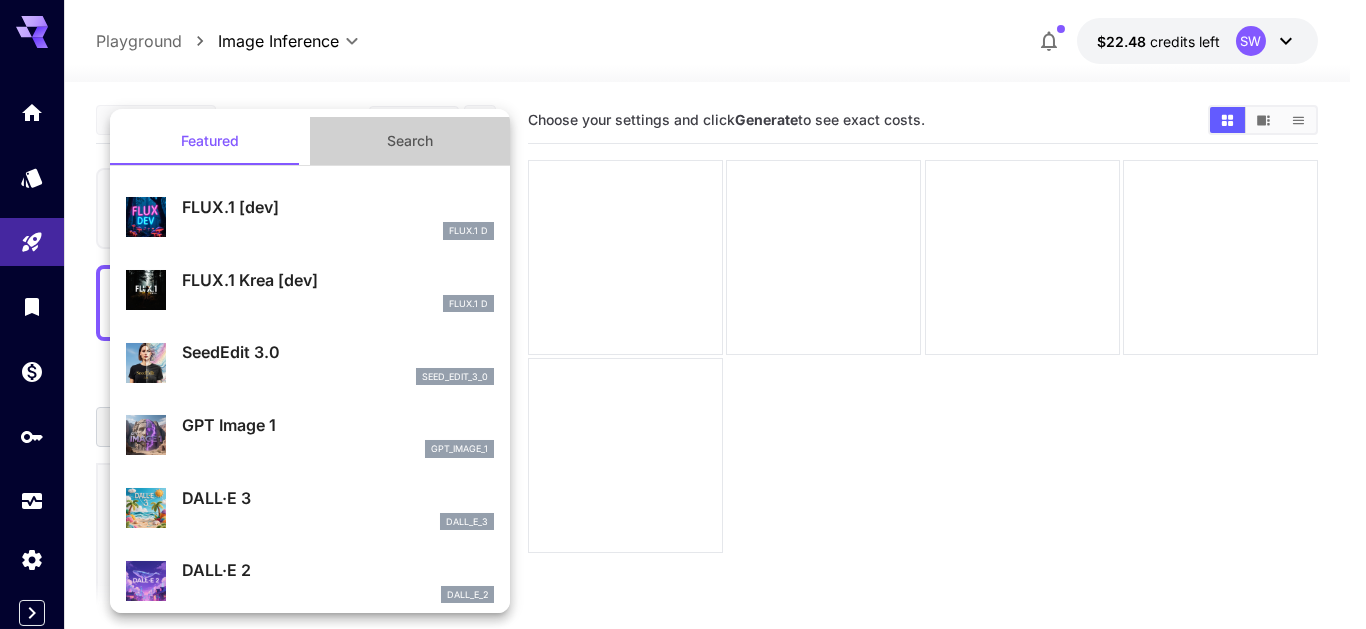 click on "Search" at bounding box center (410, 141) 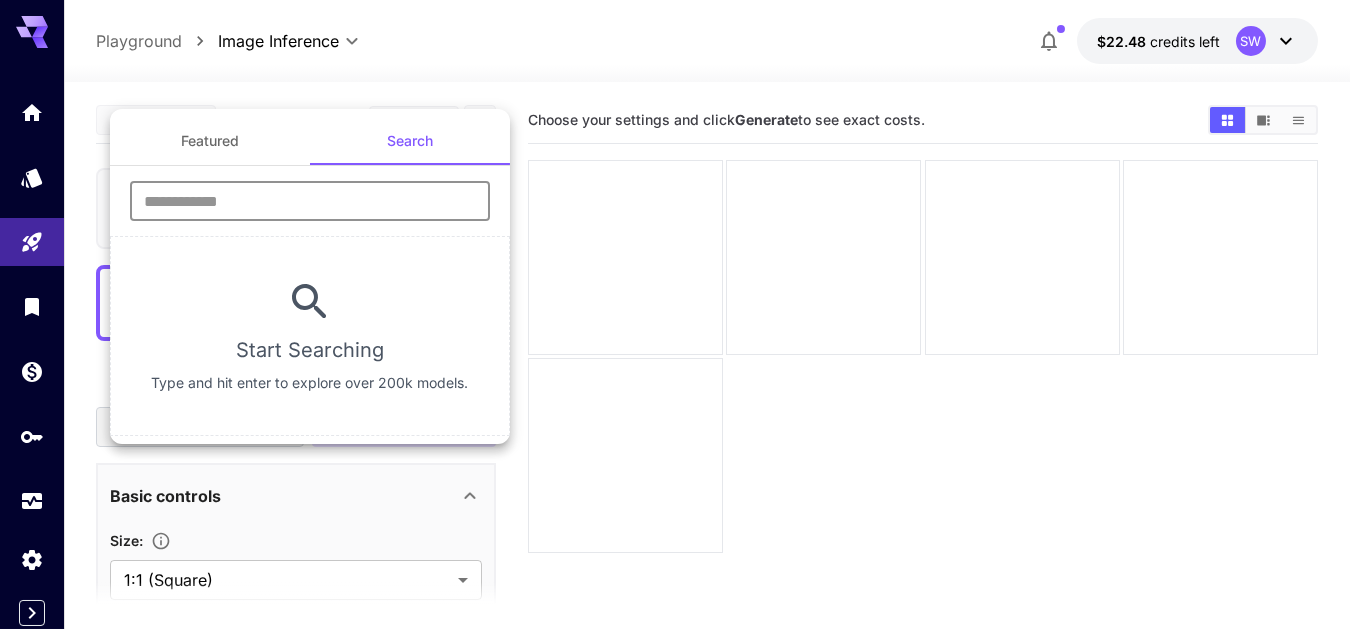 click at bounding box center [310, 201] 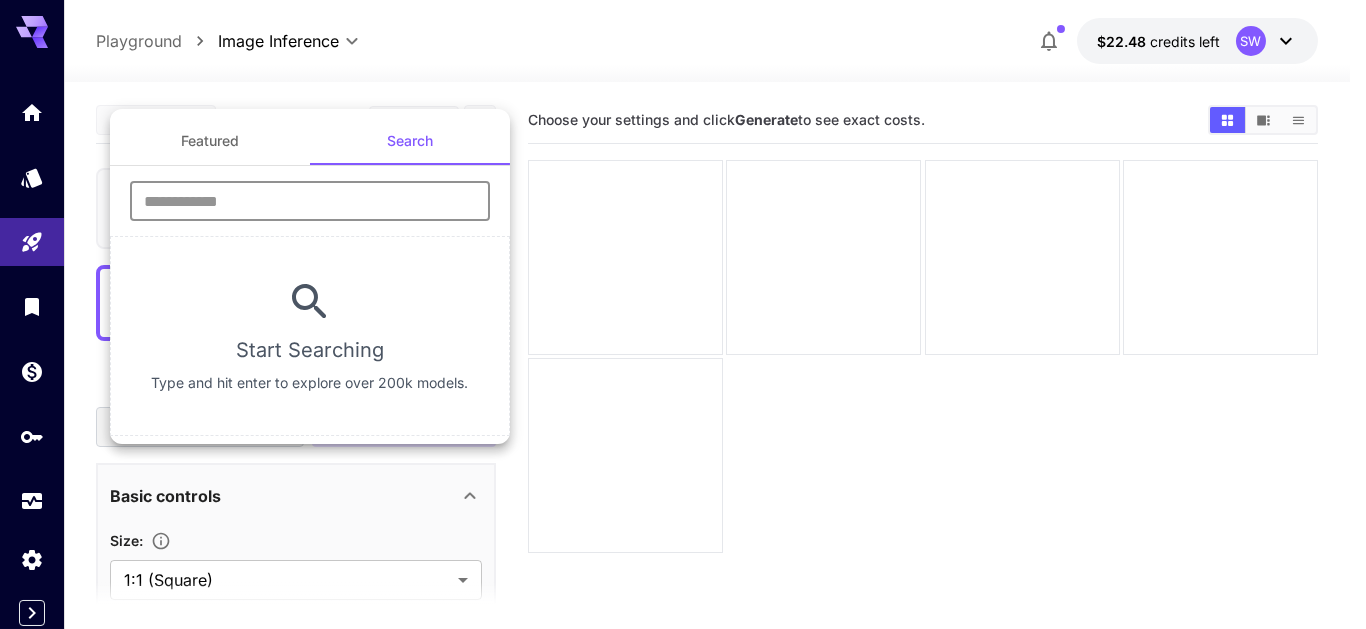 click at bounding box center [310, 201] 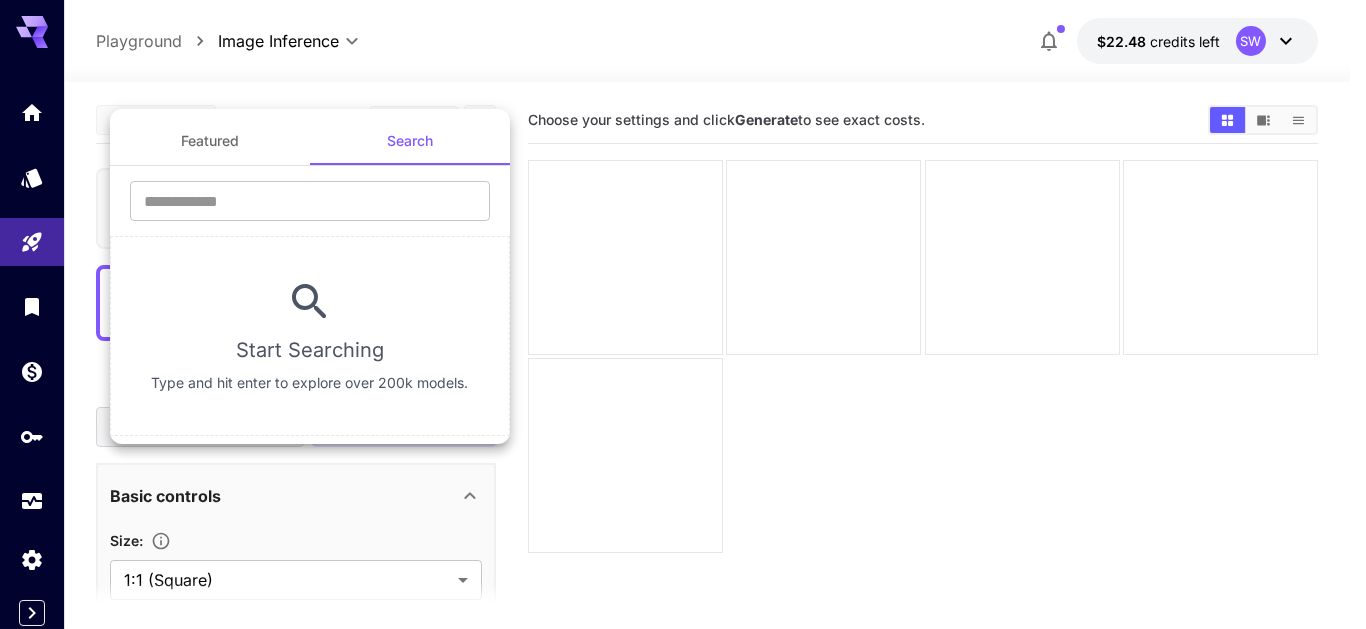 click at bounding box center (683, 314) 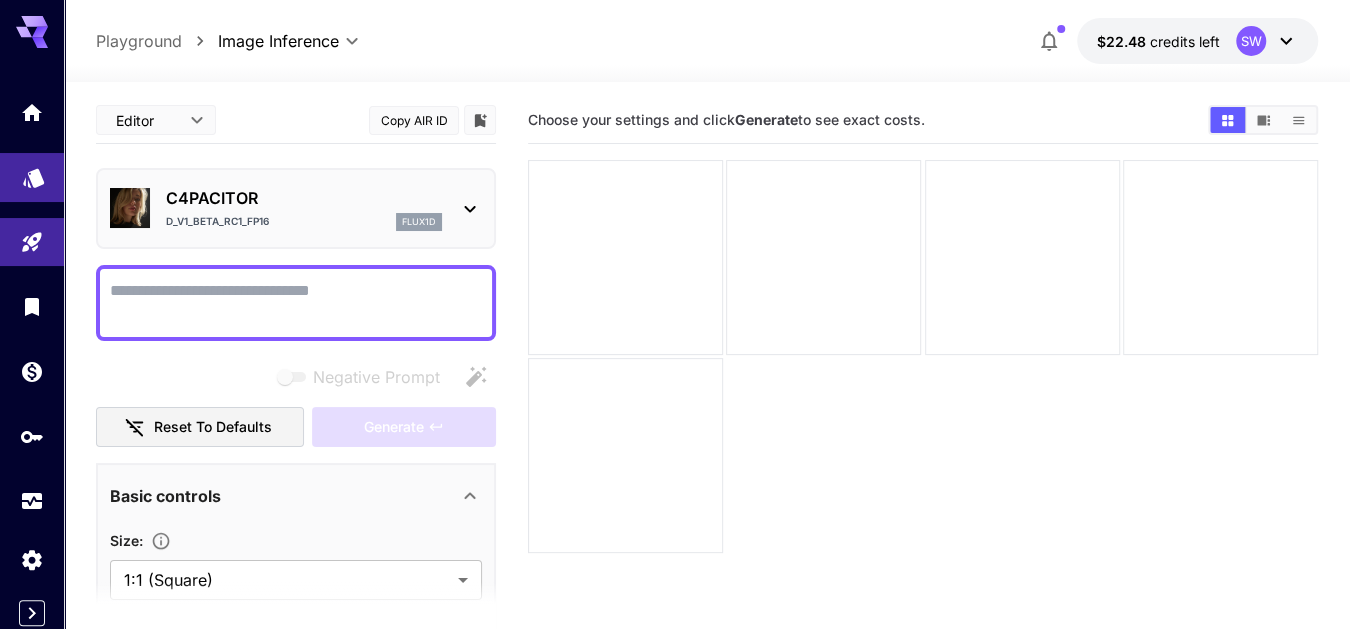 click 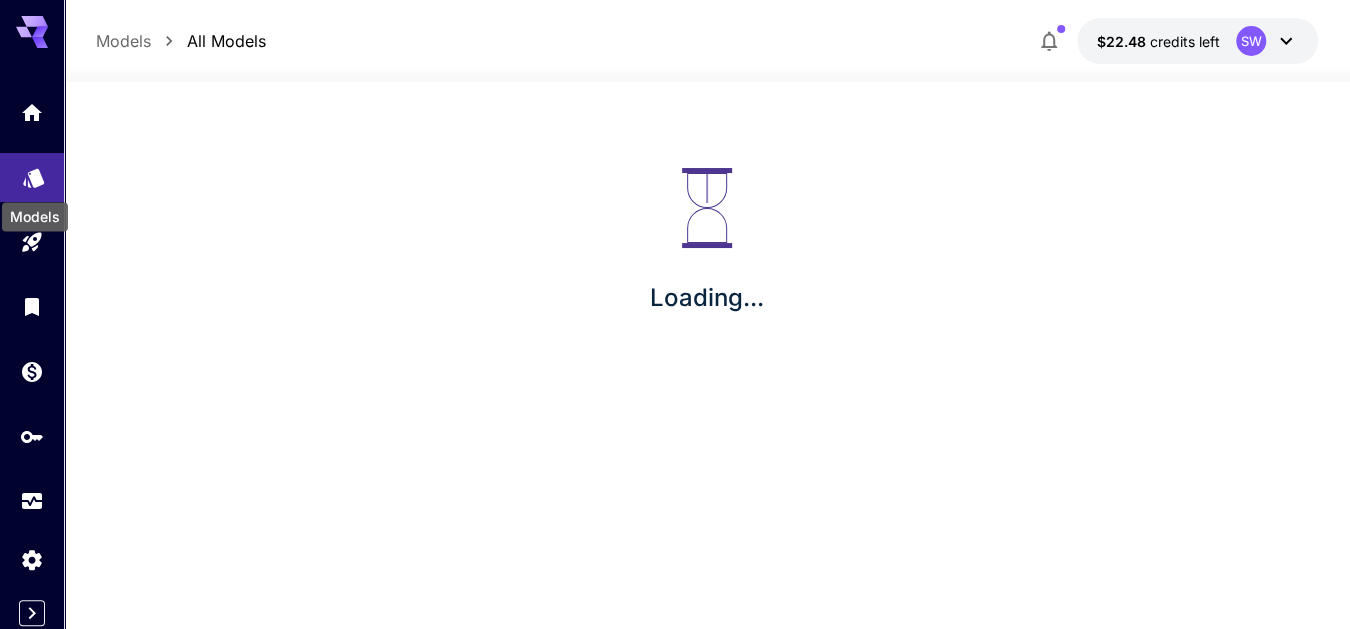 scroll, scrollTop: 0, scrollLeft: 0, axis: both 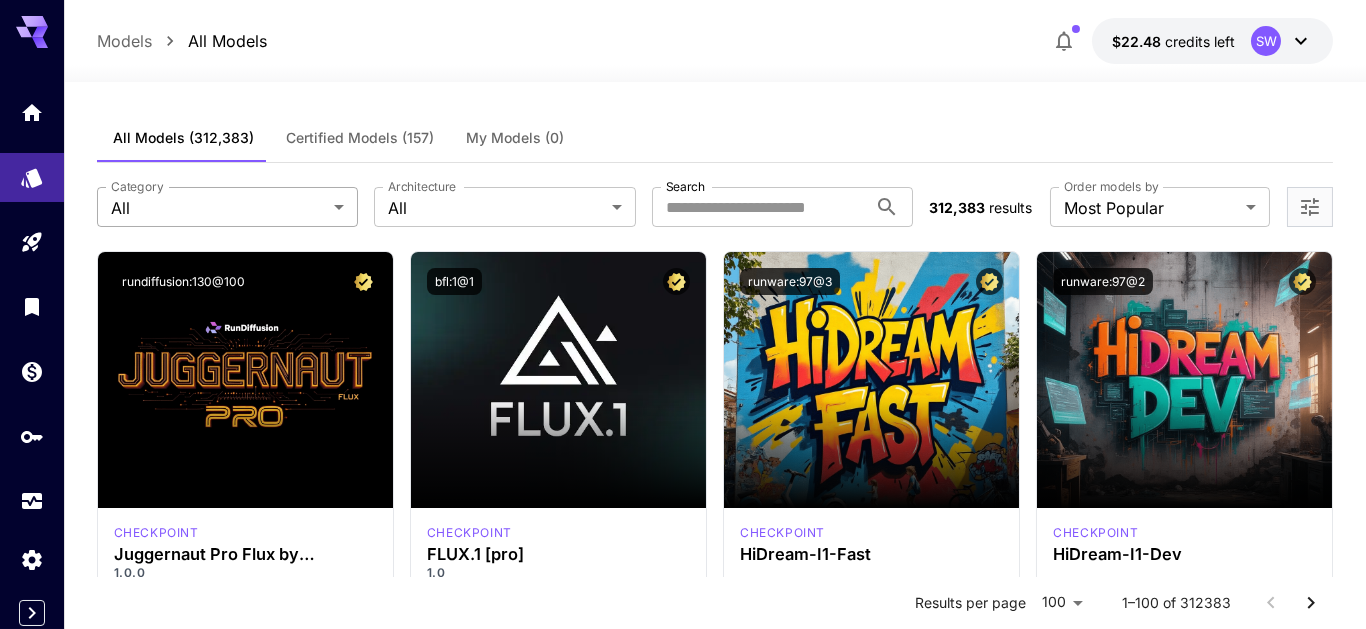 click on "**********" at bounding box center (683, 9553) 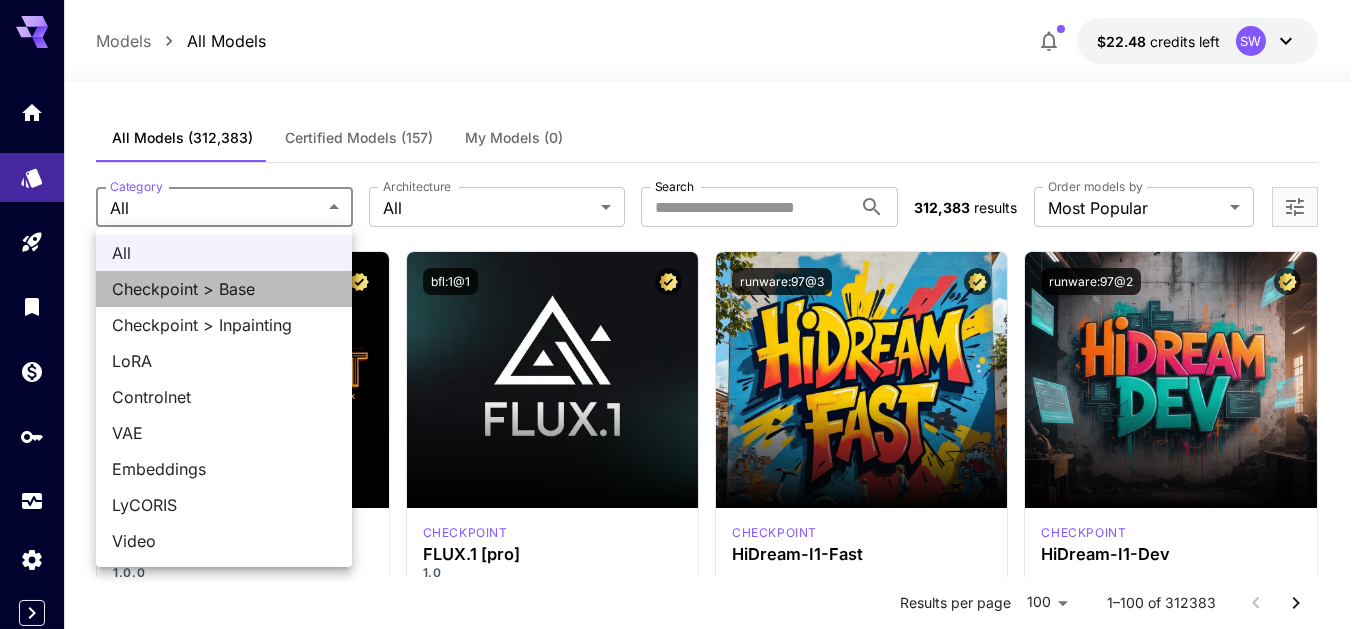 click on "Checkpoint > Base" at bounding box center (224, 289) 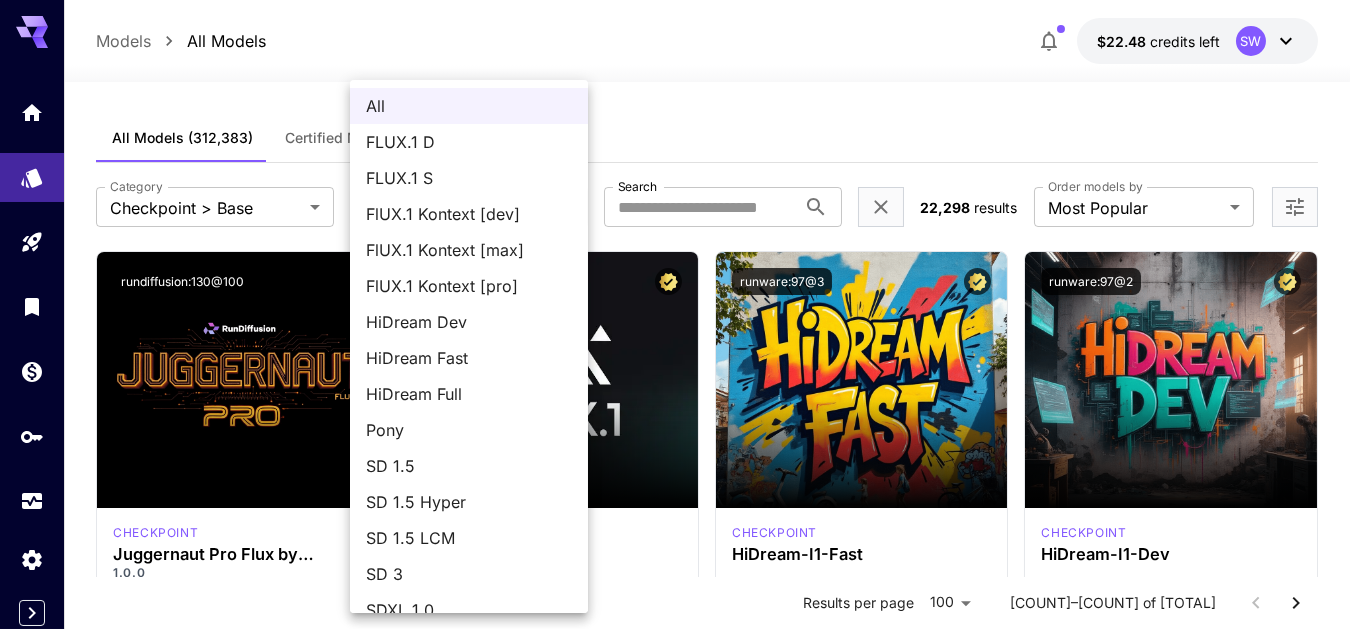click on "**********" at bounding box center (683, 9553) 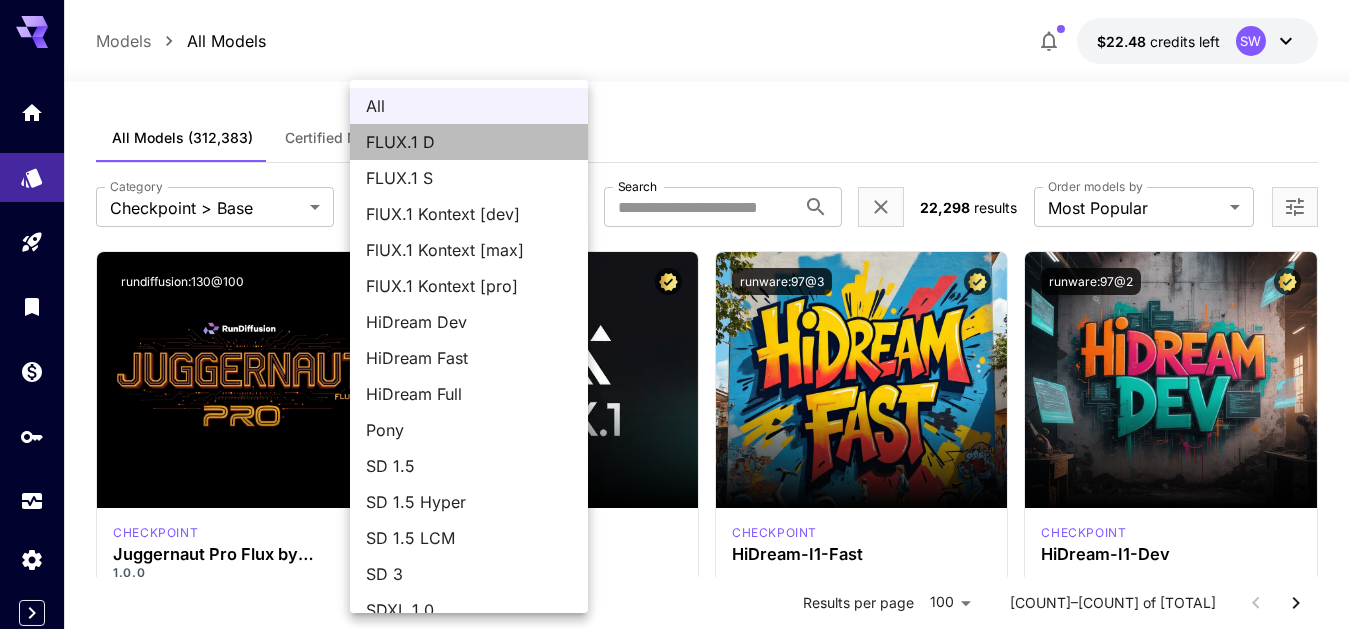 click on "FLUX.1 D" at bounding box center [469, 142] 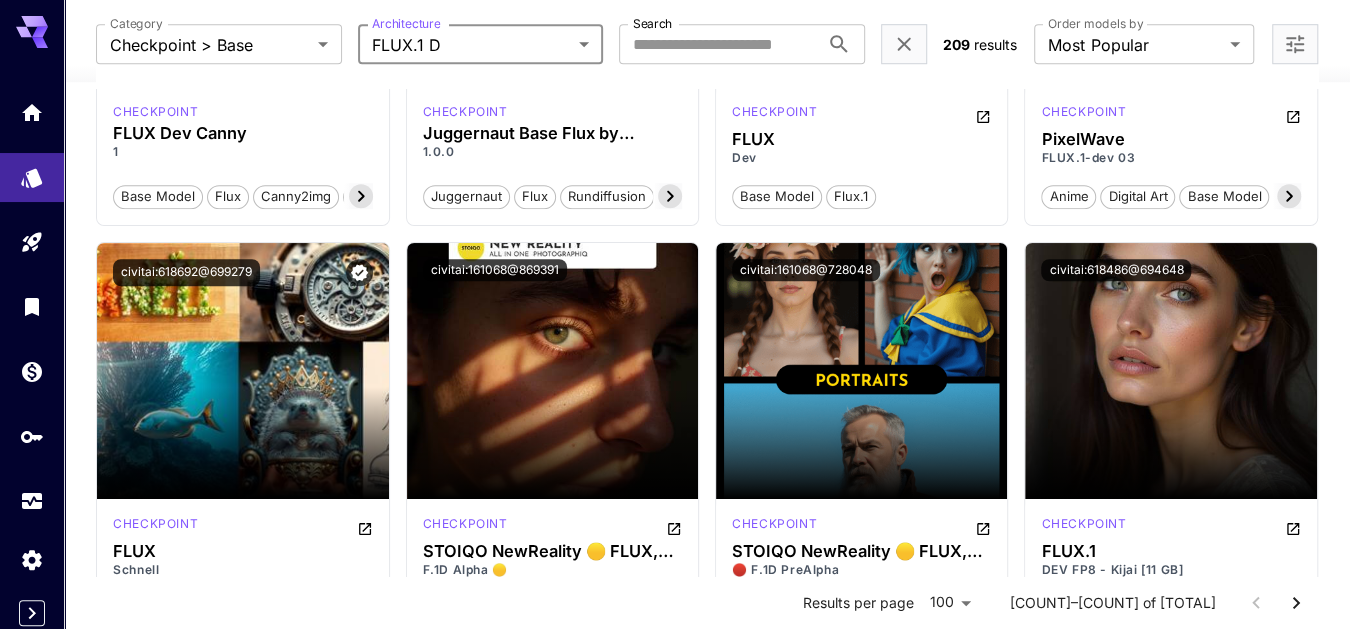 scroll, scrollTop: 827, scrollLeft: 0, axis: vertical 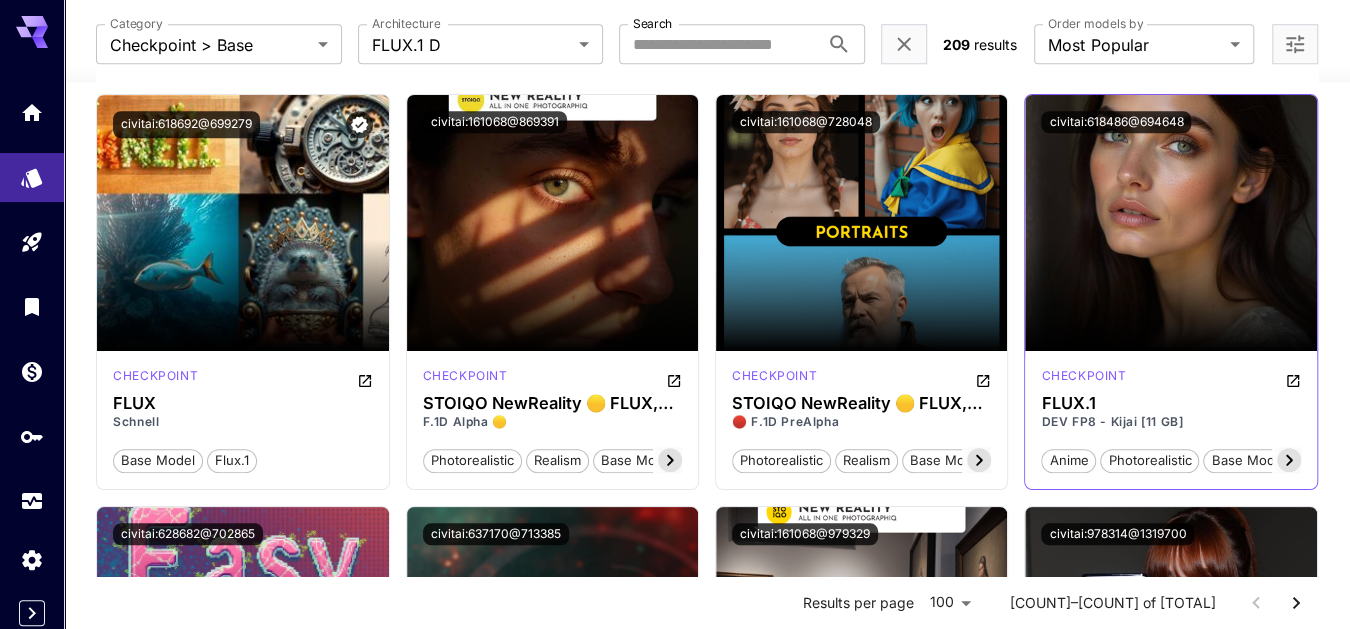 click 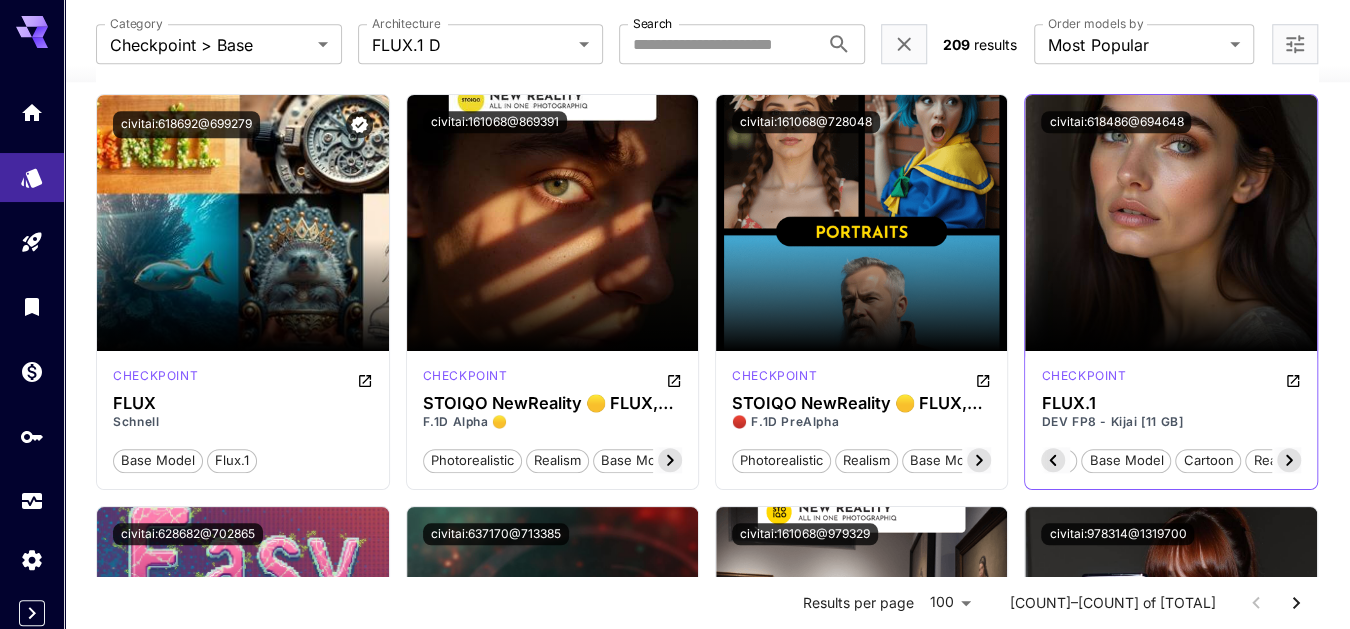 scroll, scrollTop: 0, scrollLeft: 156, axis: horizontal 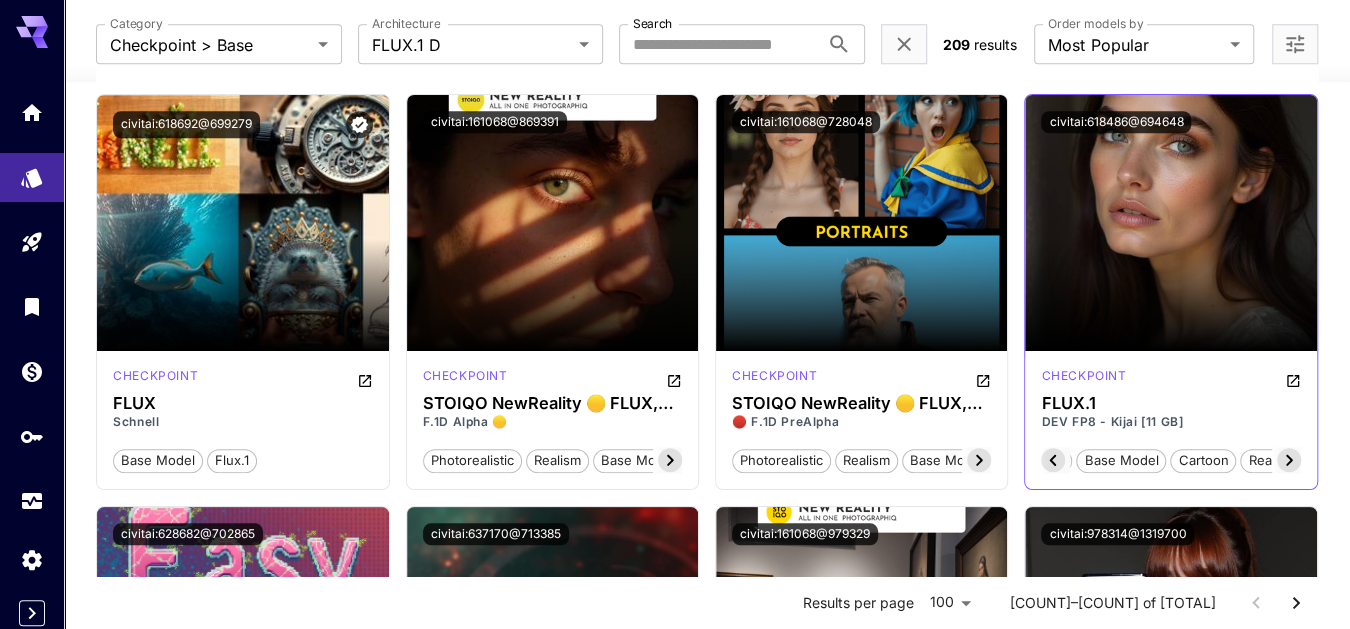 click 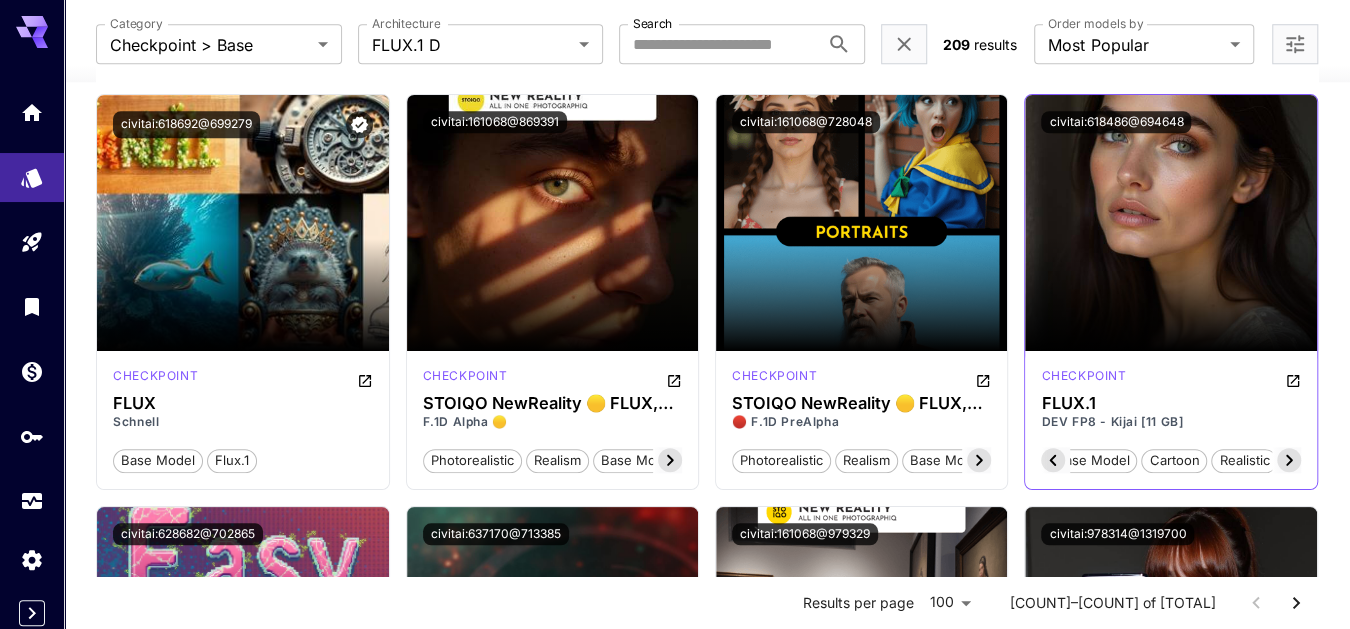 click 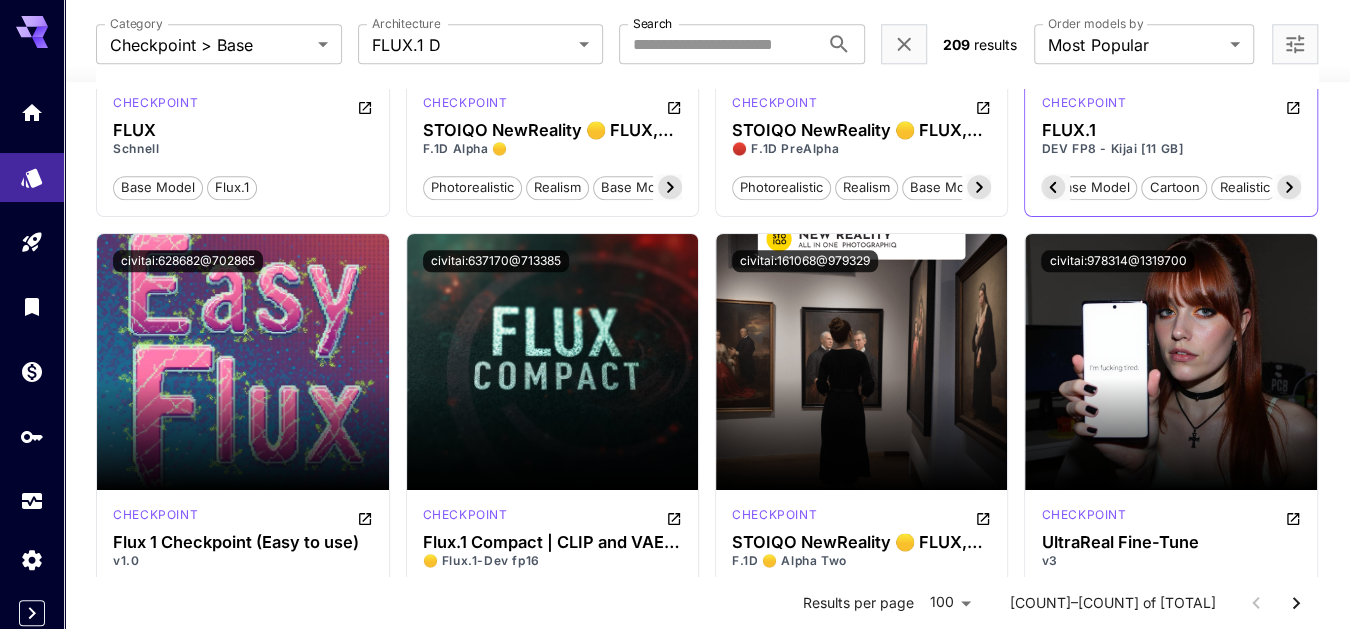 scroll, scrollTop: 1253, scrollLeft: 0, axis: vertical 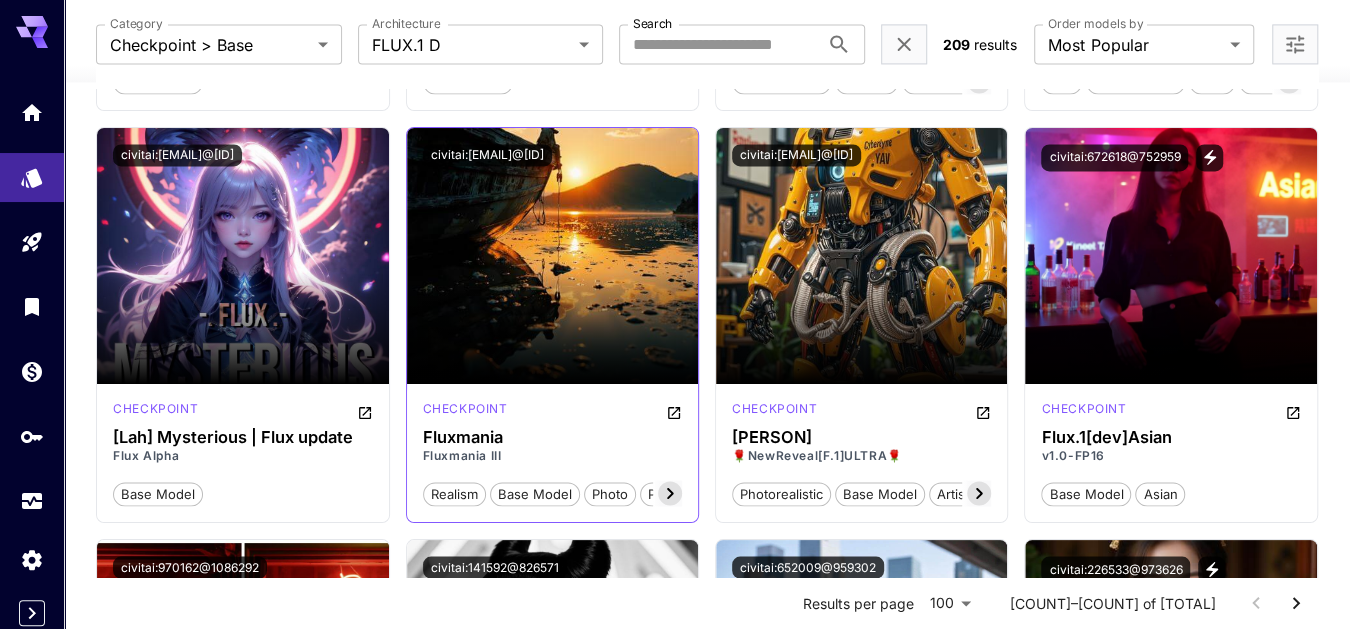 click 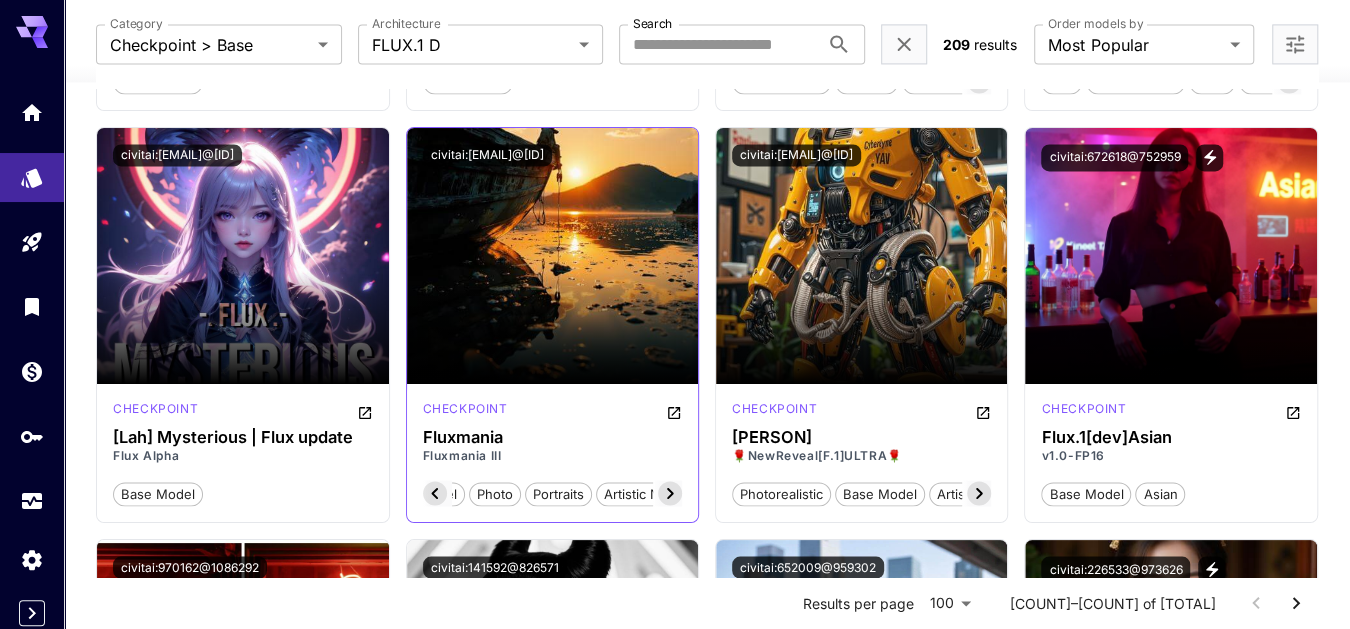 scroll, scrollTop: 0, scrollLeft: 155, axis: horizontal 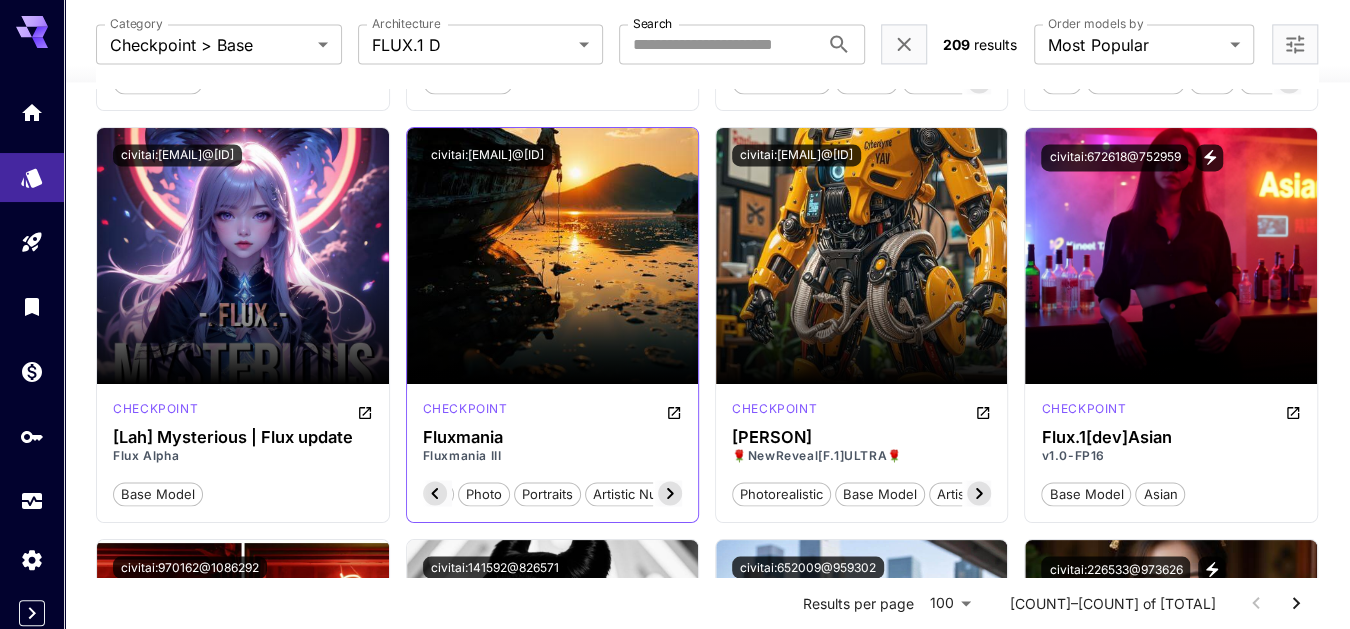 click on "realism base model photo portraits artistic nudes" at bounding box center (552, 485) 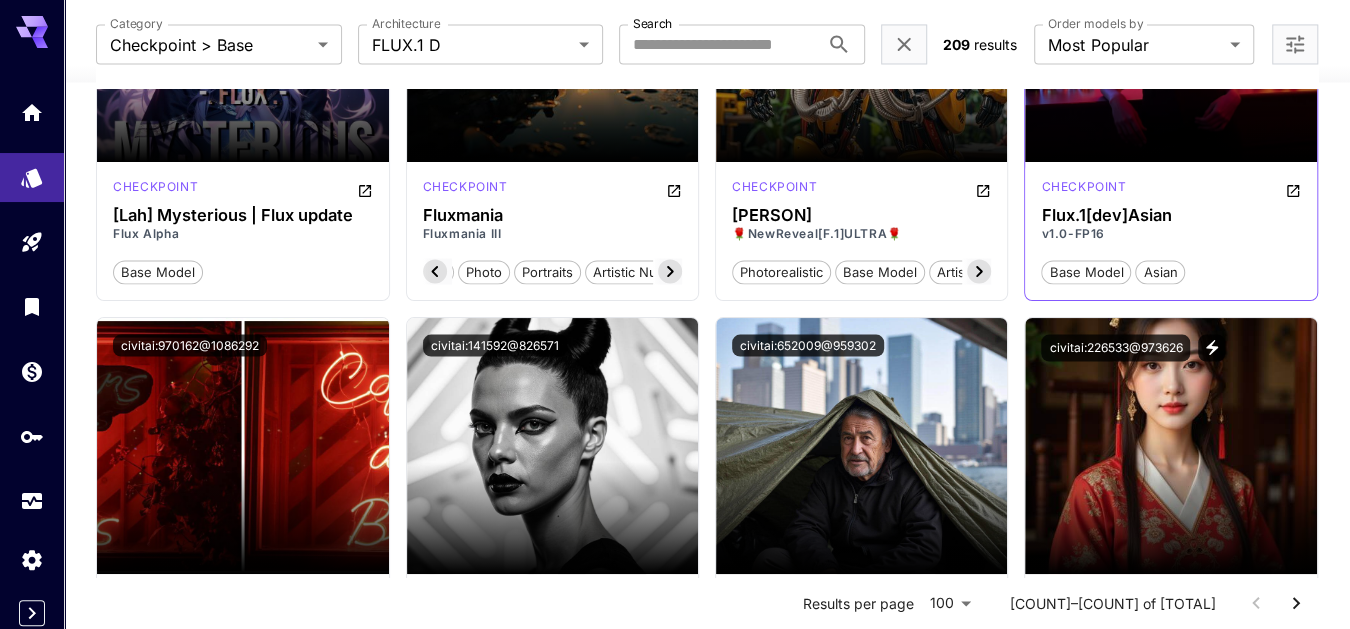 scroll, scrollTop: 2125, scrollLeft: 0, axis: vertical 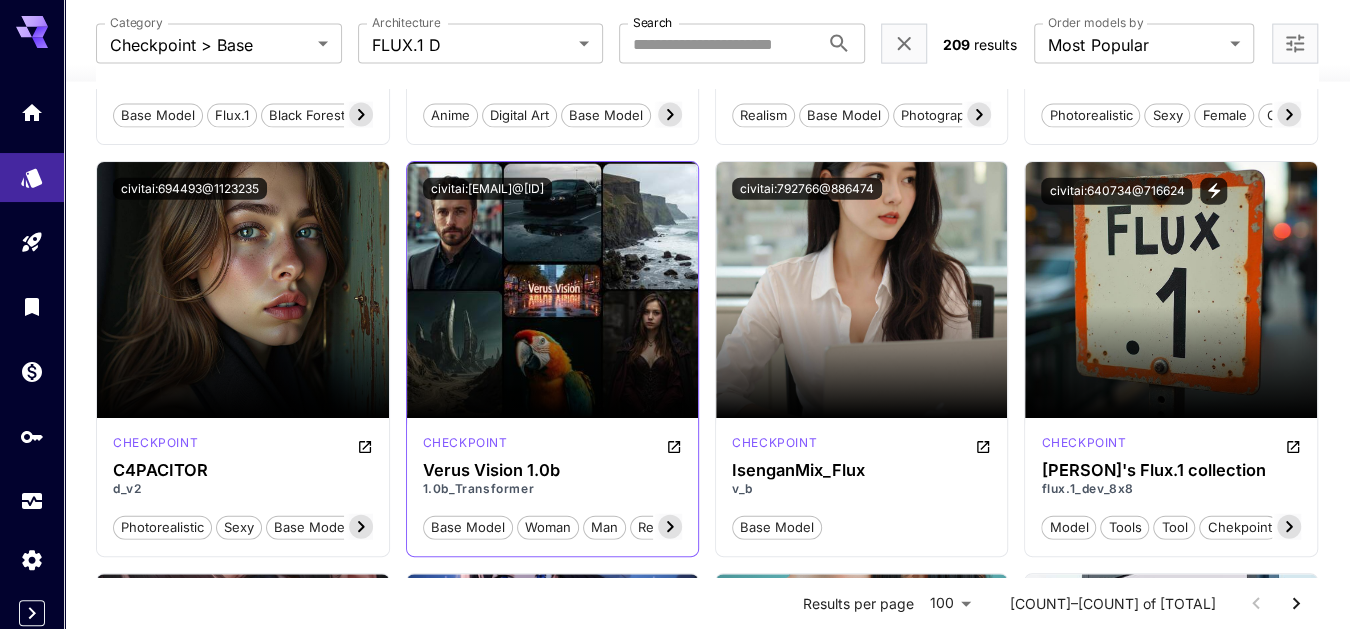 click 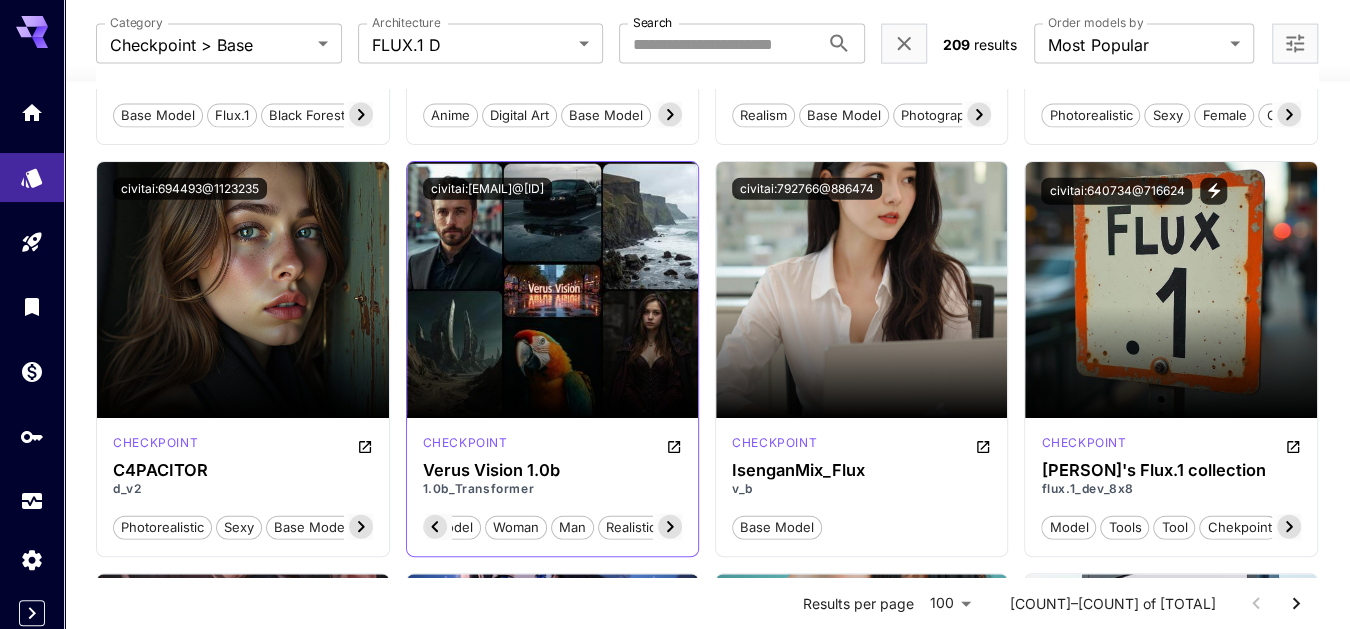 scroll, scrollTop: 0, scrollLeft: 82, axis: horizontal 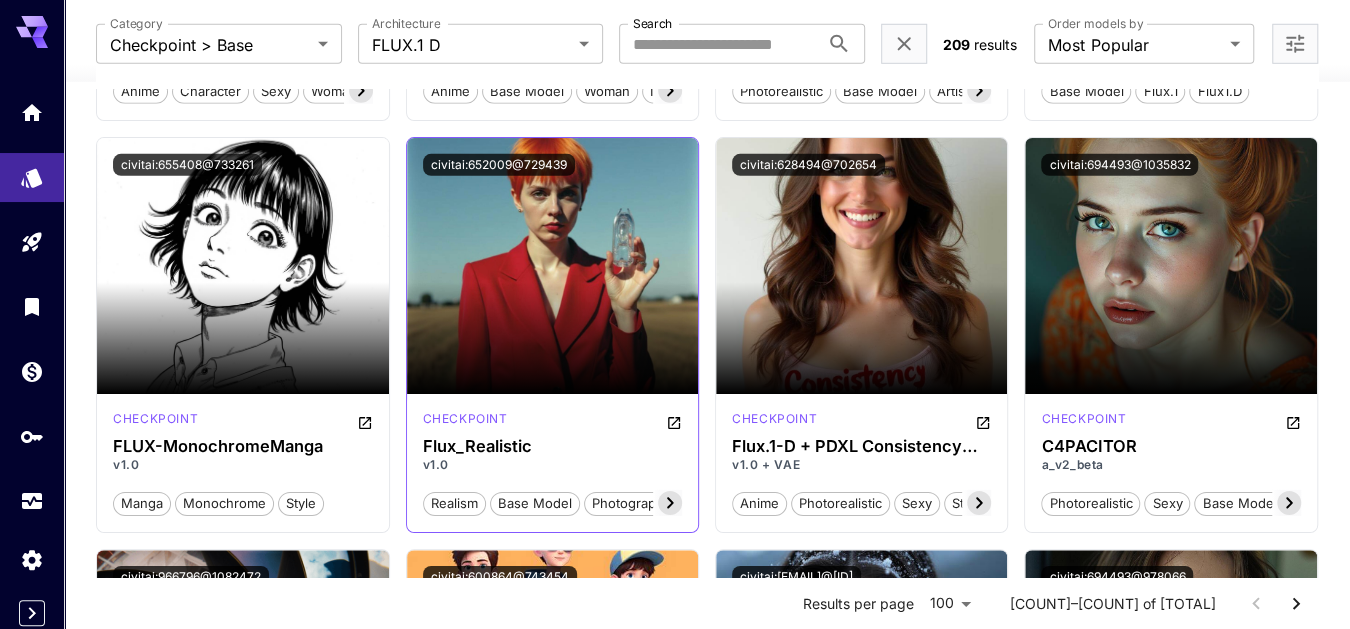 click 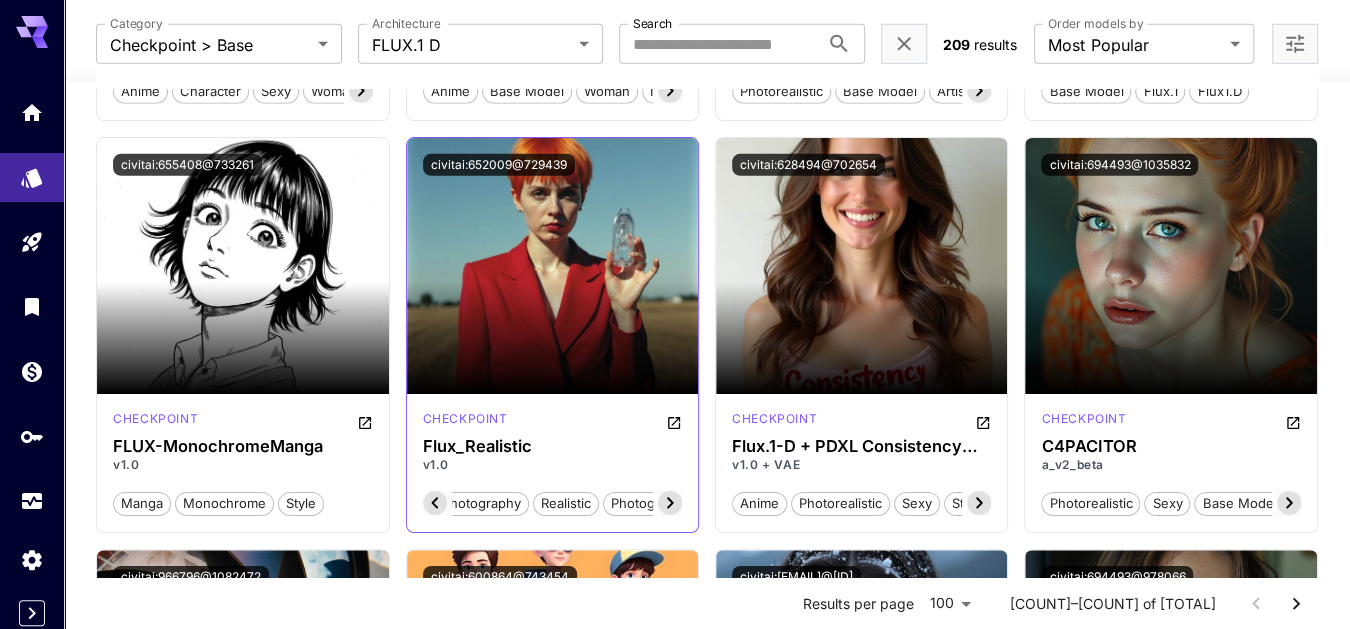 scroll, scrollTop: 0, scrollLeft: 199, axis: horizontal 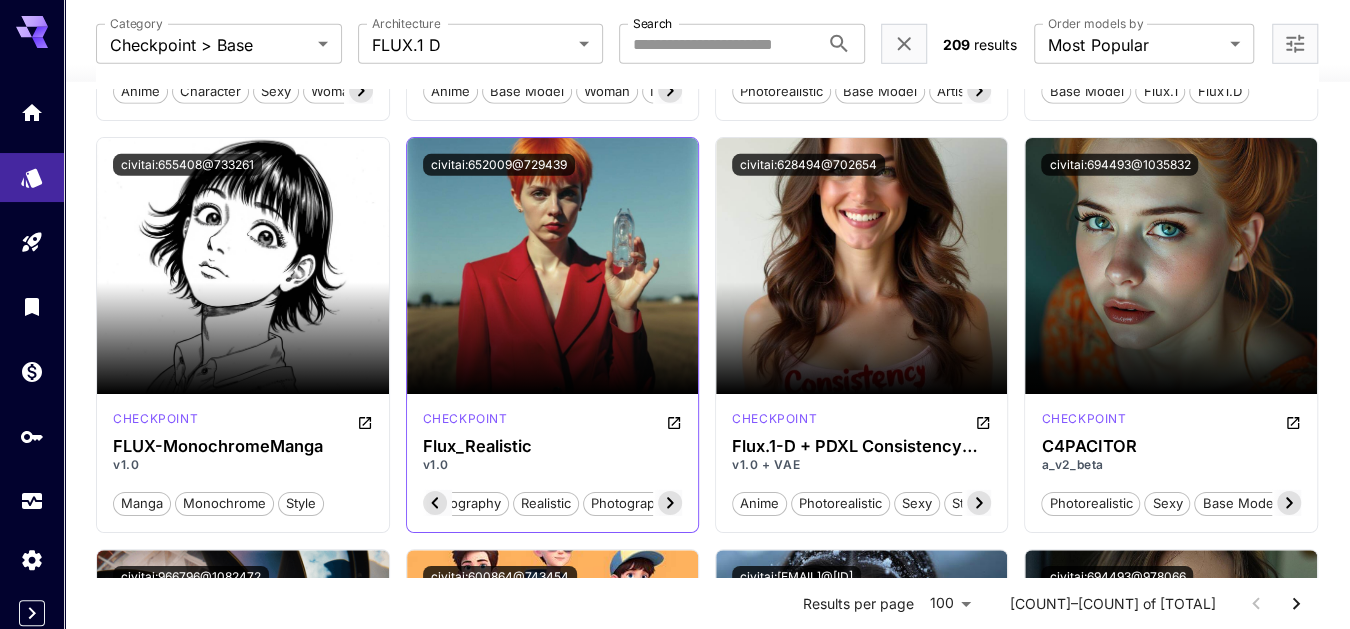 click 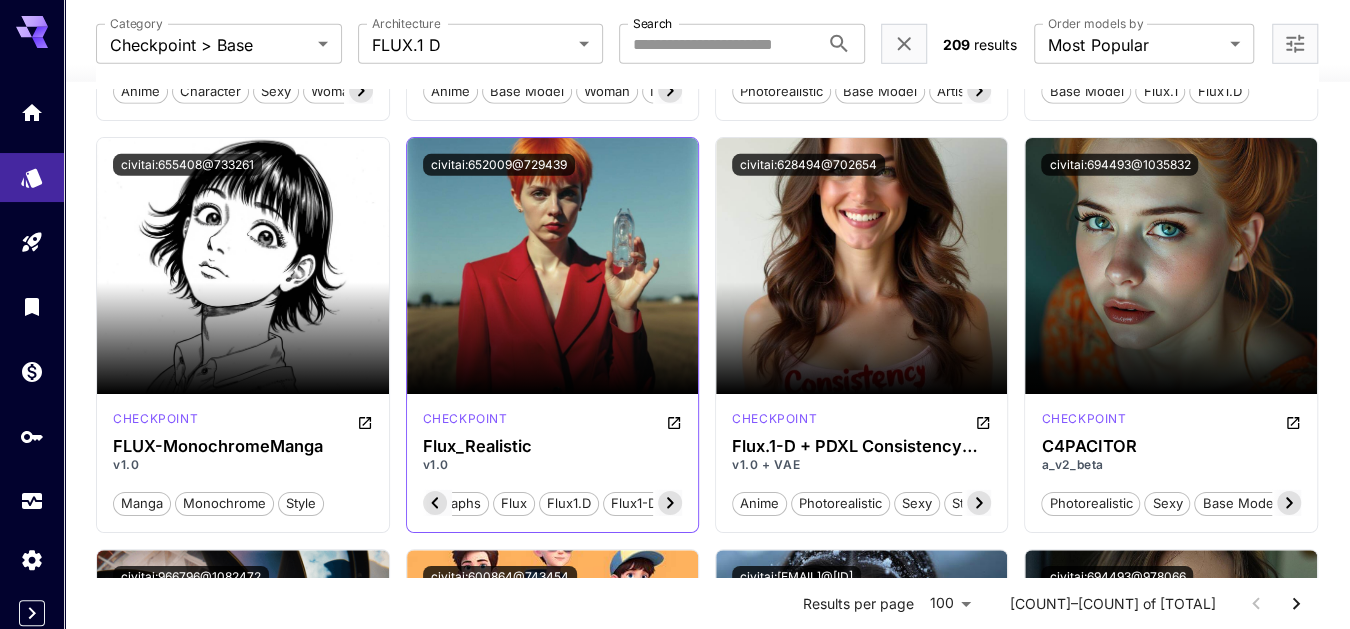 scroll, scrollTop: 0, scrollLeft: 399, axis: horizontal 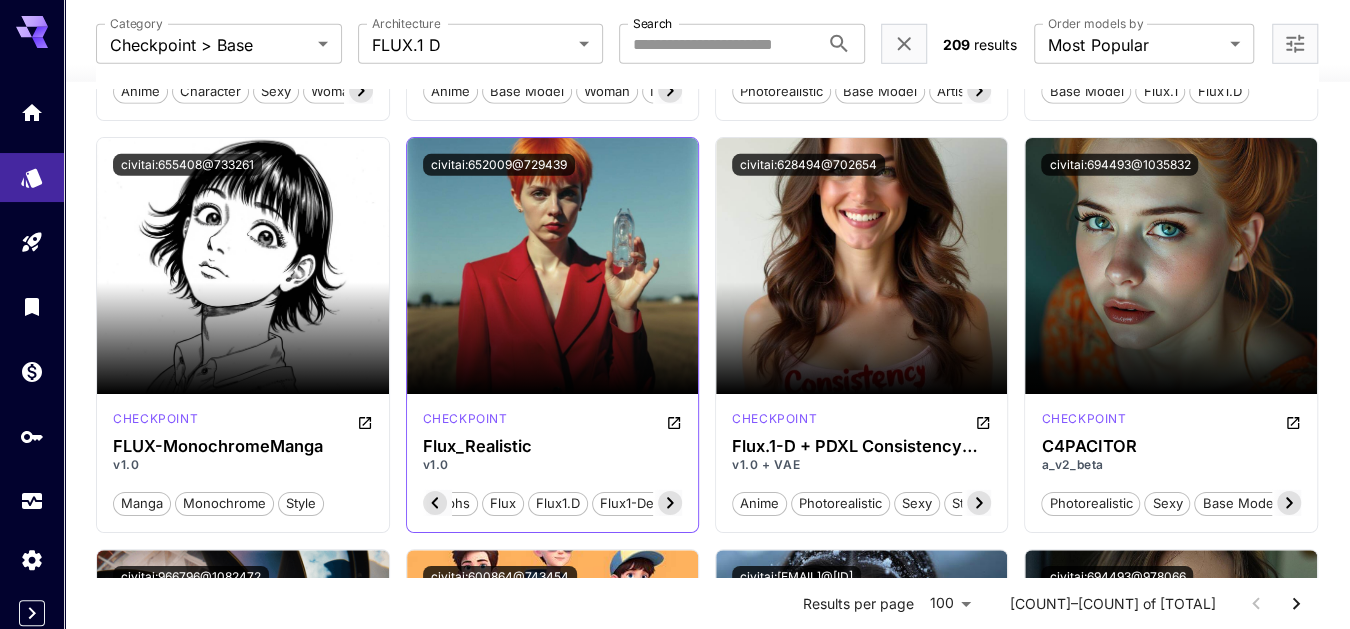 click 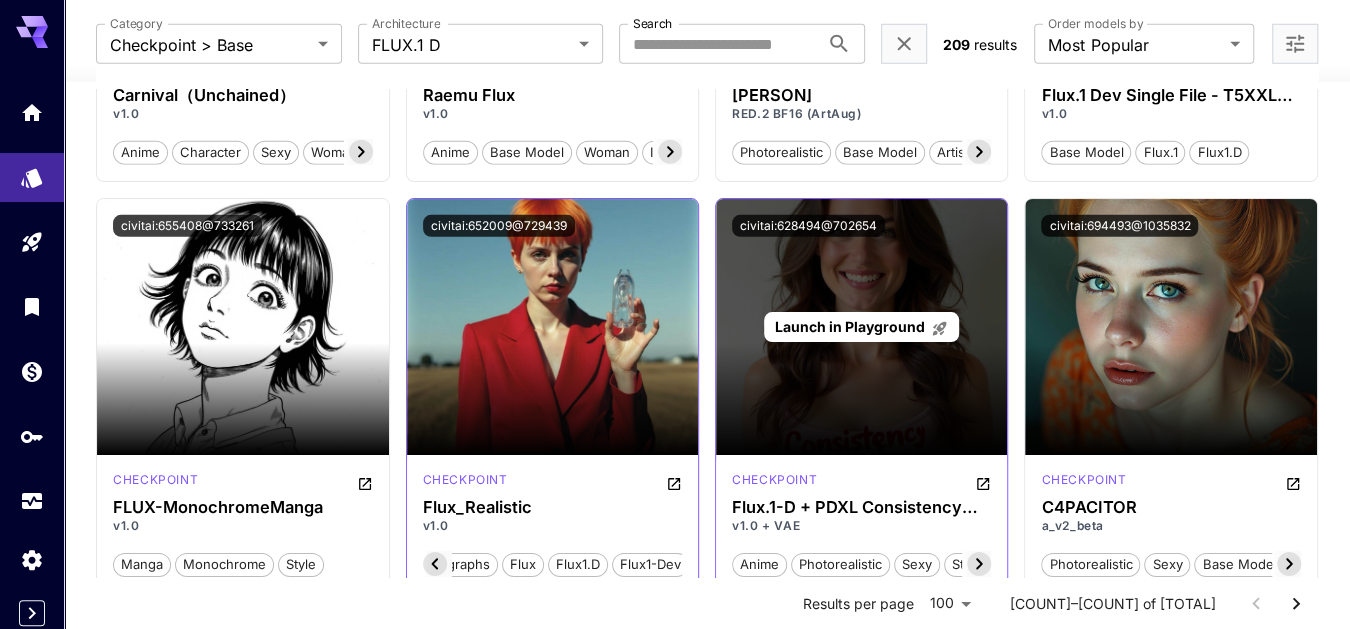 scroll, scrollTop: 3337, scrollLeft: 0, axis: vertical 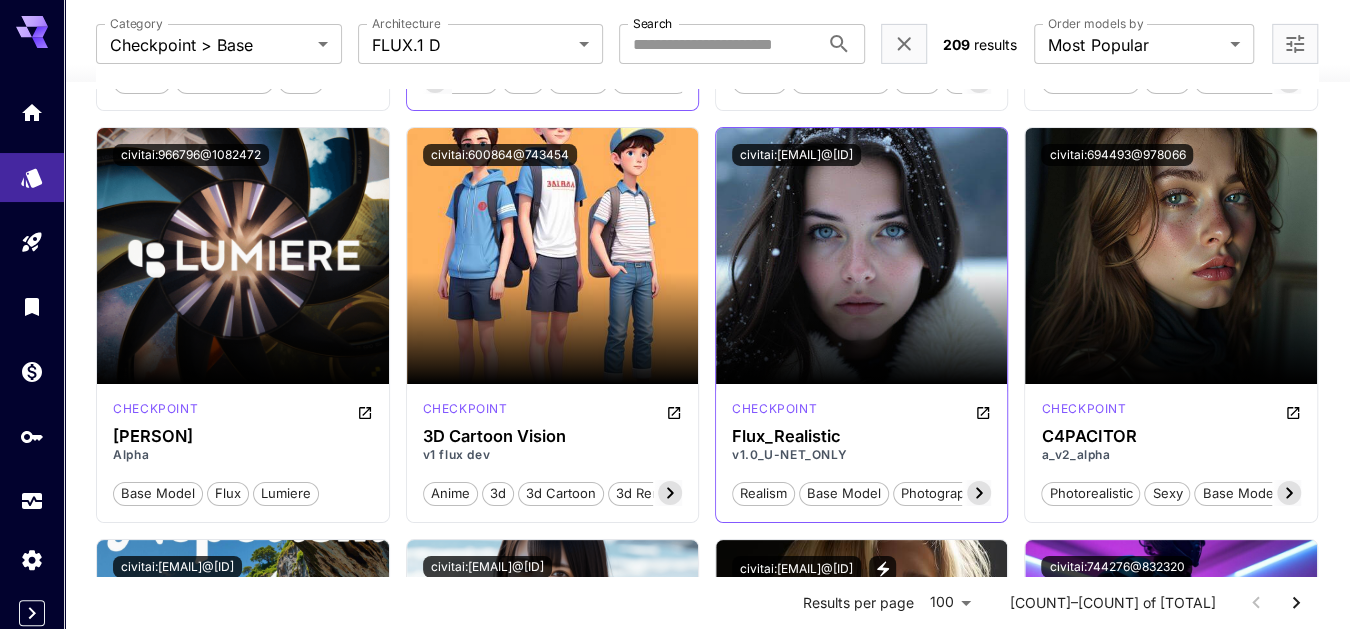 click 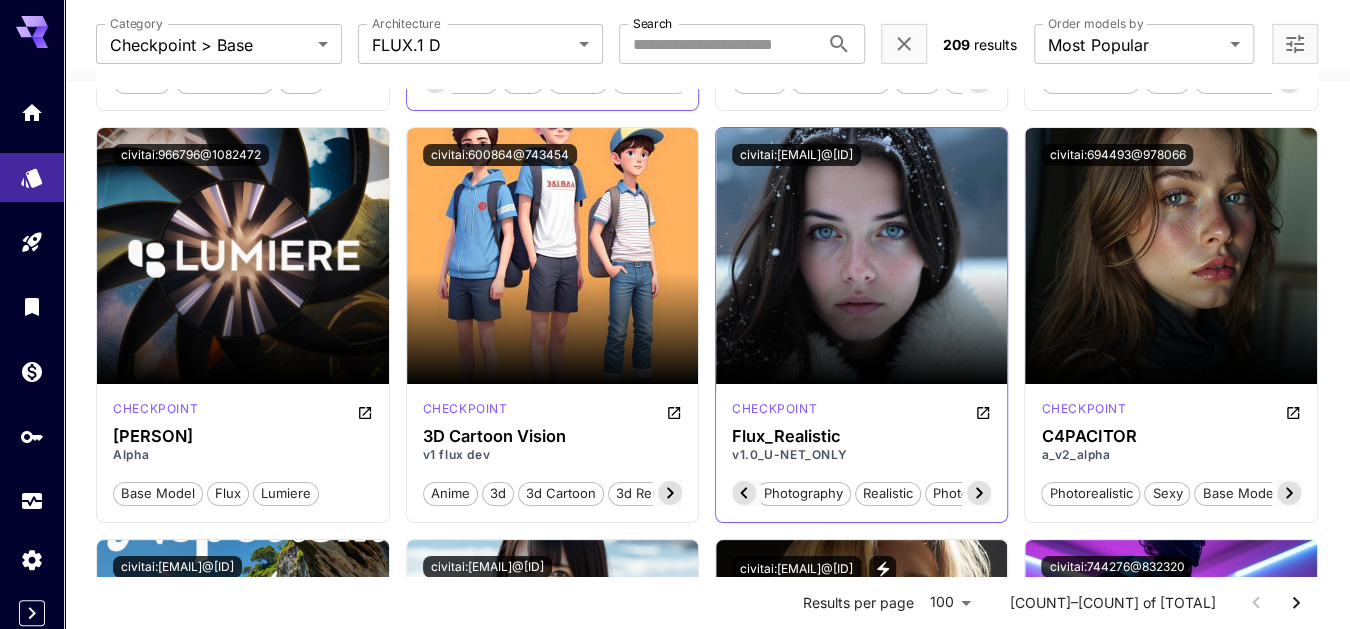 scroll, scrollTop: 0, scrollLeft: 199, axis: horizontal 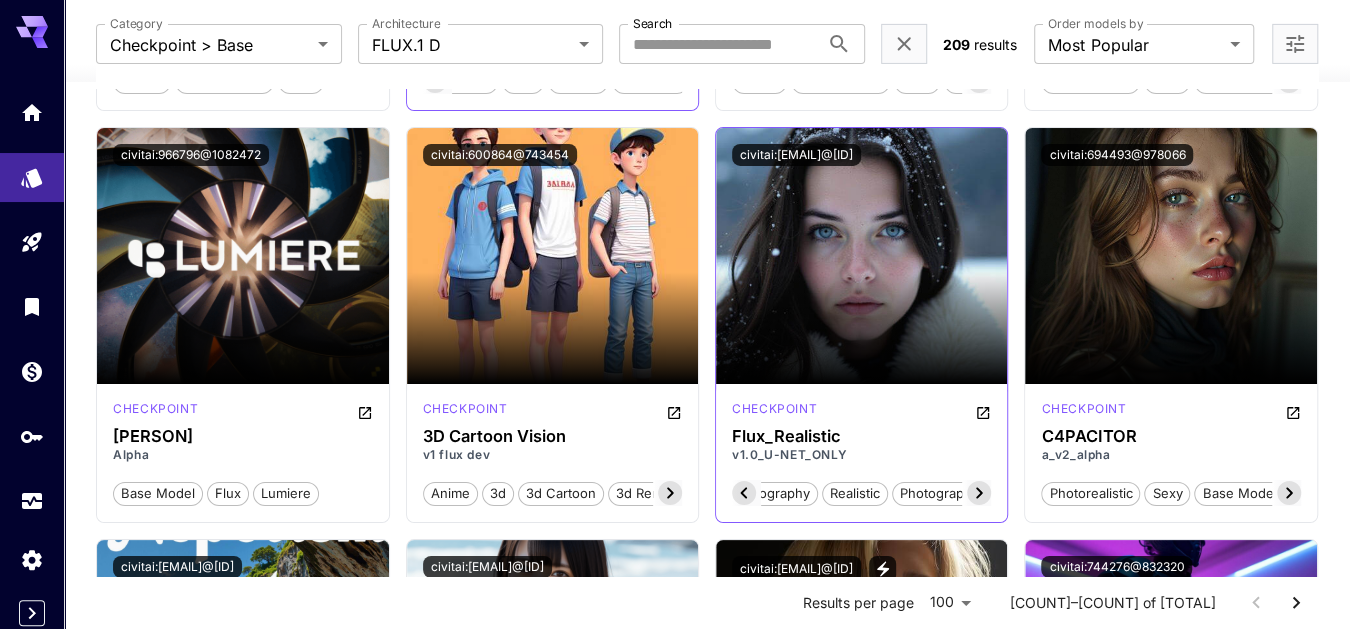 click 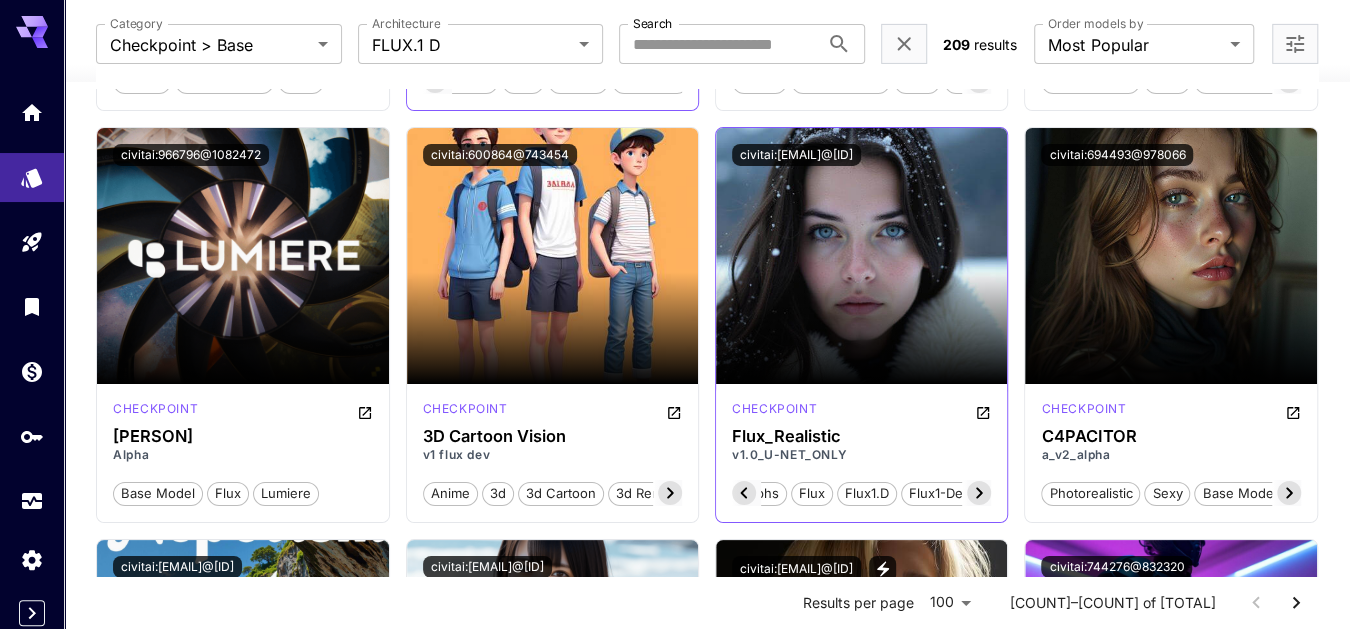 click 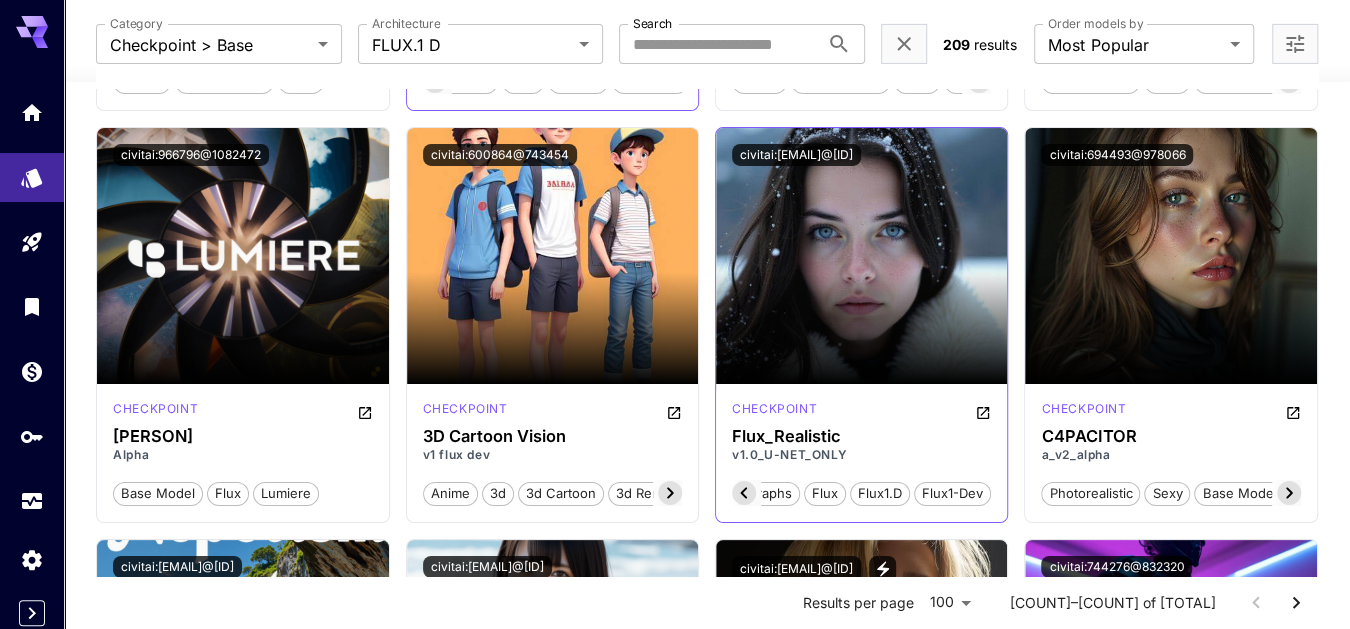 scroll, scrollTop: 0, scrollLeft: 379, axis: horizontal 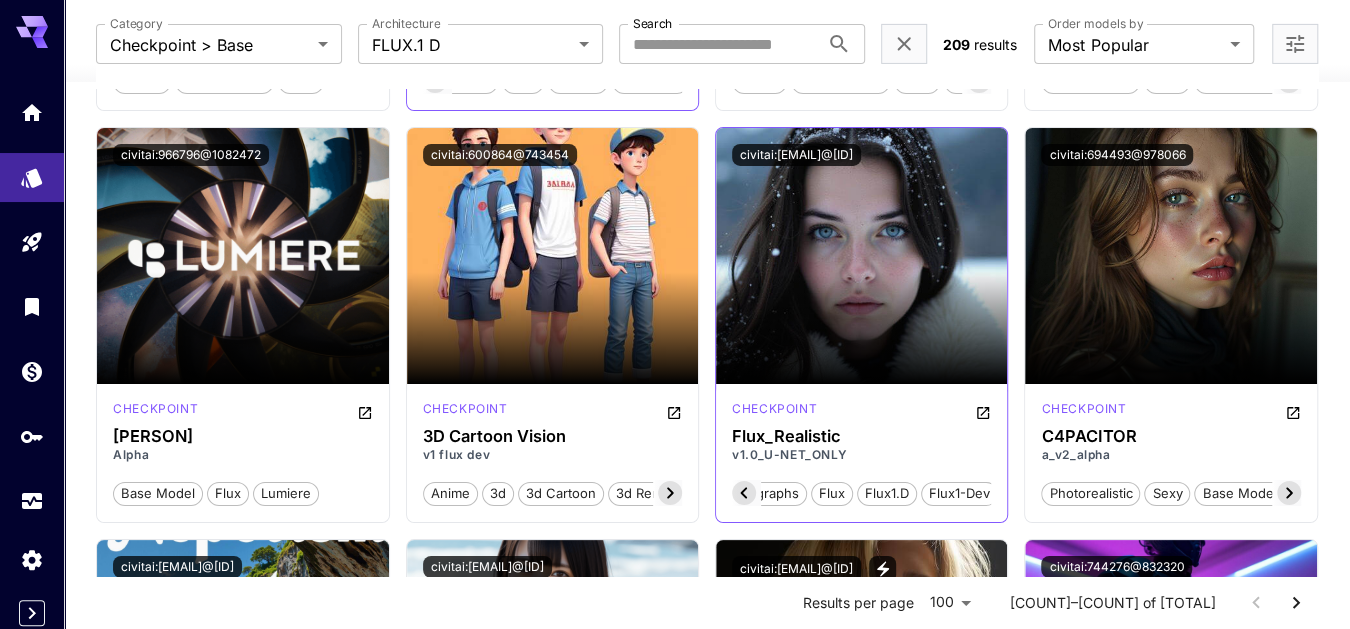click on "flux1-dev" at bounding box center [959, 494] 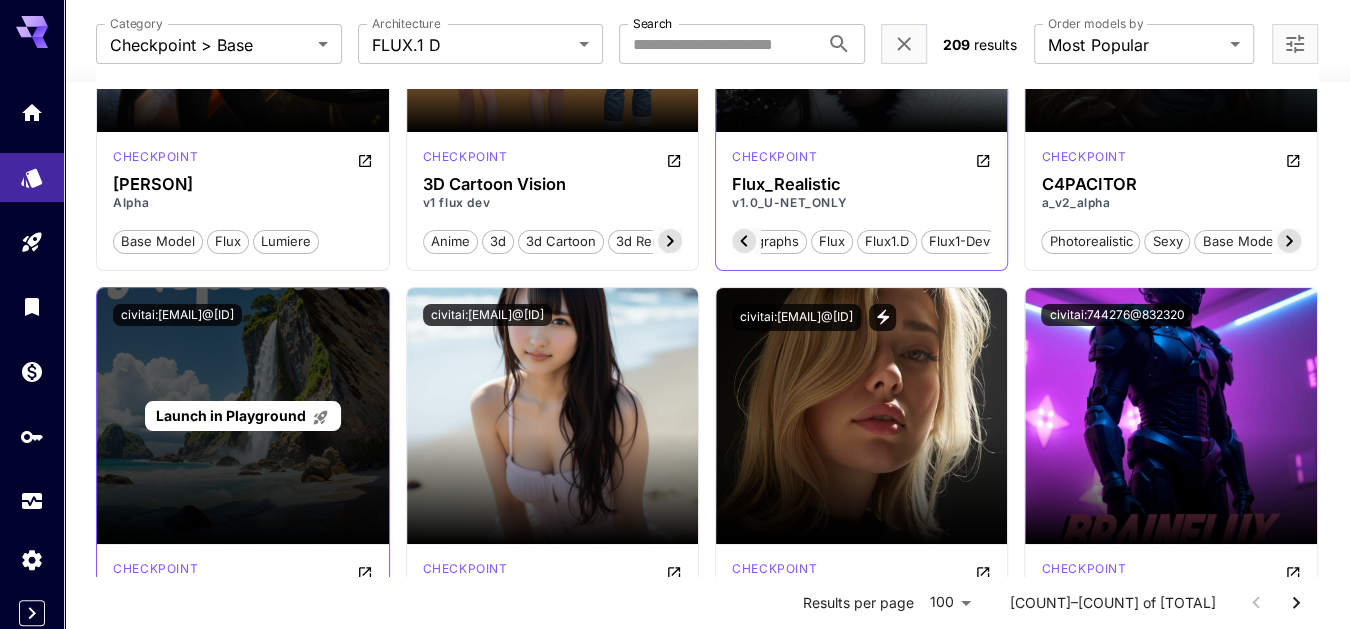 scroll, scrollTop: 4077, scrollLeft: 0, axis: vertical 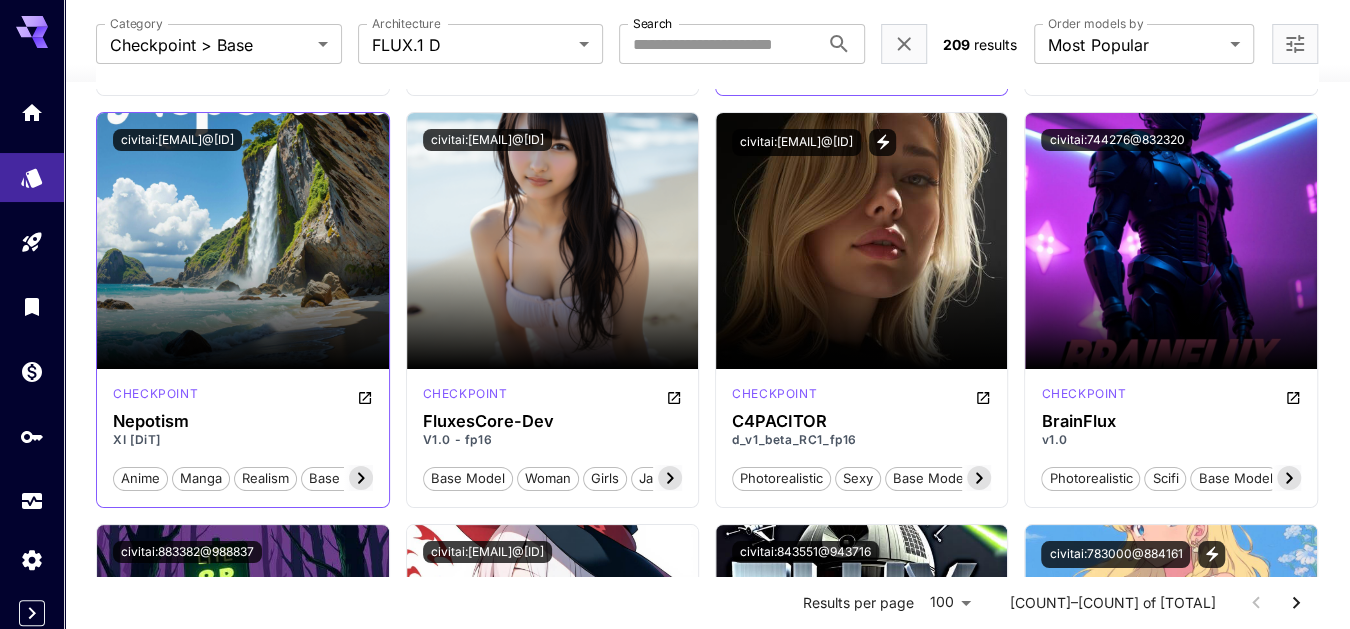 click on "civitai:883382@988837" at bounding box center (242, 552) 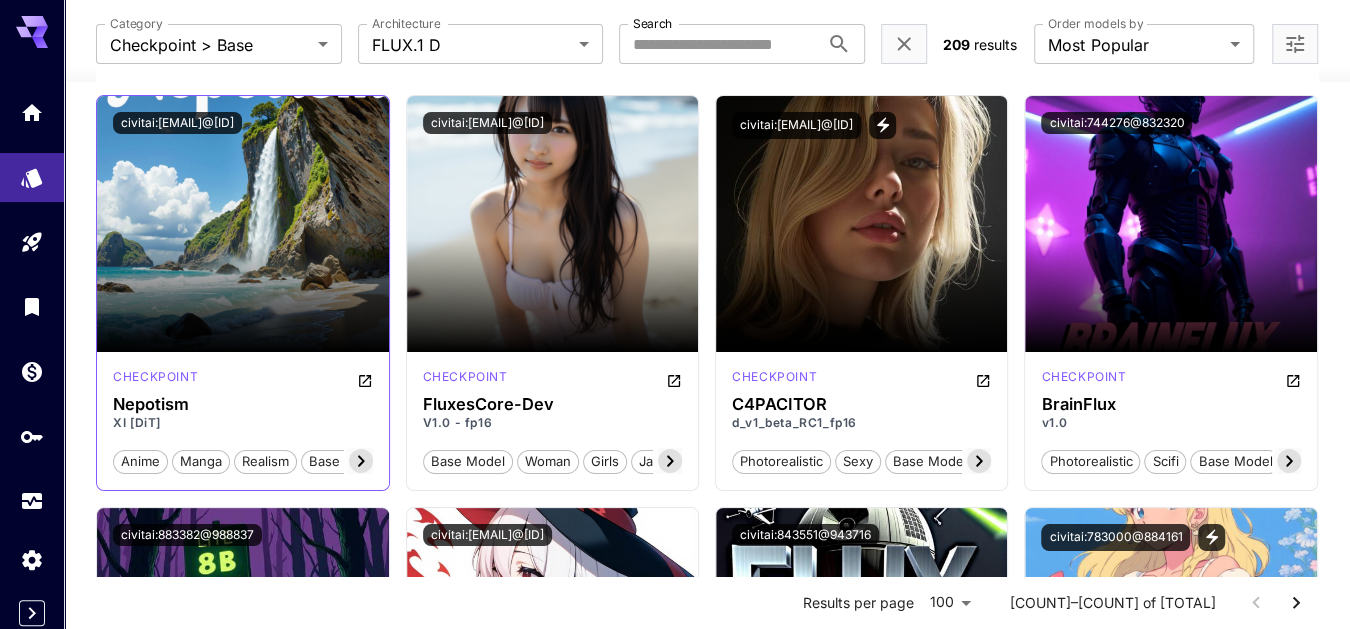 scroll, scrollTop: 4264, scrollLeft: 0, axis: vertical 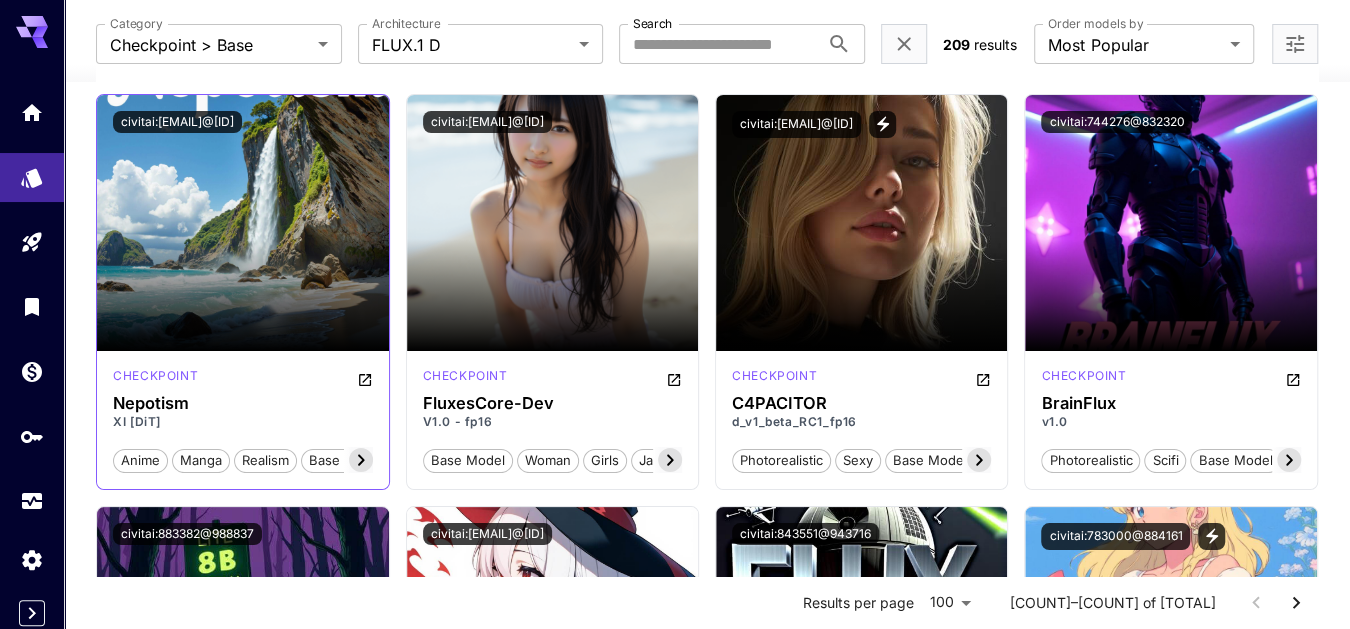 click 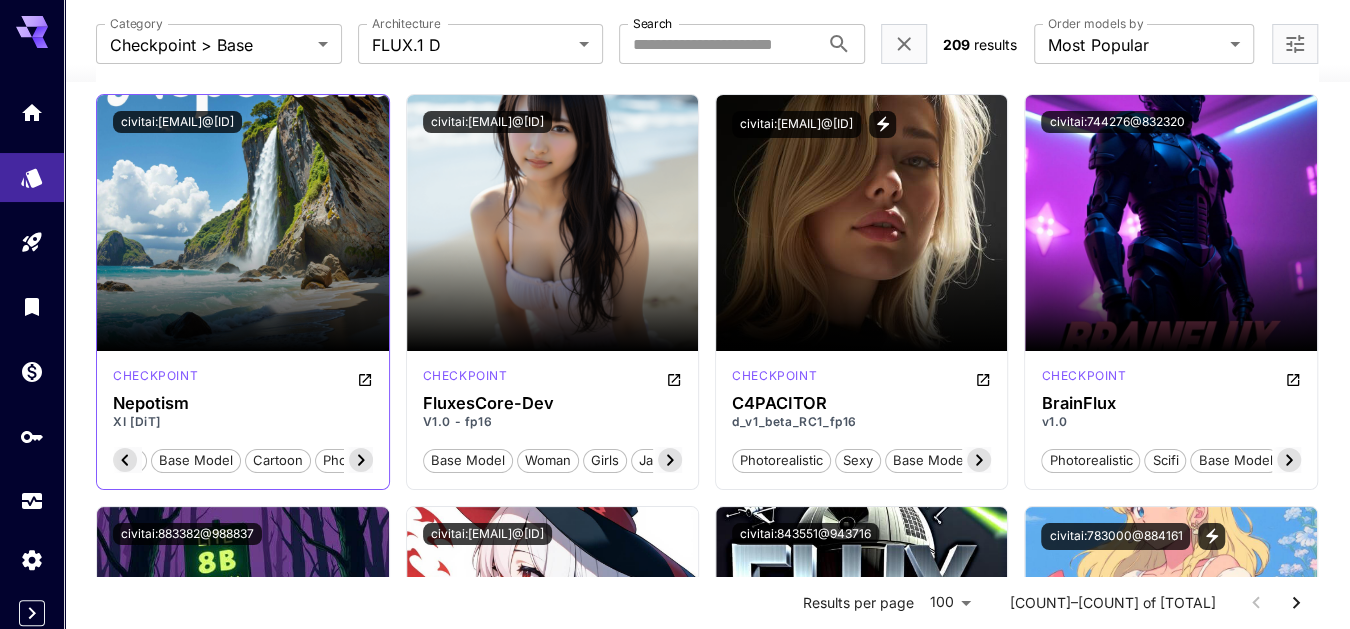 scroll, scrollTop: 0, scrollLeft: 199, axis: horizontal 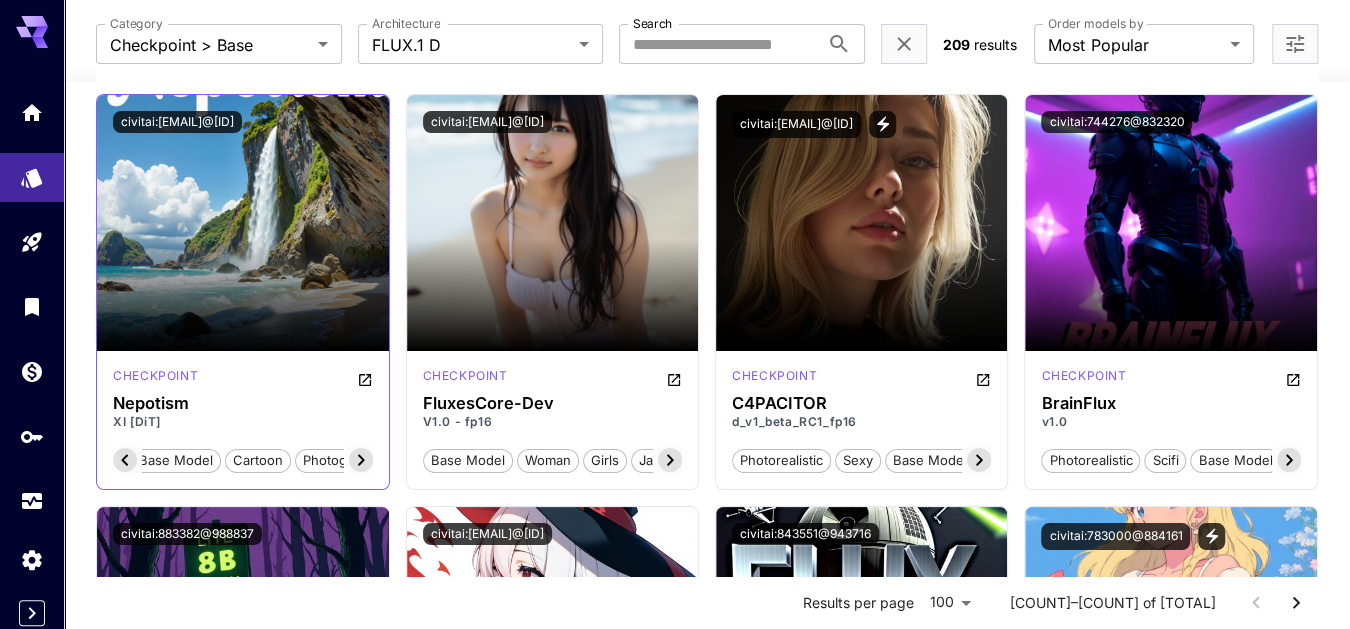 click 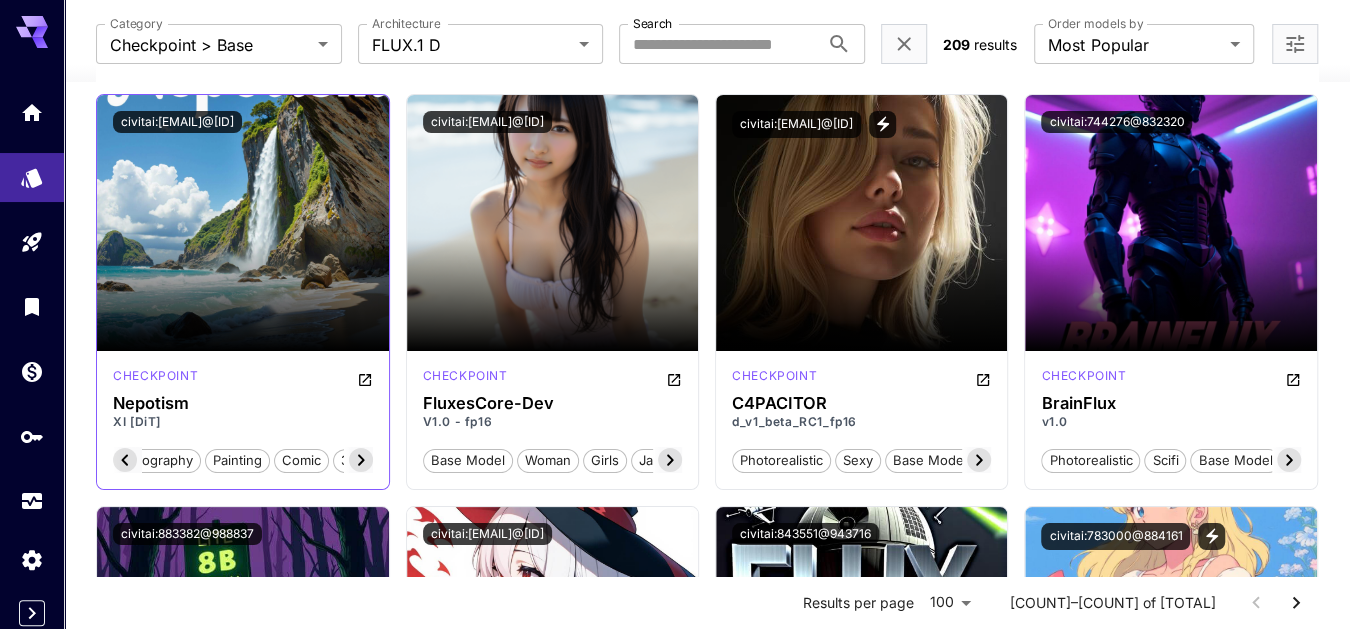 scroll, scrollTop: 0, scrollLeft: 399, axis: horizontal 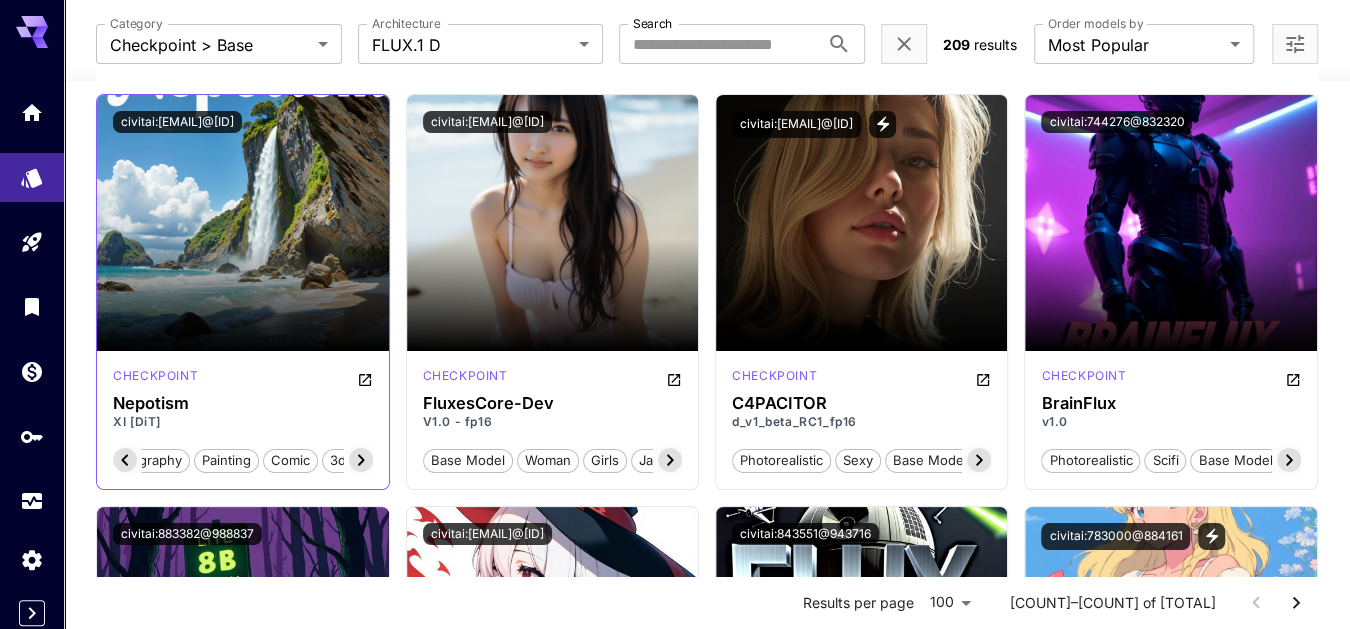 click 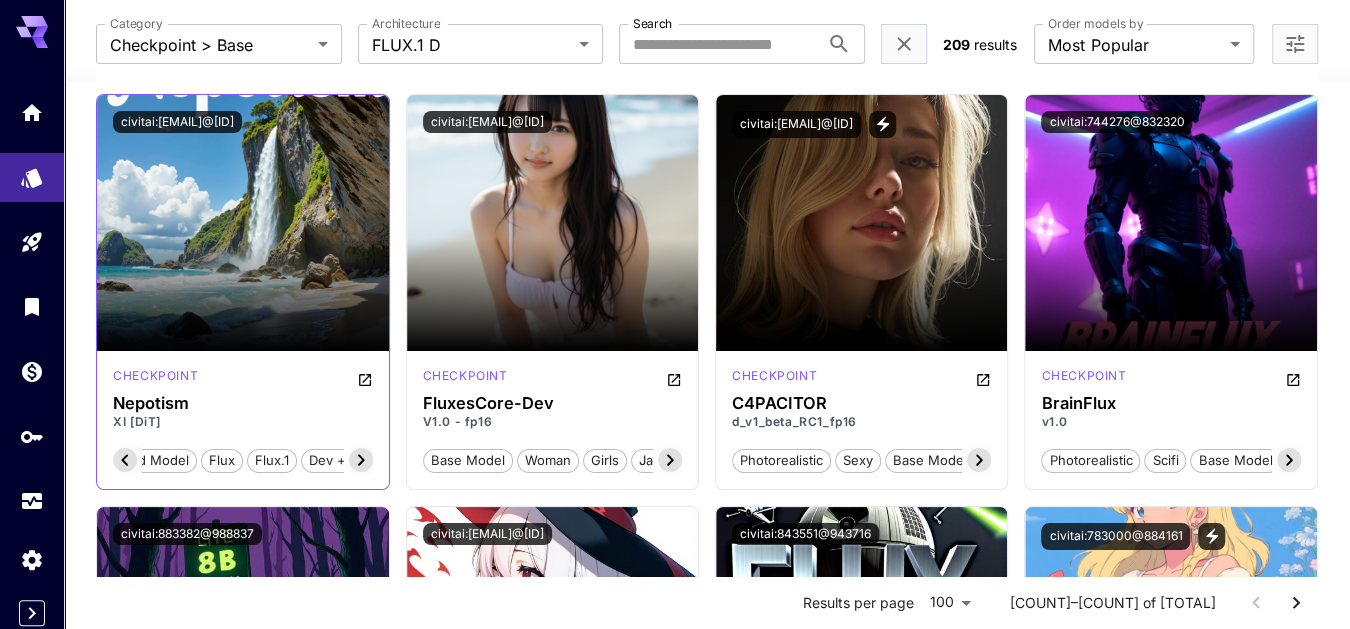 click 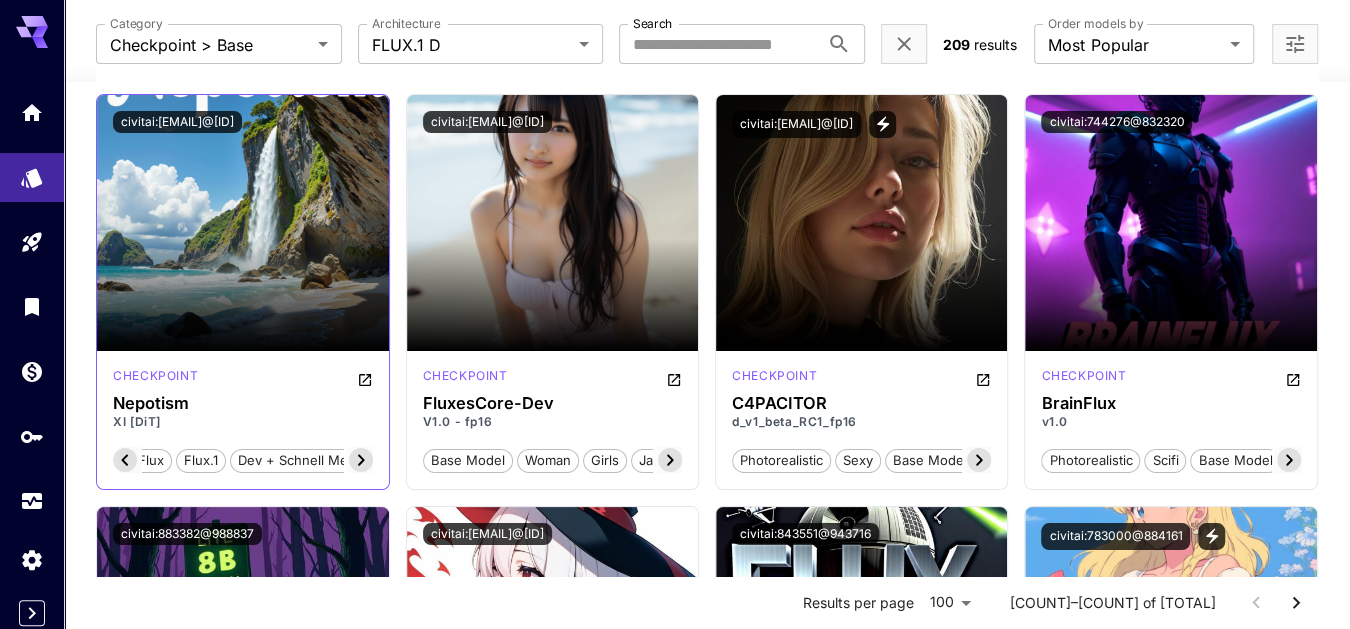 scroll, scrollTop: 0, scrollLeft: 799, axis: horizontal 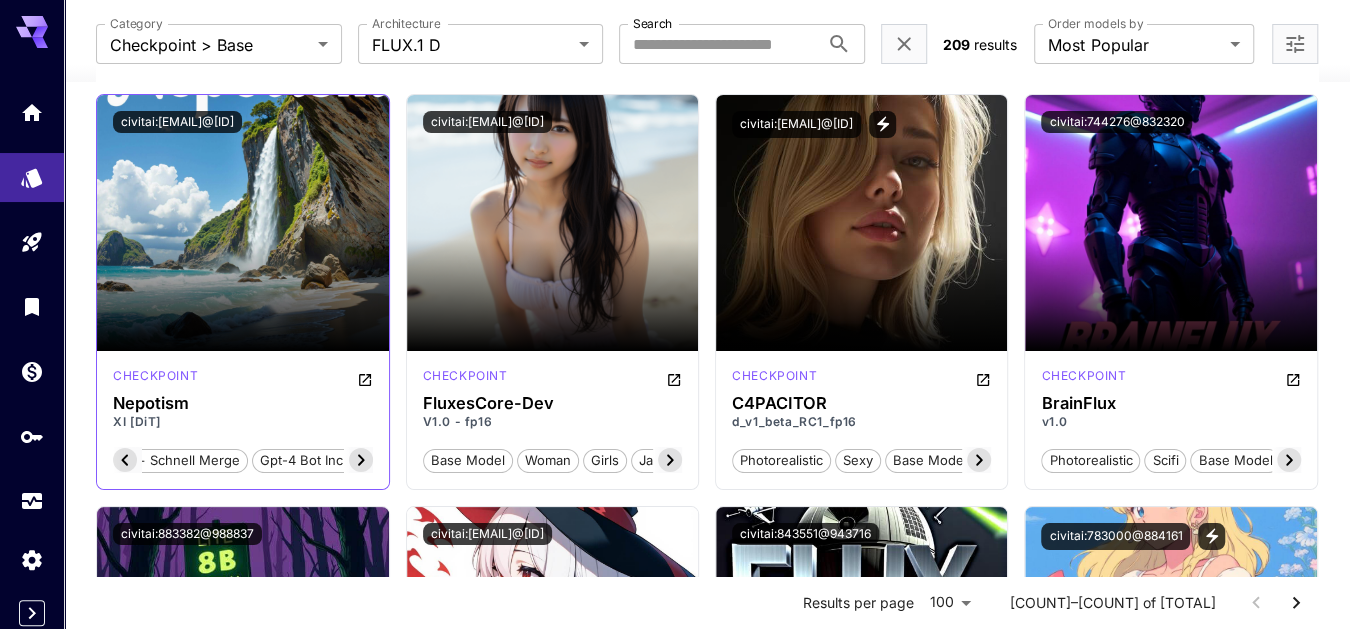click 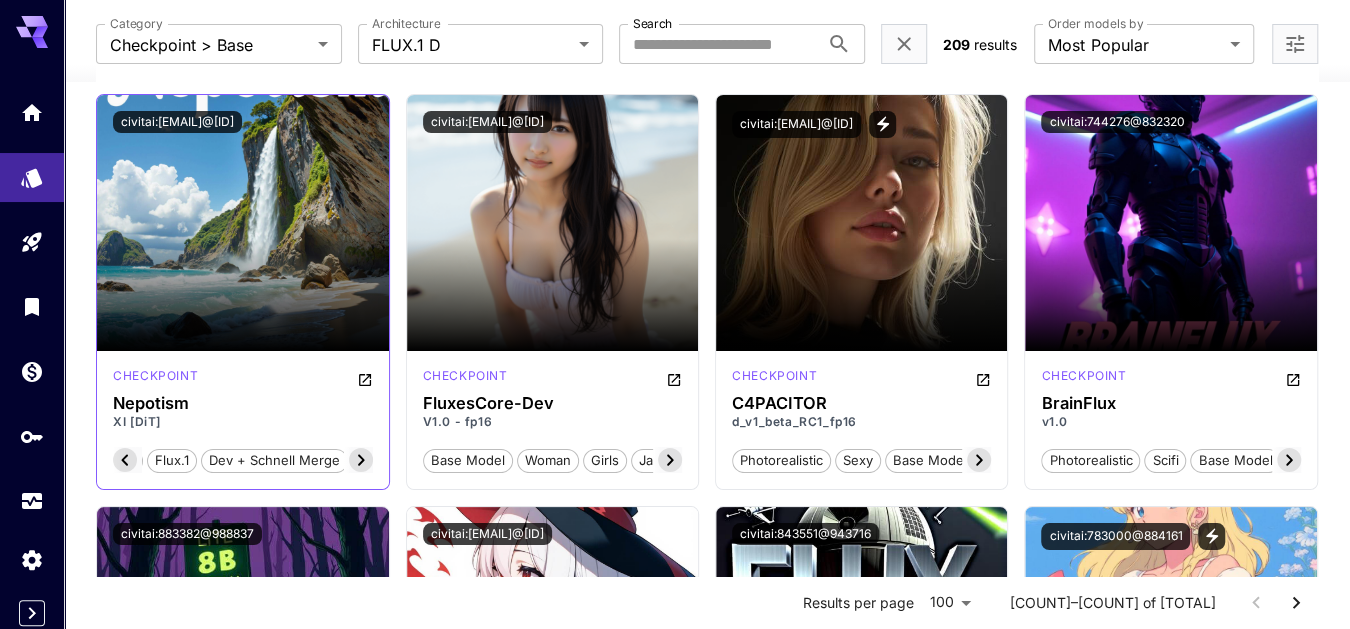 click 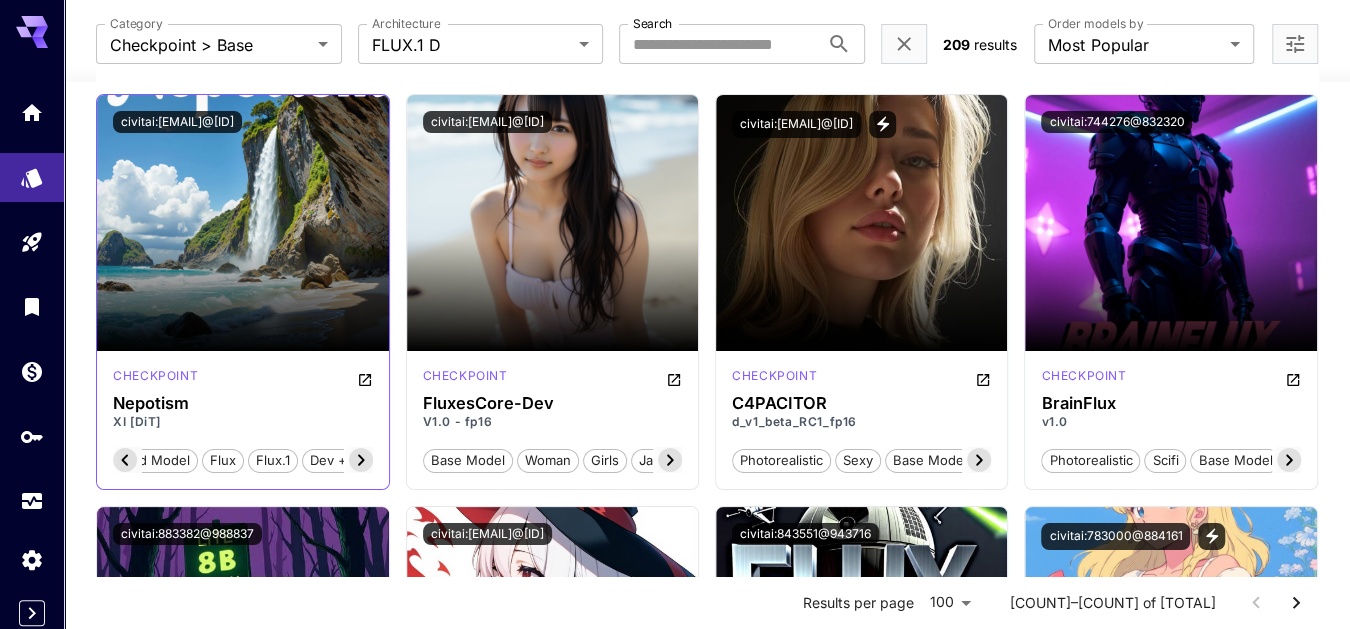 click 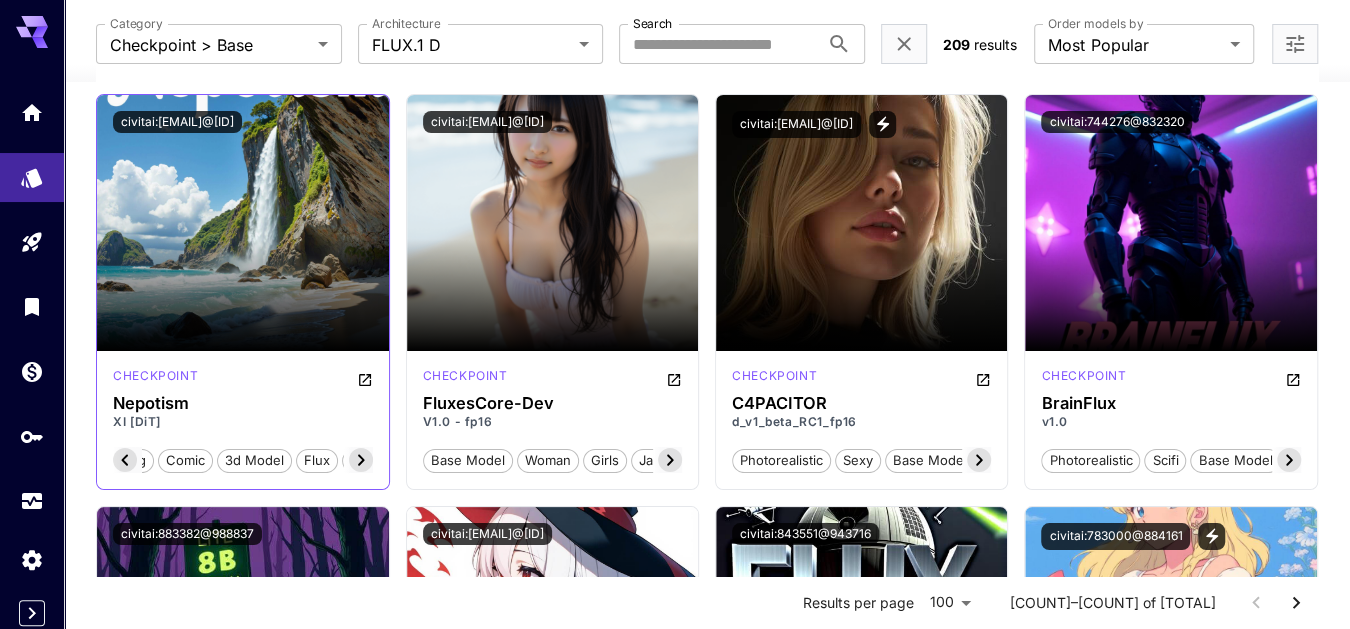 click 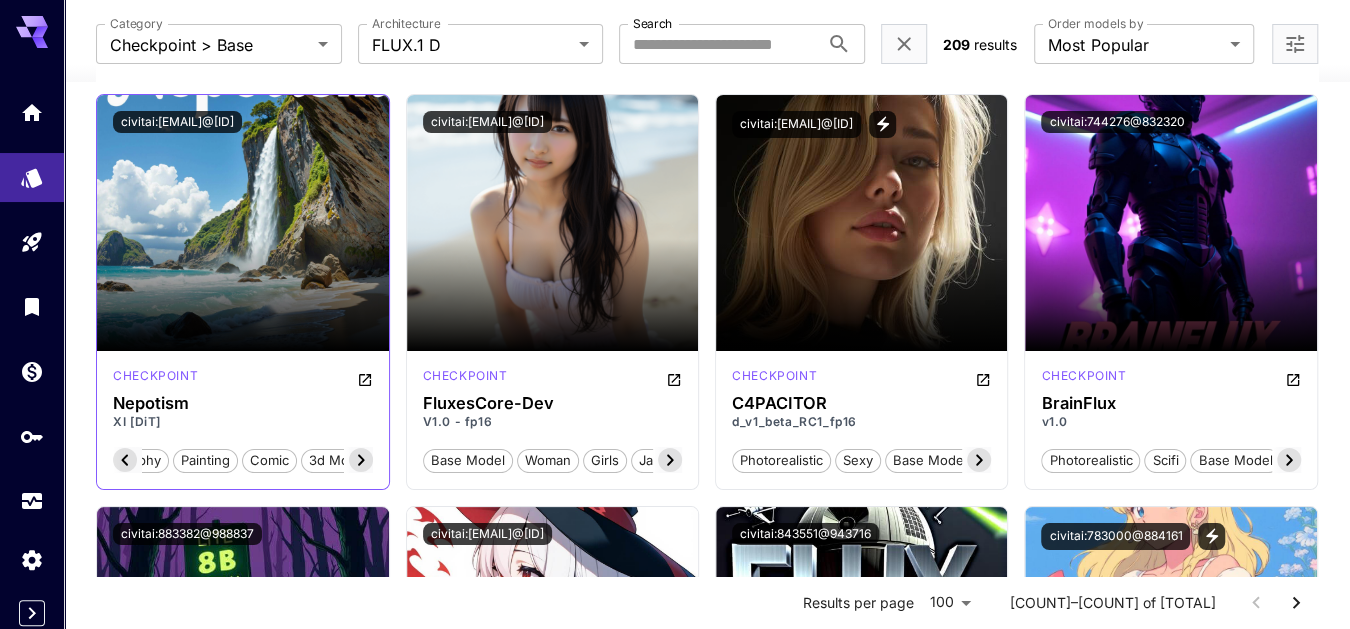 click 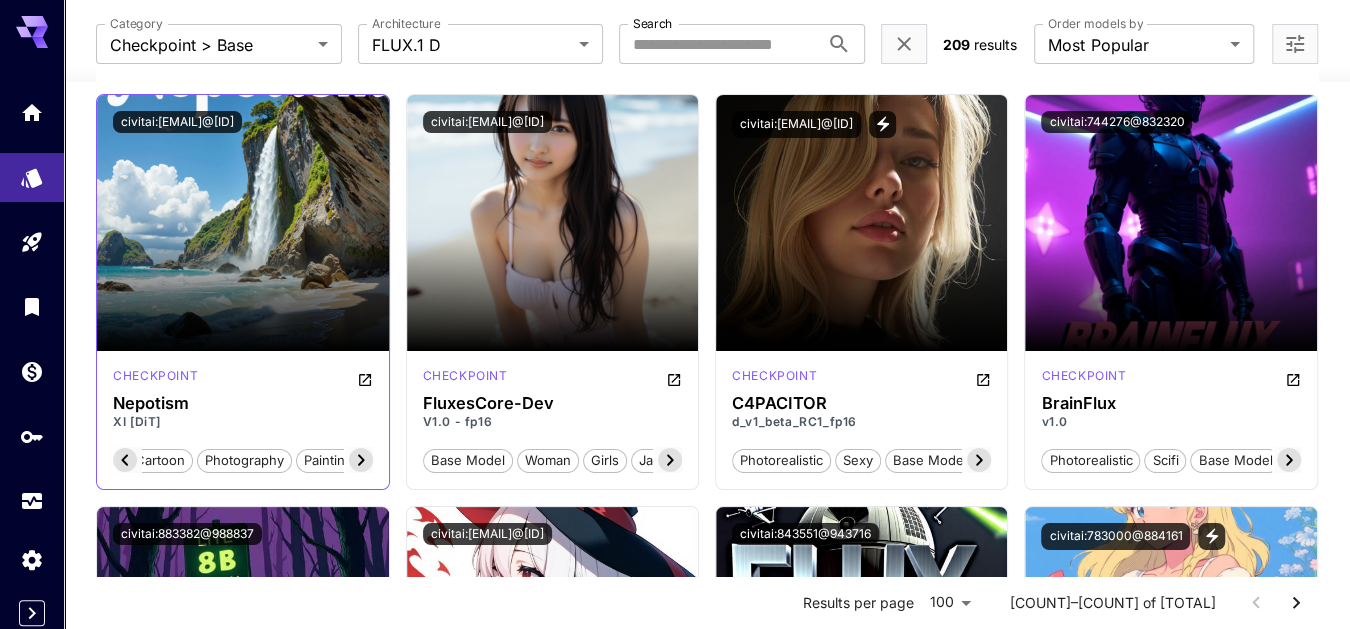 click 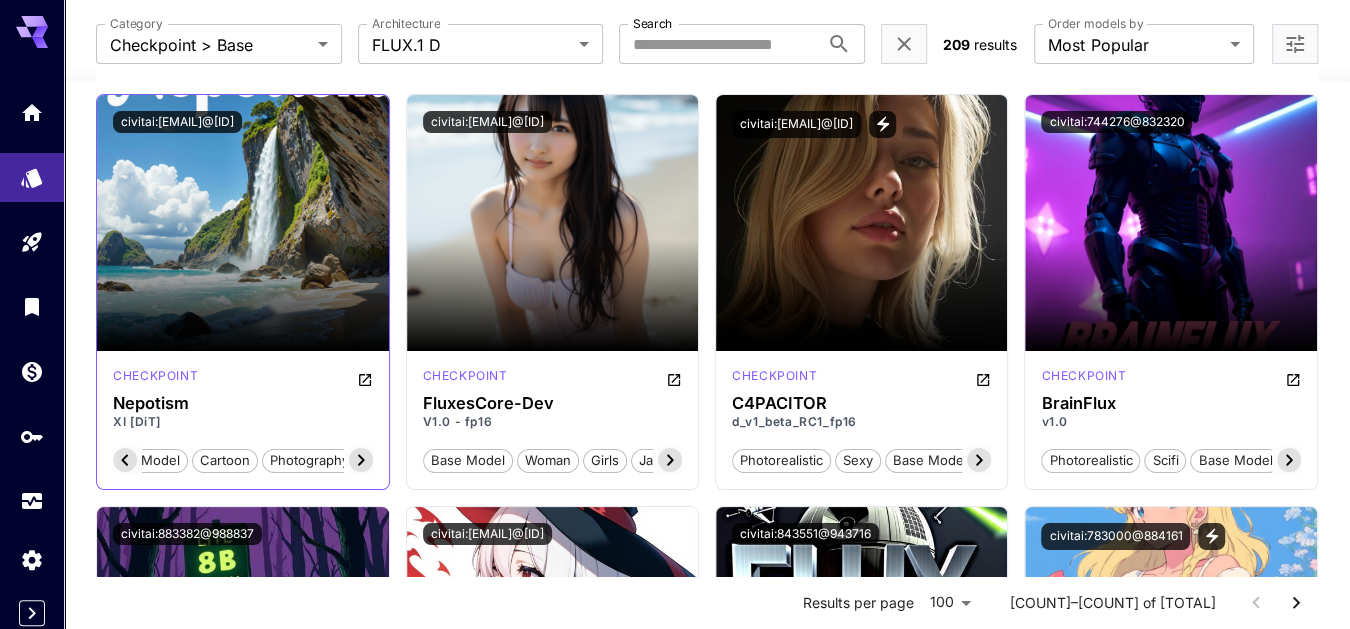 scroll, scrollTop: 0, scrollLeft: 197, axis: horizontal 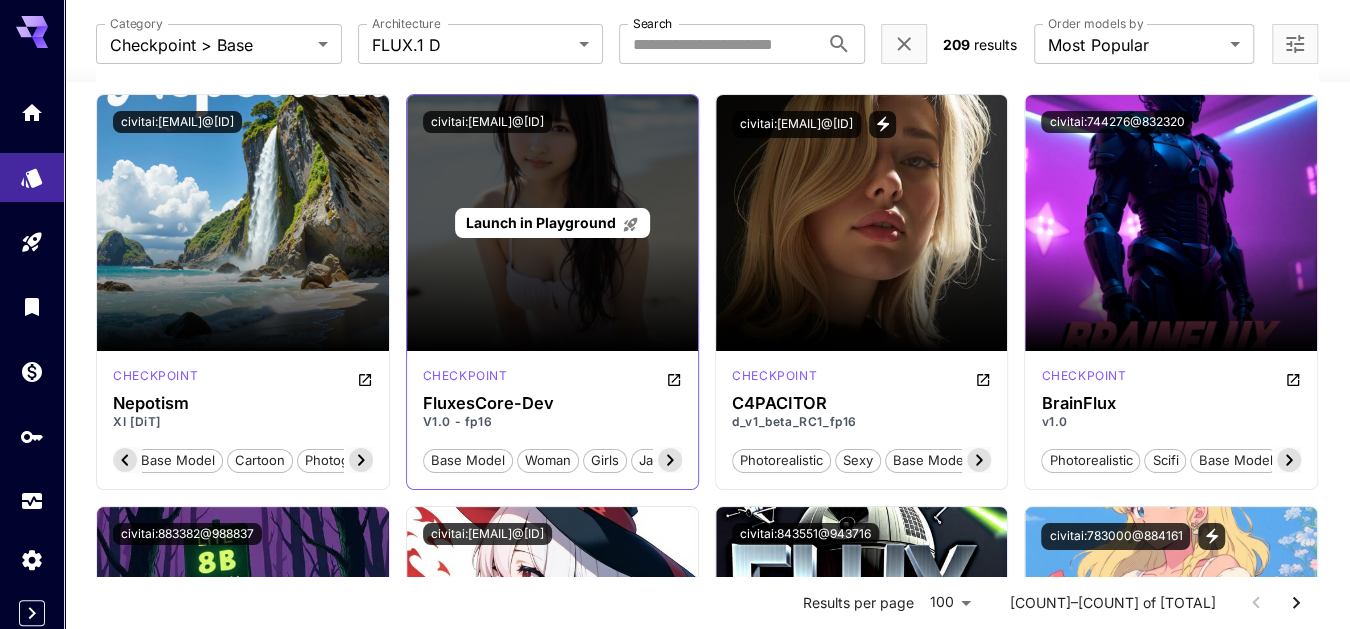 click on "Launch in Playground" at bounding box center [552, 223] 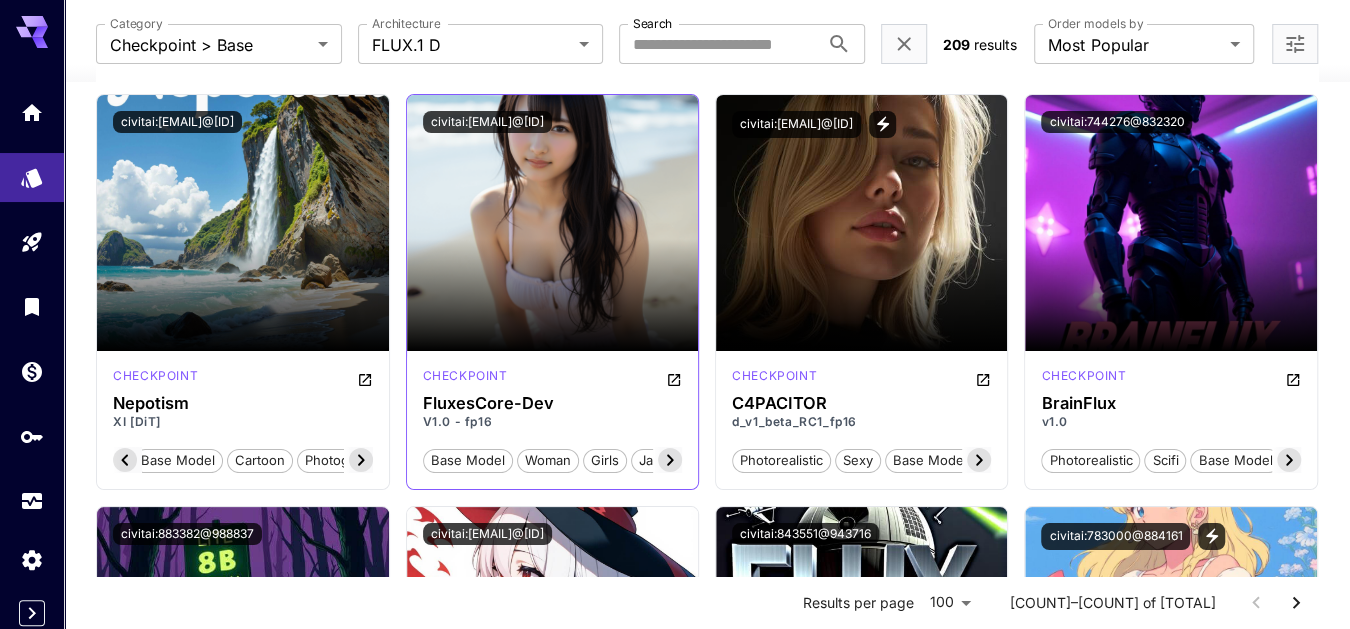 click 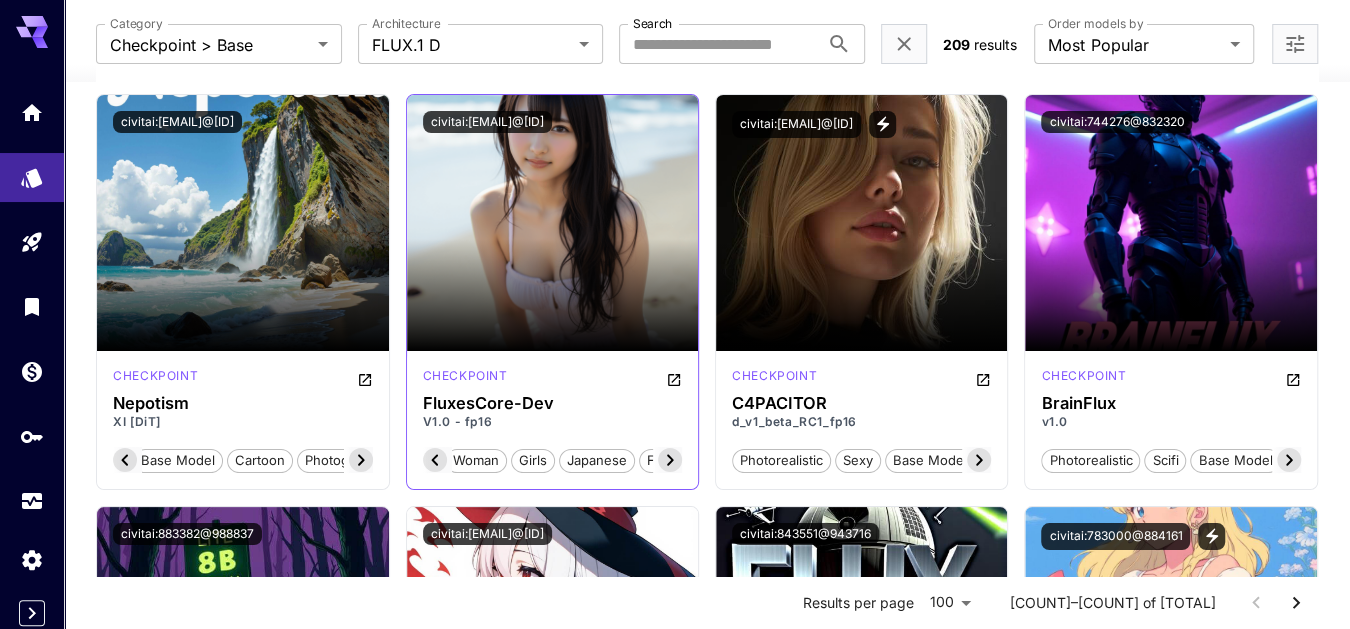 click 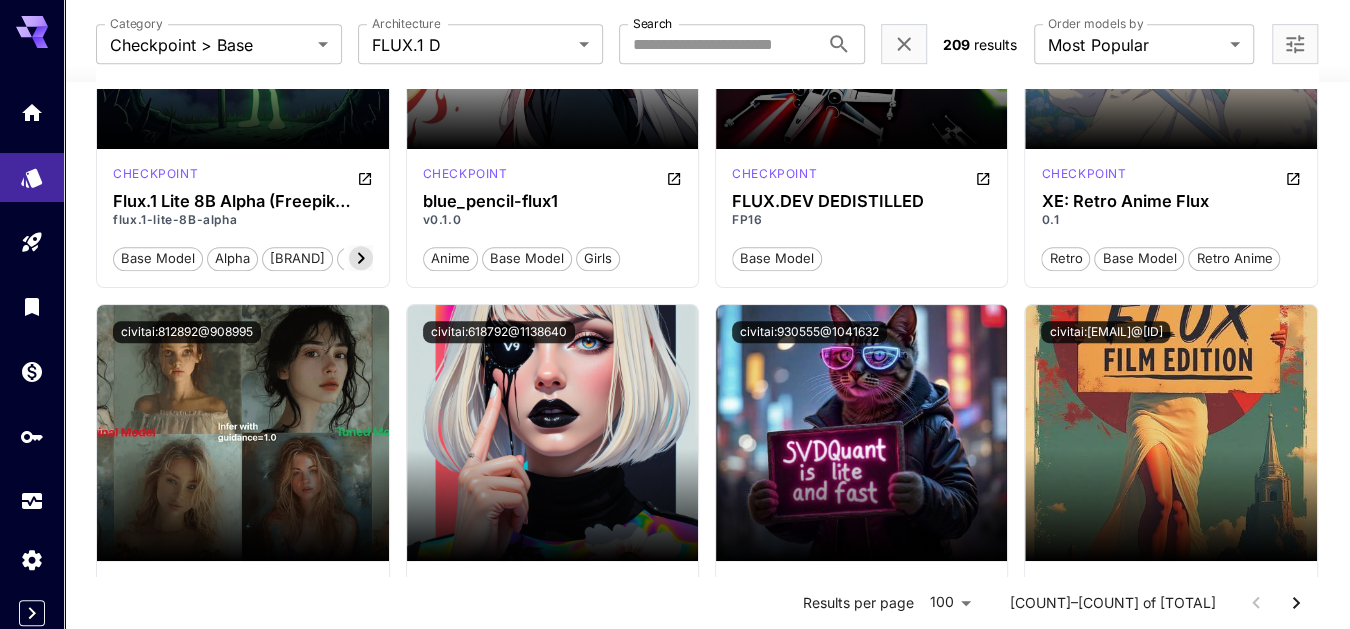 scroll, scrollTop: 4997, scrollLeft: 0, axis: vertical 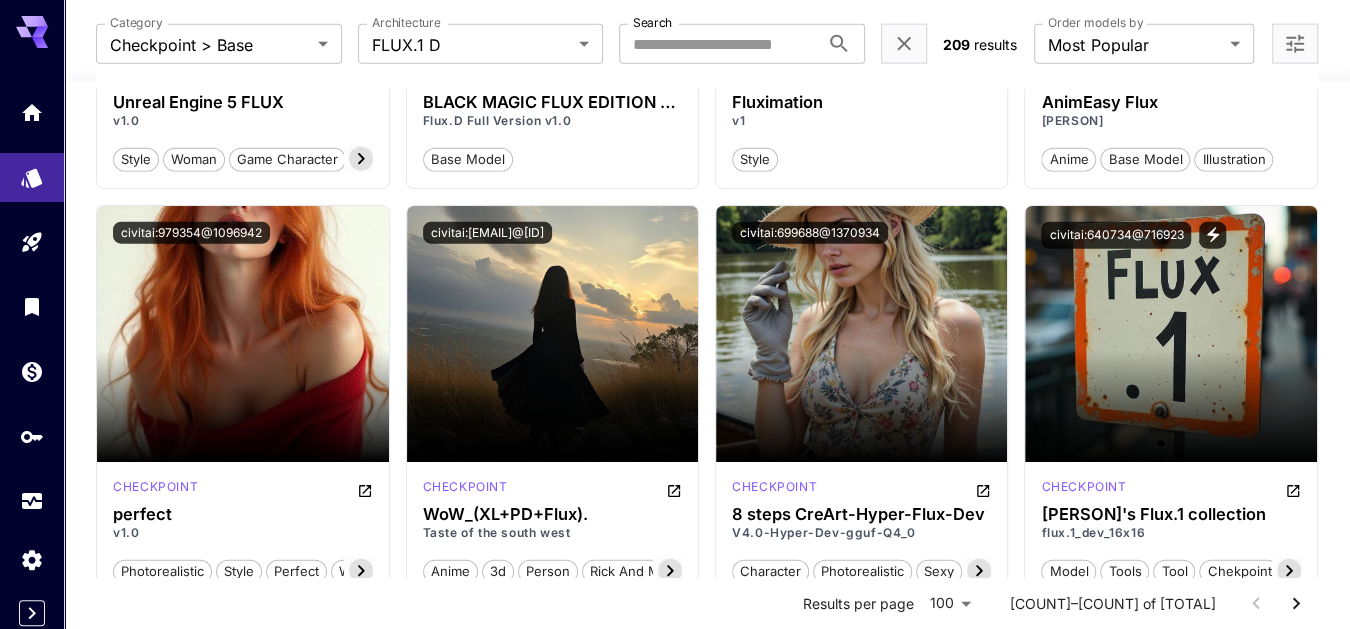 click on "model tools tool chekpoint flux.1 flux1.d flux1.s" at bounding box center [1170, 563] 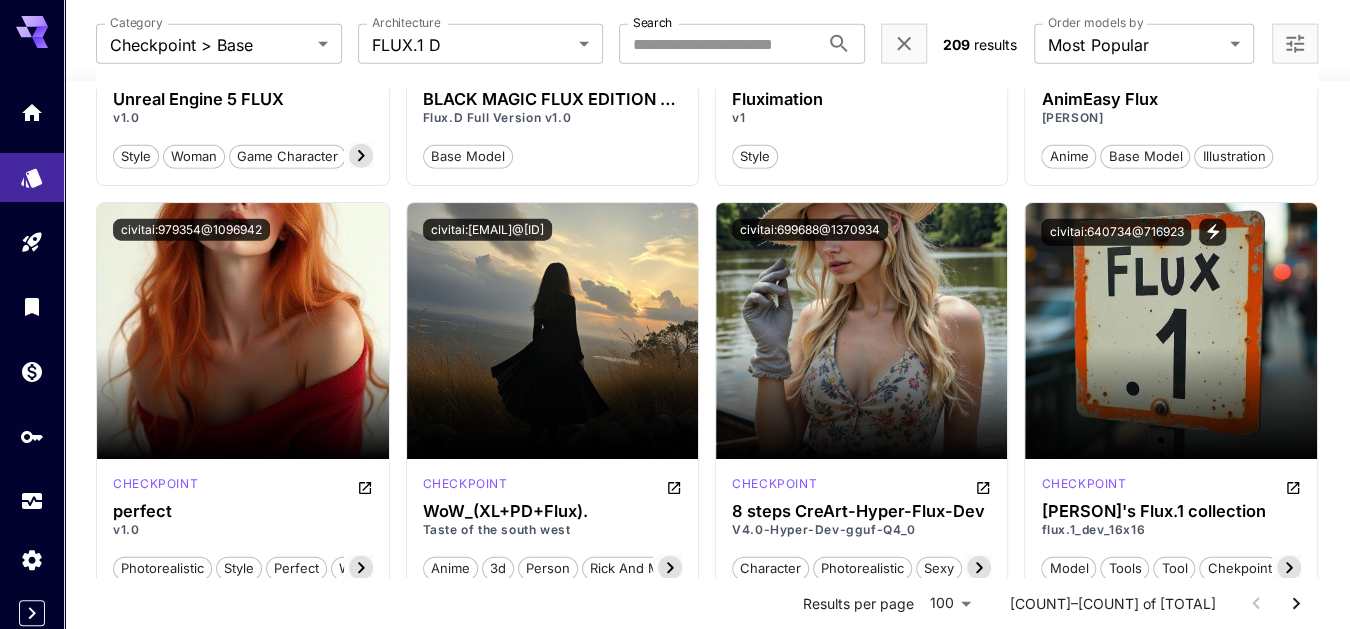 scroll, scrollTop: 7032, scrollLeft: 0, axis: vertical 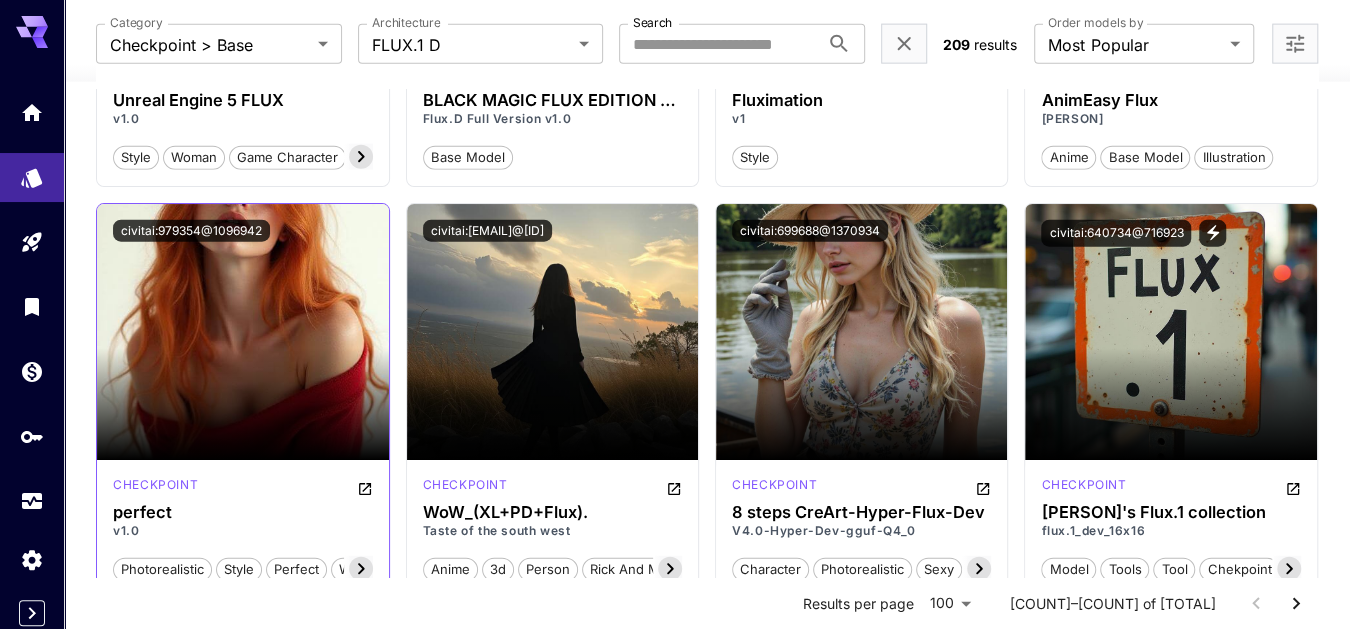 click 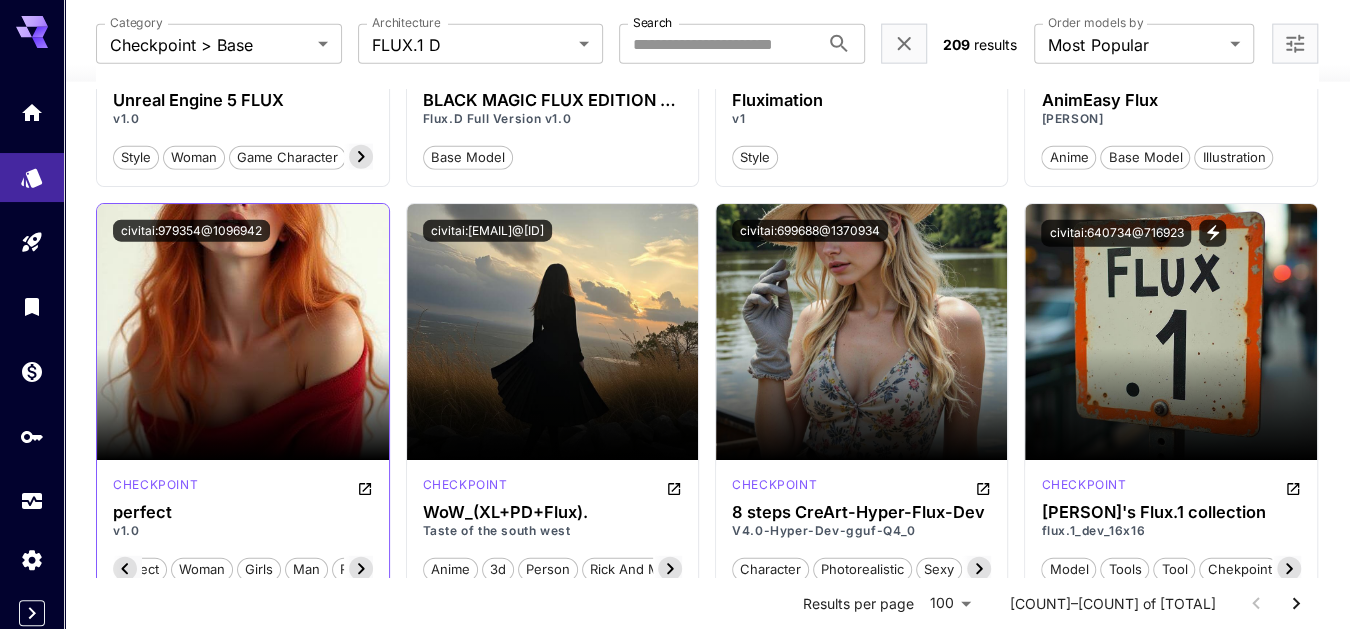 scroll, scrollTop: 0, scrollLeft: 199, axis: horizontal 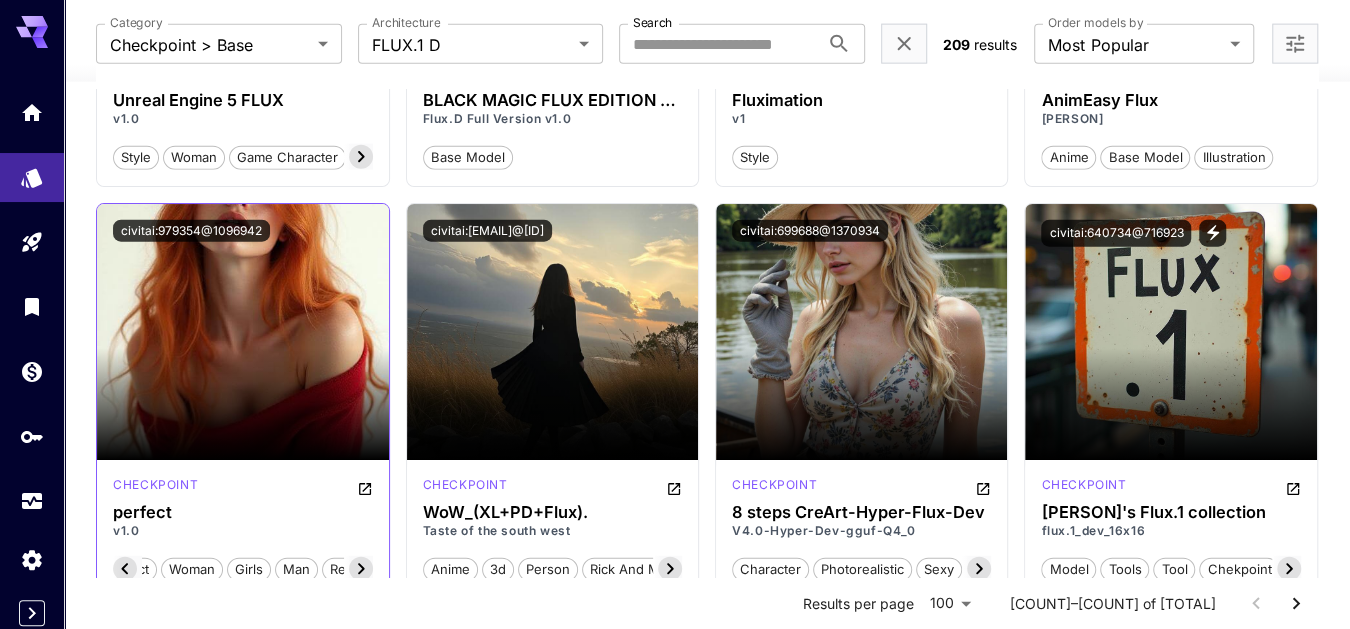 click 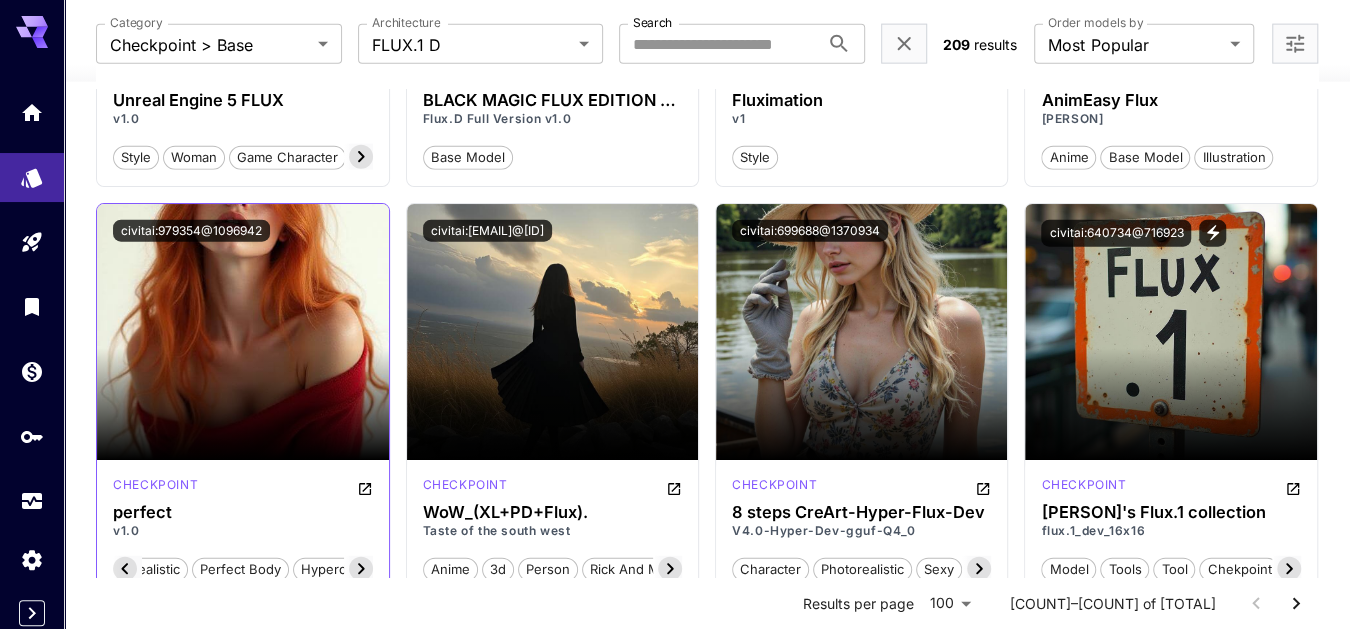 click 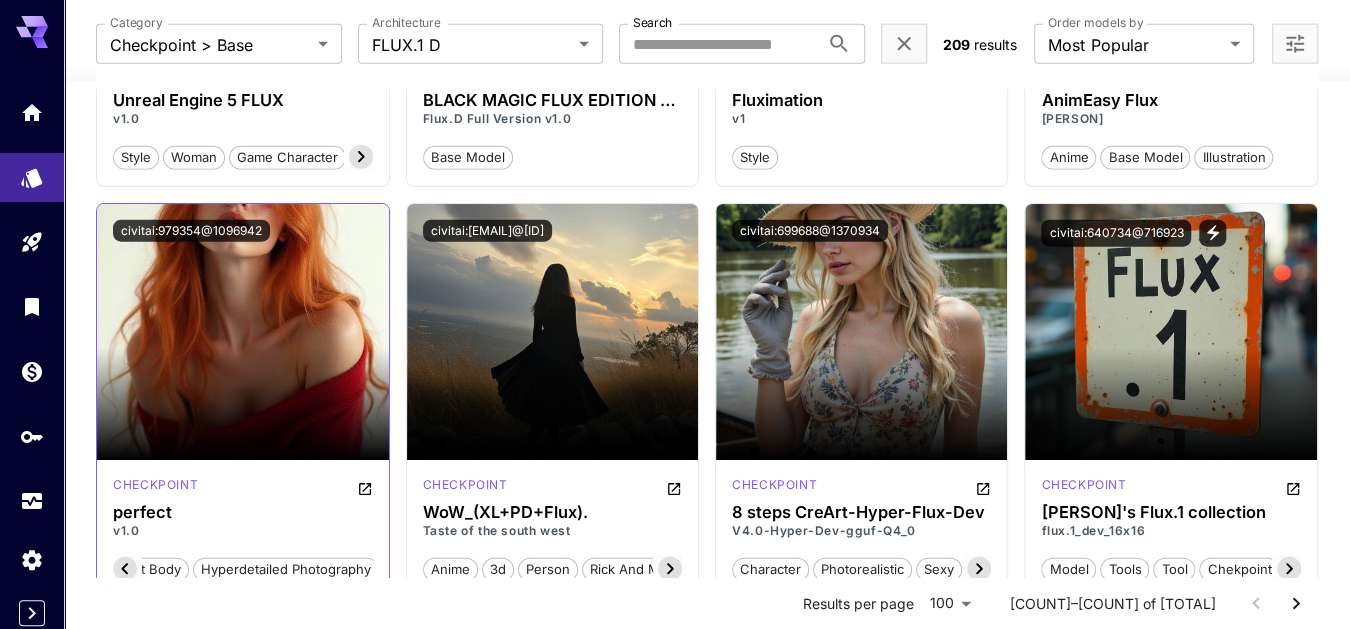 click on "hyperdetailed photography" at bounding box center (286, 570) 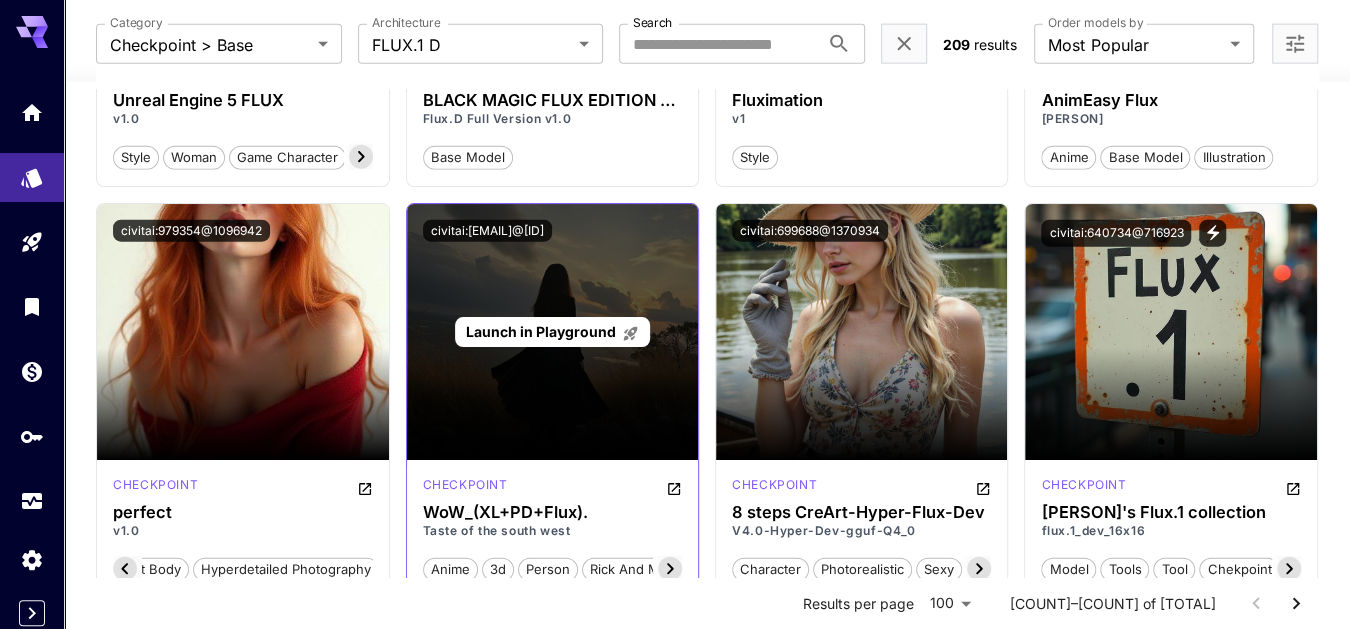 click on "Launch in Playground" at bounding box center [552, 332] 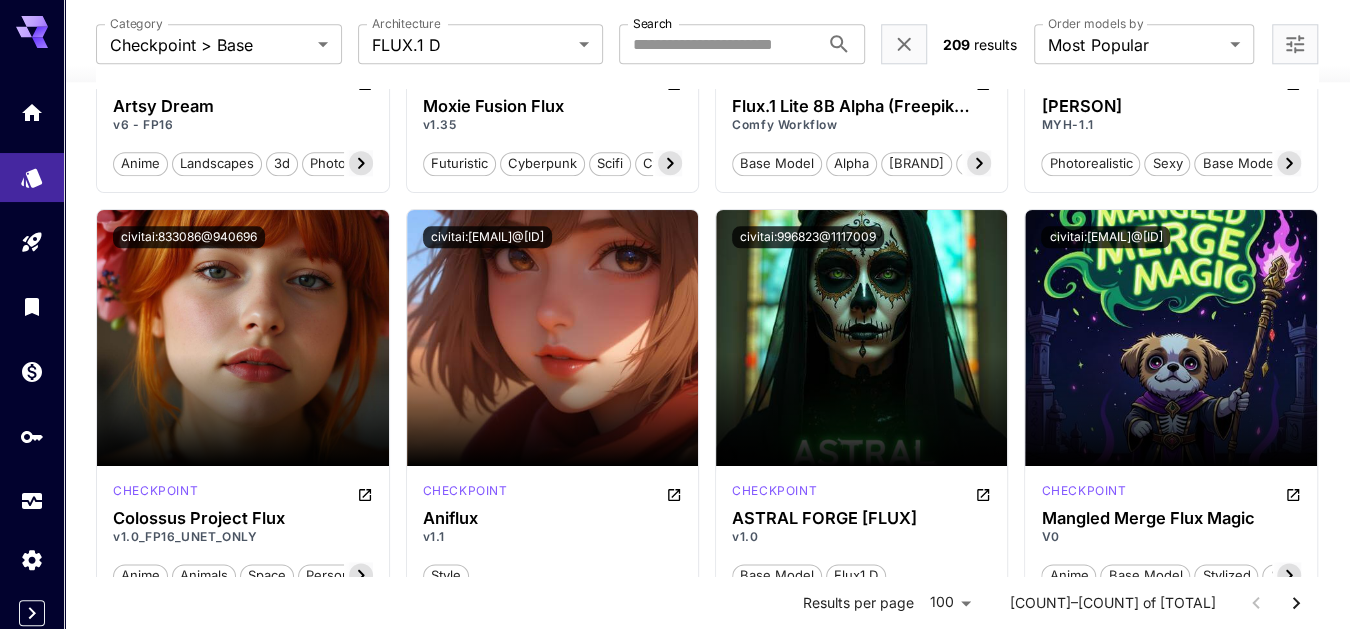 scroll, scrollTop: 9904, scrollLeft: 0, axis: vertical 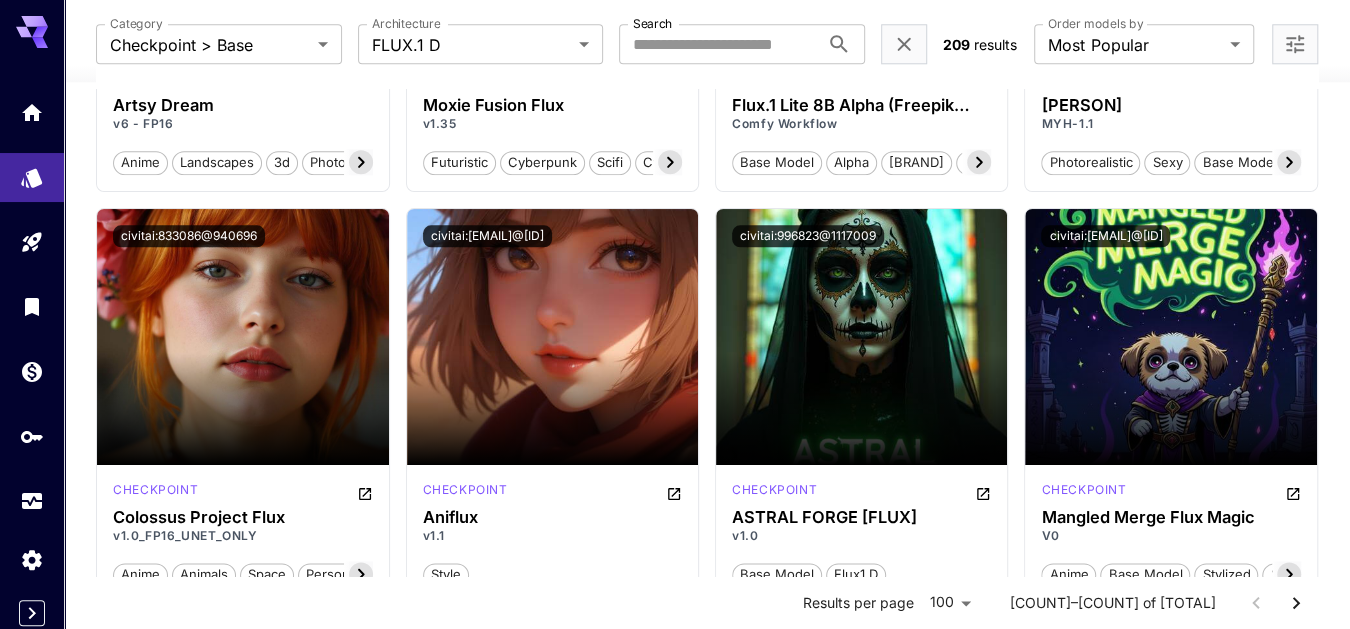 click on "checkpoint Aniflux v1.1 style" at bounding box center [552, 534] 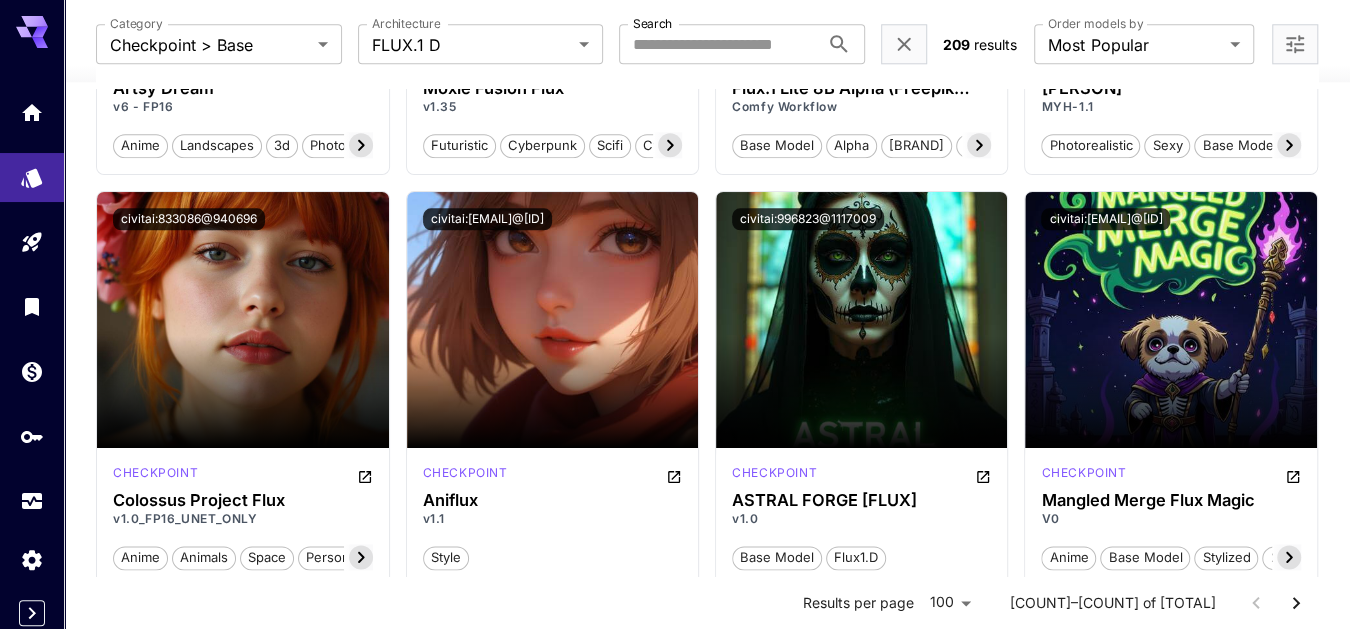 scroll, scrollTop: 10015, scrollLeft: 0, axis: vertical 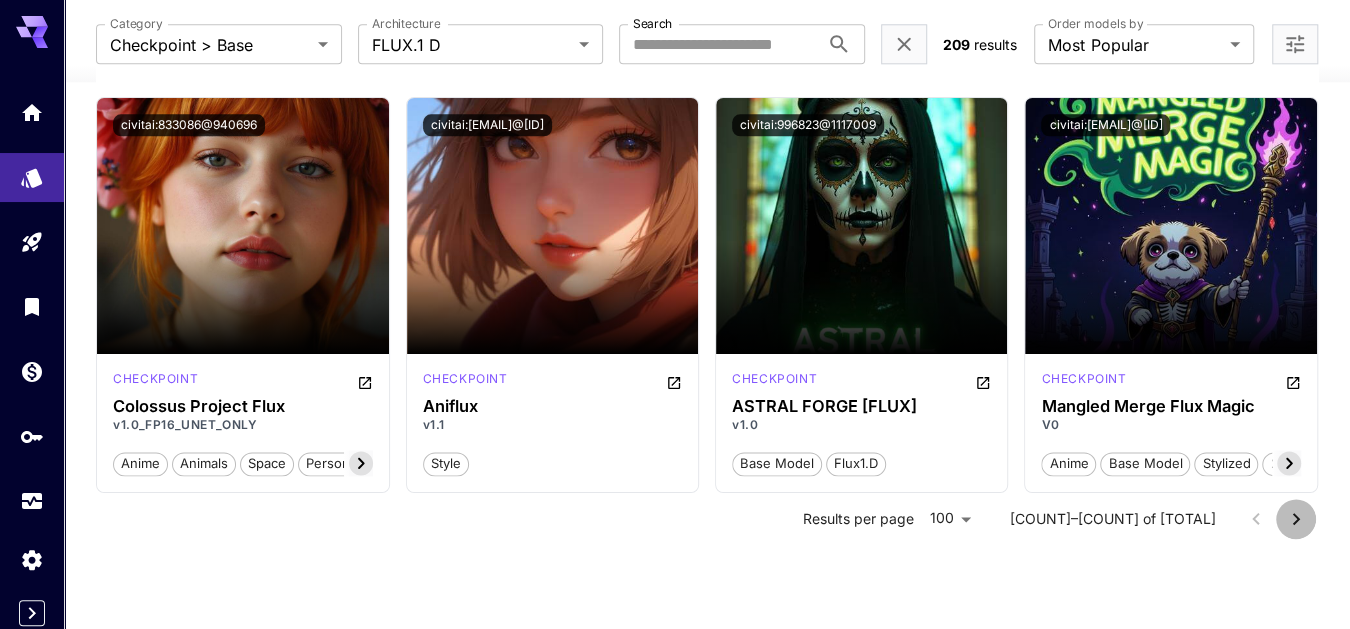 click 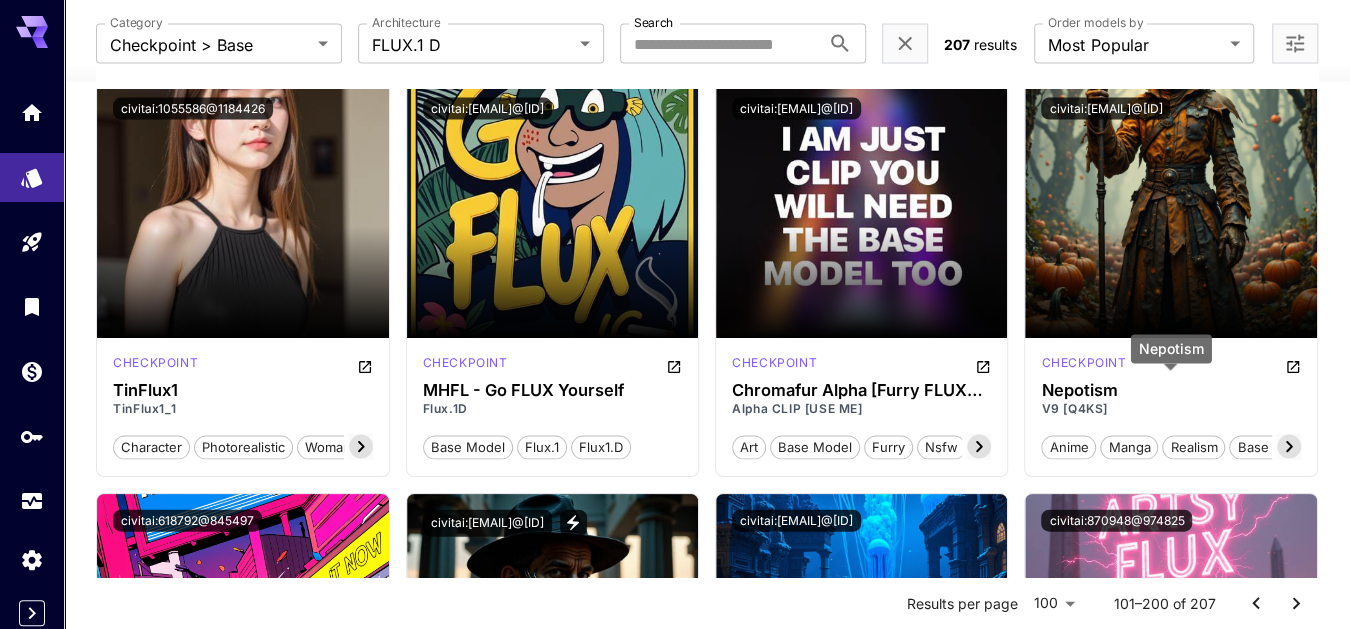 scroll, scrollTop: 2240, scrollLeft: 0, axis: vertical 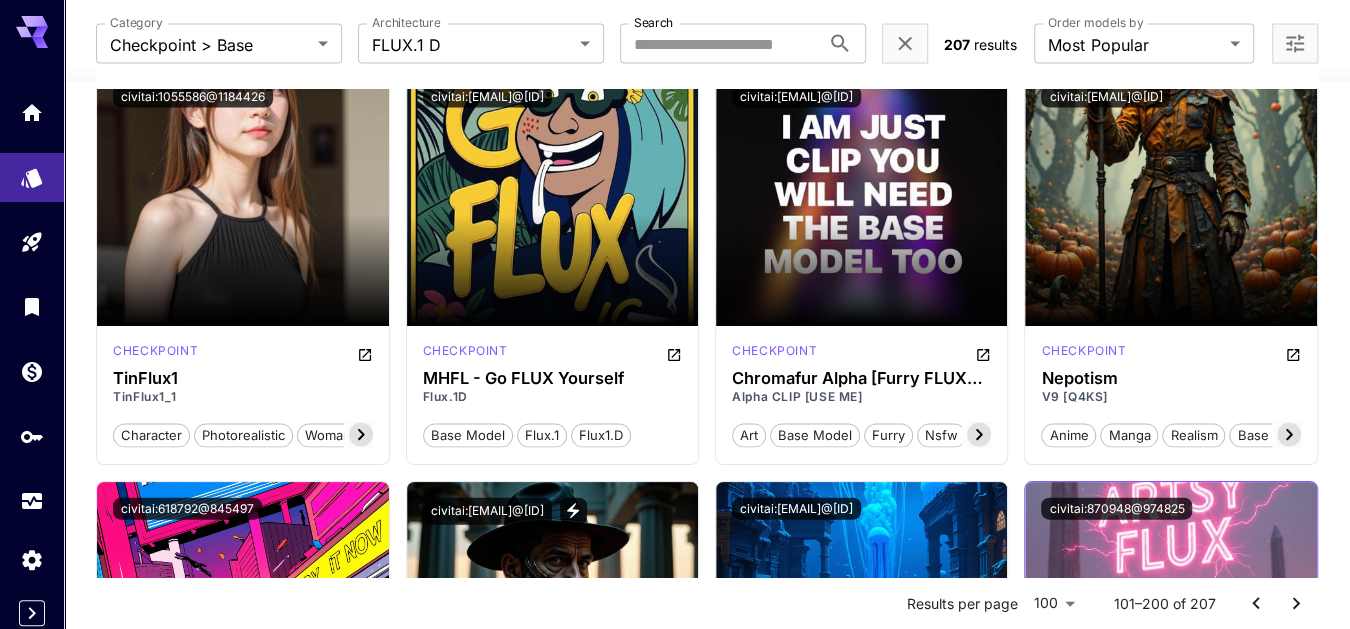 click on "civitai:870948@974825" at bounding box center (1170, 509) 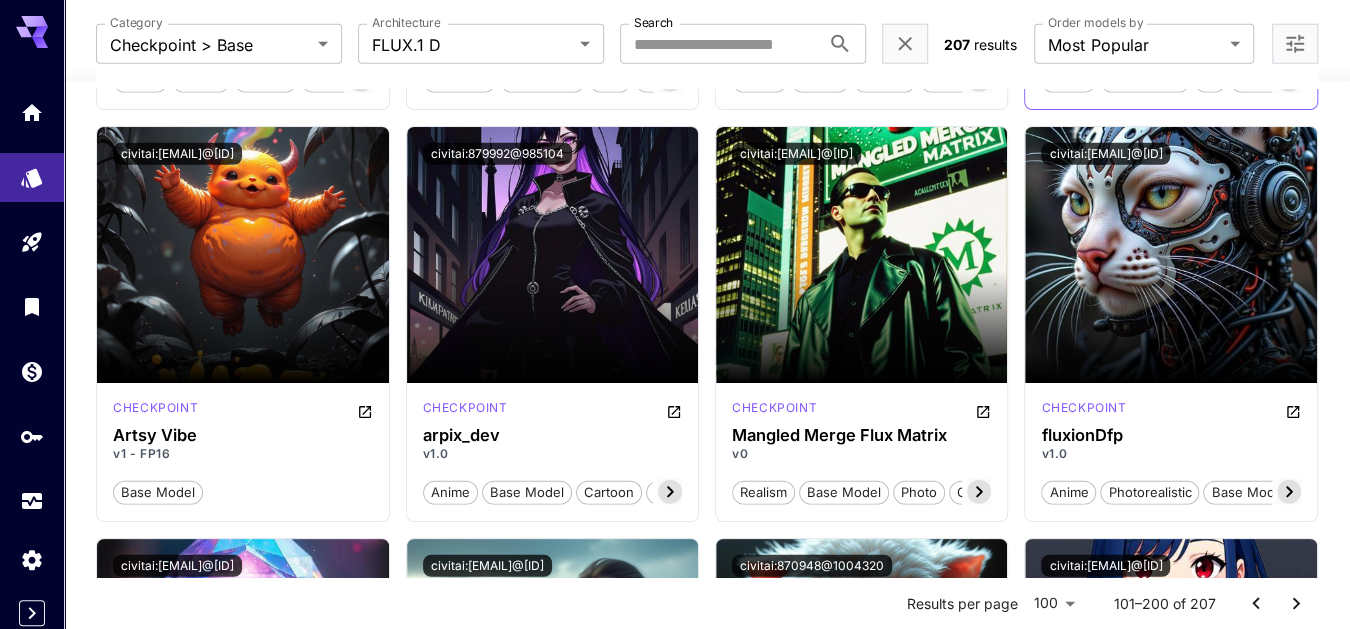 scroll, scrollTop: 3015, scrollLeft: 0, axis: vertical 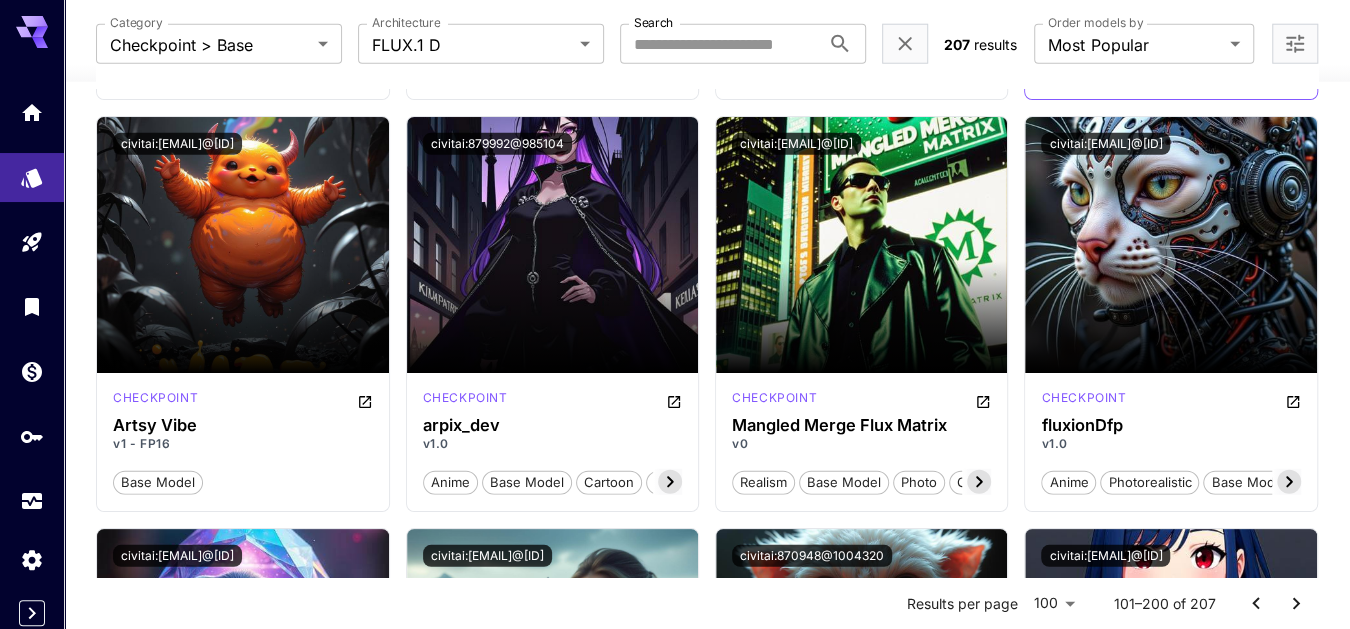 click on "Launch in Playground civitai:1102271@1390669 checkpoint BENTO Serving:THREE anime animation manga base model illustration cartoon Launch in Playground civitai:1218256@1392629 checkpoint devMODE - 8 steps - (FLUX .1 DEV) v0.3 - Turbo - NF4 photorealistic realism base model woman man realistic flux Launch in Playground civitai:629880@849168 checkpoint Moxie Flux1 DS v1.23 base model flux1.d flux1.s Launch in Playground civitai:788136@881383 checkpoint Mangled Merge Flux v0 BFloat16 Dev general purpose base model base models Launch in Playground civitai:1055586@1184426 checkpoint TinFlux1 TinFlux1_1 character photorealistic woman girls realistic Launch in Playground civitai:662081@740946 checkpoint MHFL - Go FLUX Yourself Flux.1D base model flux.1 flux1.d Launch in Playground civitai:732837@820593 checkpoint Chromafur Alpha [Furry FLUX Dev] Alpha CLIP [USE ME] art base model furry nsfw fluffyrock compassmix flux.1 flux1.d chromafur Launch in Playground civitai:618792@1165768 checkpoint Nepotism V9 [Q4KS] anime" at bounding box center (707, 3786) 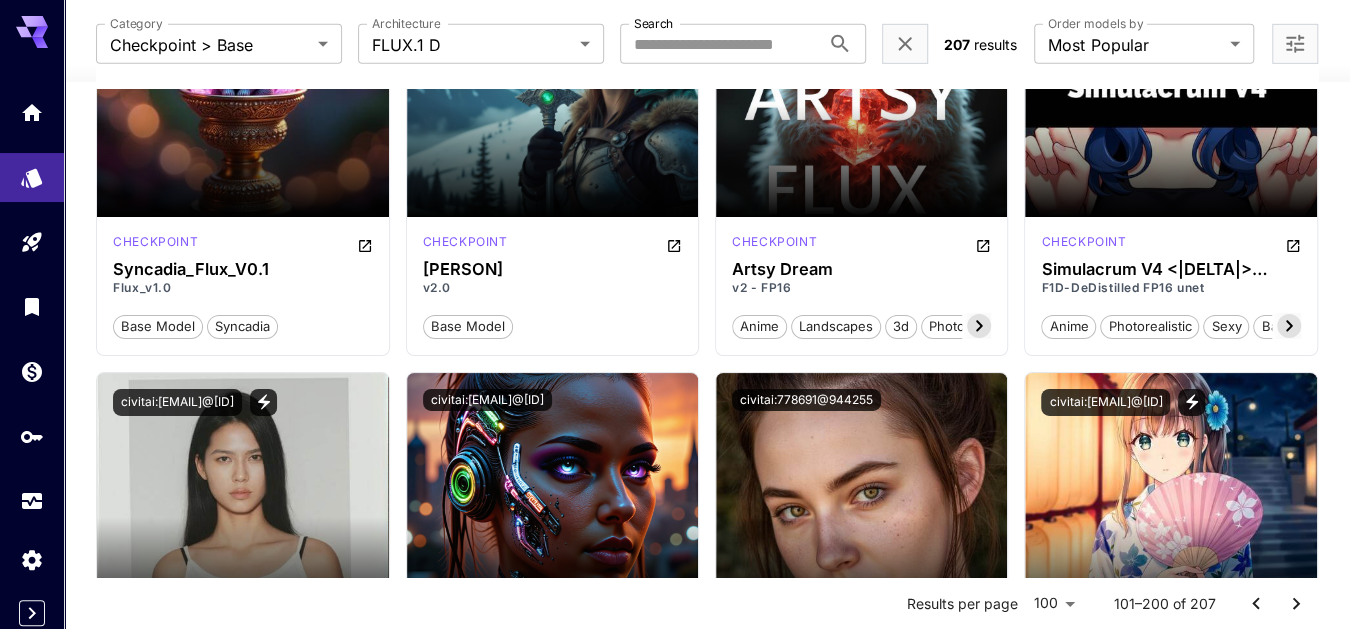 scroll, scrollTop: 3586, scrollLeft: 0, axis: vertical 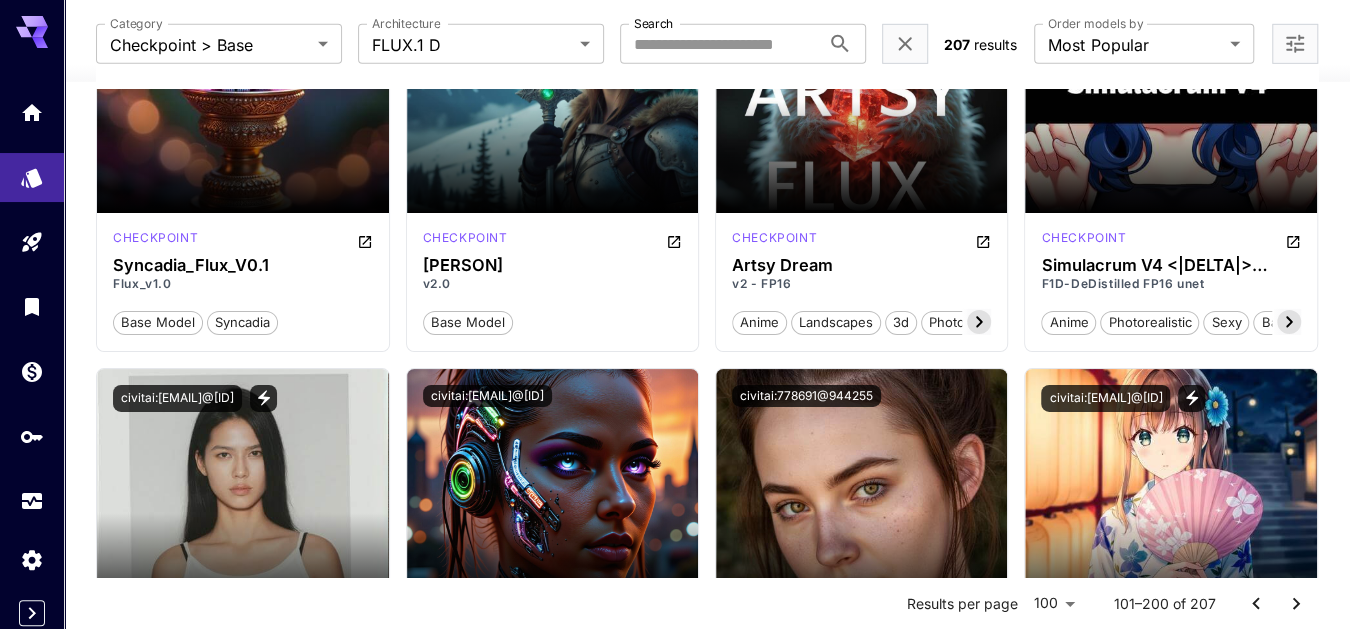 click on "Launch in Playground" at bounding box center (1170, 497) 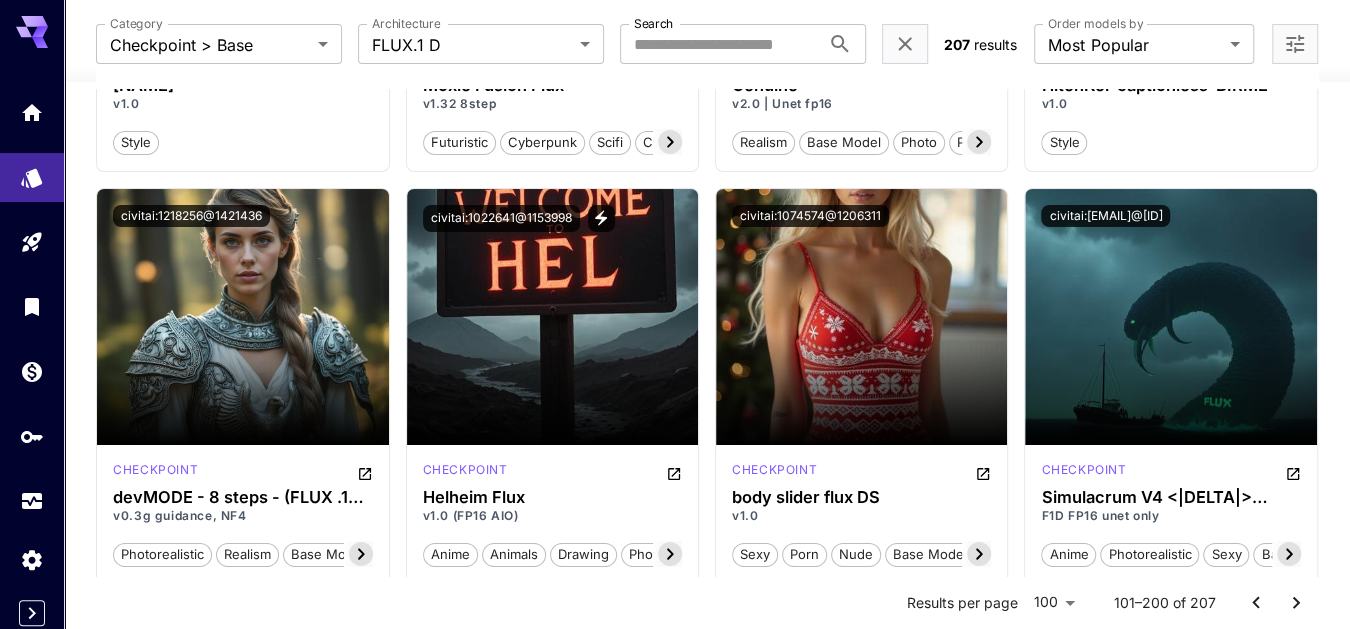 scroll, scrollTop: 4177, scrollLeft: 0, axis: vertical 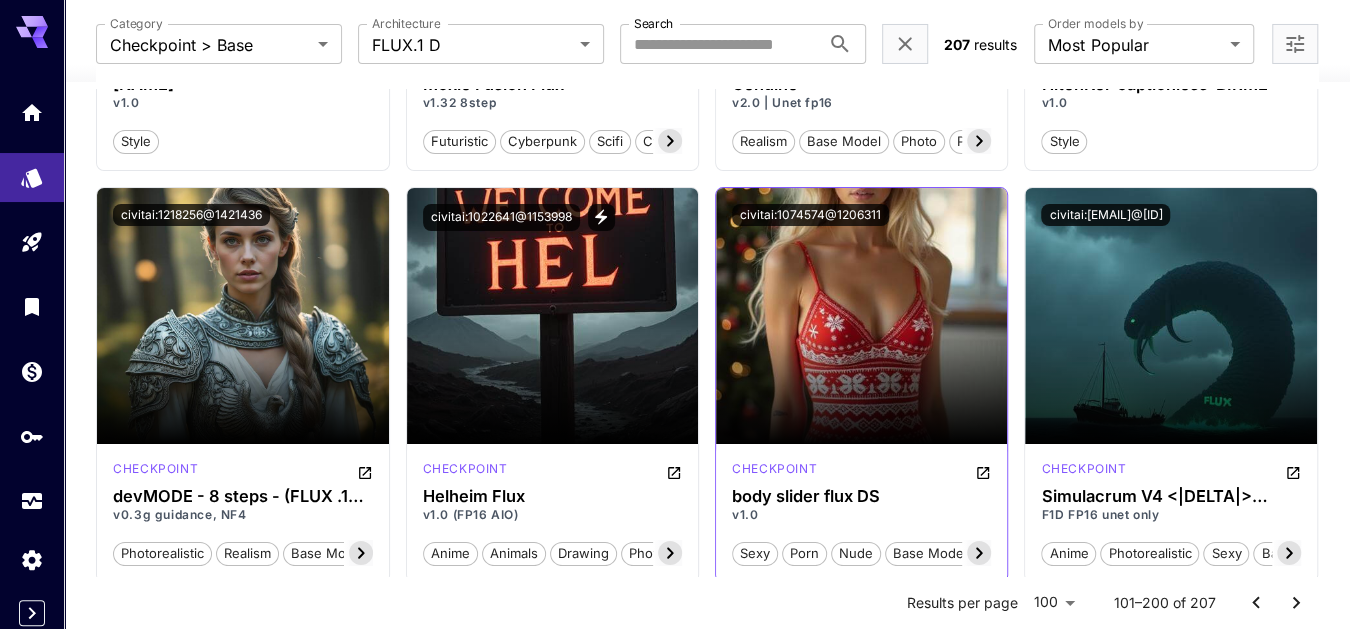 click 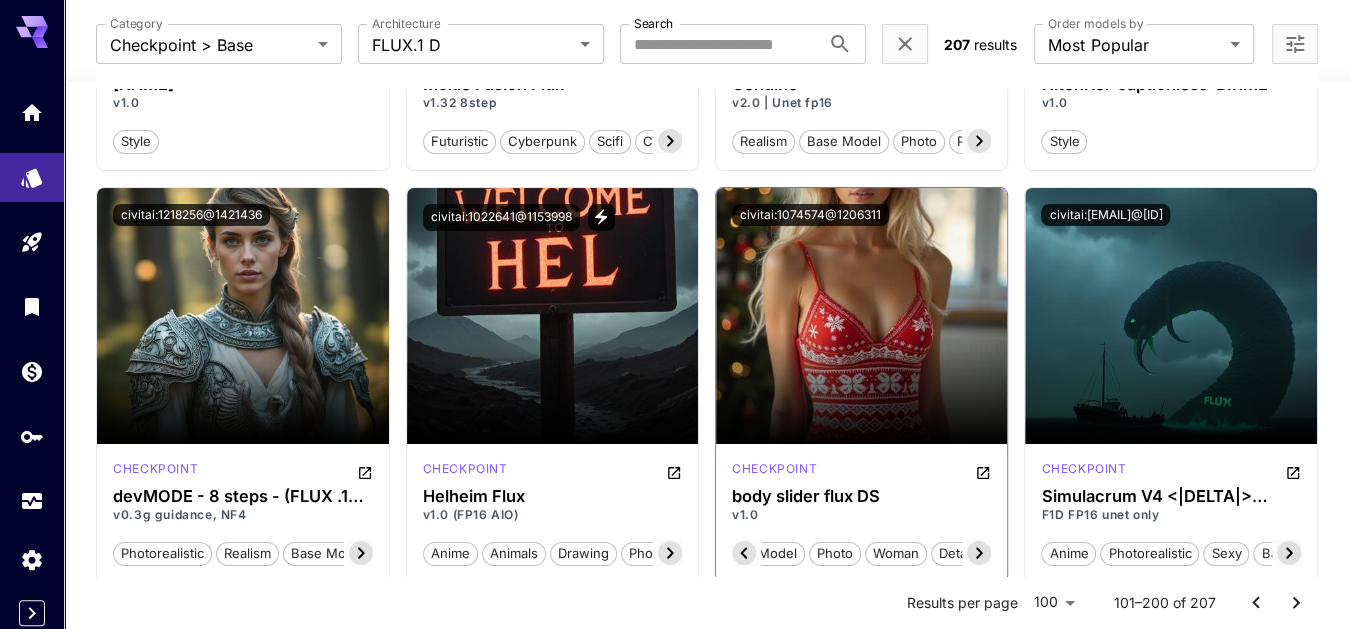 click 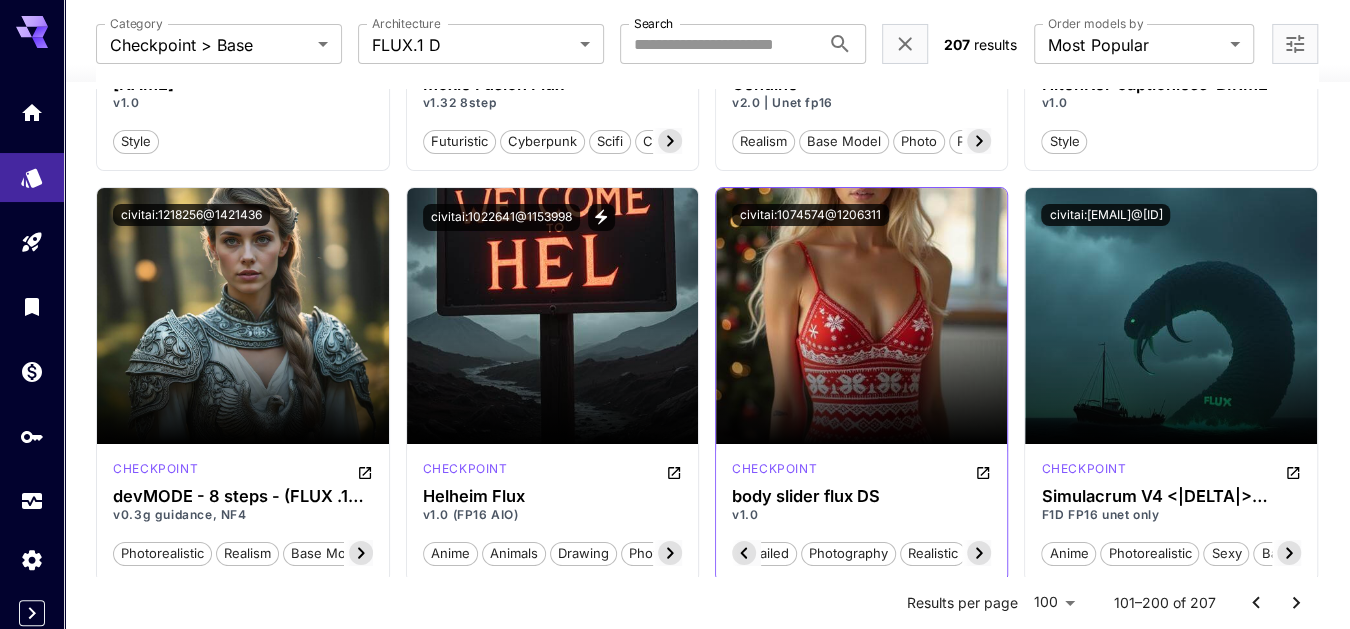 click 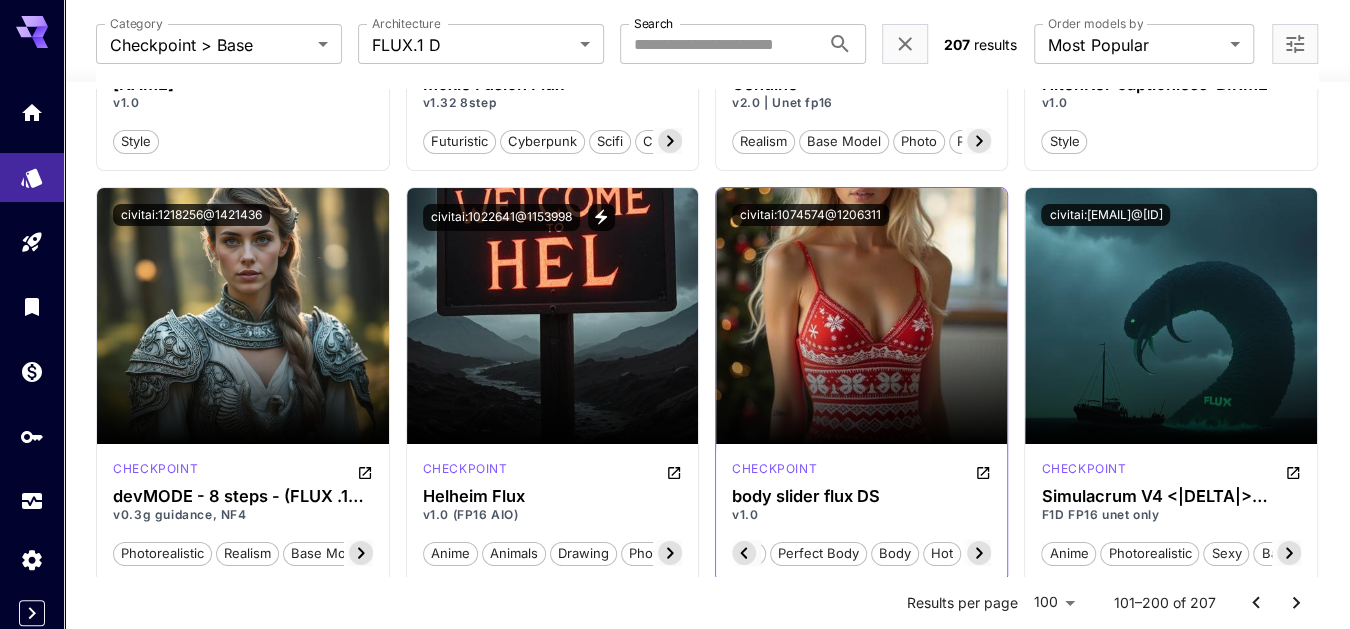 click 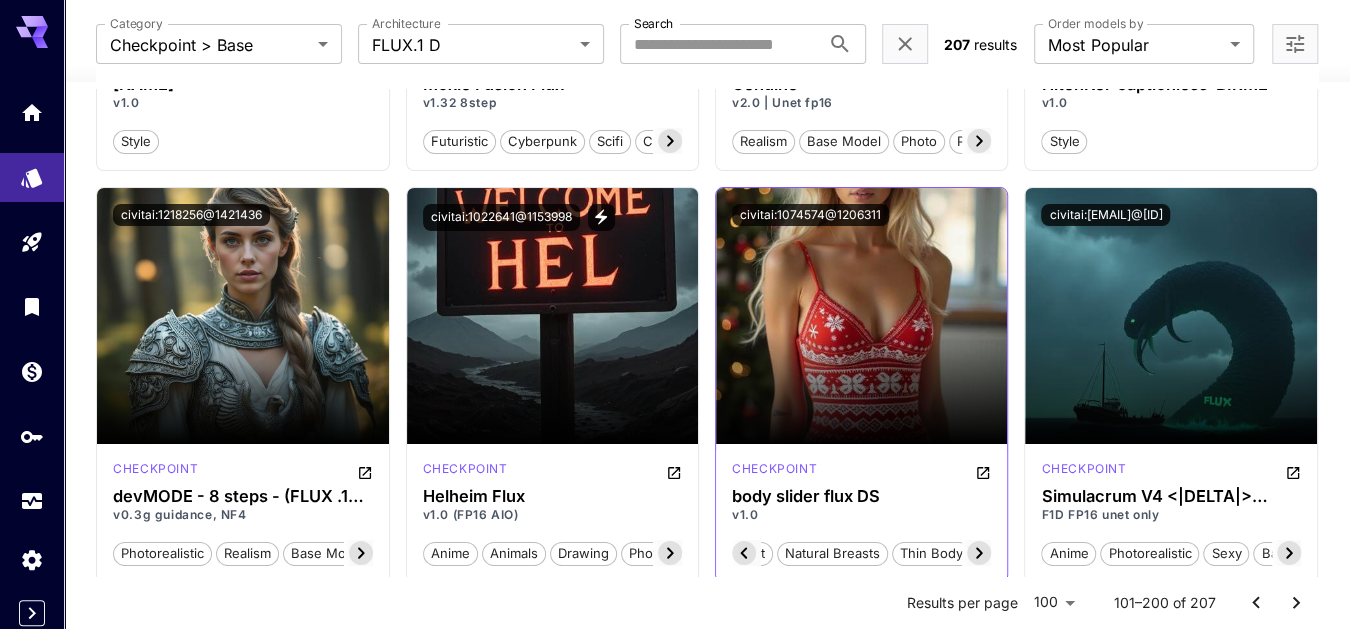 scroll, scrollTop: 0, scrollLeft: 799, axis: horizontal 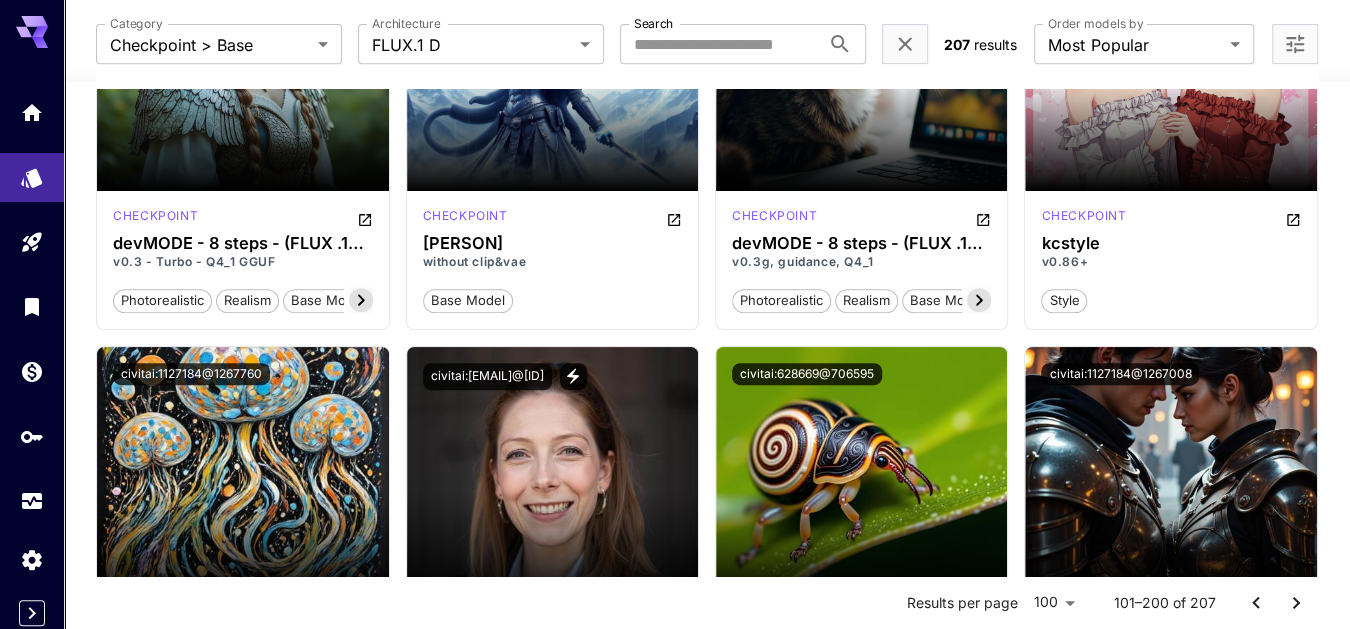 click on "Launch in Playground civitai:654783@732550 checkpoint Syncadia_Flux_V0.1 Flux_v1.0 base model syncadia Launch in Playground civitai:672766@793204 checkpoint Aderek Flux v2.0 base model Launch in Playground civitai:870948@1004320 checkpoint Artsy Dream v2 - FP16 anime landscapes 3d photorealistic base model texture illustration artistic photography composition detail styles Launch in Playground civitai:950382@1064359 checkpoint Simulacrum V4 <|DELTA|> [F1D/DD/F1D2/UNET/CLIP_L] F1D-DeDistilled FP16 unet anime photorealistic sexy base model woman furry cartoon game character girls hentai male man realistic video game lora character maker Launch in Playground civitai:865563@968552 checkpoint yange v1.0 style Launch in Playground civitai:781094@873546 checkpoint Moxie Fusion Flux v1.32 8step futuristic cyberpunk scifi cybernetic base model realistic mechanical robotic vikingpunk photorealisic implants mechanical arm flux1.d augments westernpunk ninjapunk Launch in Playground civitai:778691@944255 checkpoint photo" at bounding box center [707, 1961] 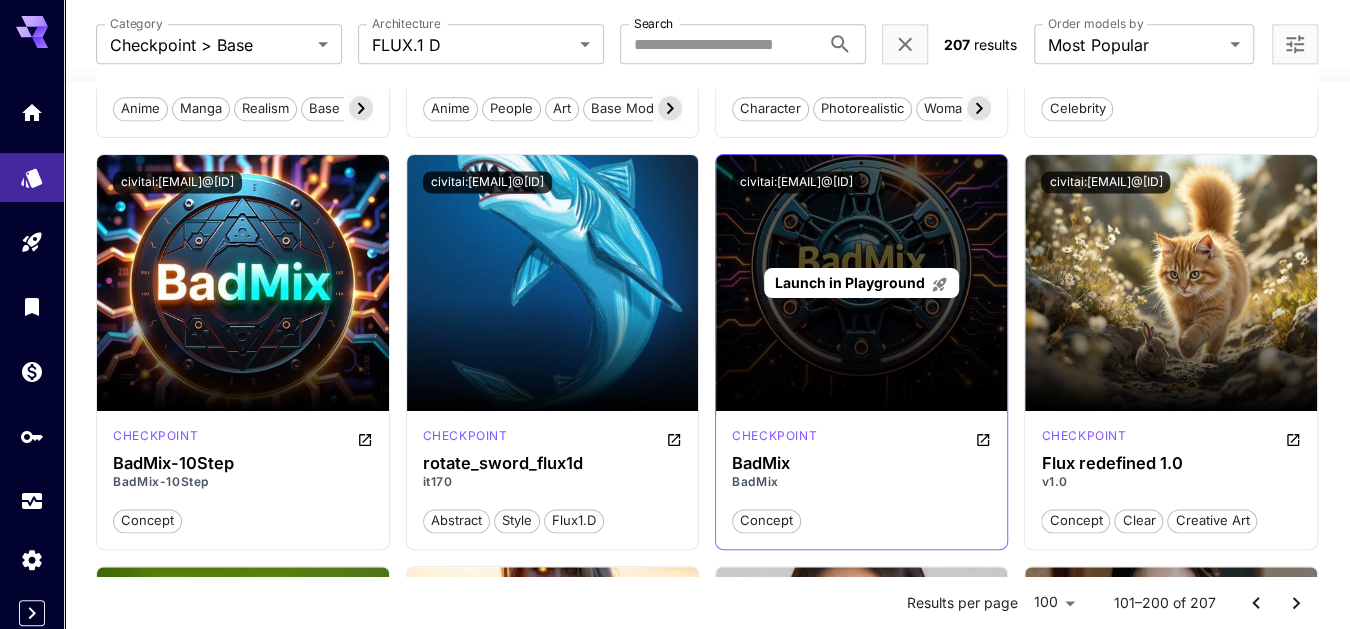 scroll, scrollTop: 5856, scrollLeft: 0, axis: vertical 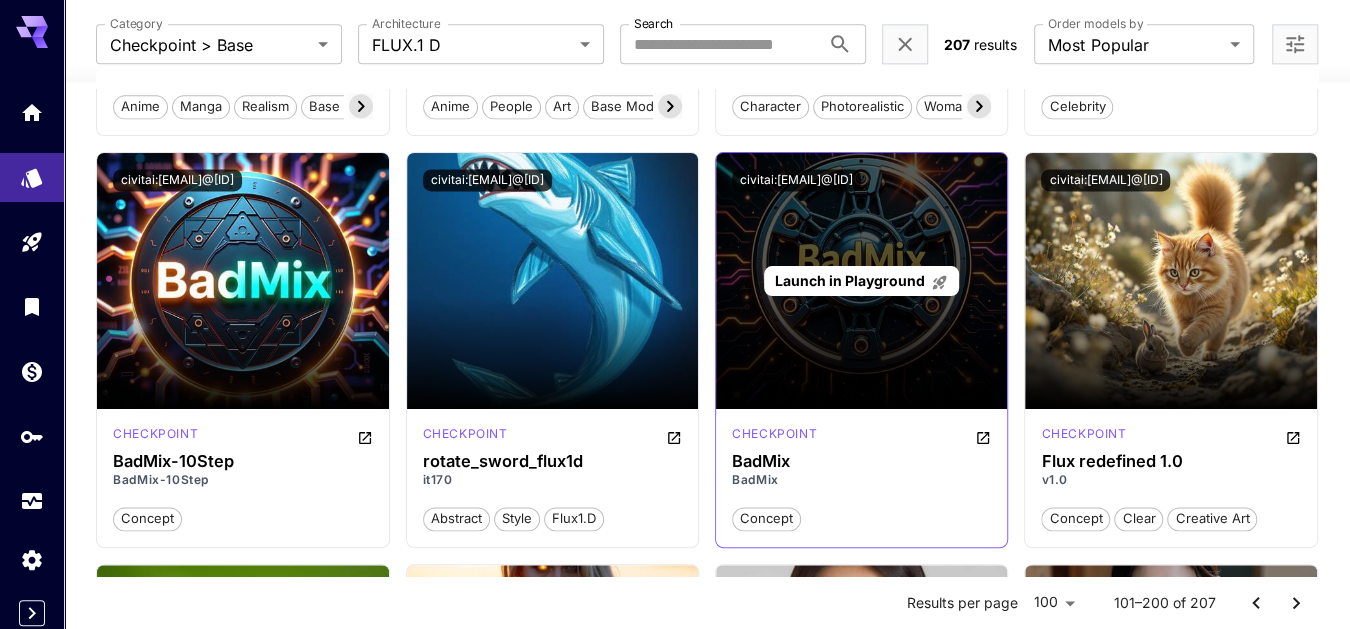 click on "Launch in Playground" at bounding box center (861, 281) 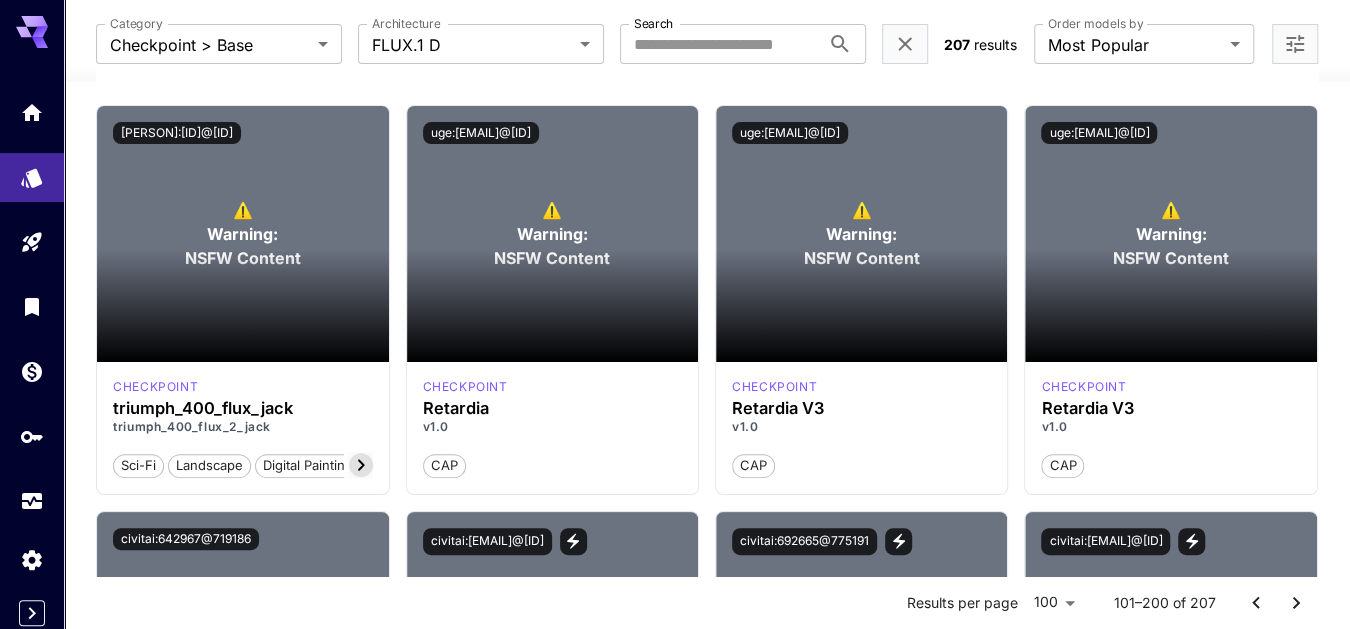 scroll, scrollTop: 8782, scrollLeft: 0, axis: vertical 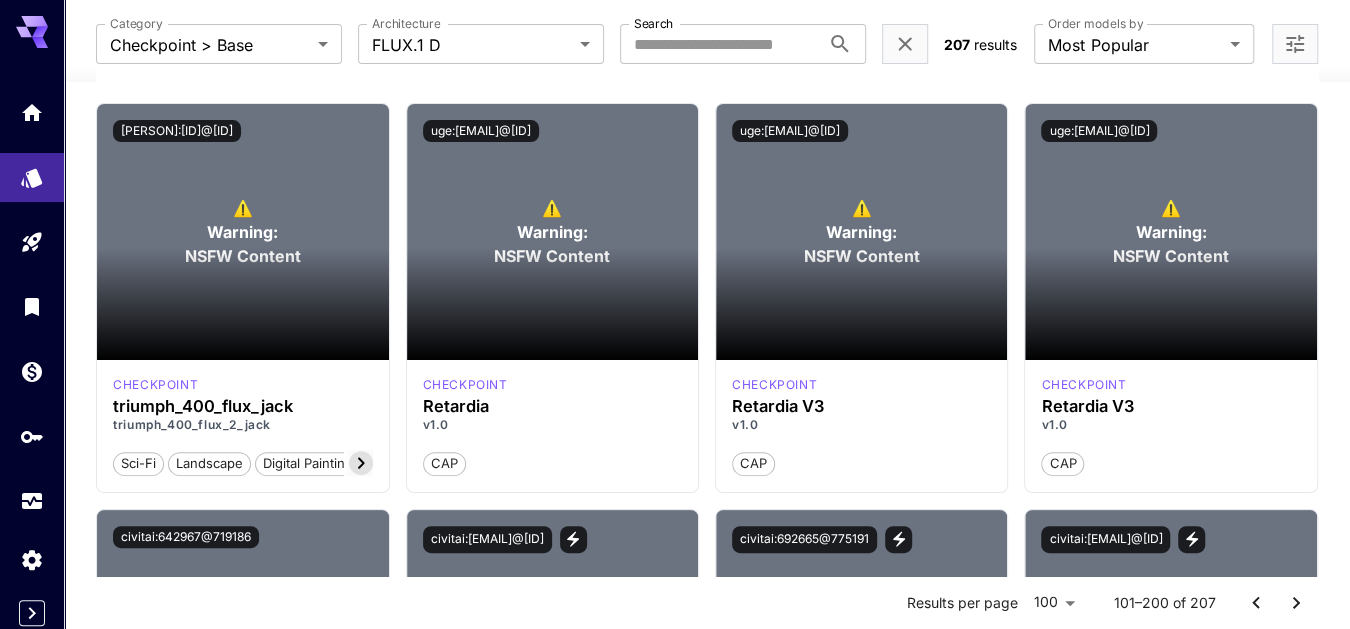 click at bounding box center [861, 304] 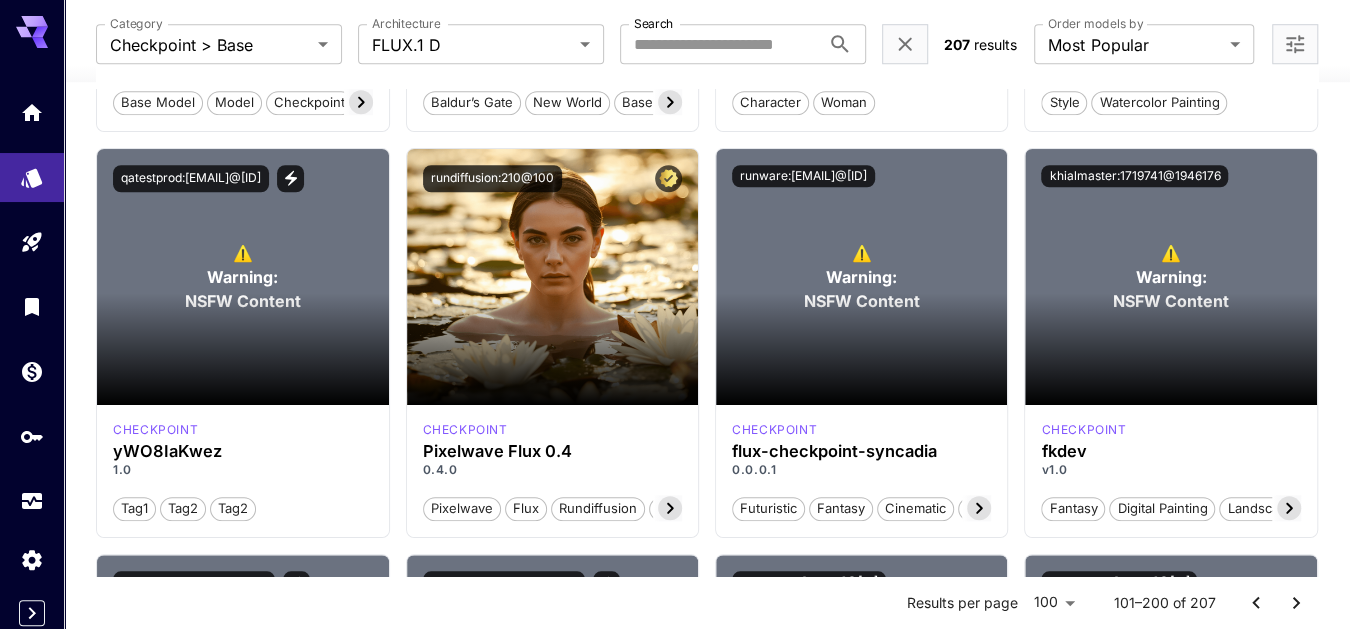 scroll, scrollTop: 9558, scrollLeft: 0, axis: vertical 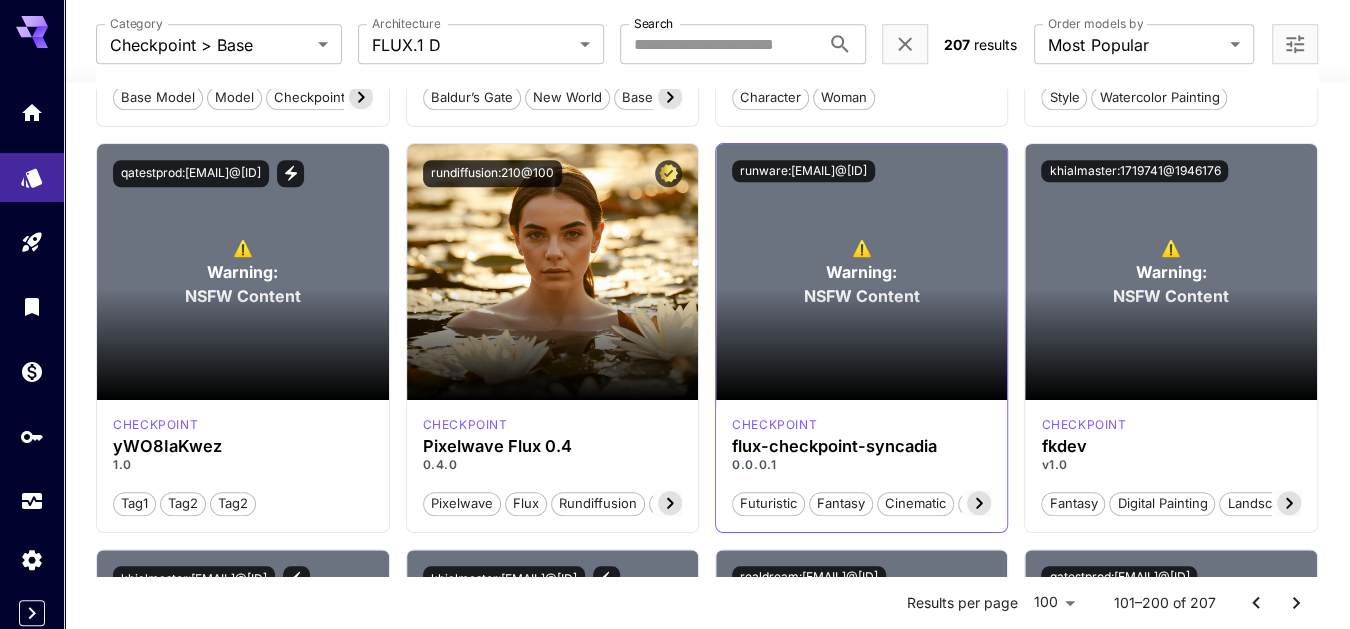 click on "Futuristic Fantasy Cinematic Digital Painting" at bounding box center [861, 495] 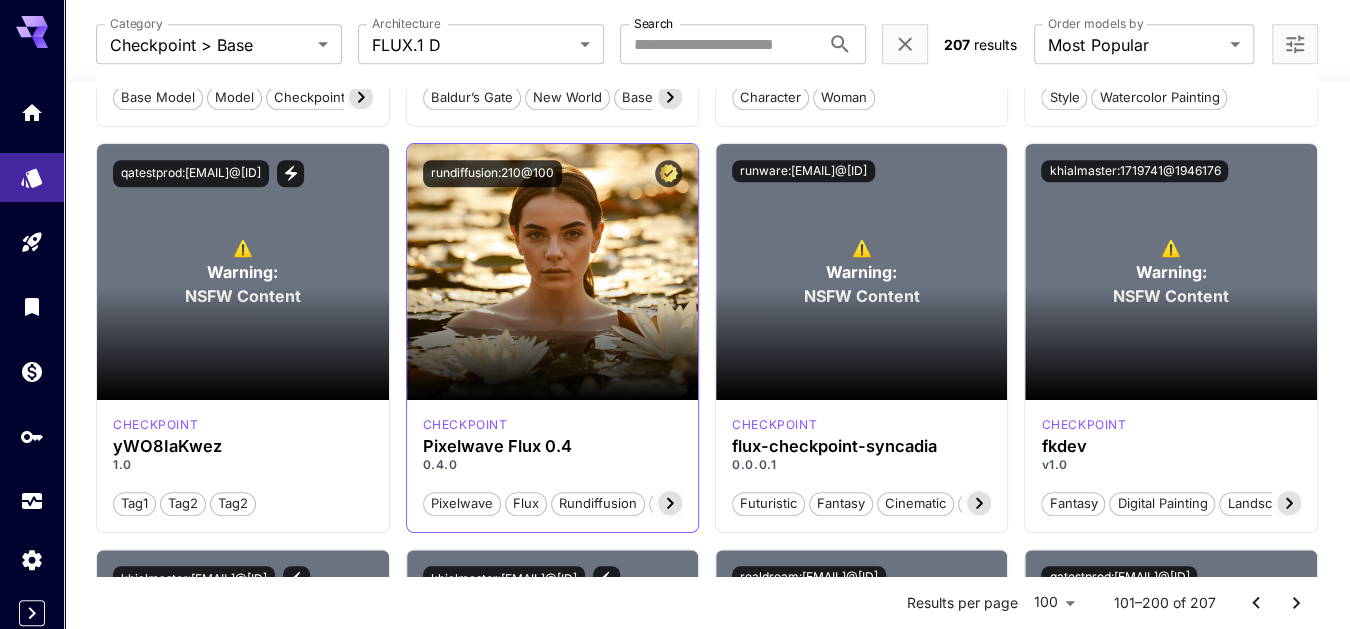 click 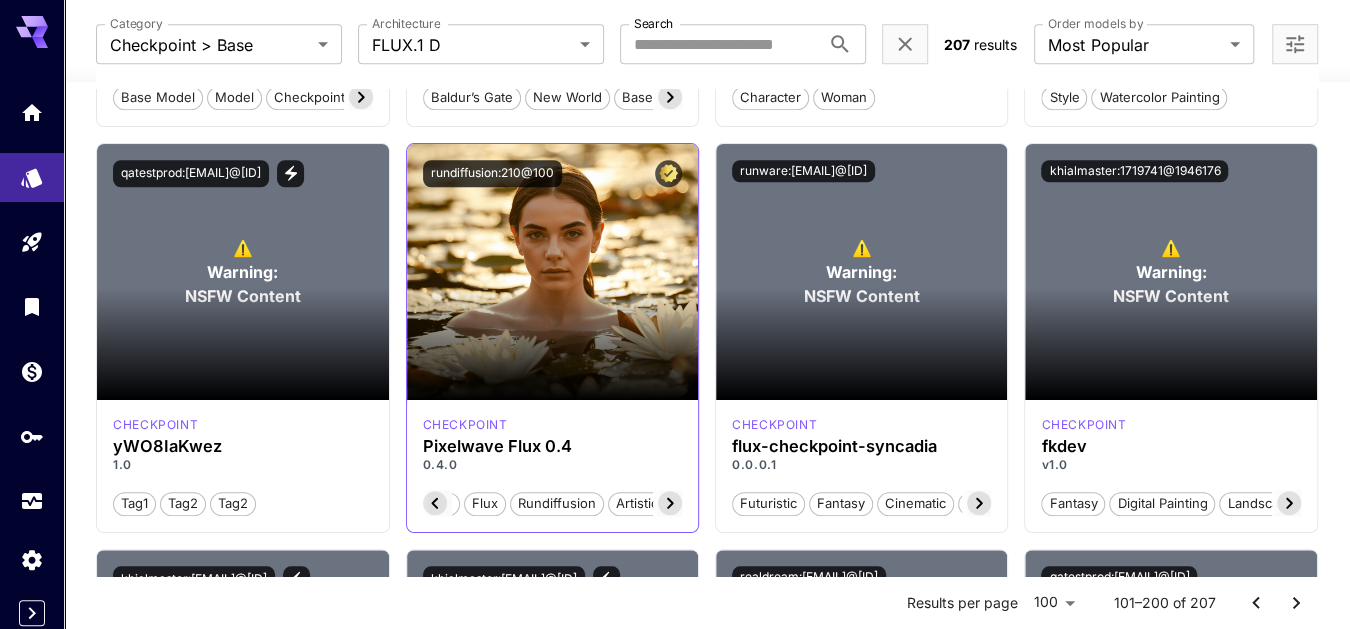 scroll, scrollTop: 0, scrollLeft: 149, axis: horizontal 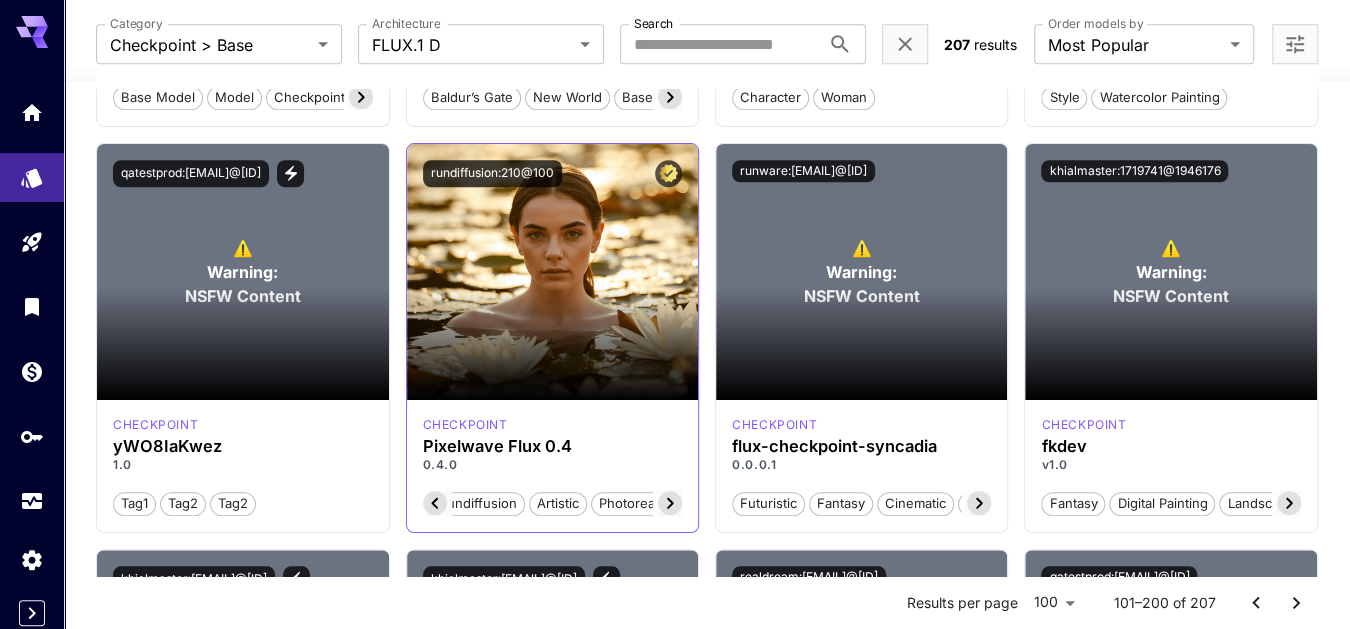 click 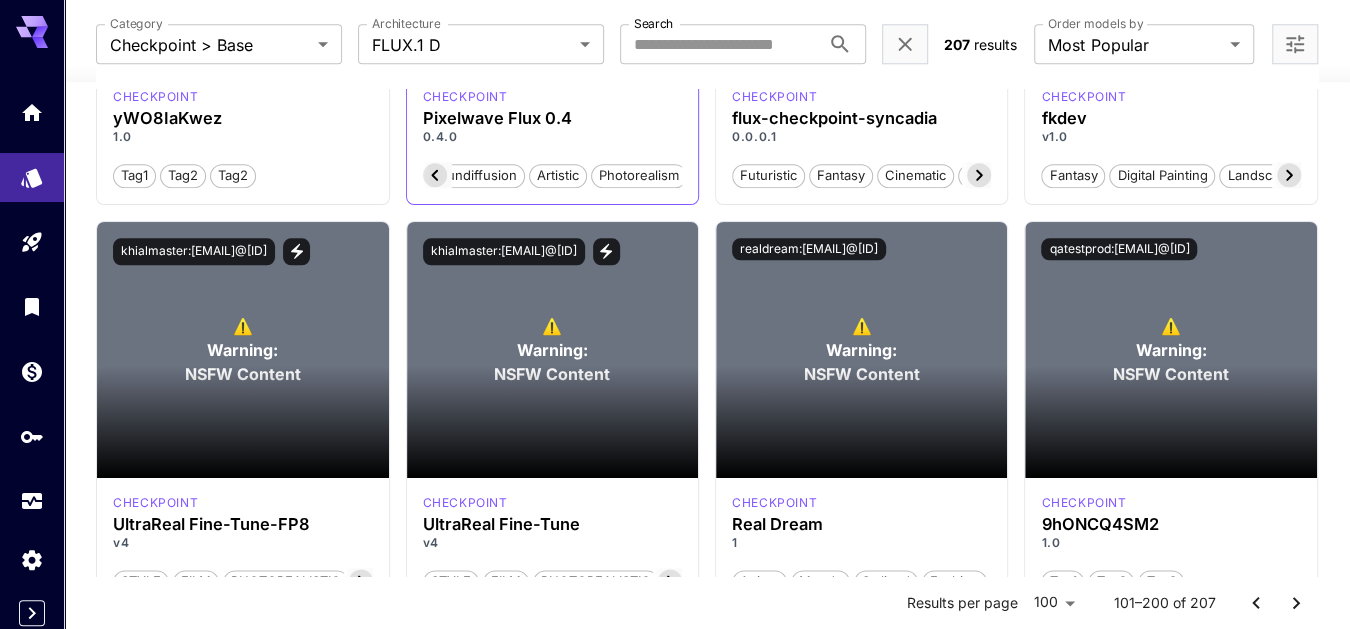 scroll, scrollTop: 9896, scrollLeft: 0, axis: vertical 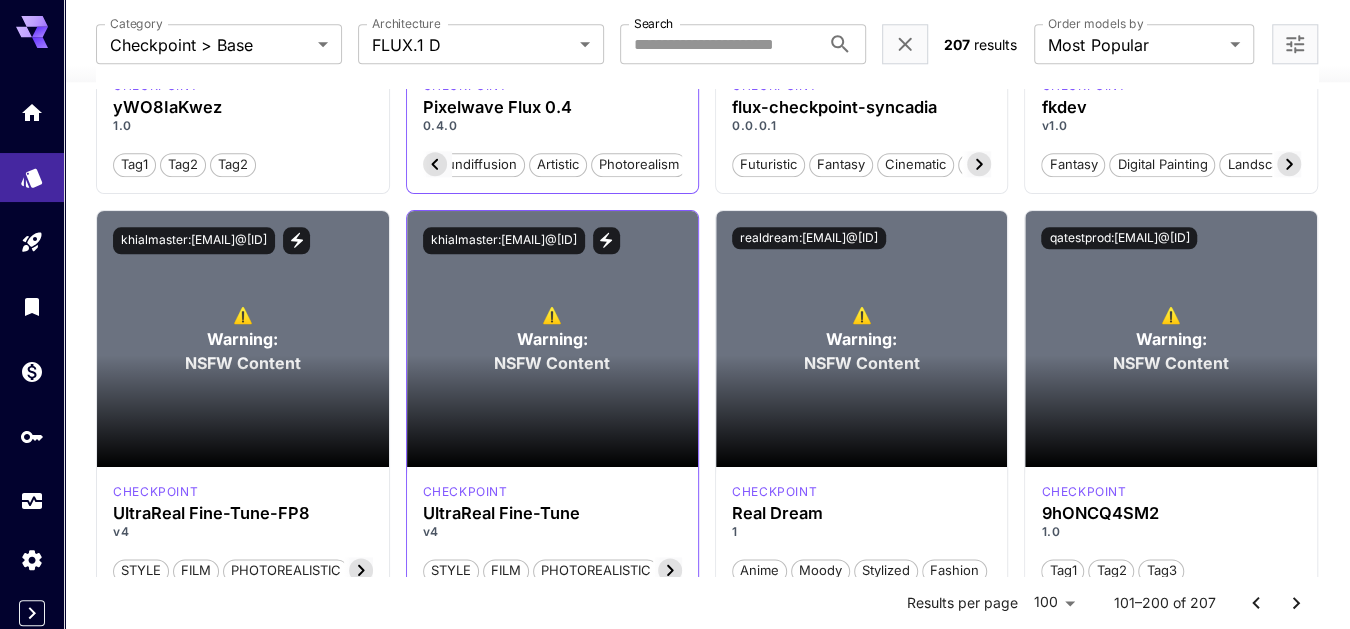 drag, startPoint x: 668, startPoint y: 501, endPoint x: 674, endPoint y: 563, distance: 62.289646 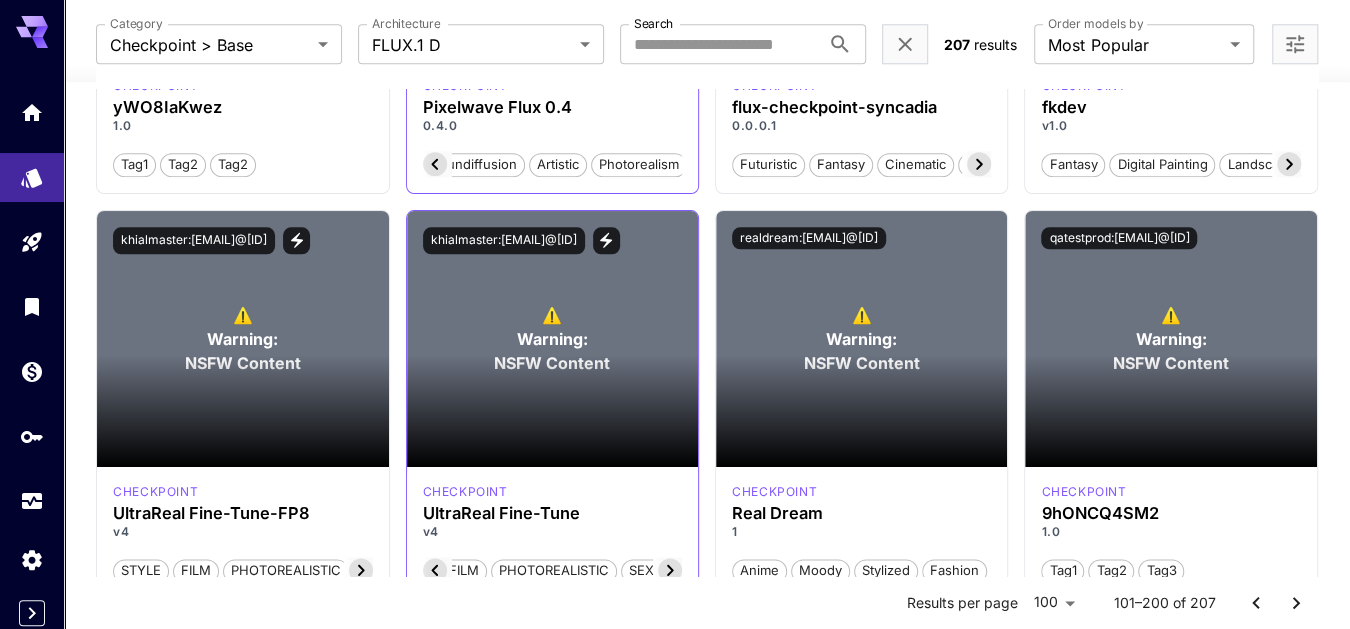 scroll, scrollTop: 0, scrollLeft: 199, axis: horizontal 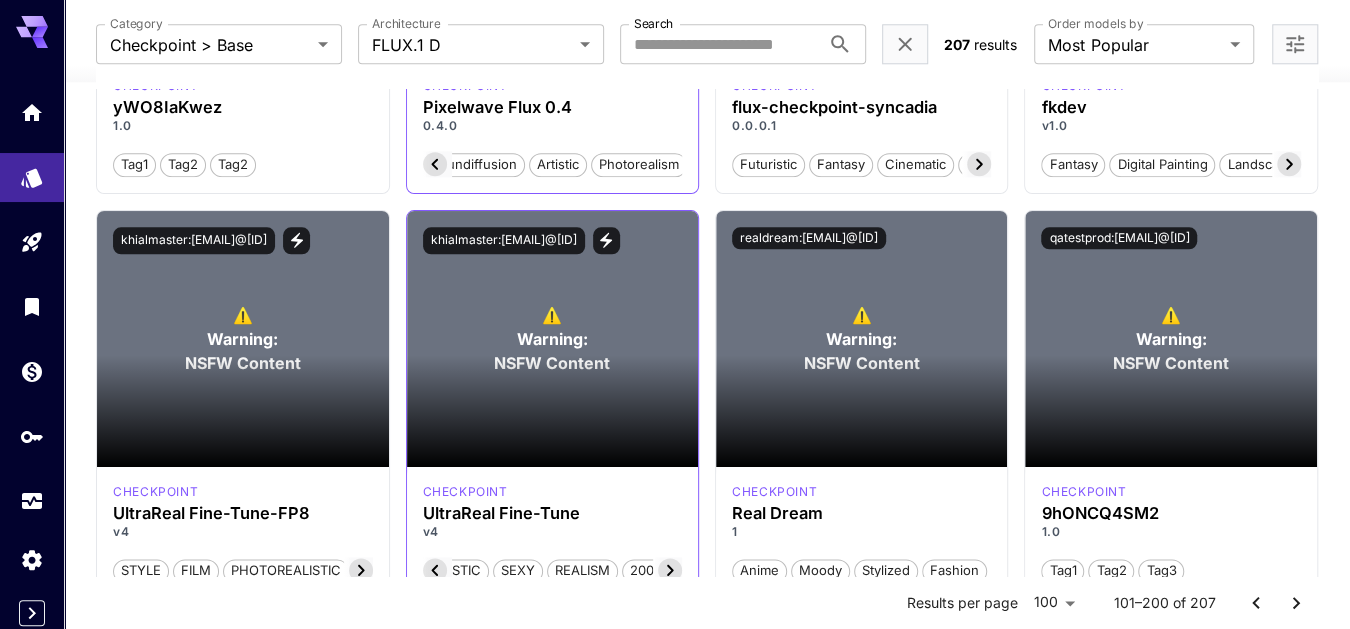 click 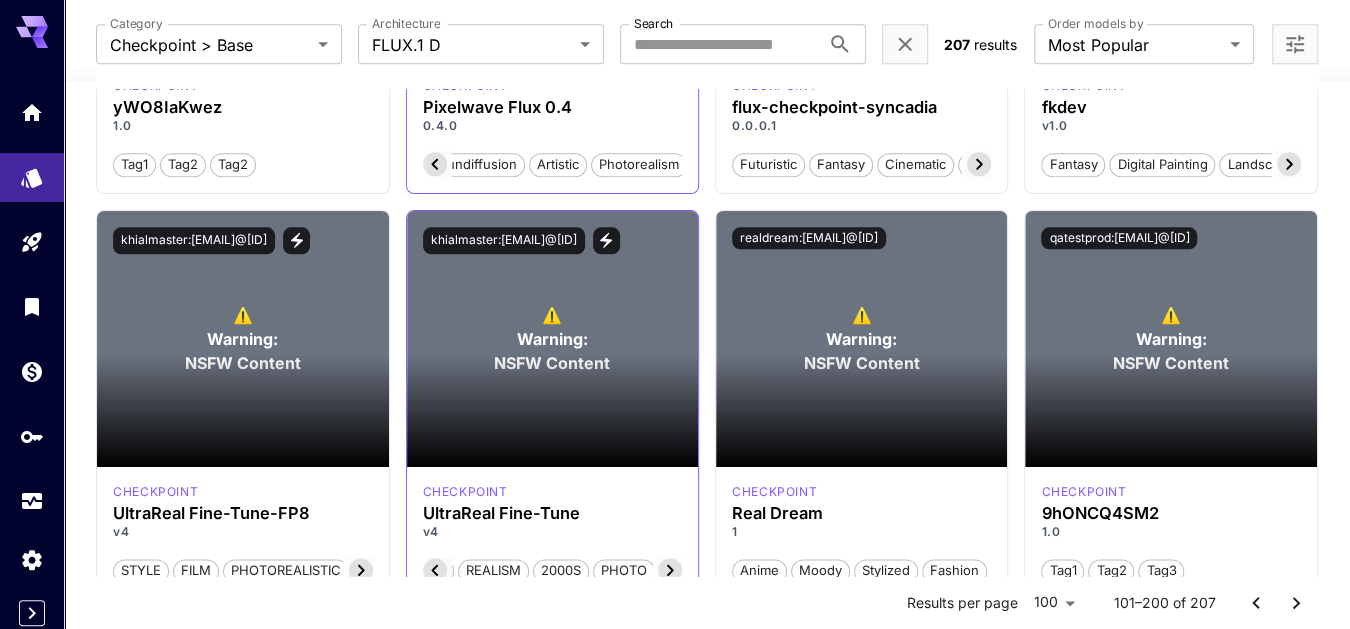 click 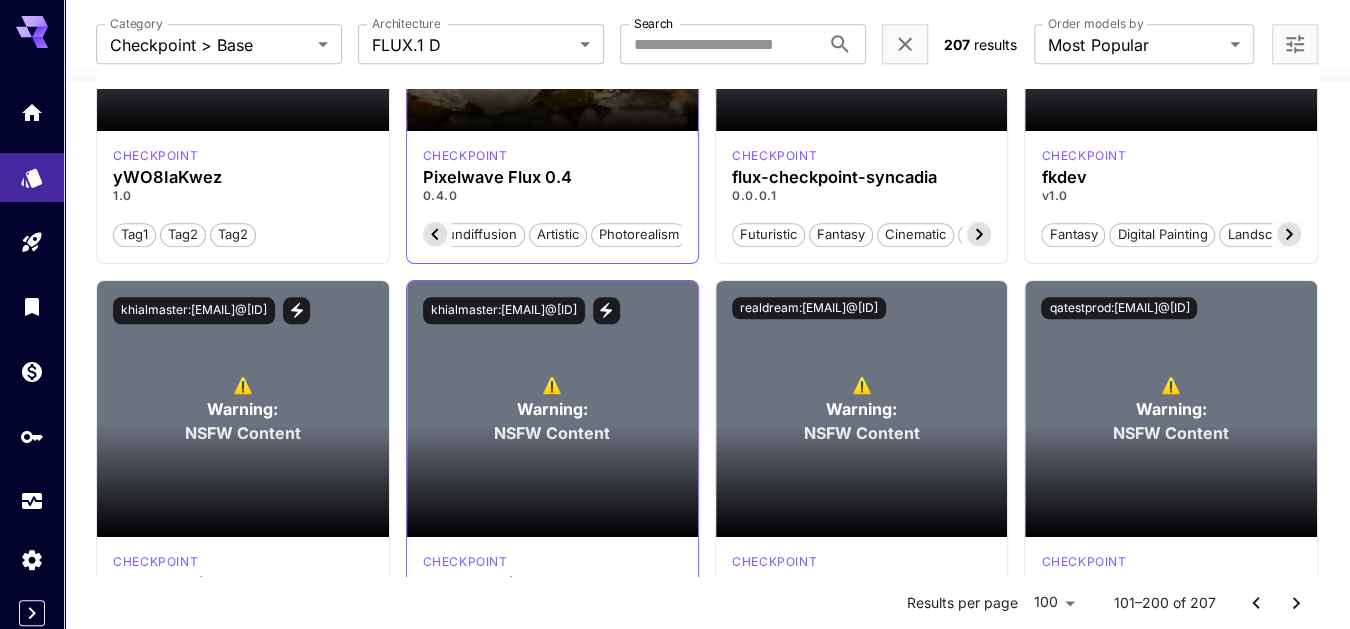 scroll, scrollTop: 10003, scrollLeft: 0, axis: vertical 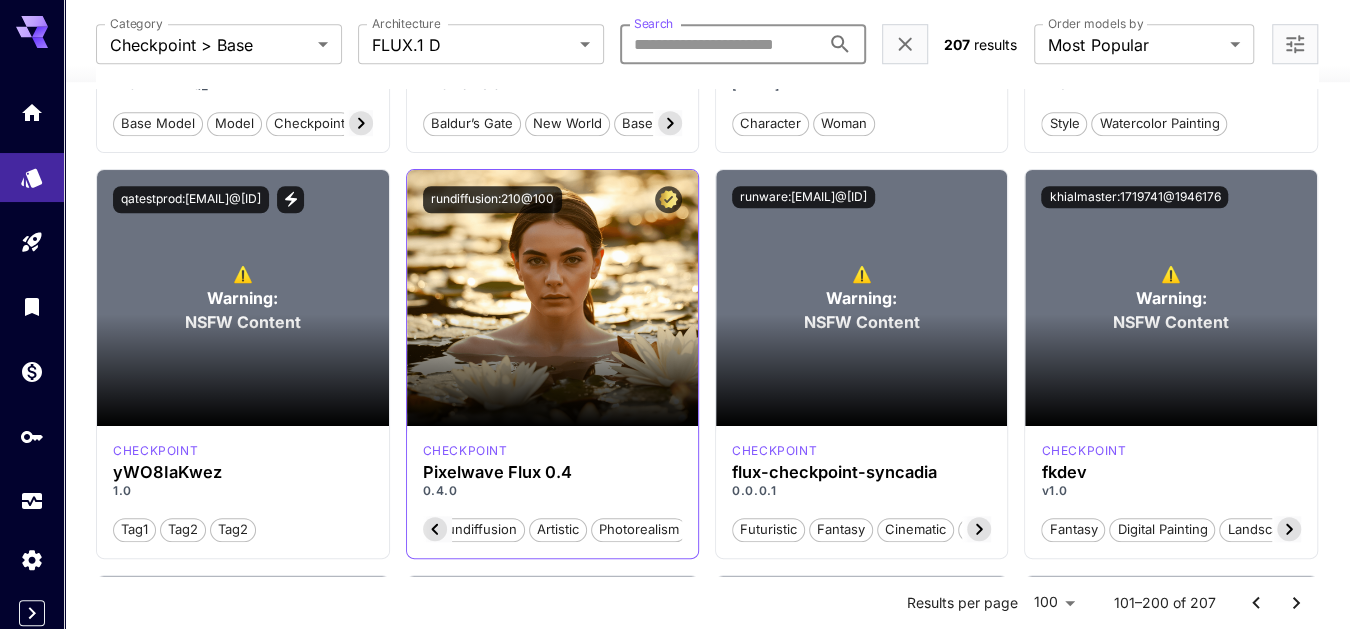 drag, startPoint x: 874, startPoint y: 280, endPoint x: 681, endPoint y: 41, distance: 307.197 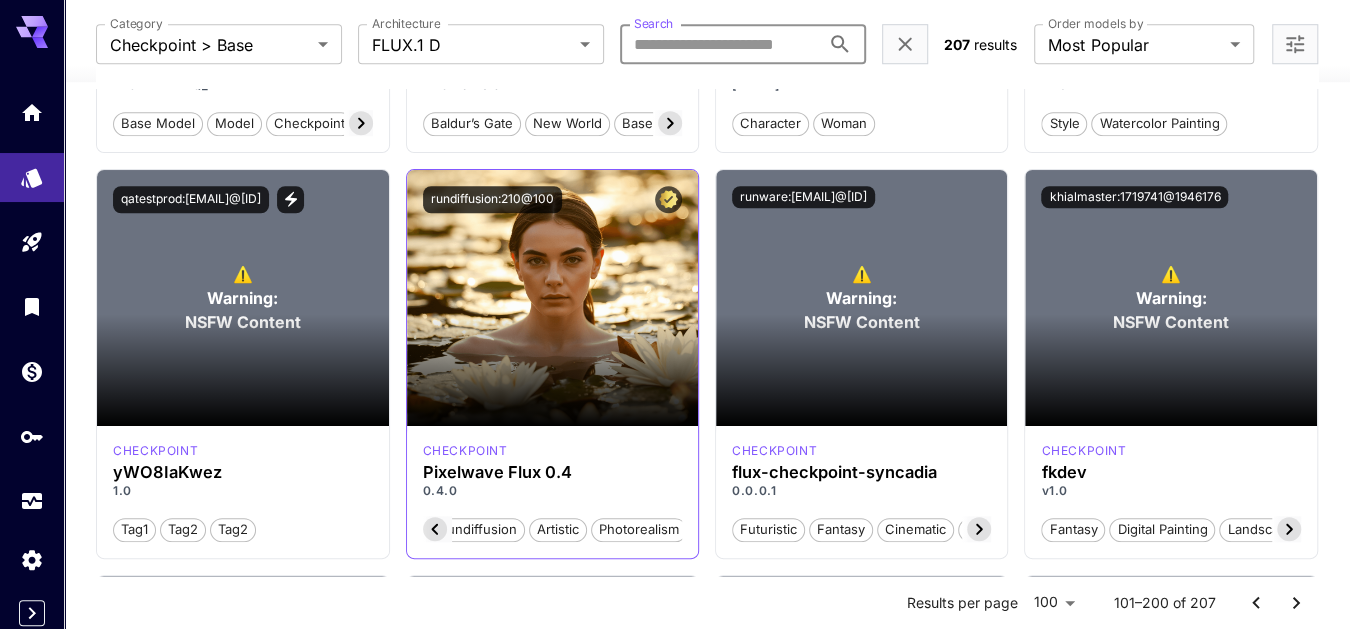 click on "Search" at bounding box center (720, 44) 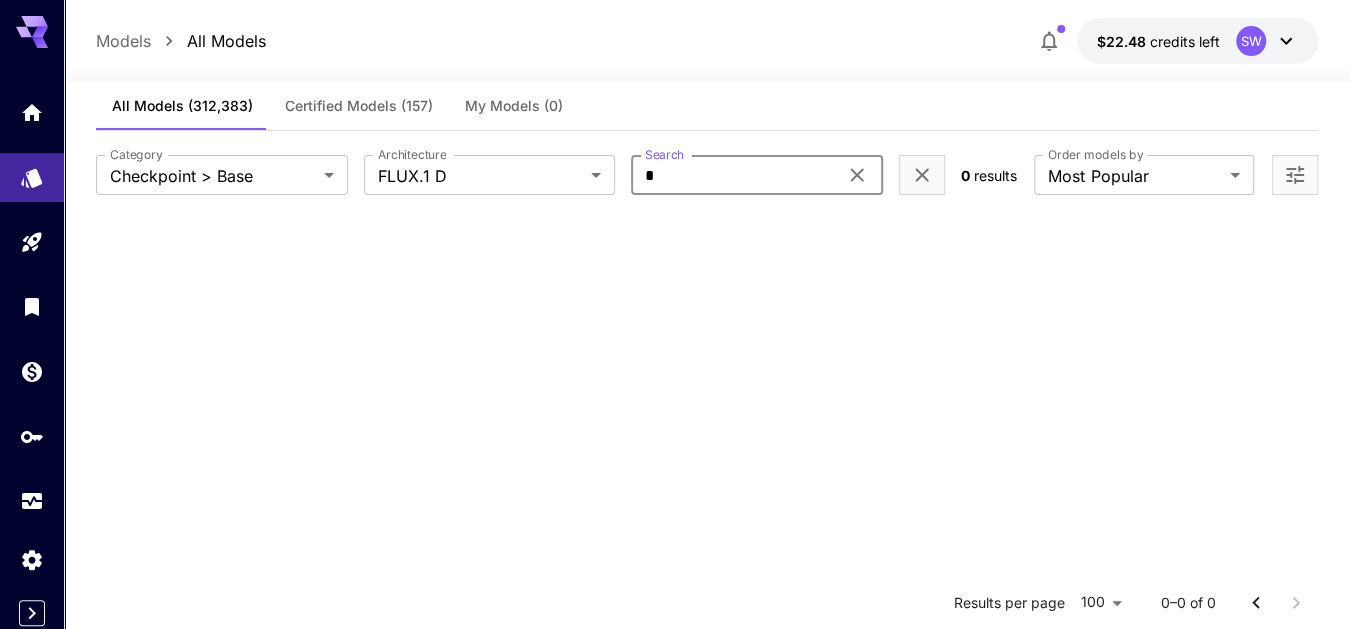 scroll, scrollTop: 27, scrollLeft: 0, axis: vertical 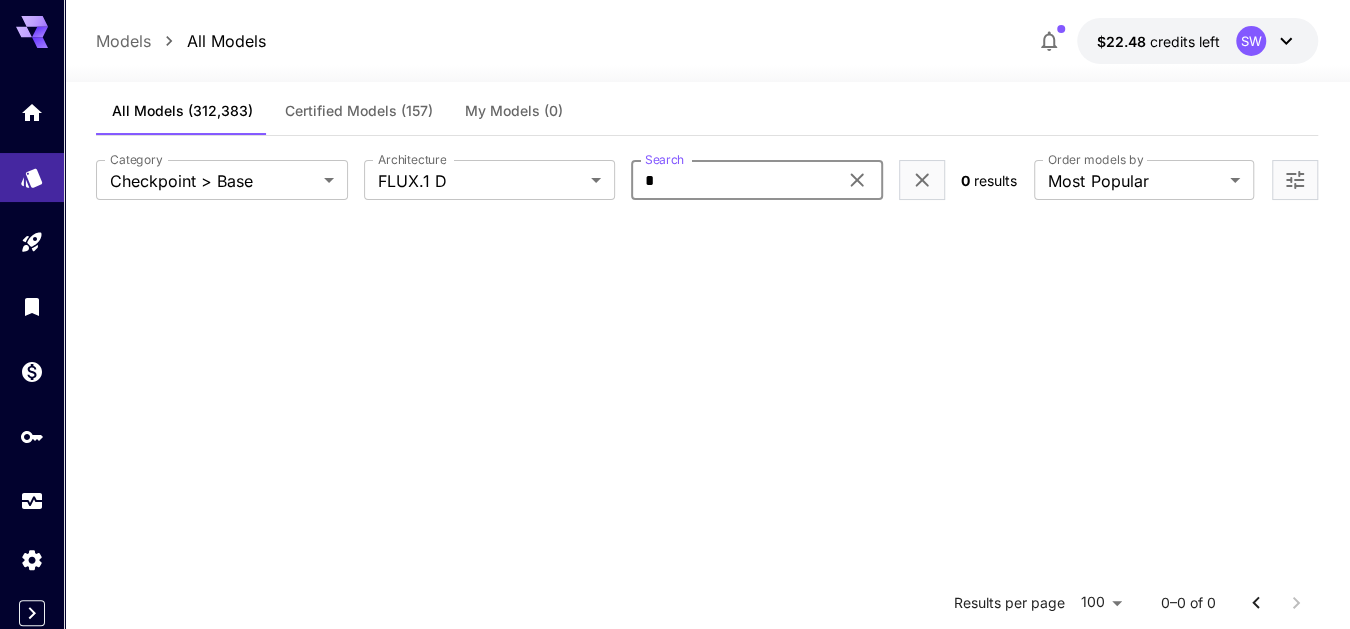 type on "*" 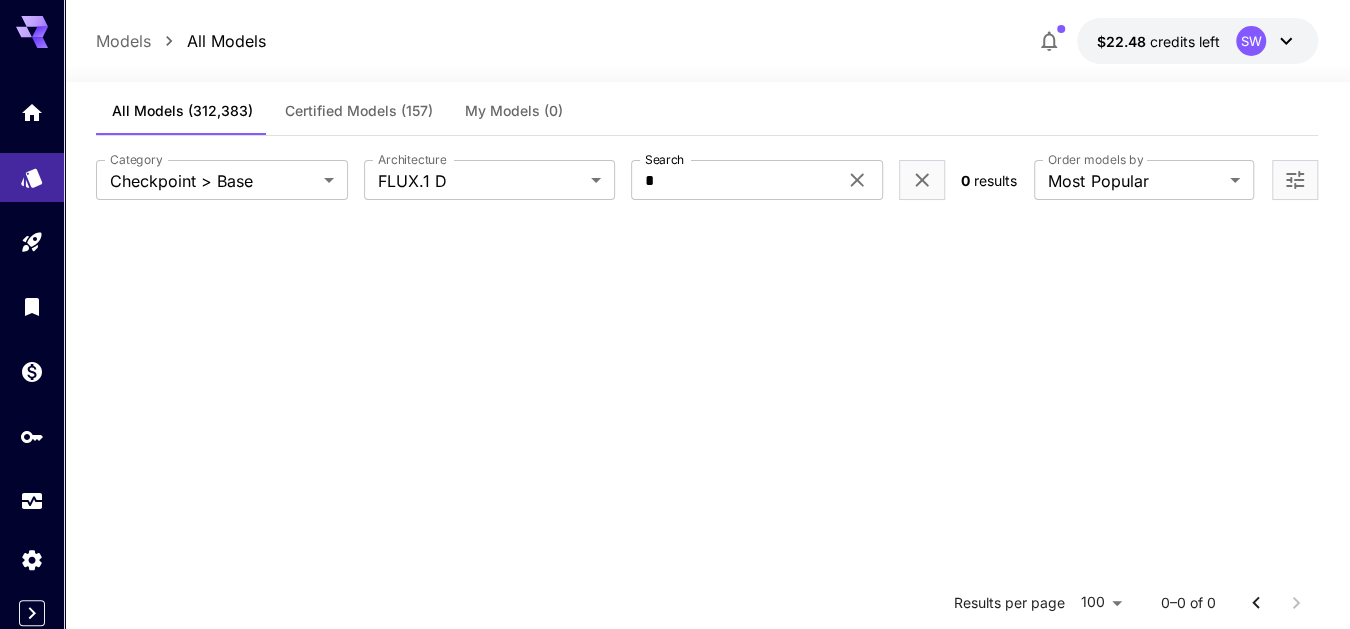 click on "All Models (312,383) Certified Models (157) My Models (0)" at bounding box center (707, 111) 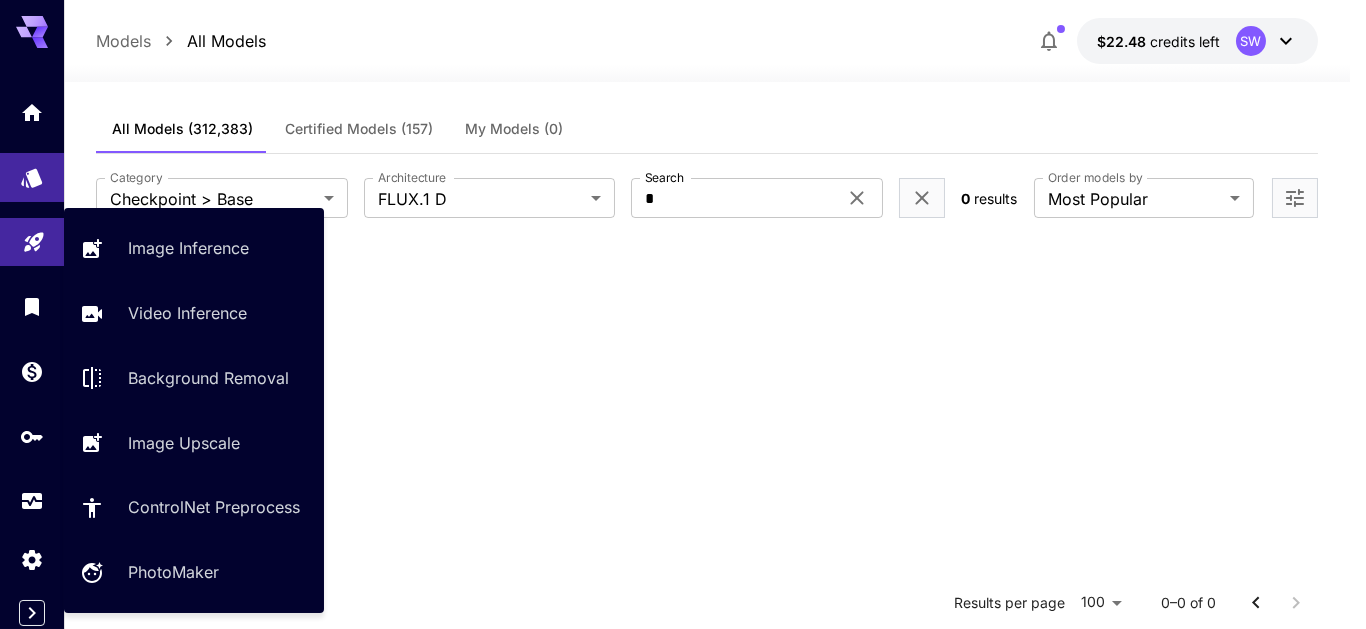 click at bounding box center (32, 242) 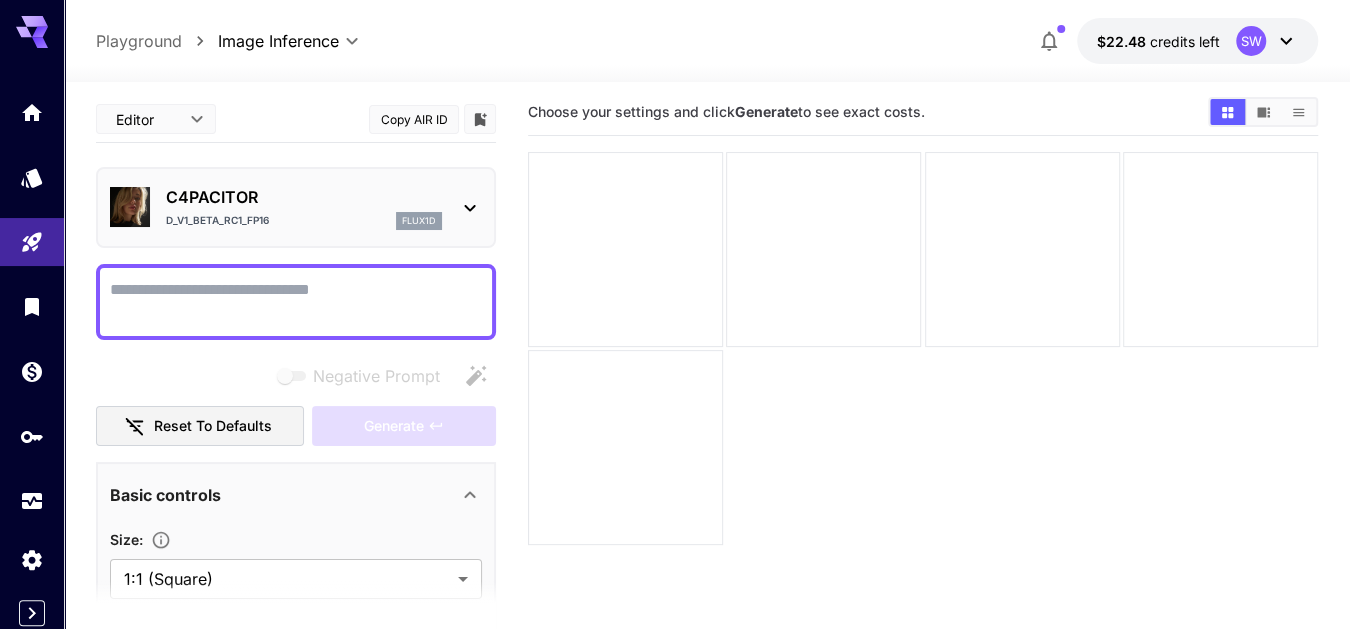 click on "C4PACITOR" at bounding box center [304, 197] 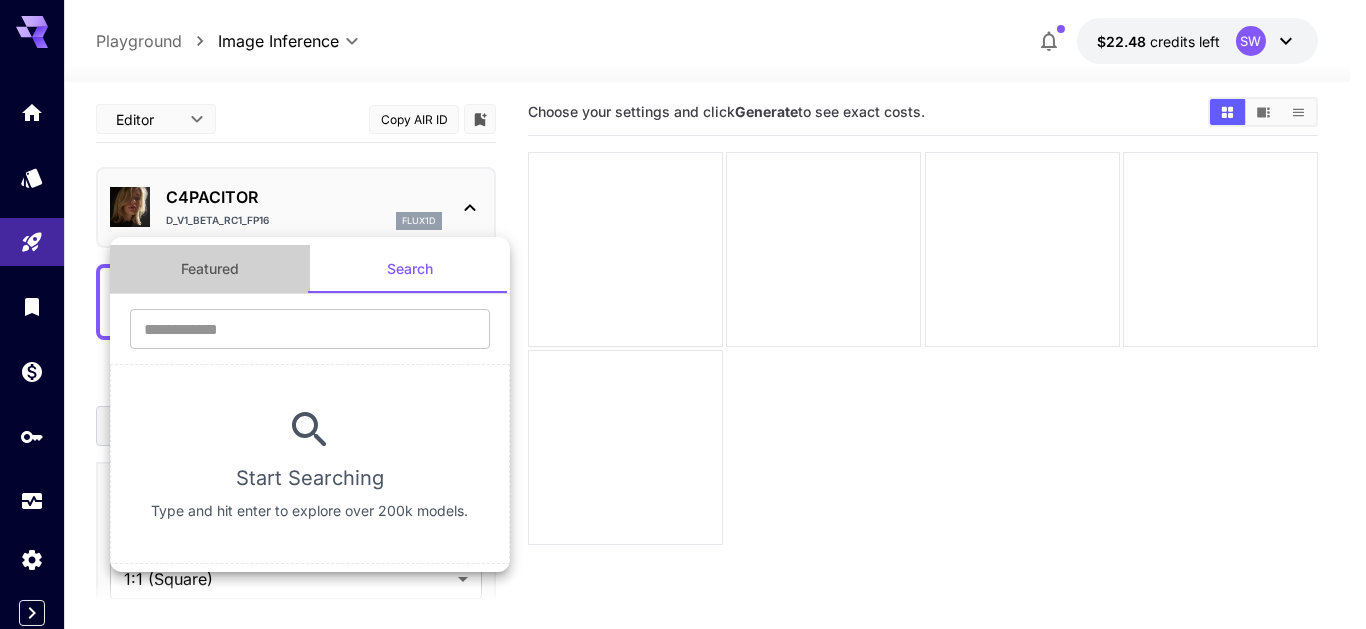 click on "Featured" at bounding box center (210, 269) 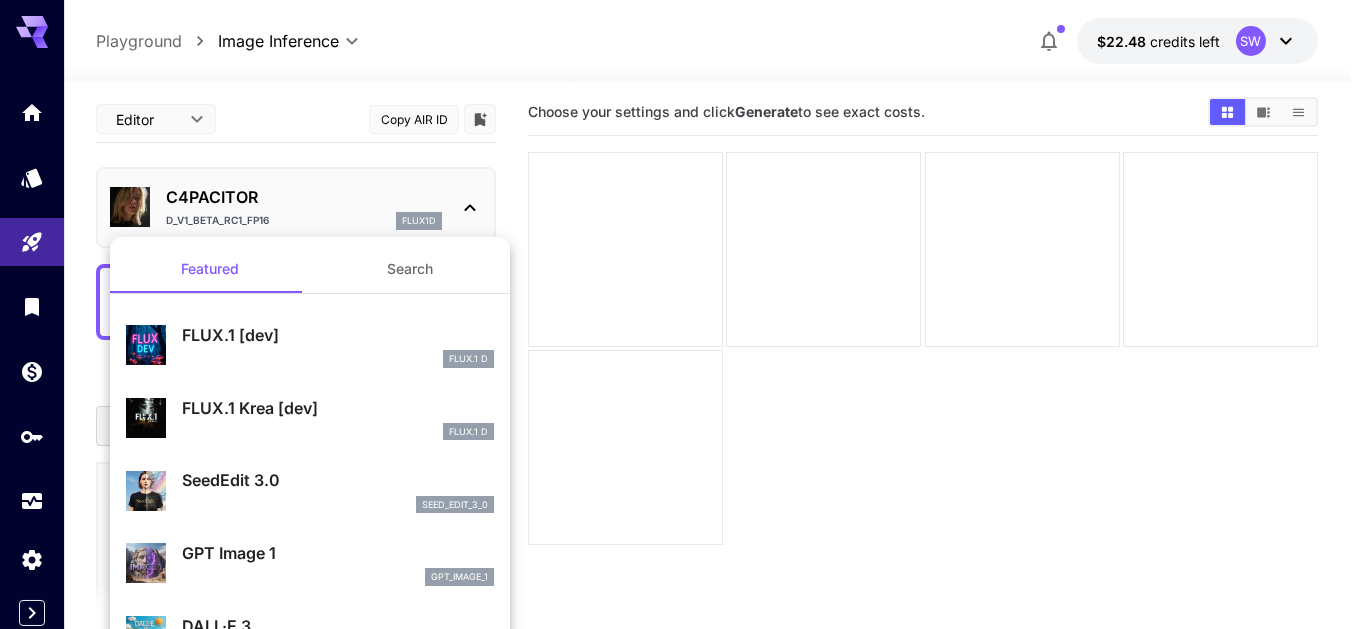 click on "FLUX.1 Krea [dev]" at bounding box center (338, 408) 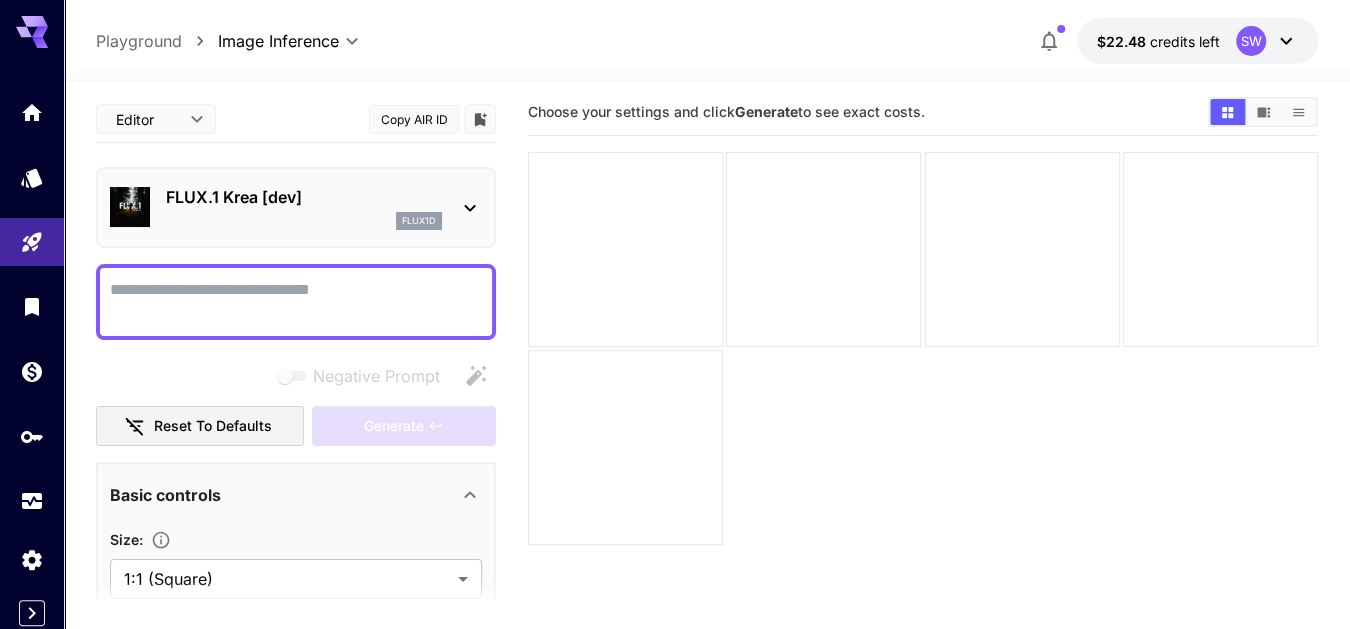 click on "Negative Prompt" at bounding box center (296, 302) 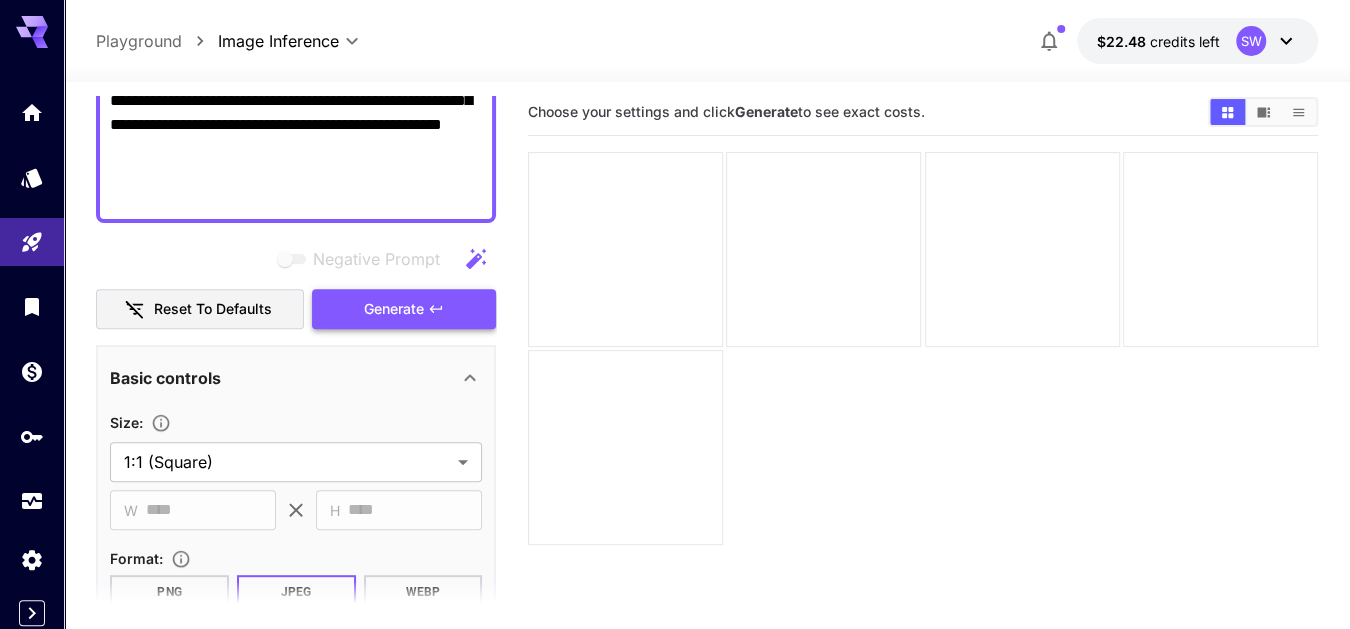 scroll, scrollTop: 382, scrollLeft: 0, axis: vertical 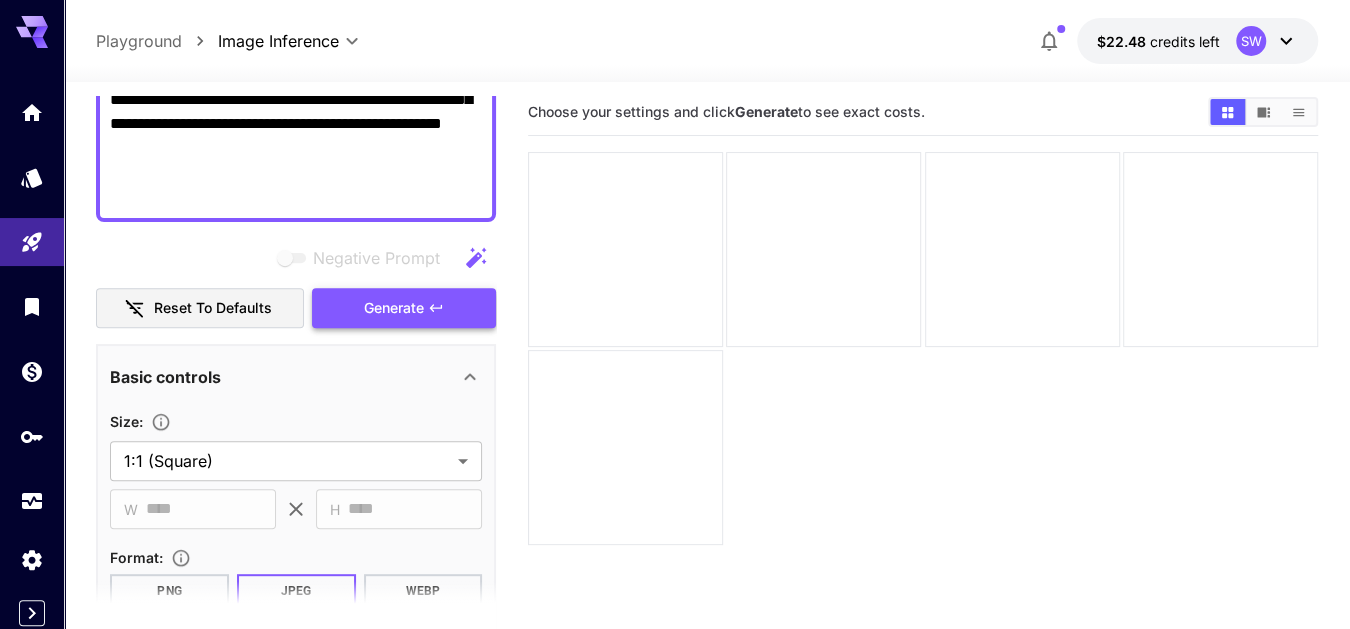 type on "**********" 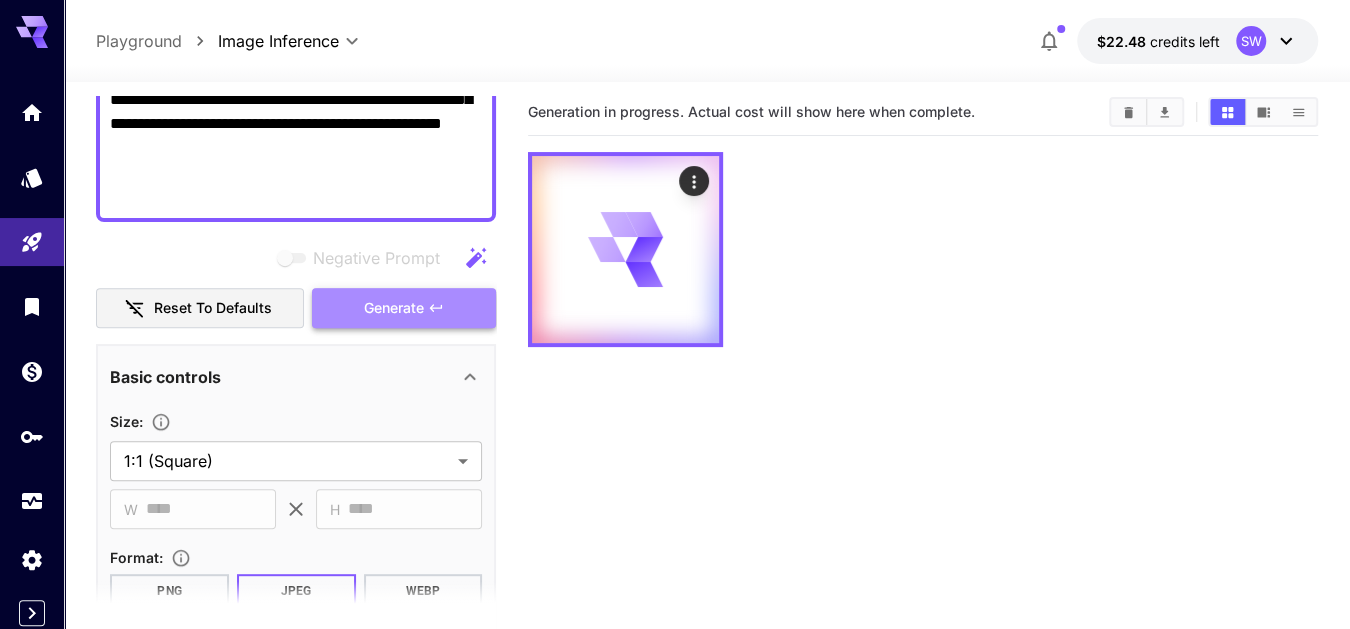 click on "Generate" at bounding box center [394, 308] 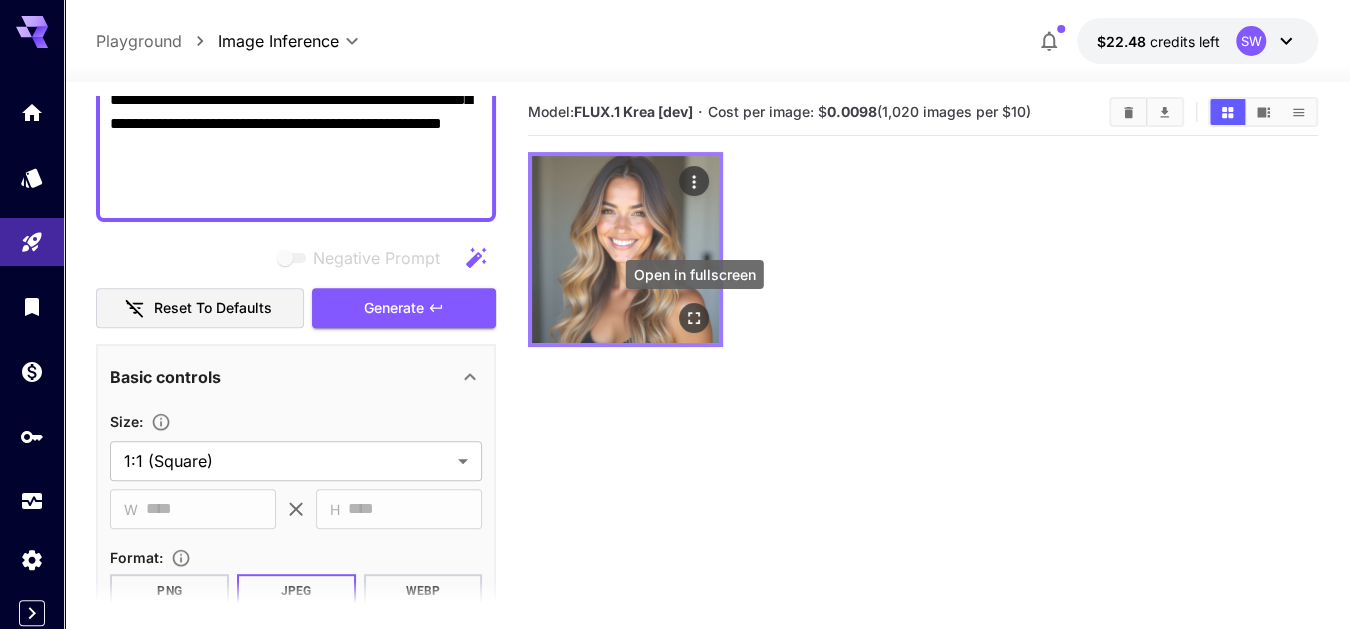 click 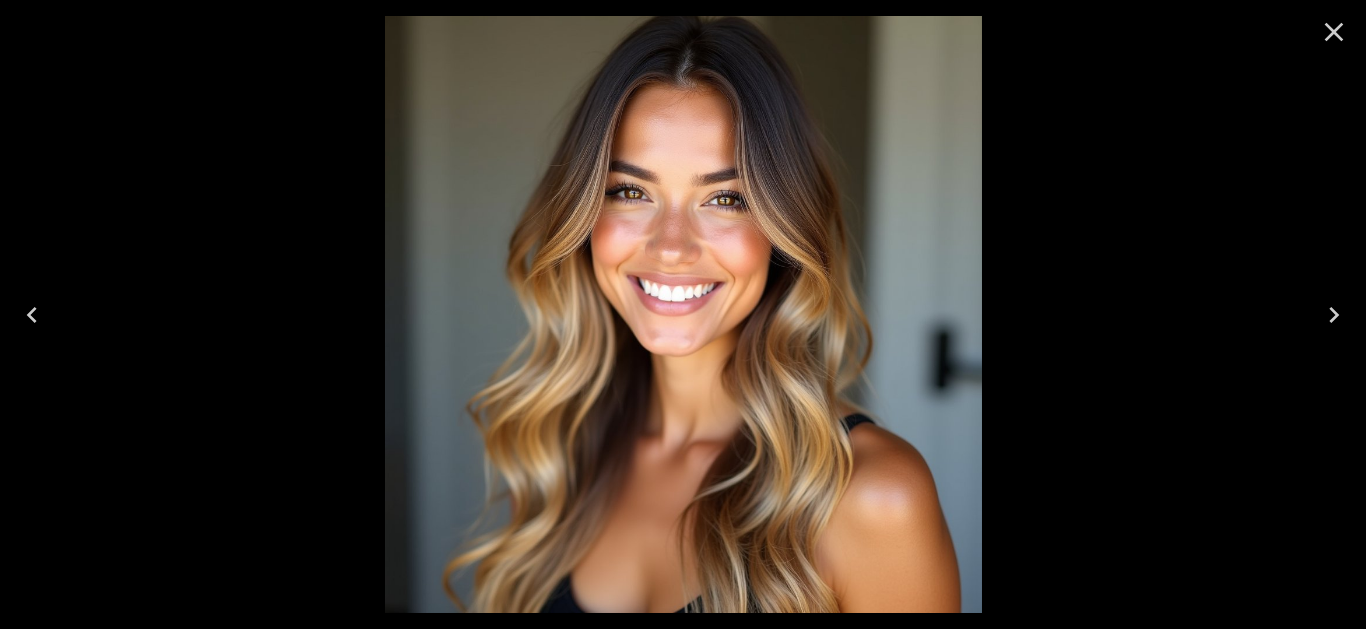 click at bounding box center (683, 314) 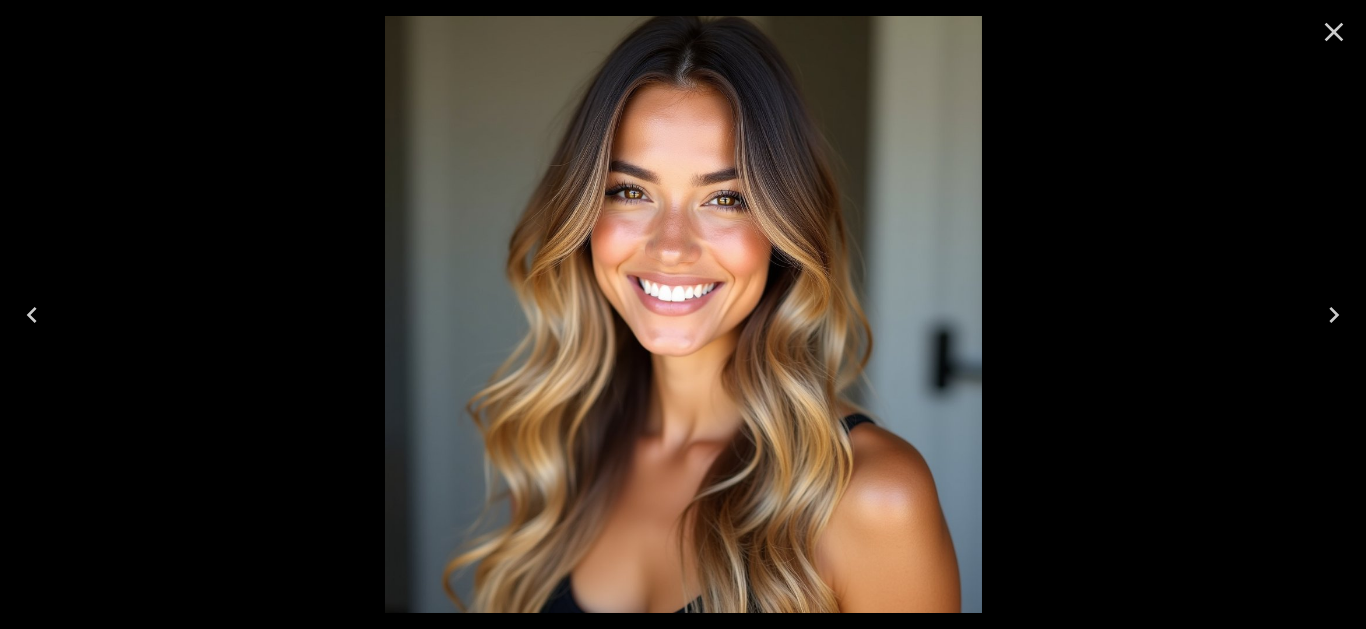 click at bounding box center [683, 314] 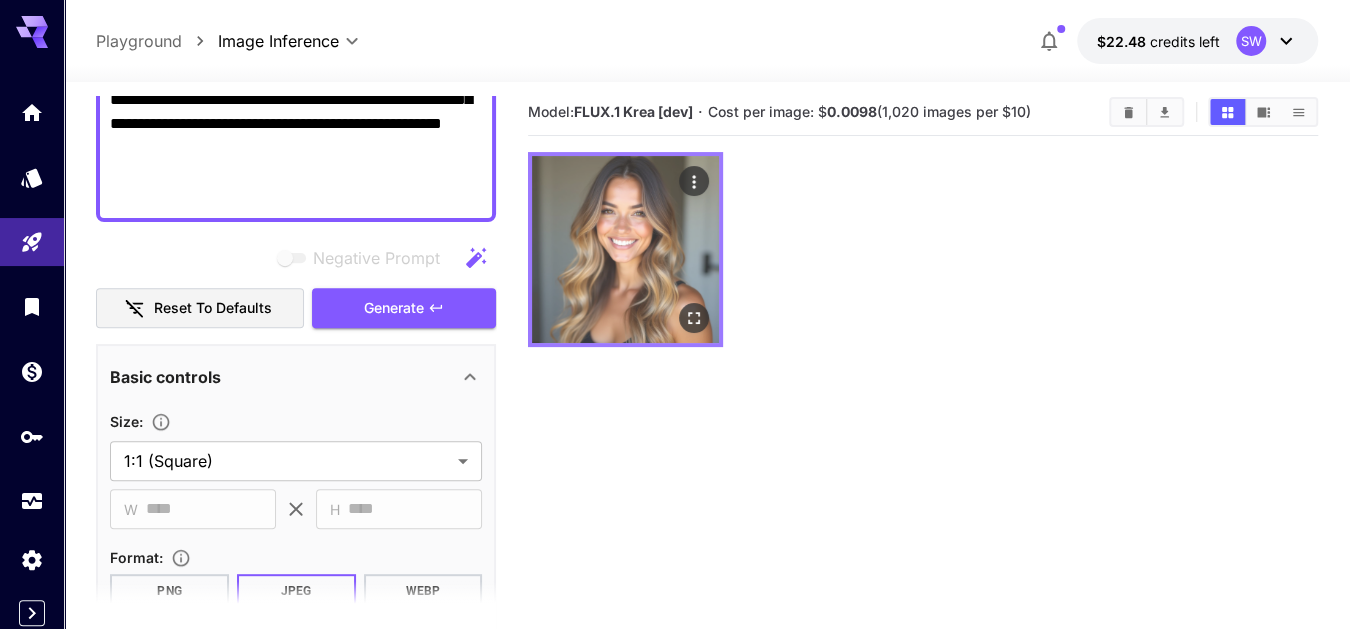 scroll, scrollTop: 0, scrollLeft: 0, axis: both 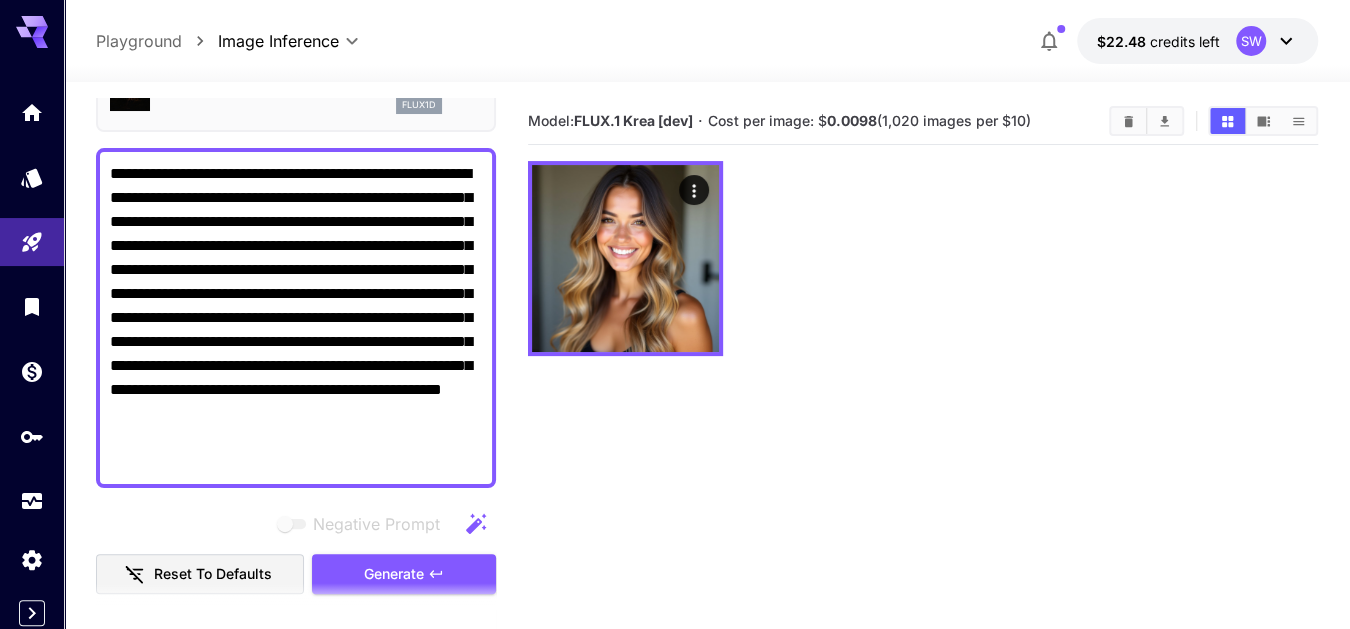 click on "**********" at bounding box center [296, 318] 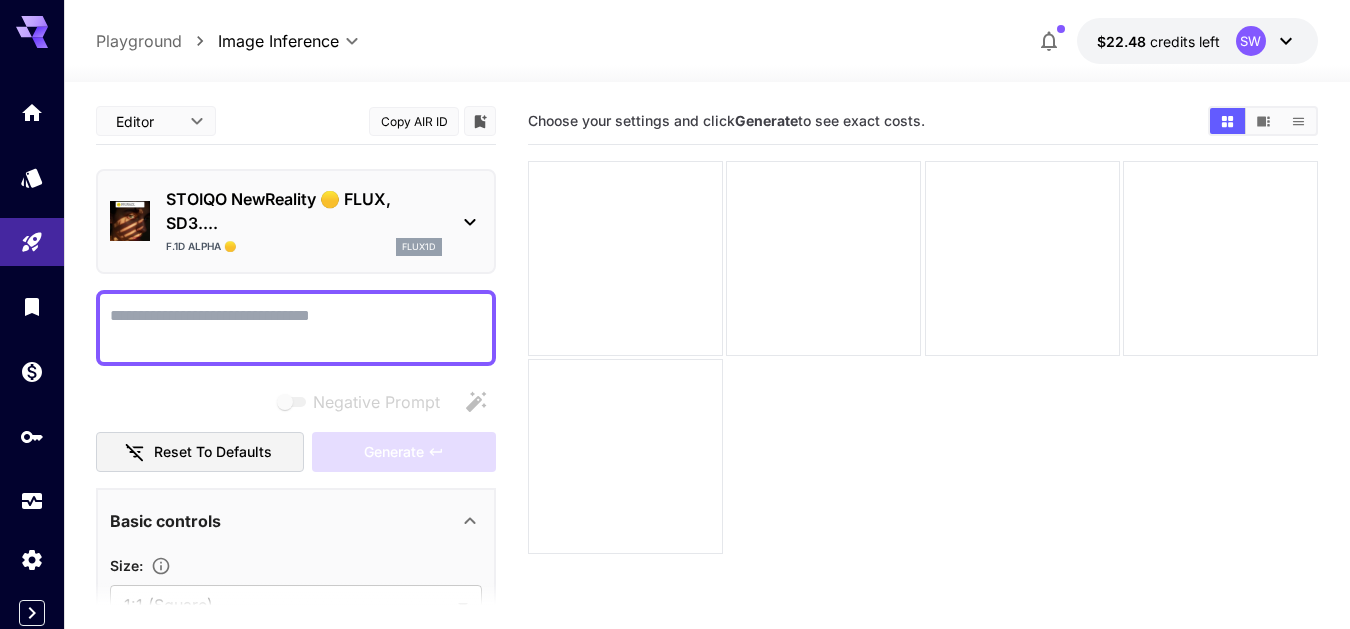 scroll, scrollTop: 0, scrollLeft: 0, axis: both 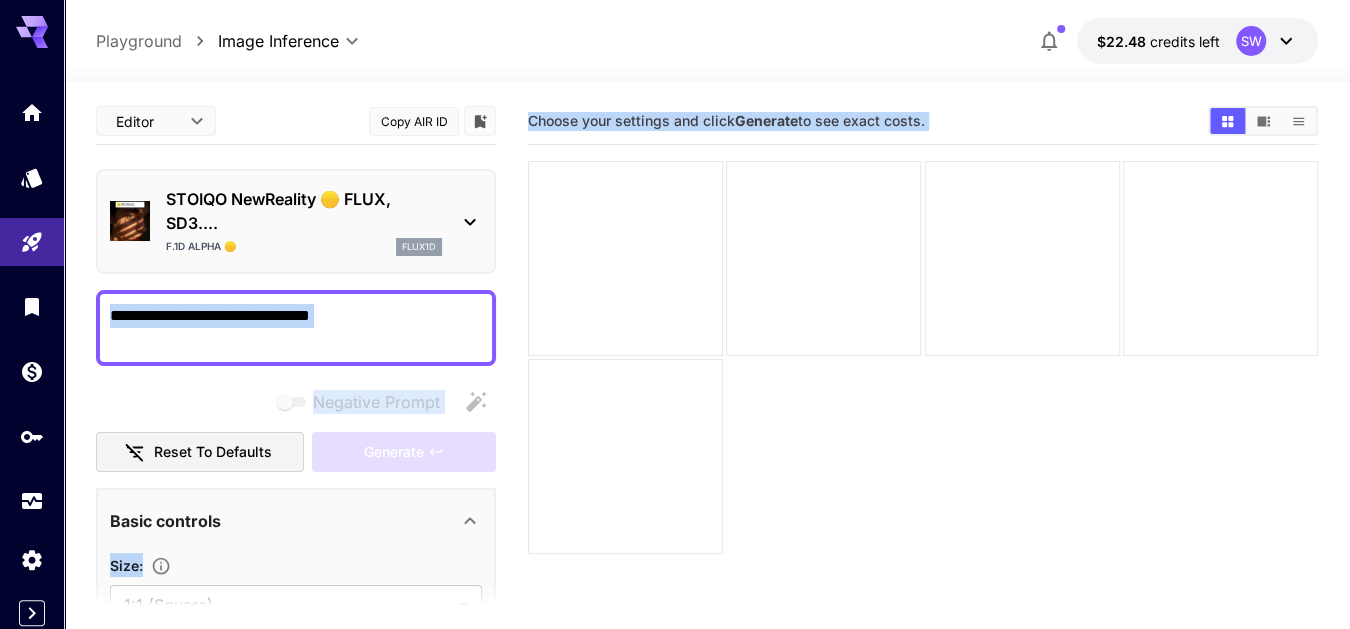 drag, startPoint x: 401, startPoint y: 329, endPoint x: 380, endPoint y: 312, distance: 27.018513 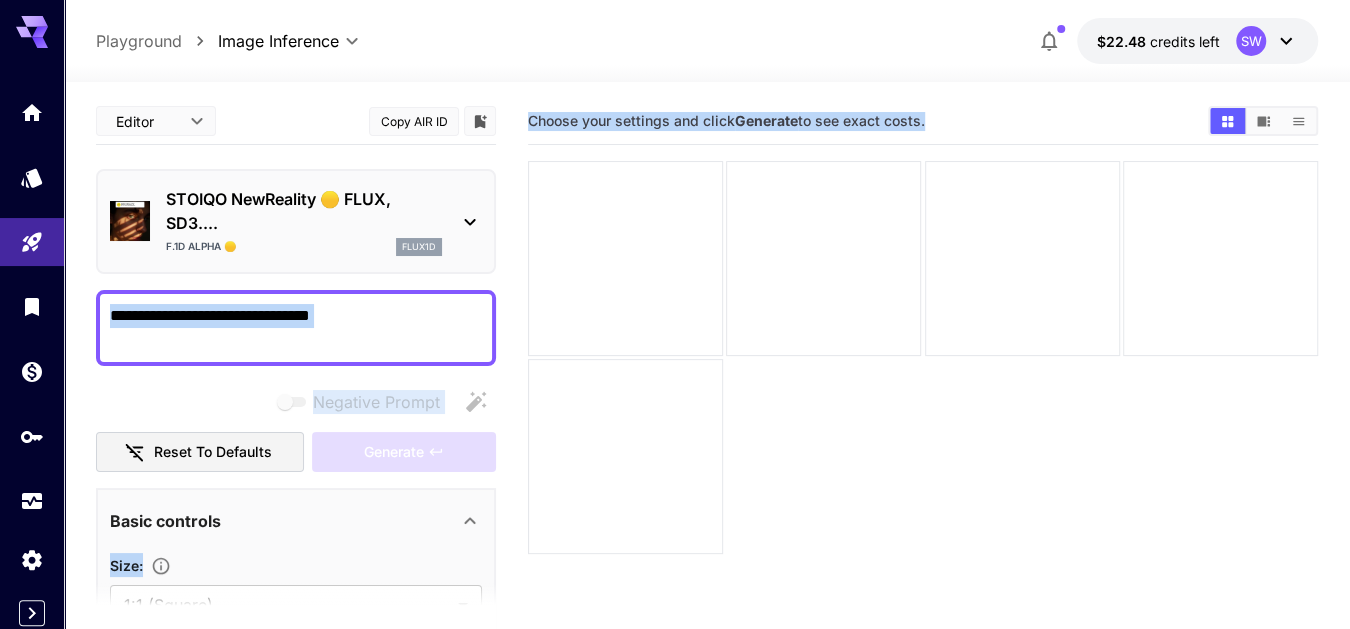 click on "Negative Prompt" at bounding box center (296, 328) 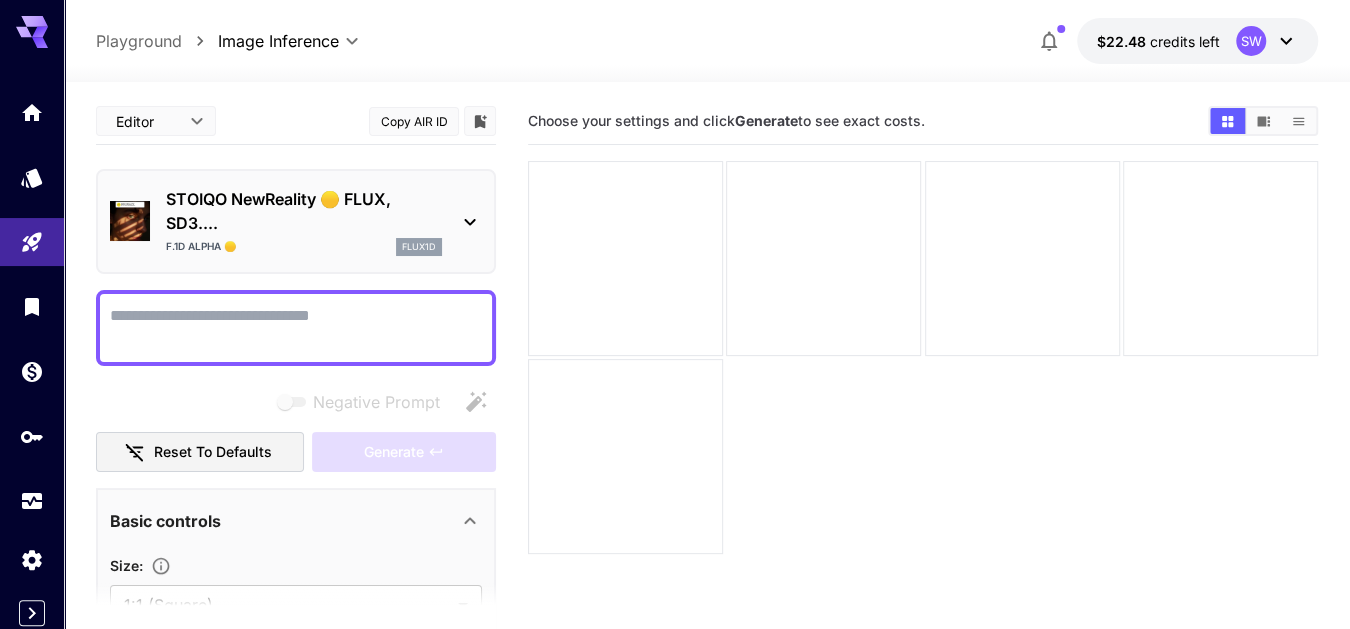 paste on "**********" 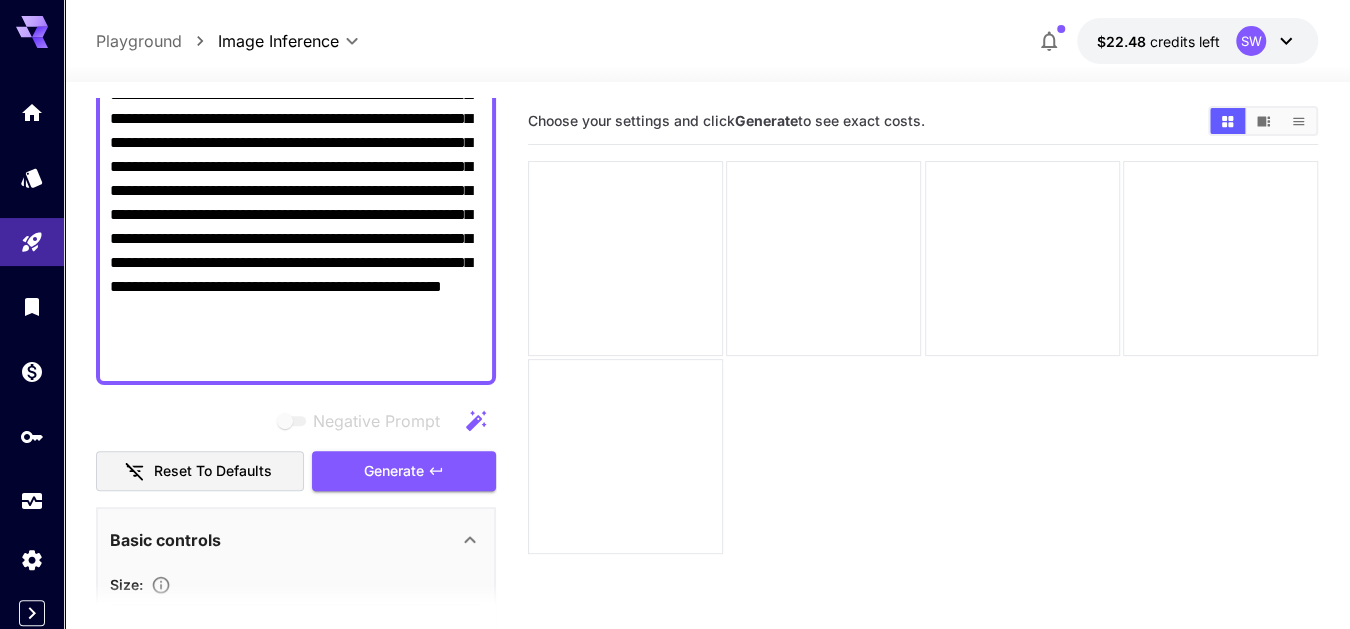 scroll, scrollTop: 247, scrollLeft: 0, axis: vertical 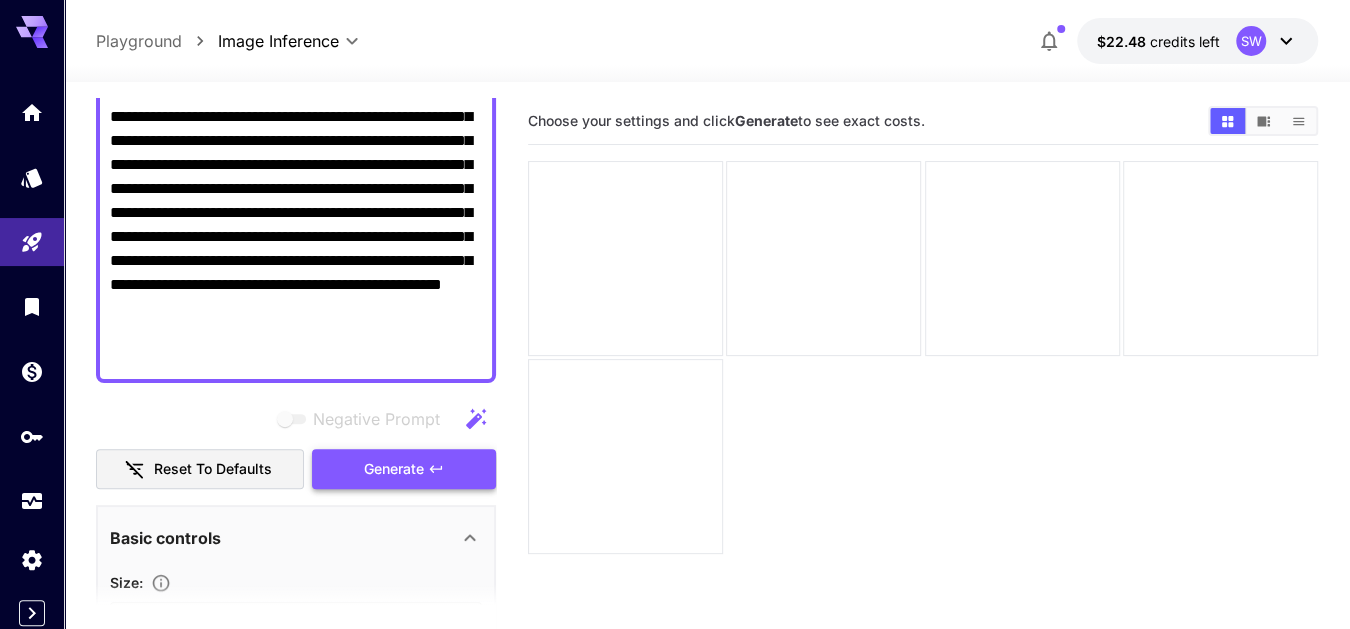 type on "**********" 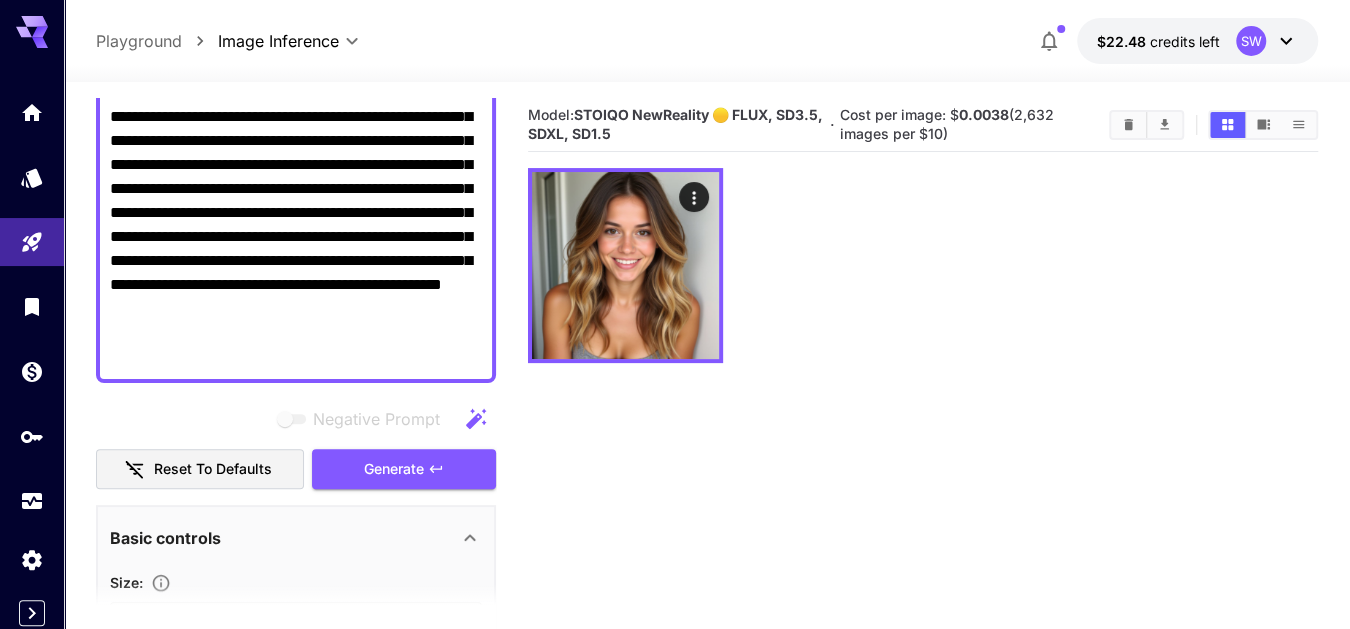 click at bounding box center (923, 265) 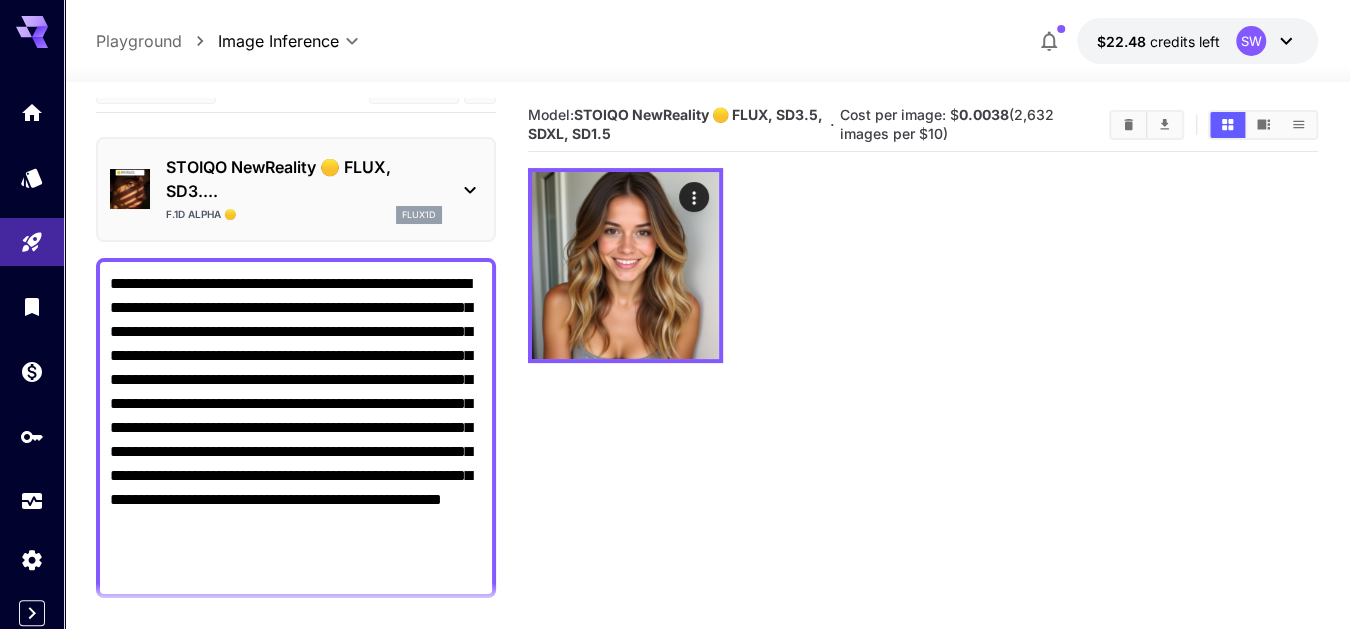 scroll, scrollTop: 31, scrollLeft: 0, axis: vertical 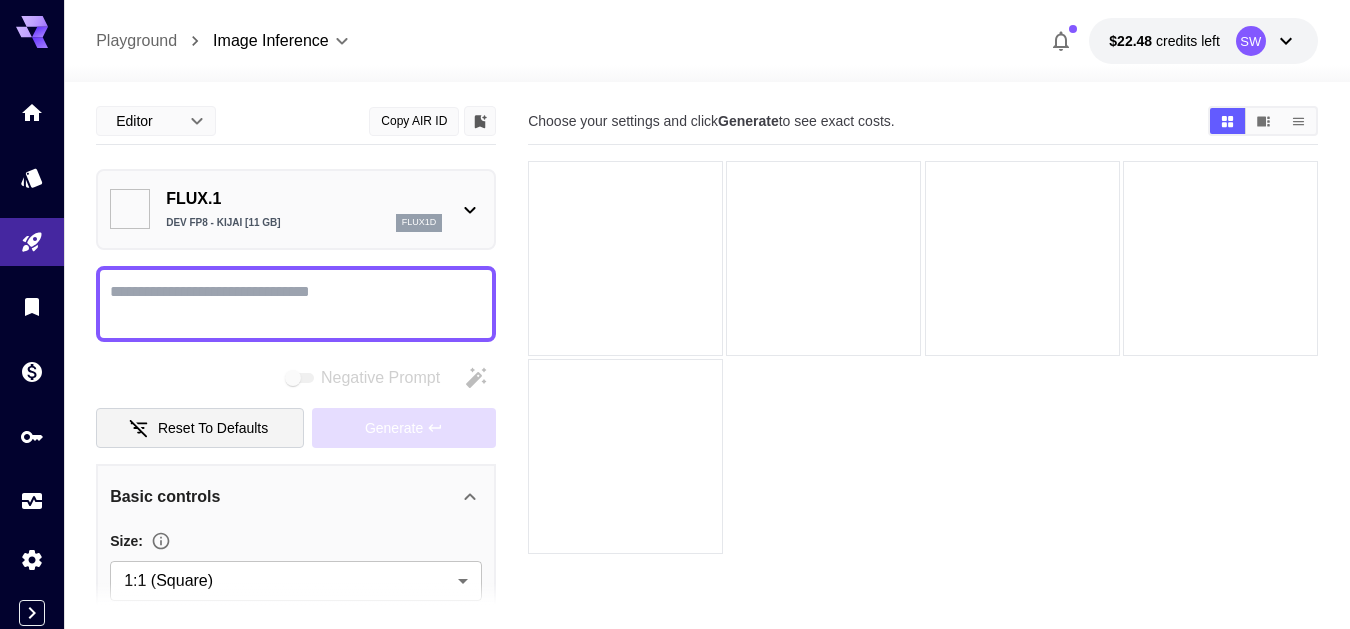 type on "**********" 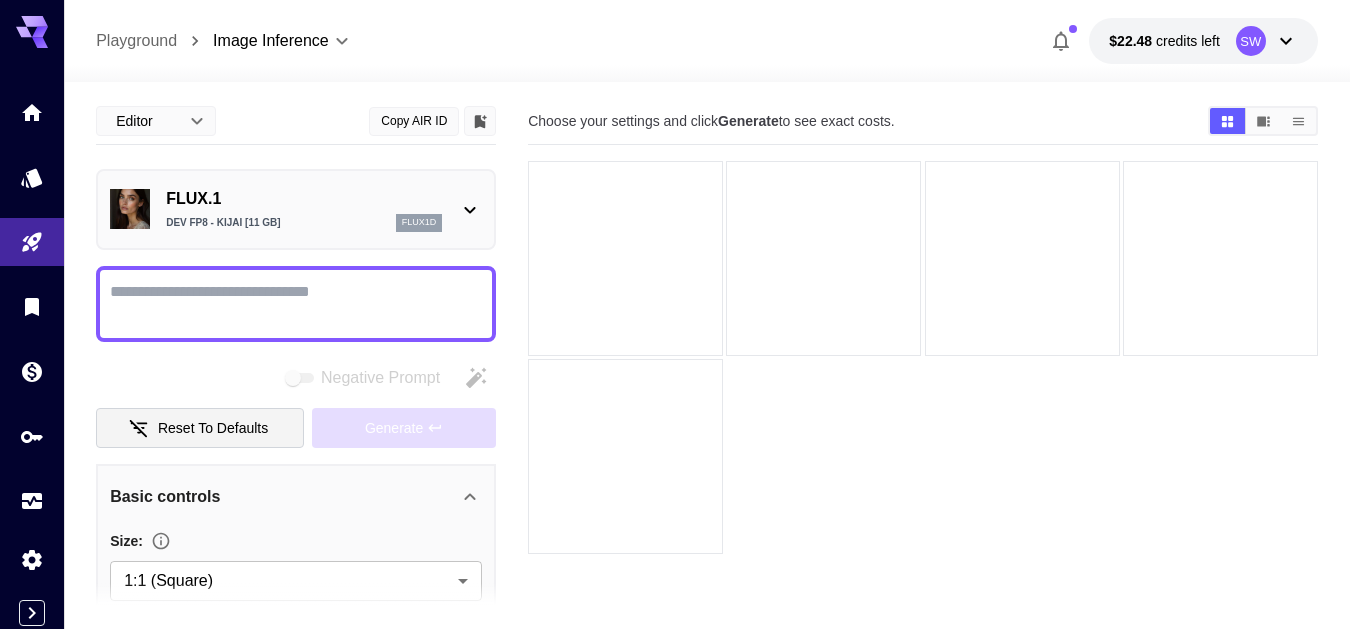 scroll, scrollTop: 0, scrollLeft: 0, axis: both 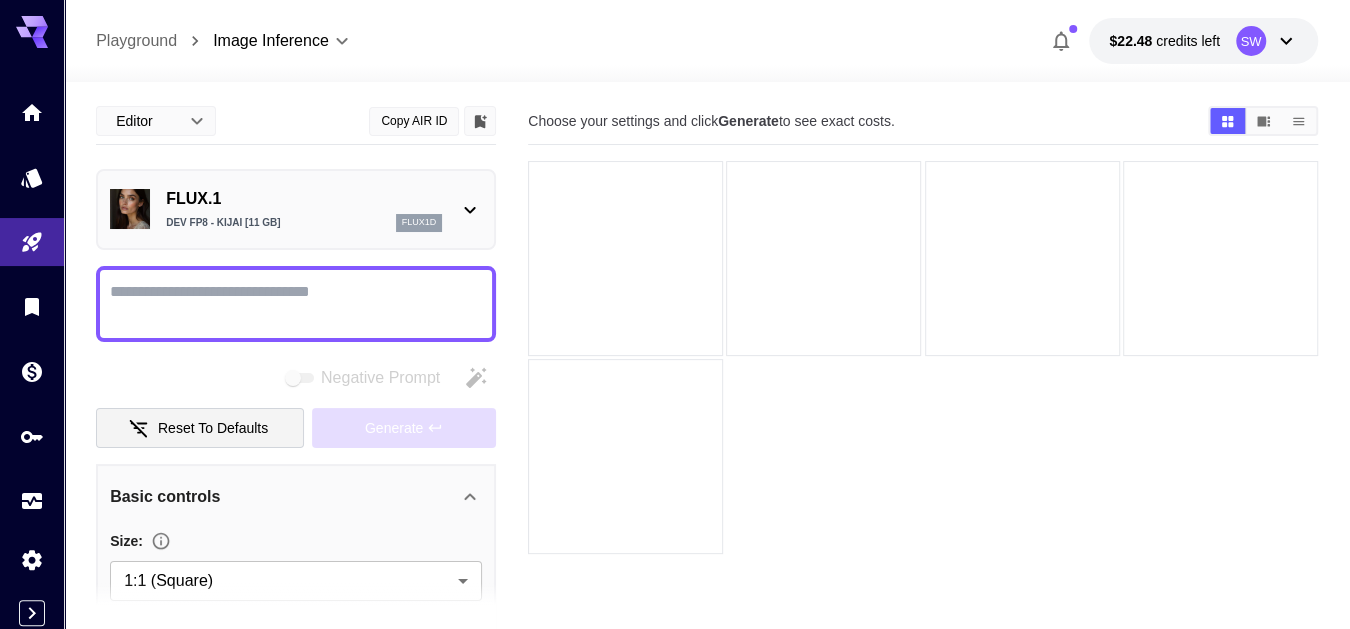 click on "Negative Prompt" at bounding box center [296, 304] 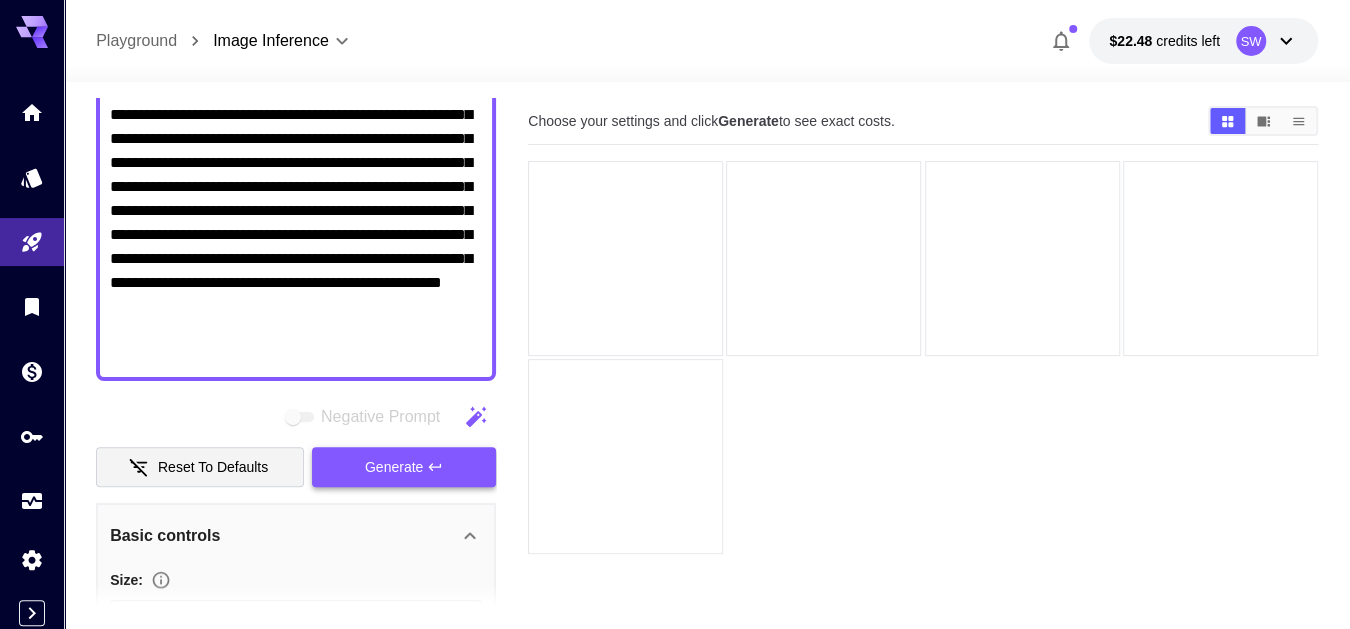 scroll, scrollTop: 226, scrollLeft: 0, axis: vertical 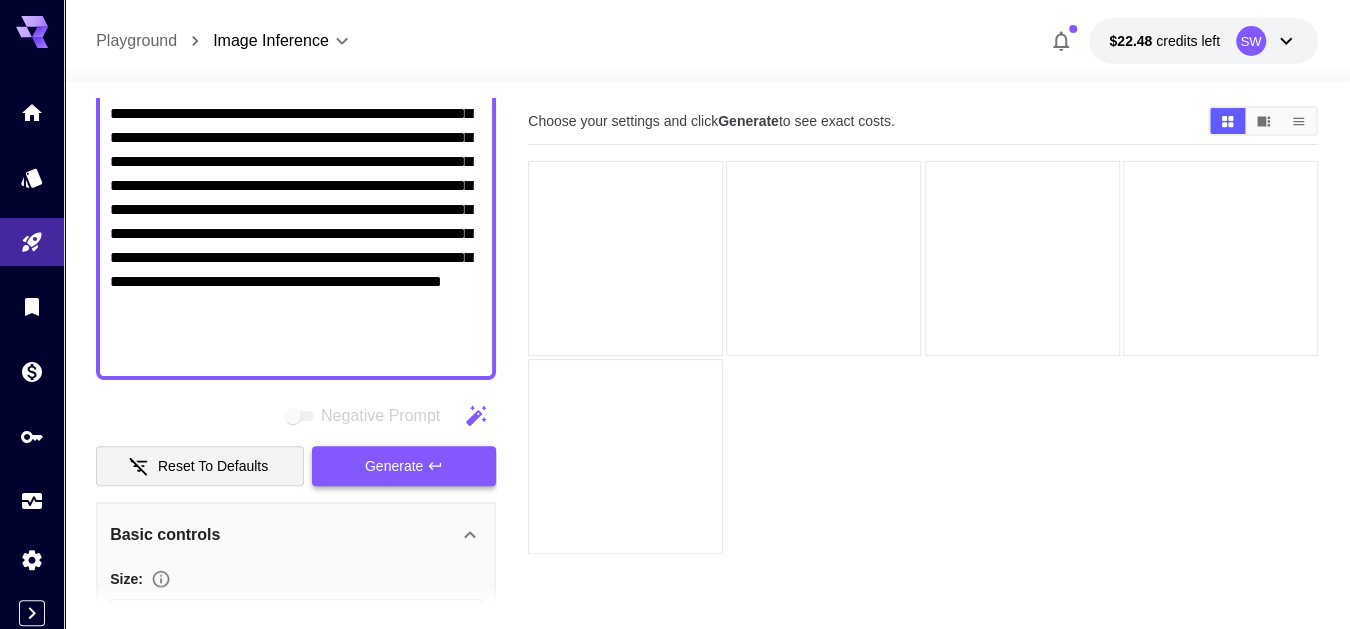 type on "**********" 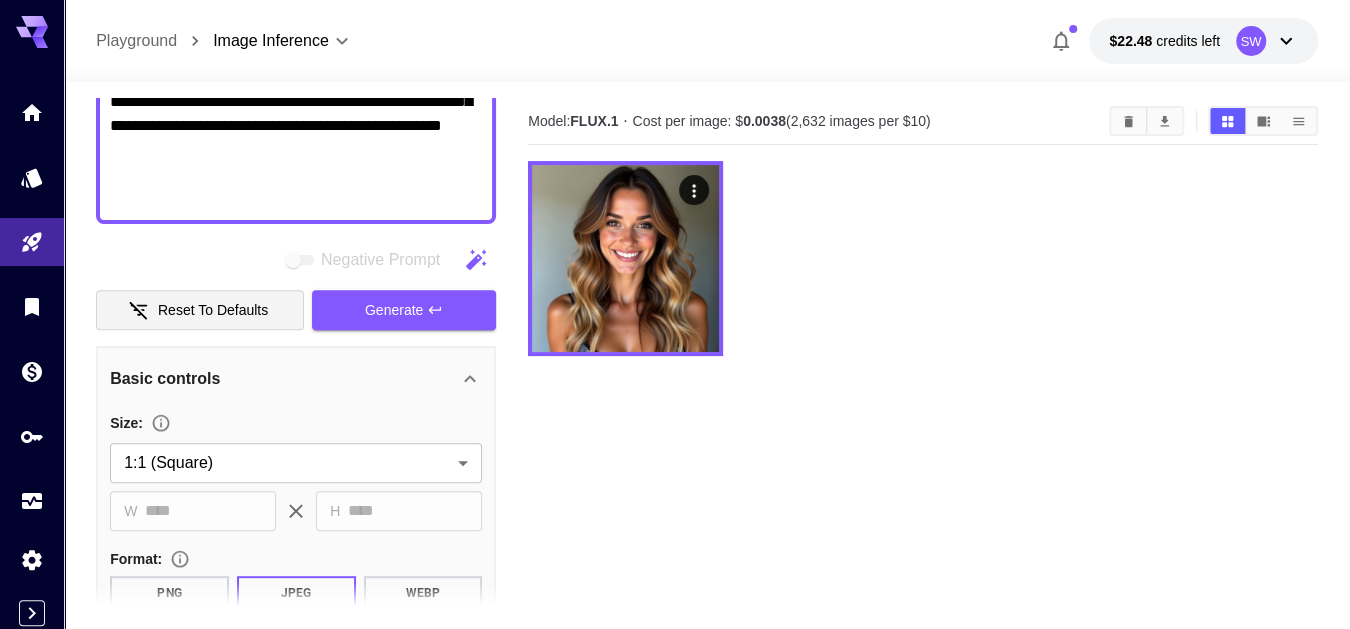 scroll, scrollTop: 383, scrollLeft: 0, axis: vertical 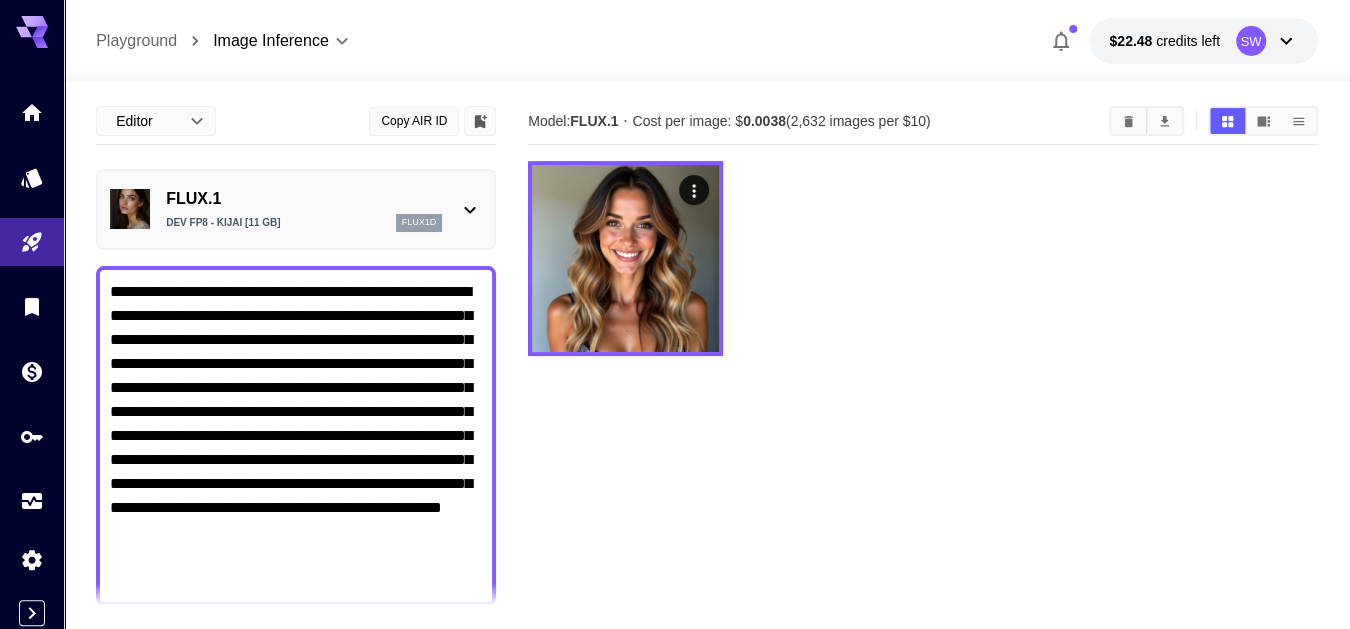 click on "Copy AIR ID" at bounding box center [414, 121] 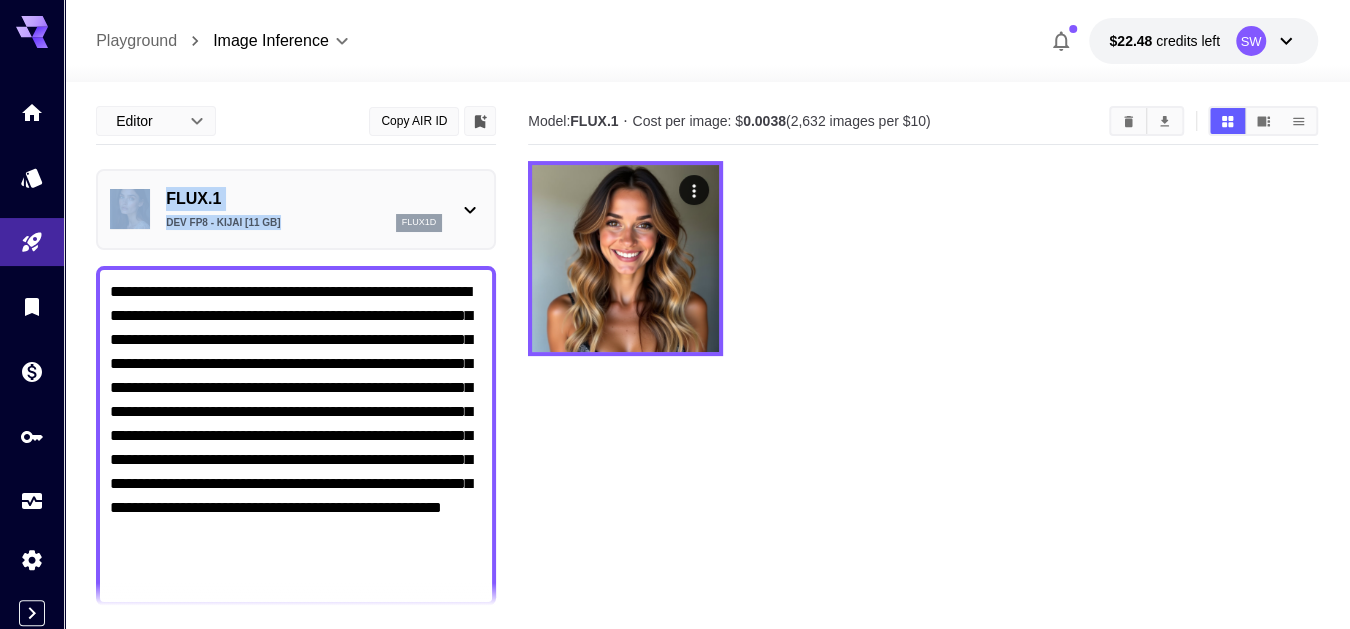 drag, startPoint x: 297, startPoint y: 211, endPoint x: 153, endPoint y: 197, distance: 144.67896 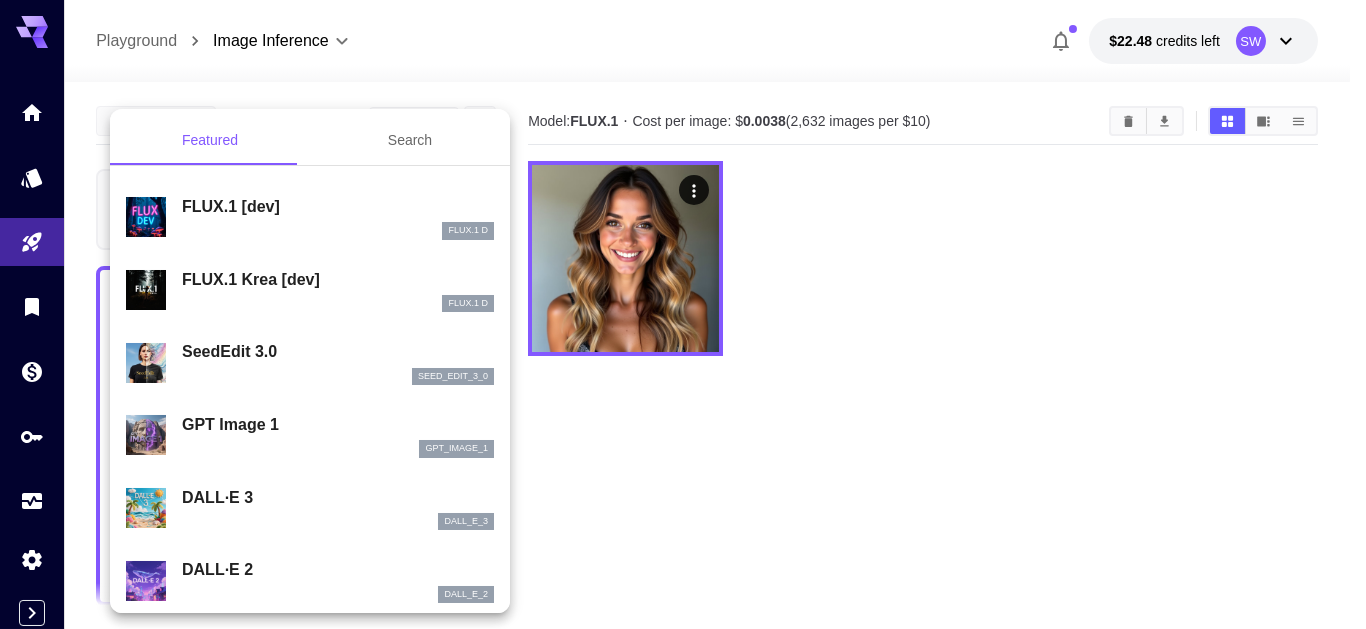 copy on "FLUX.1 DEV FP8 - Kijai [11 GB]" 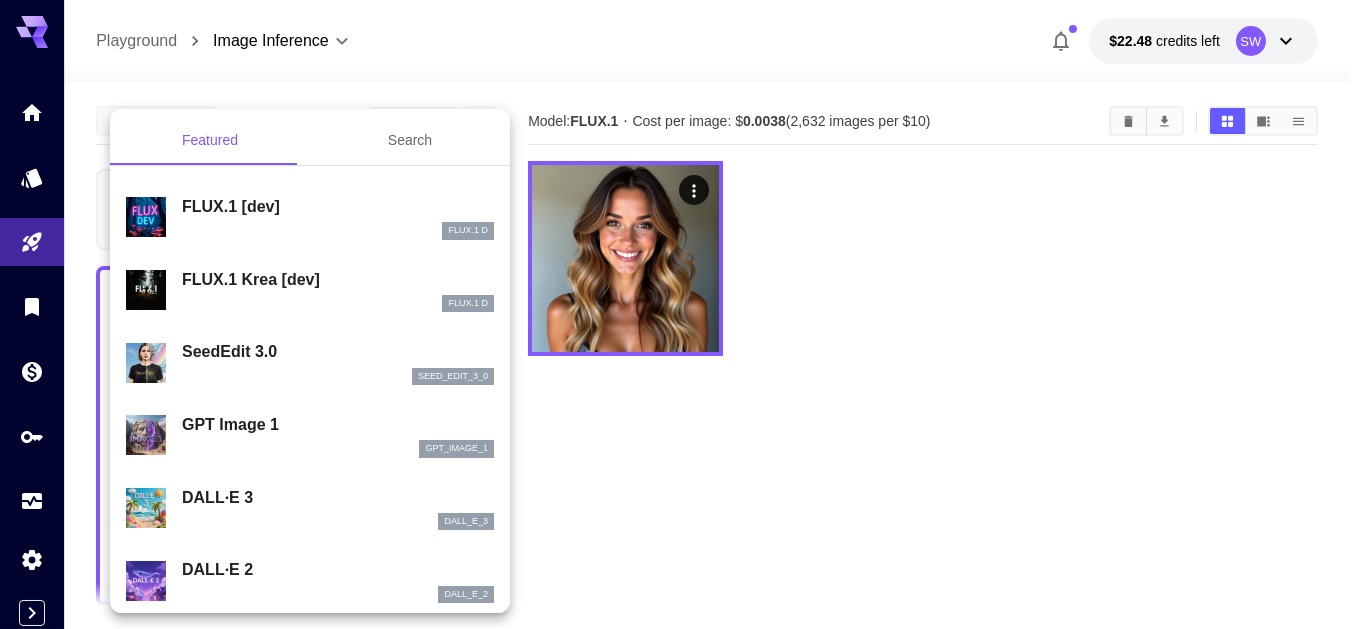 click at bounding box center [683, 314] 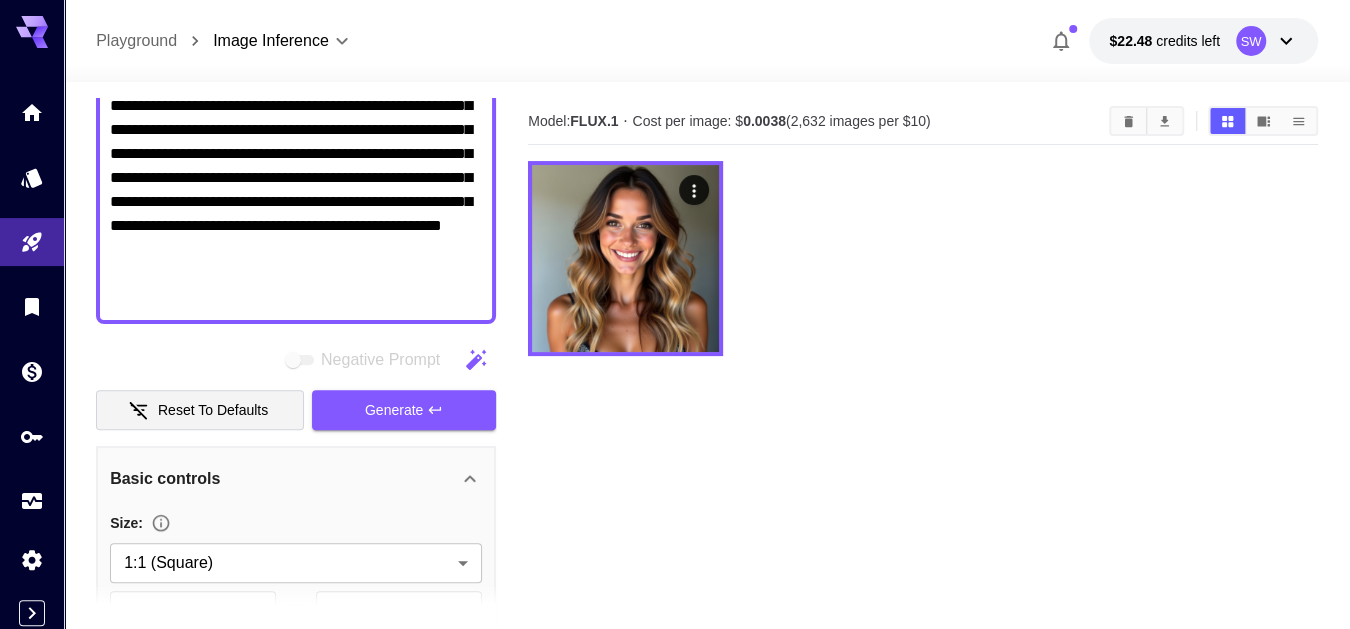 scroll, scrollTop: 0, scrollLeft: 0, axis: both 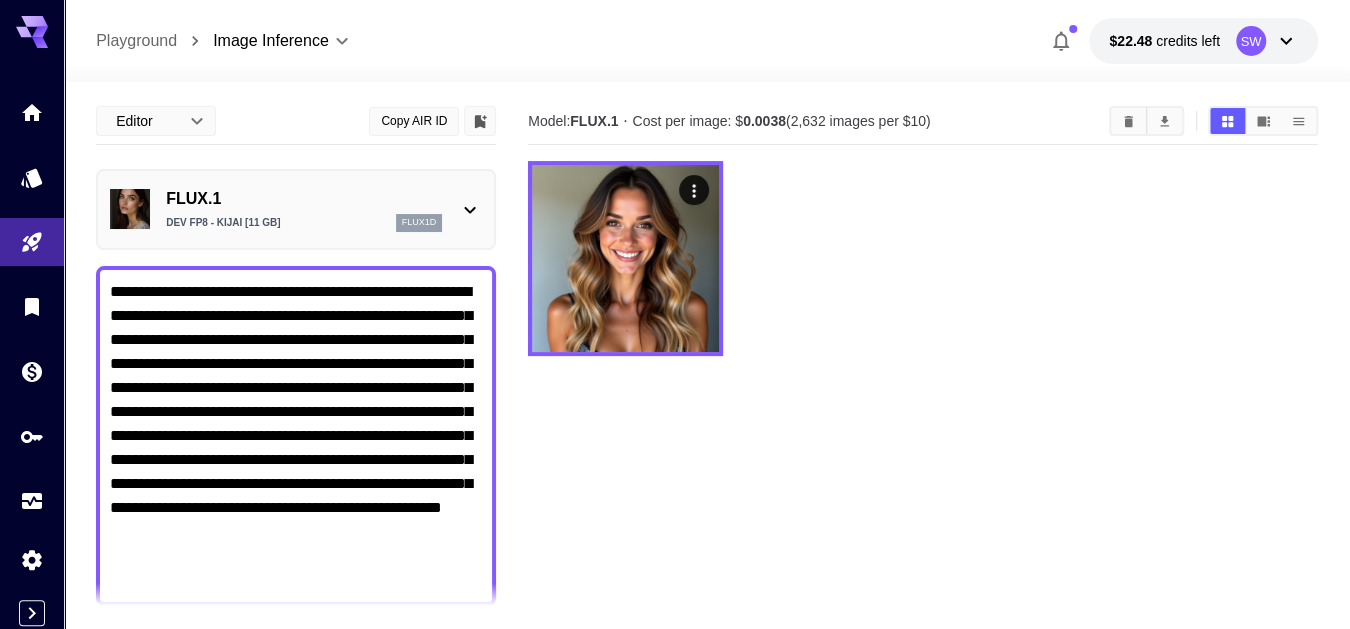 click on "Copy AIR ID" at bounding box center (414, 121) 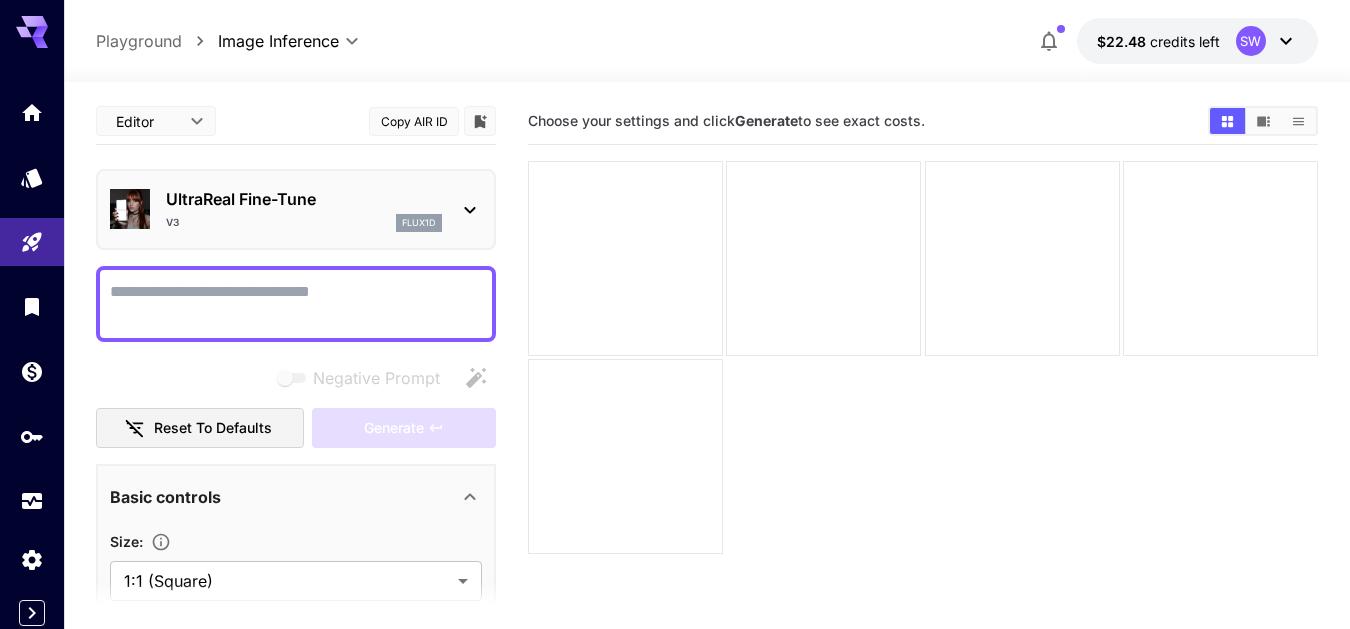 scroll, scrollTop: 0, scrollLeft: 0, axis: both 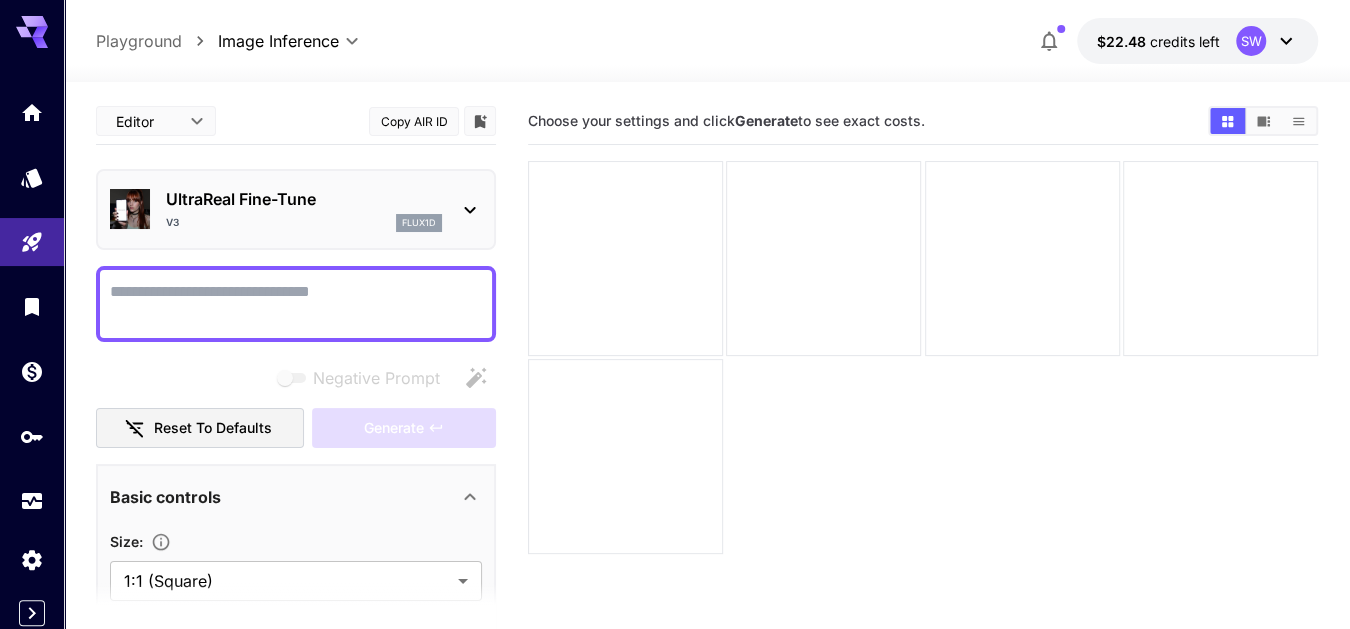 click on "Negative Prompt" at bounding box center (296, 304) 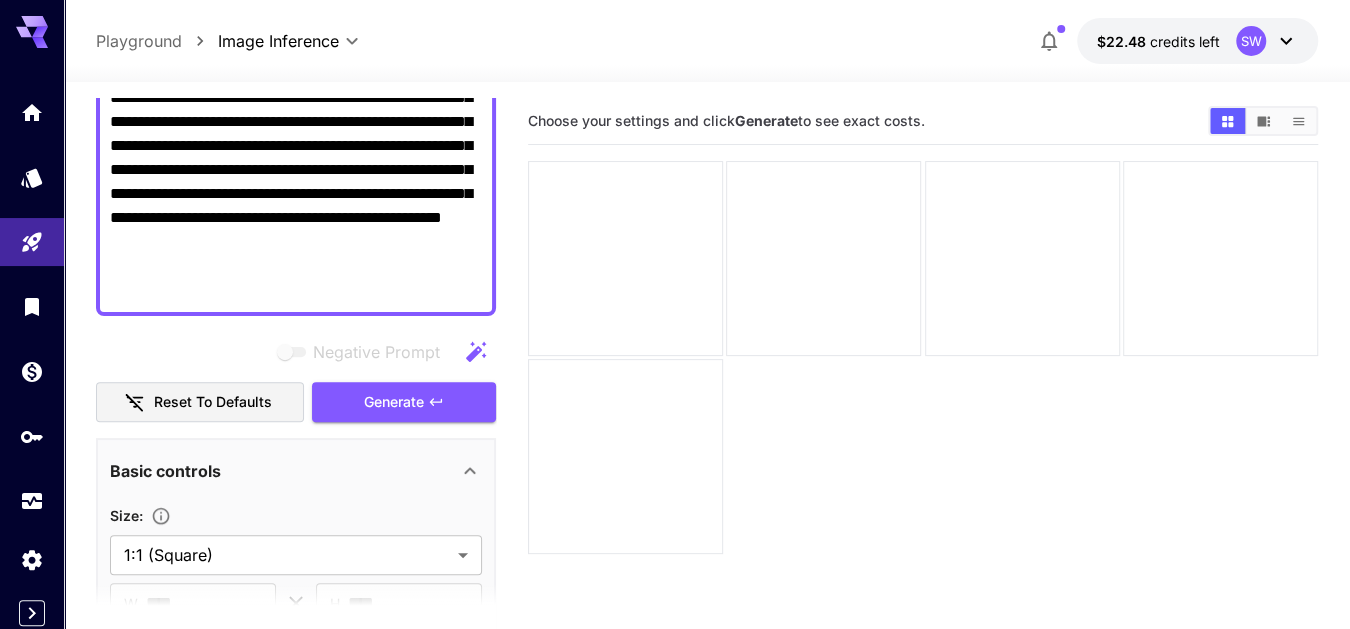 scroll, scrollTop: 292, scrollLeft: 0, axis: vertical 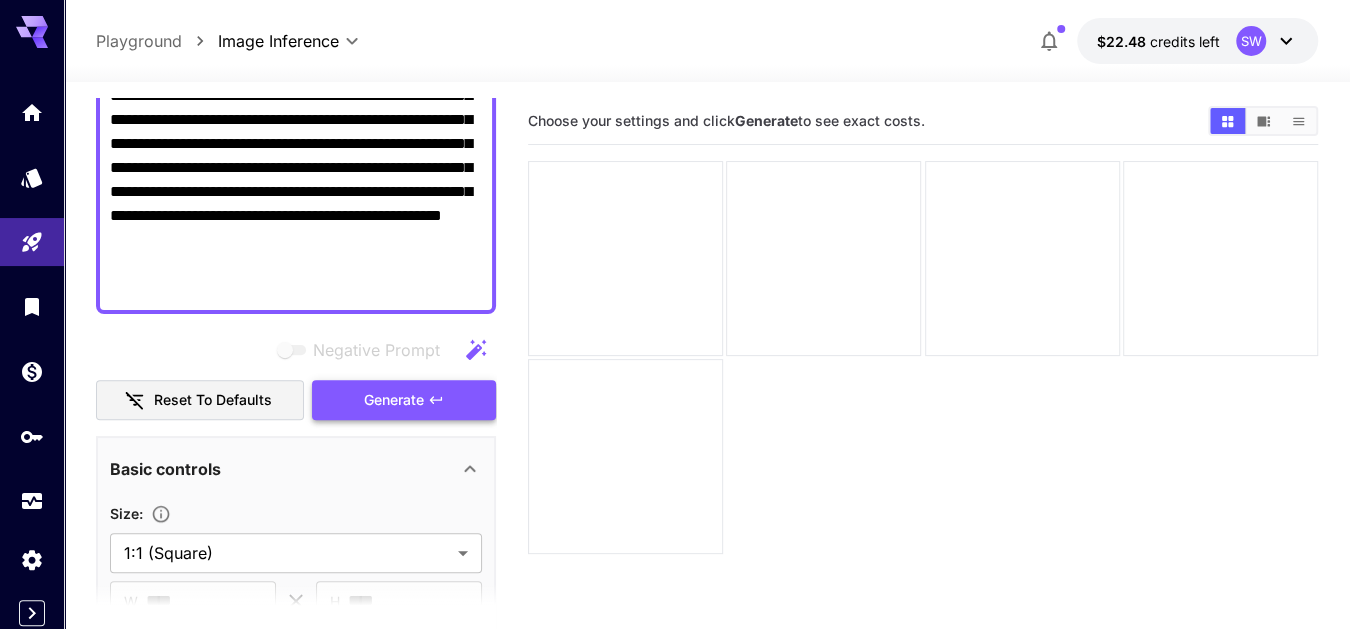 type on "**********" 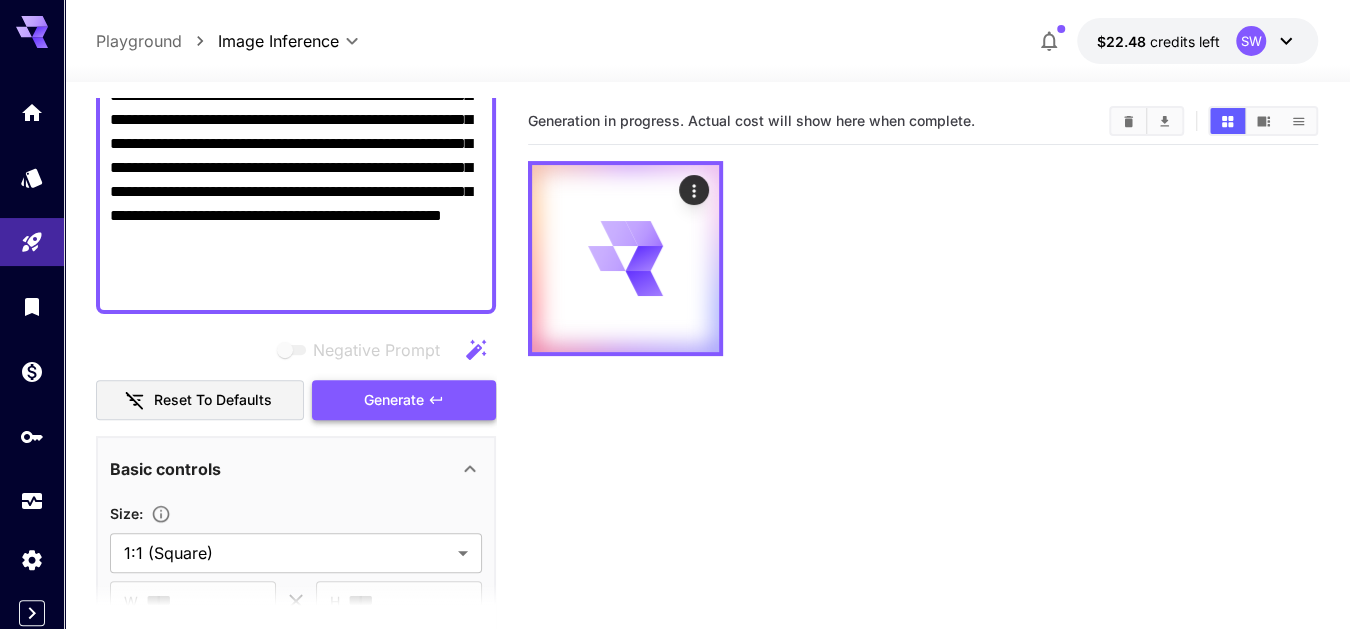 click on "Generate" at bounding box center (394, 400) 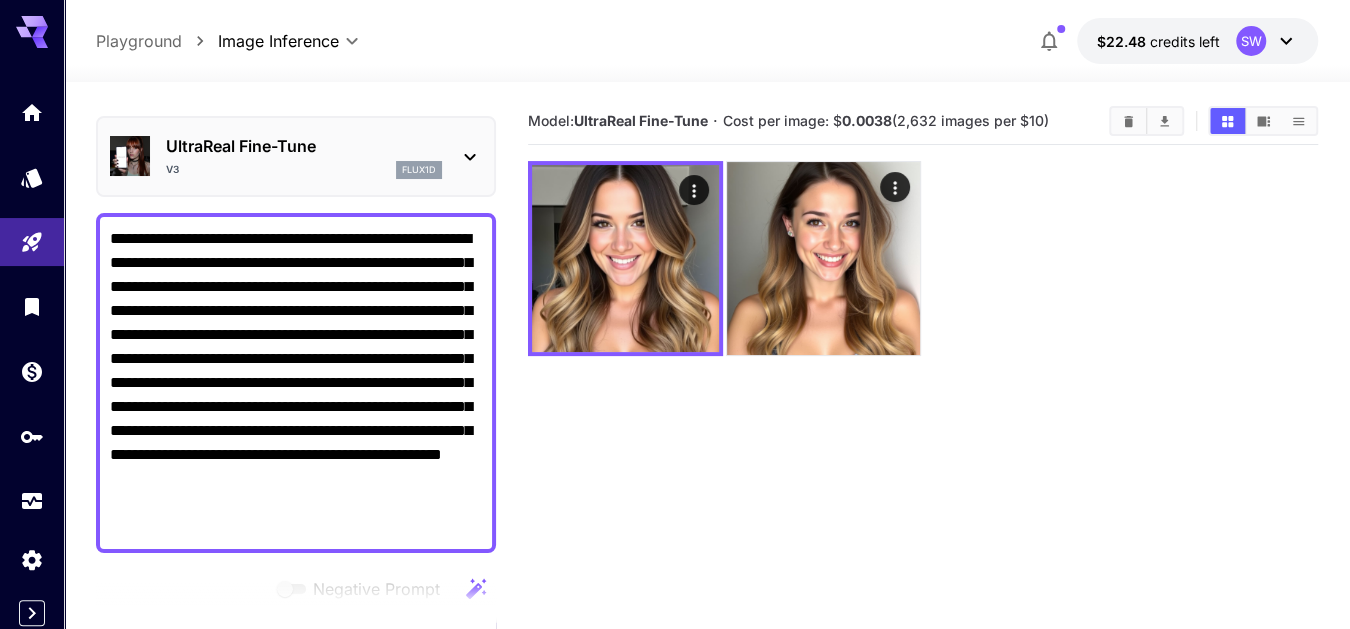 scroll, scrollTop: 0, scrollLeft: 0, axis: both 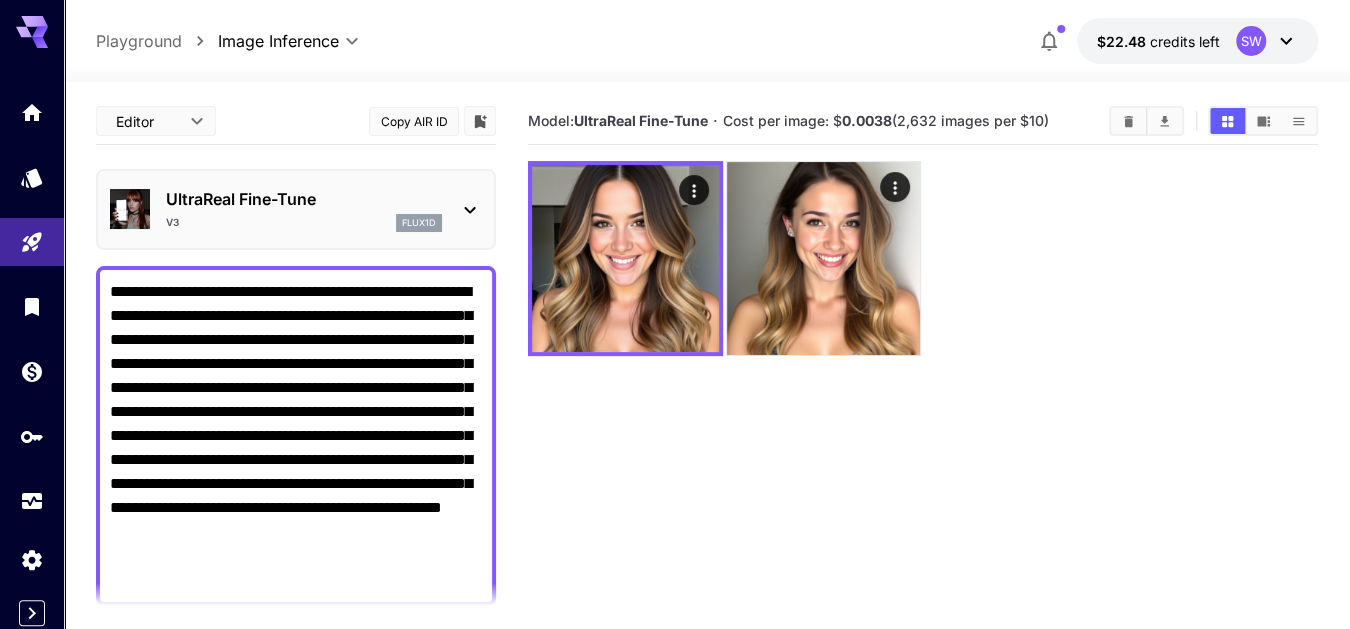 click on "**********" at bounding box center (296, 436) 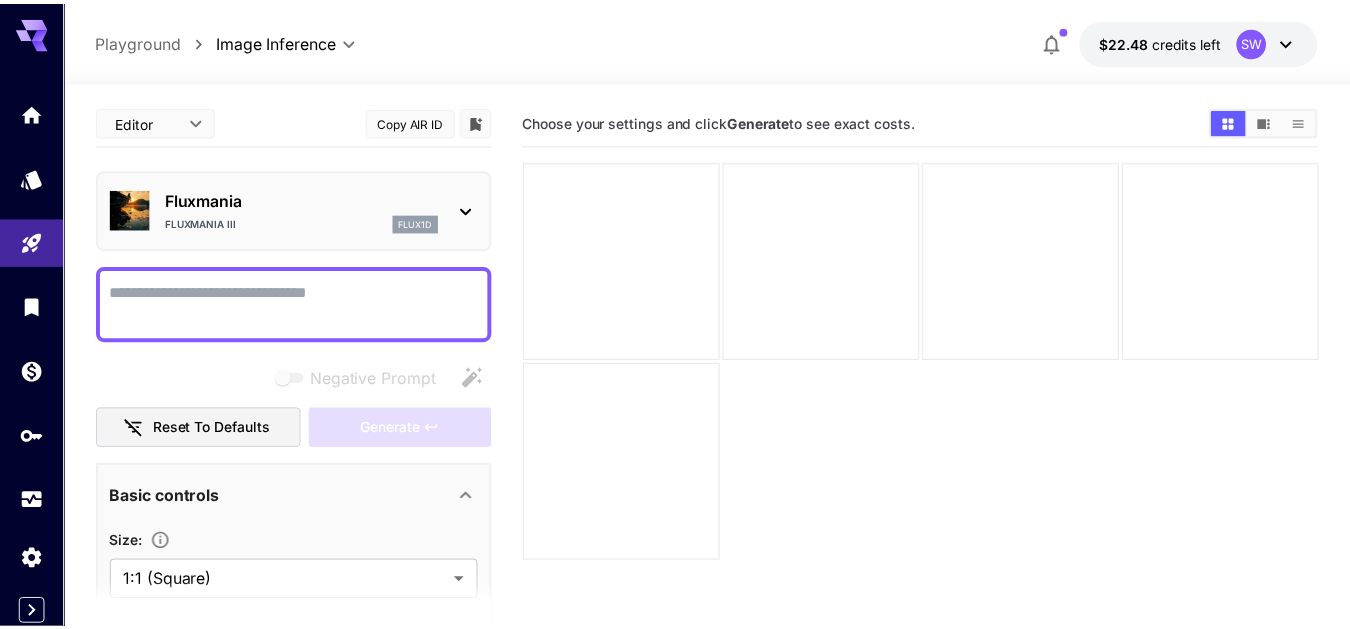 scroll, scrollTop: 0, scrollLeft: 0, axis: both 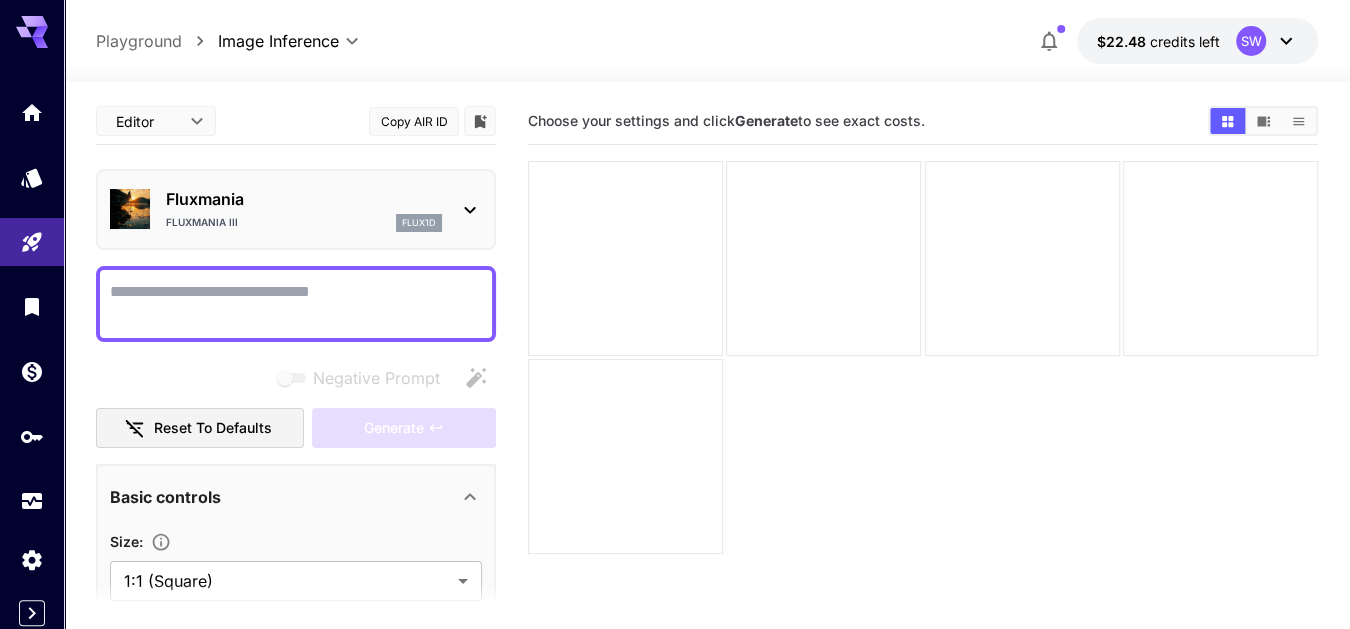 click on "Negative Prompt" at bounding box center (296, 304) 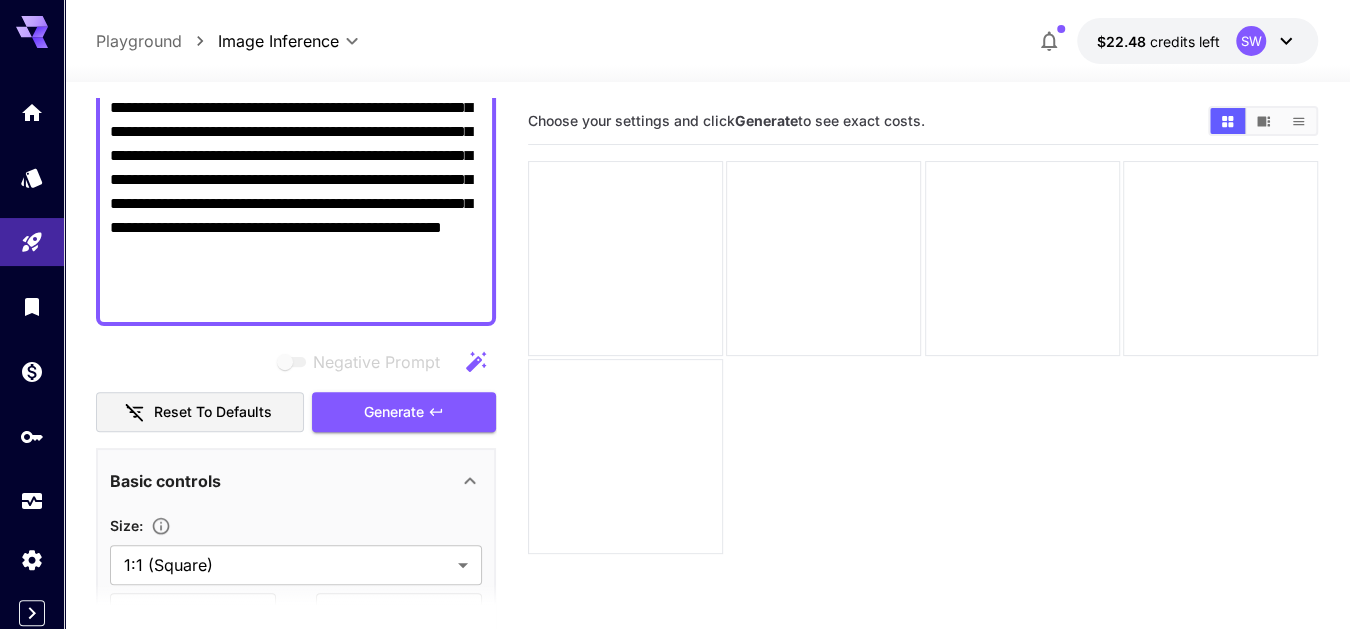 scroll, scrollTop: 282, scrollLeft: 0, axis: vertical 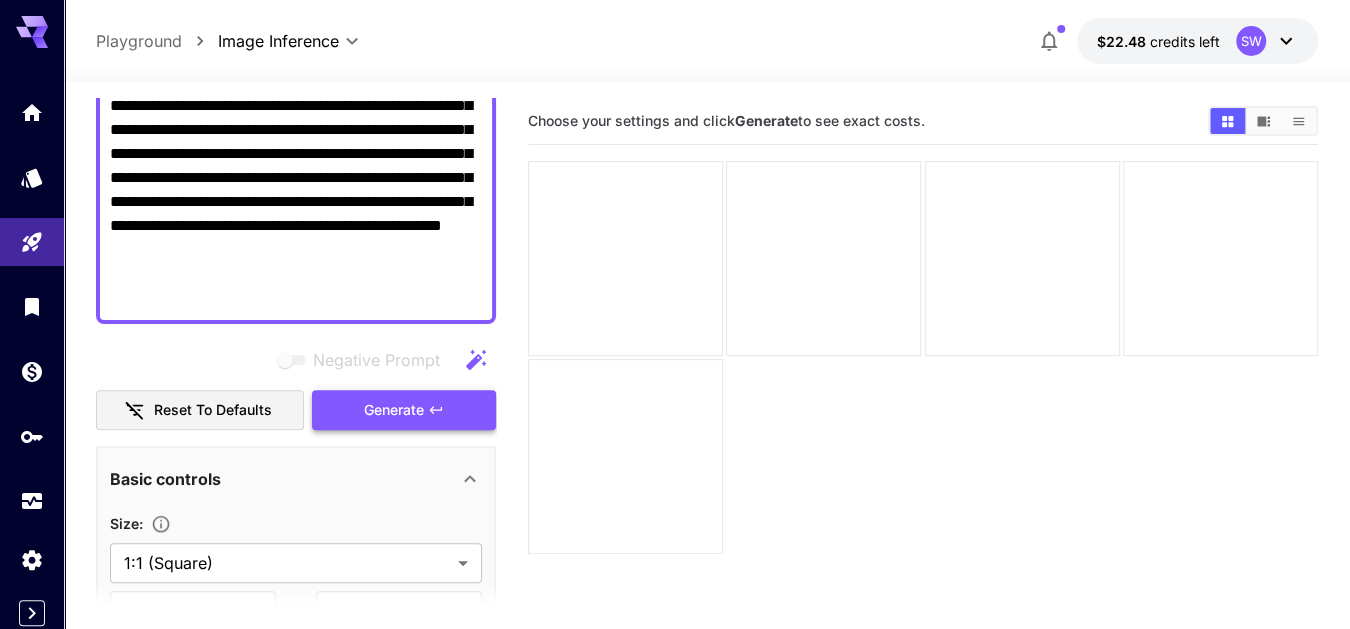 type on "**********" 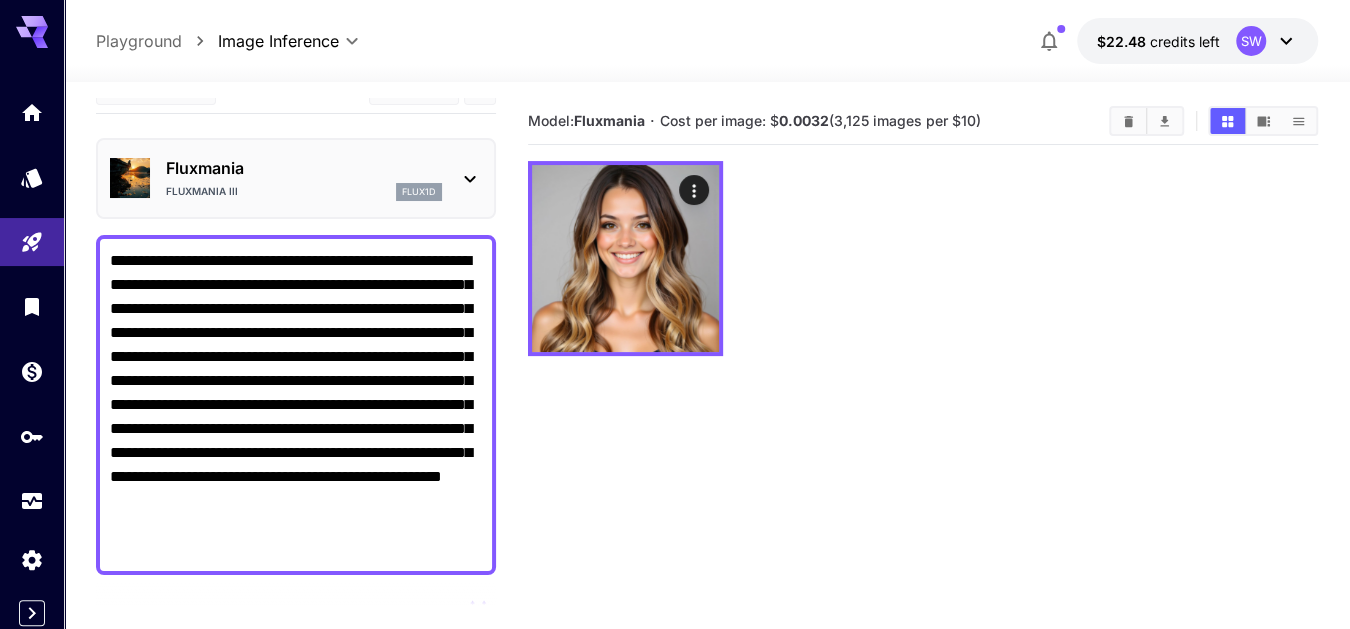 scroll, scrollTop: 27, scrollLeft: 0, axis: vertical 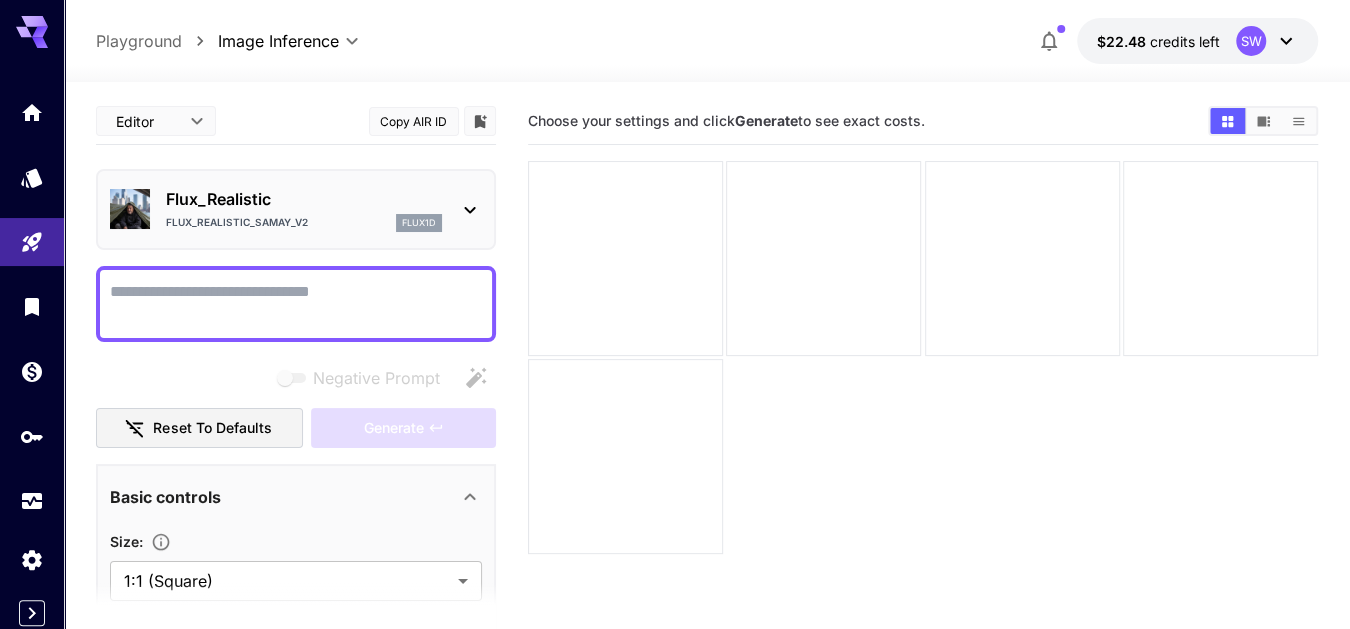 click at bounding box center [296, 304] 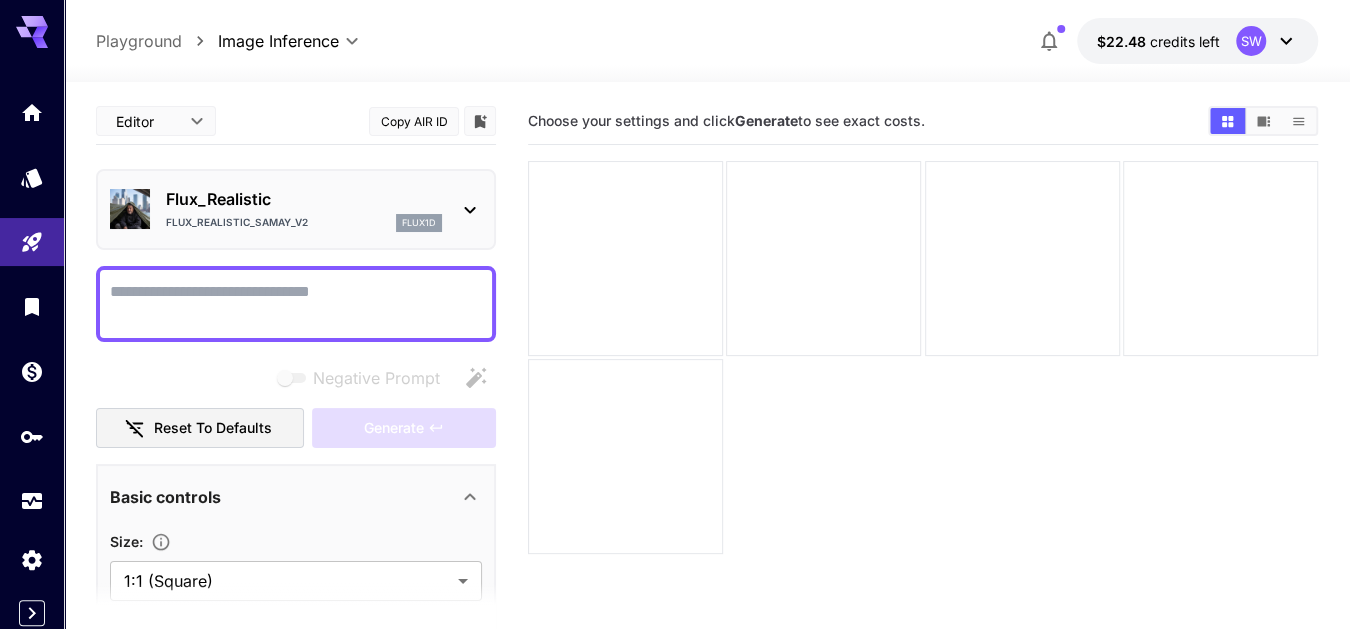 click on "Negative Prompt" at bounding box center (296, 304) 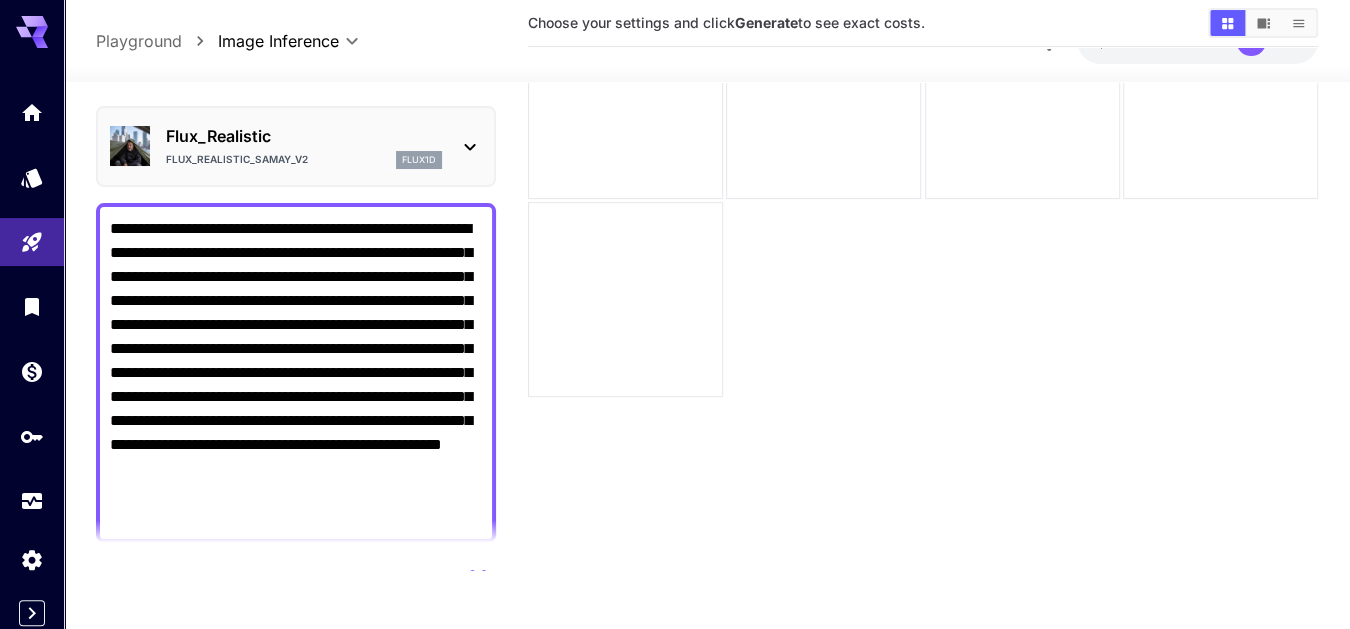 scroll, scrollTop: 0, scrollLeft: 0, axis: both 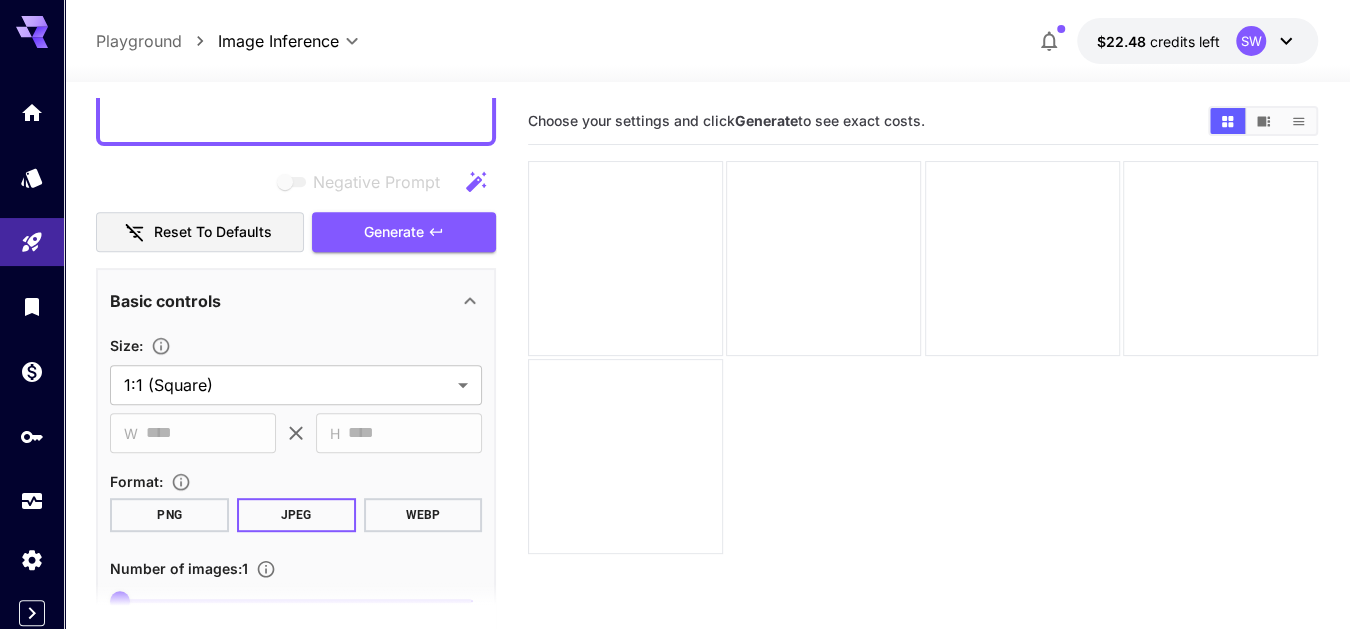 type on "**********" 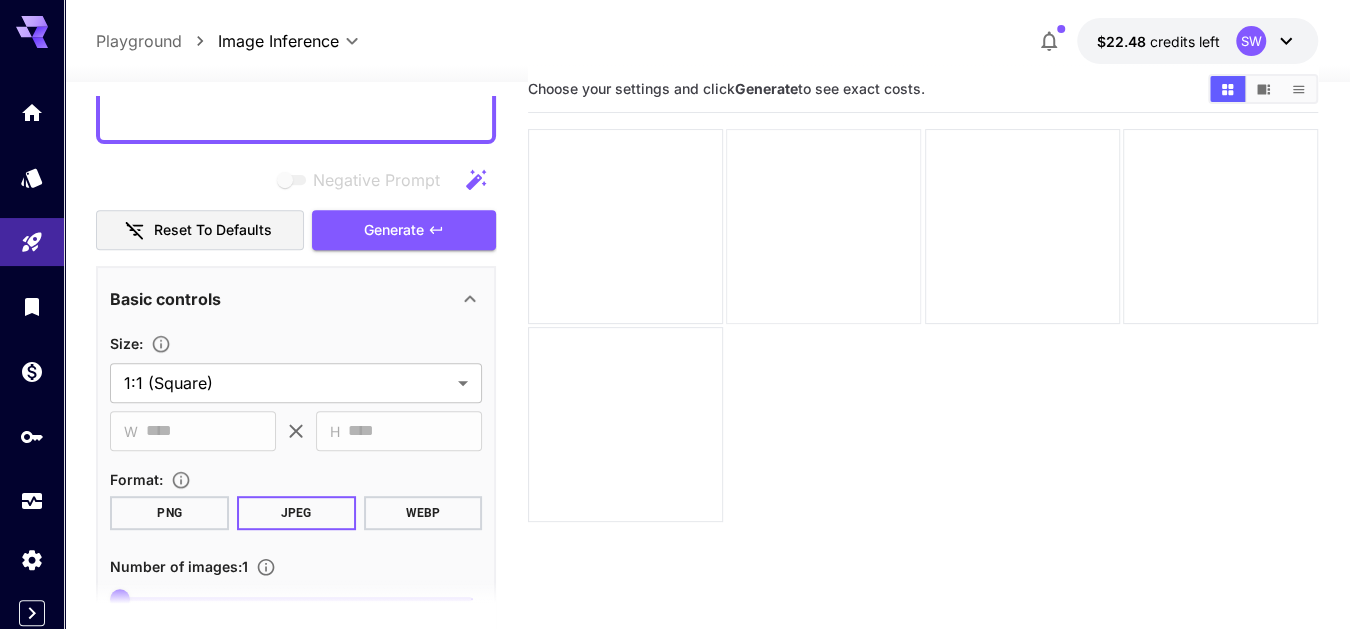 scroll, scrollTop: 36, scrollLeft: 0, axis: vertical 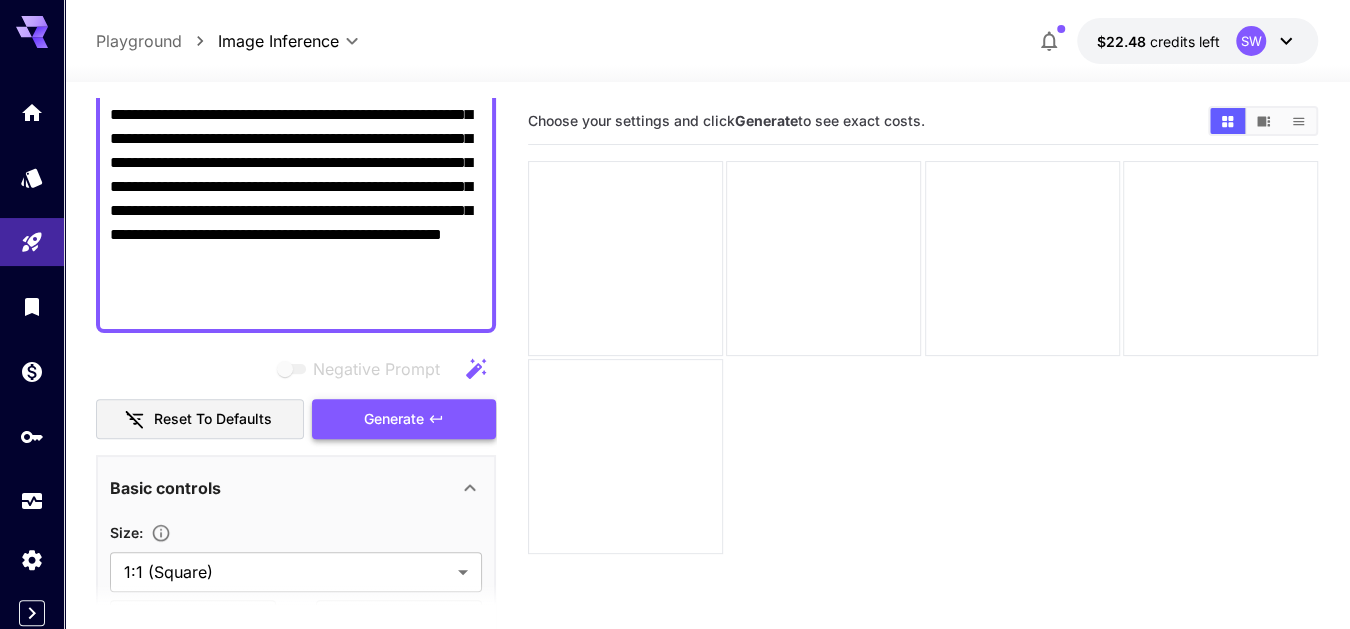 click on "Generate" at bounding box center (394, 419) 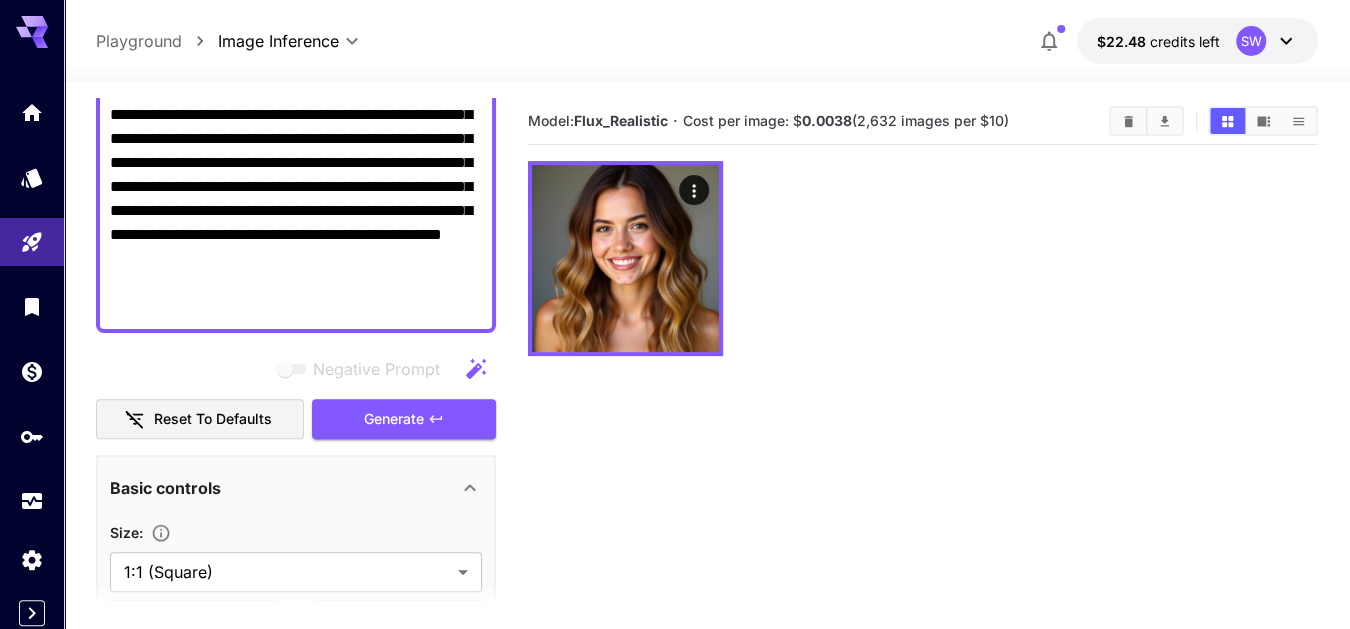 click on "**********" at bounding box center [707, 420] 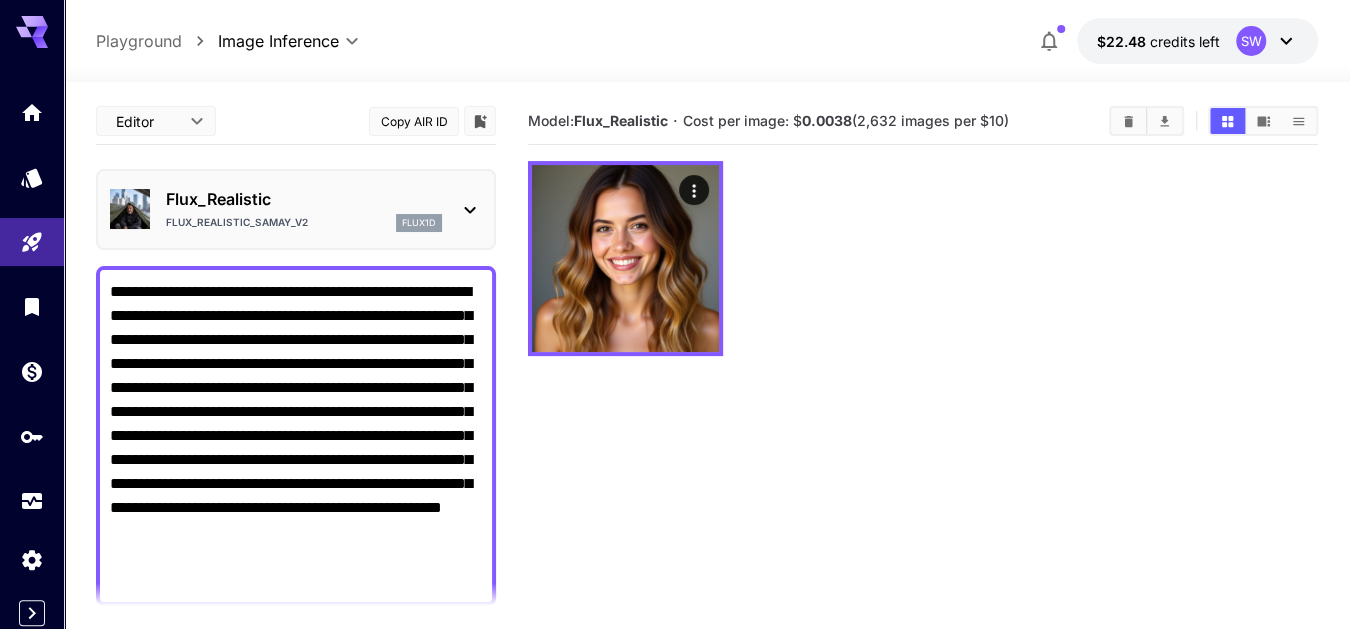 click on "Flux_Realistic" at bounding box center [304, 199] 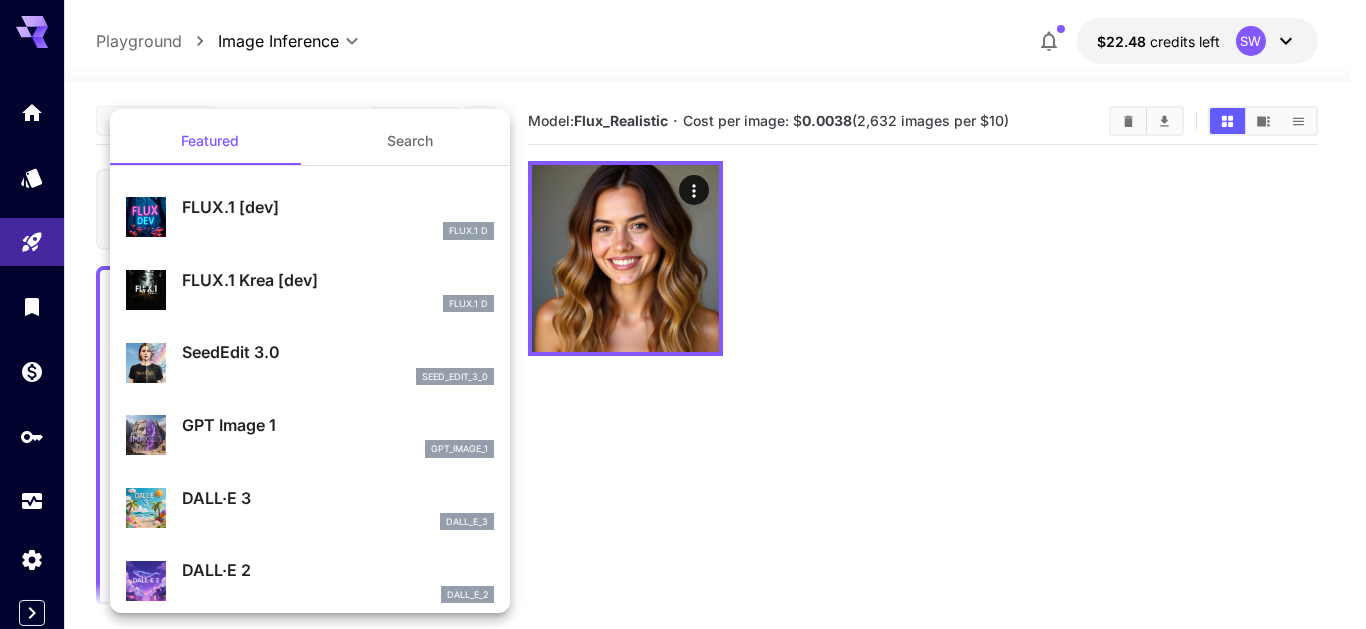 click on "FLUX.1 [dev]" at bounding box center [338, 207] 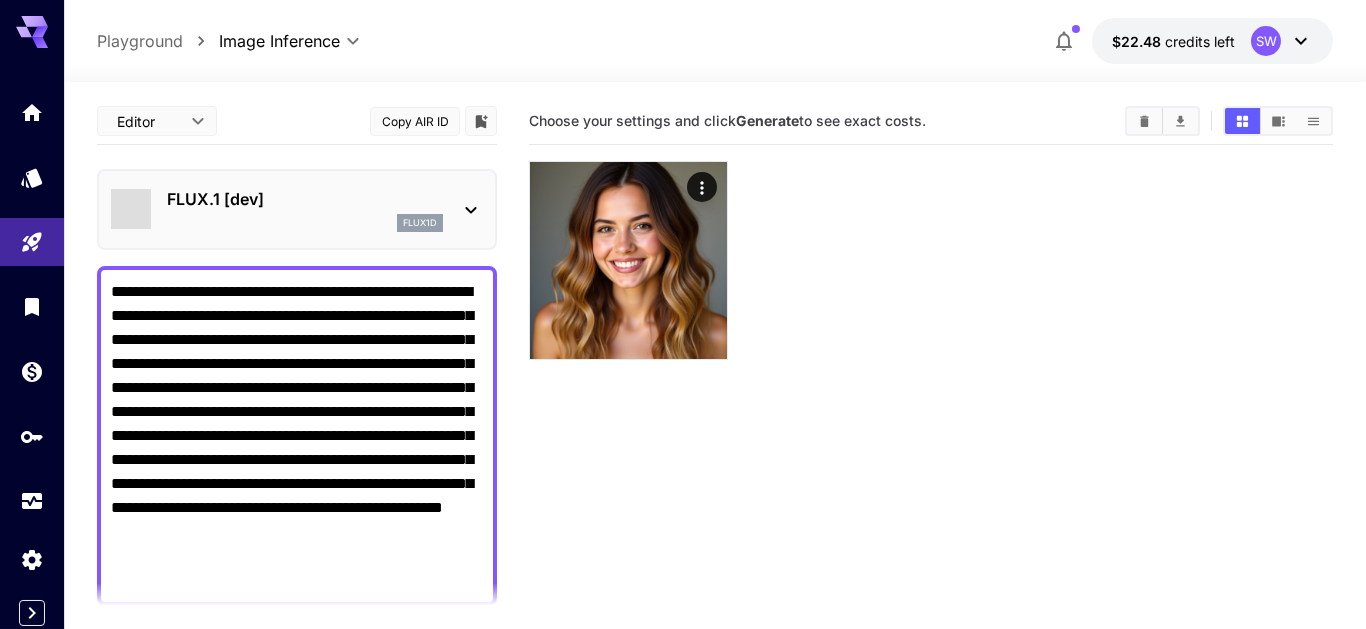 type on "**" 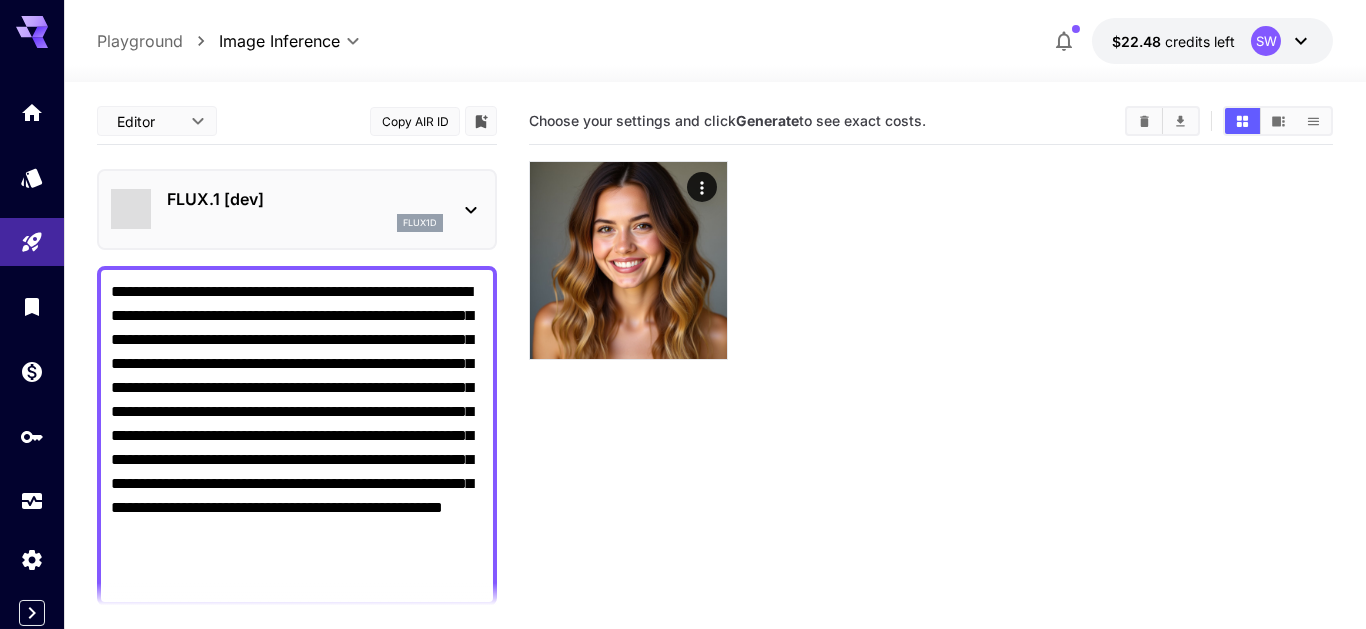 type on "***" 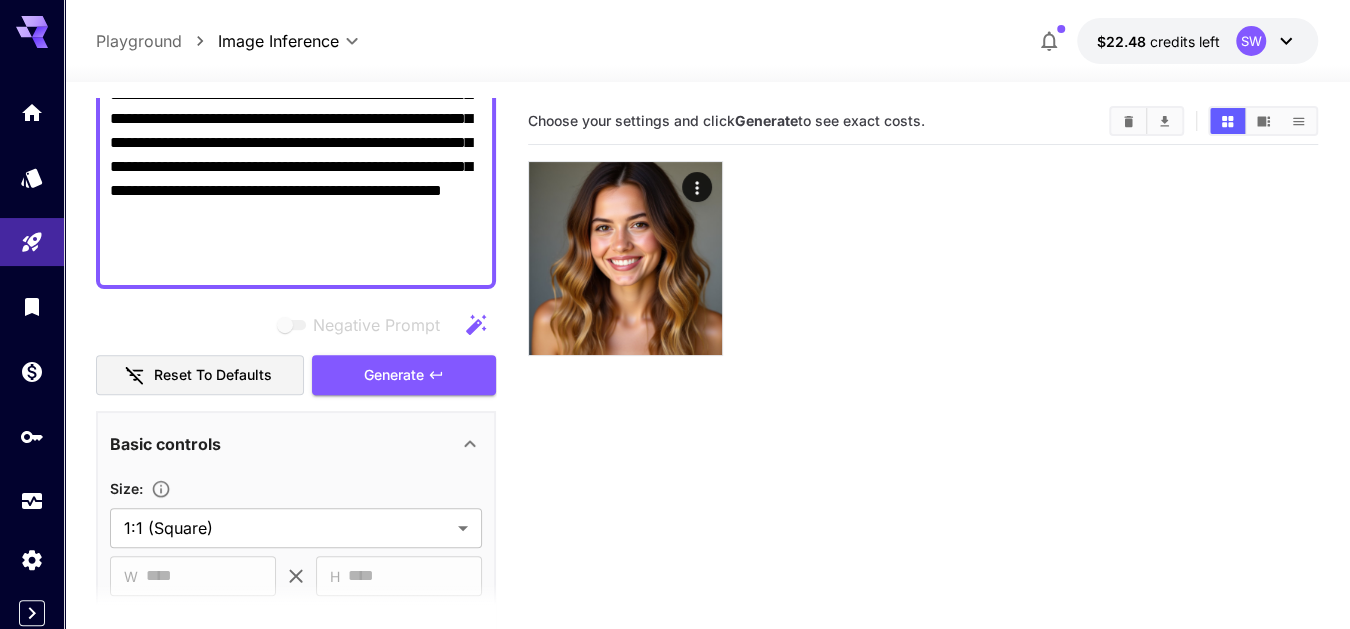 scroll, scrollTop: 329, scrollLeft: 0, axis: vertical 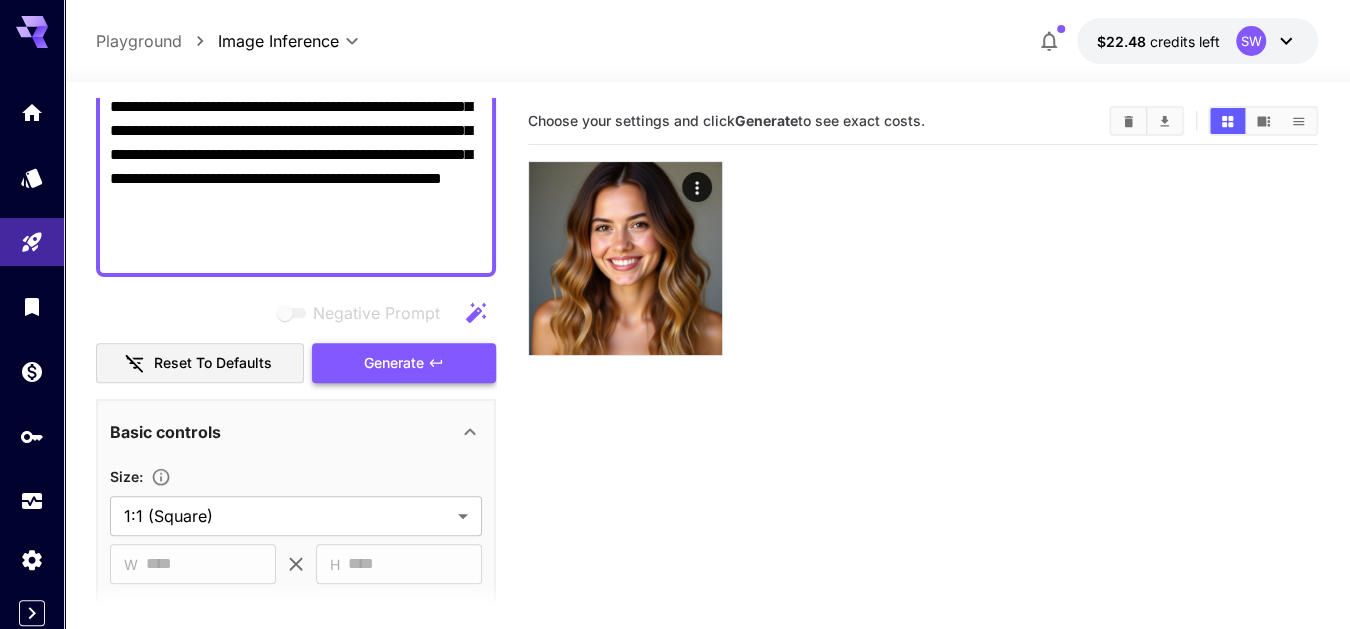 click on "Generate" at bounding box center (394, 363) 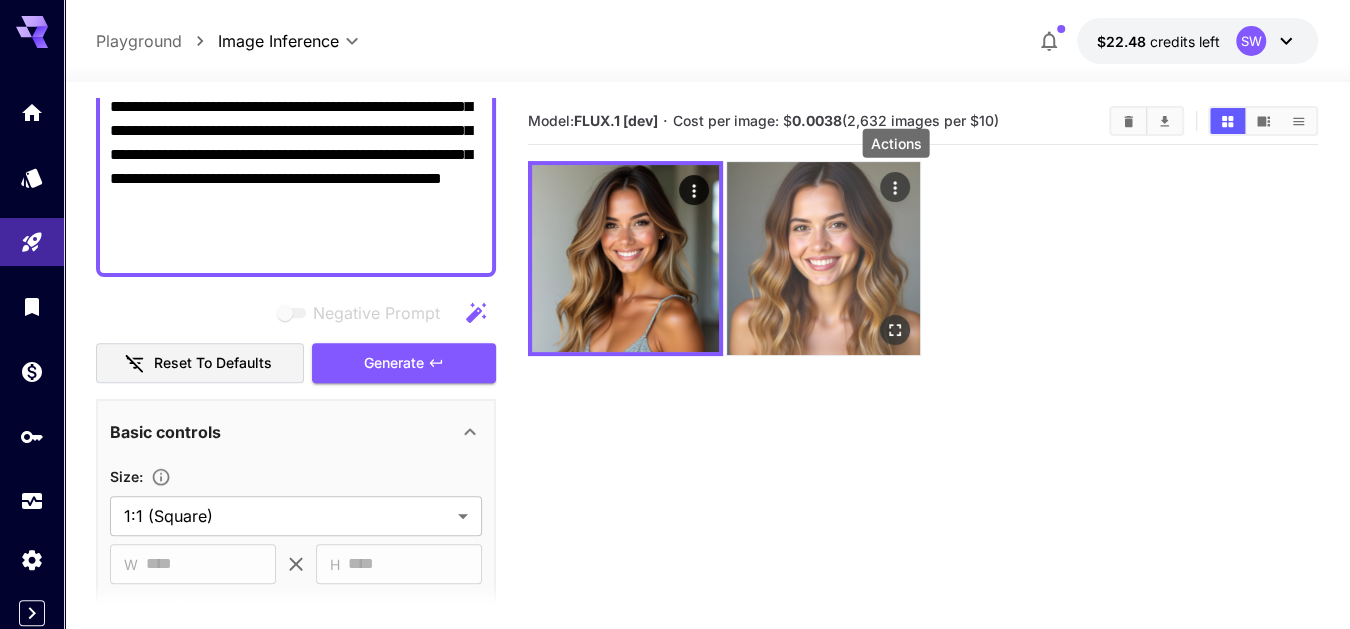 click 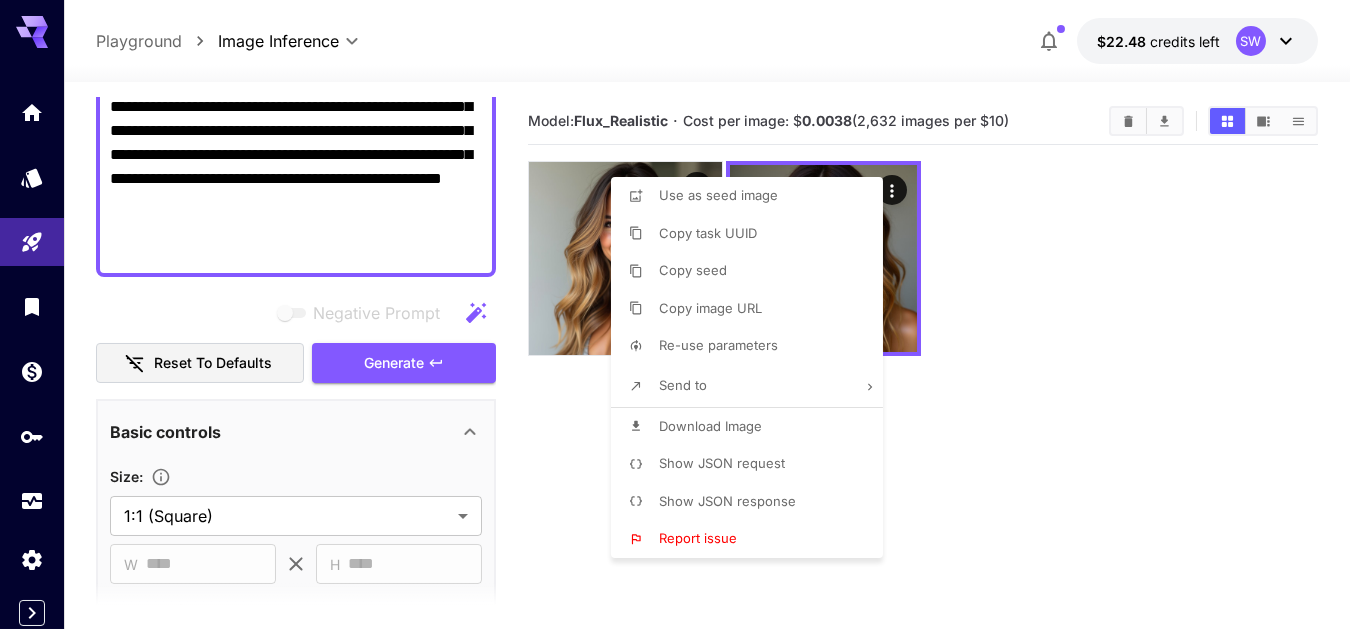 click at bounding box center [683, 314] 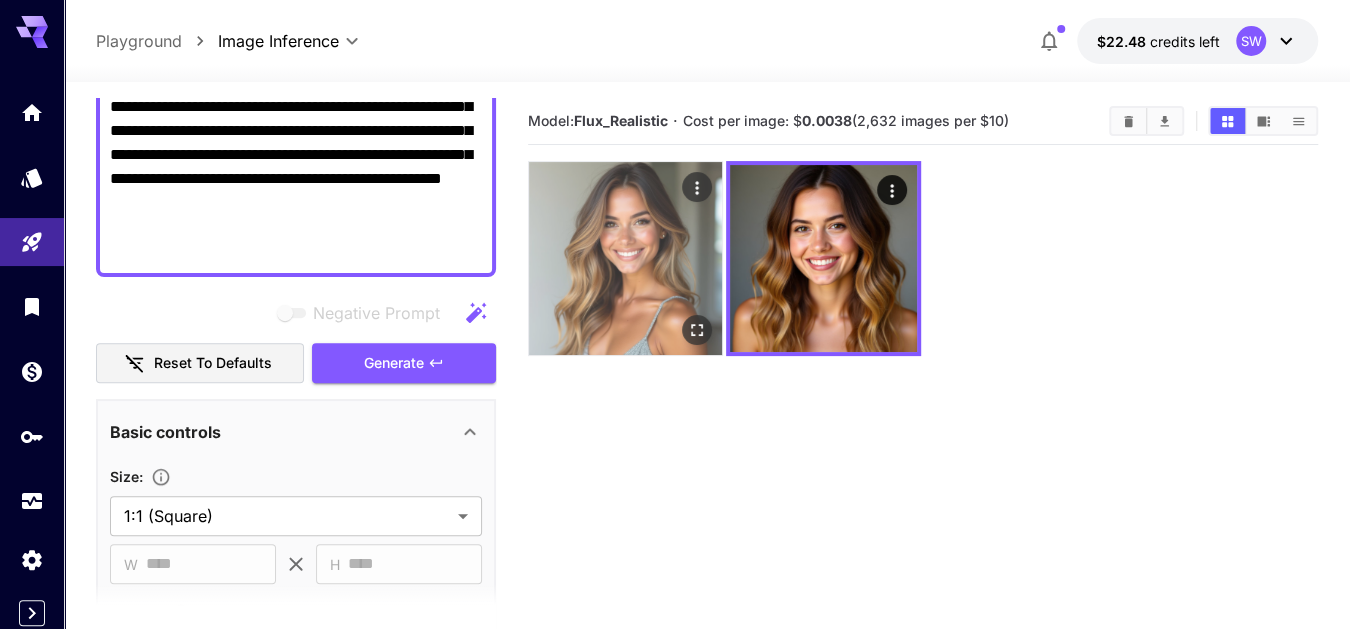 scroll, scrollTop: 4, scrollLeft: 0, axis: vertical 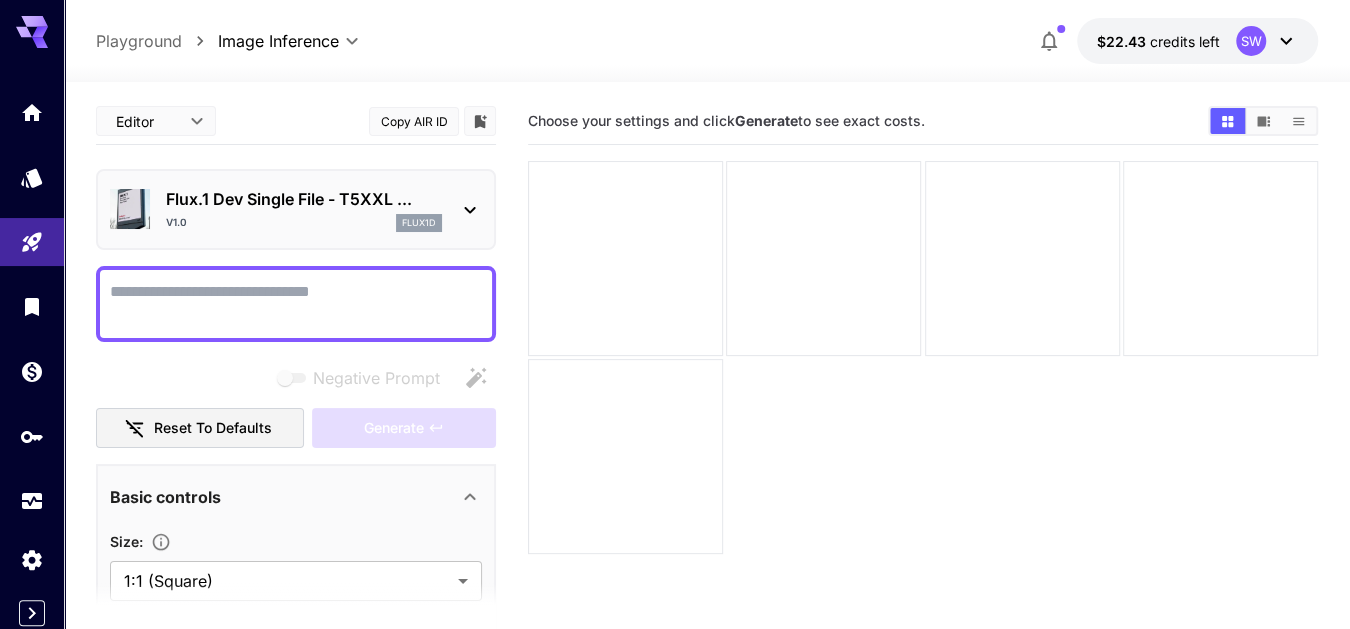 click at bounding box center (296, 304) 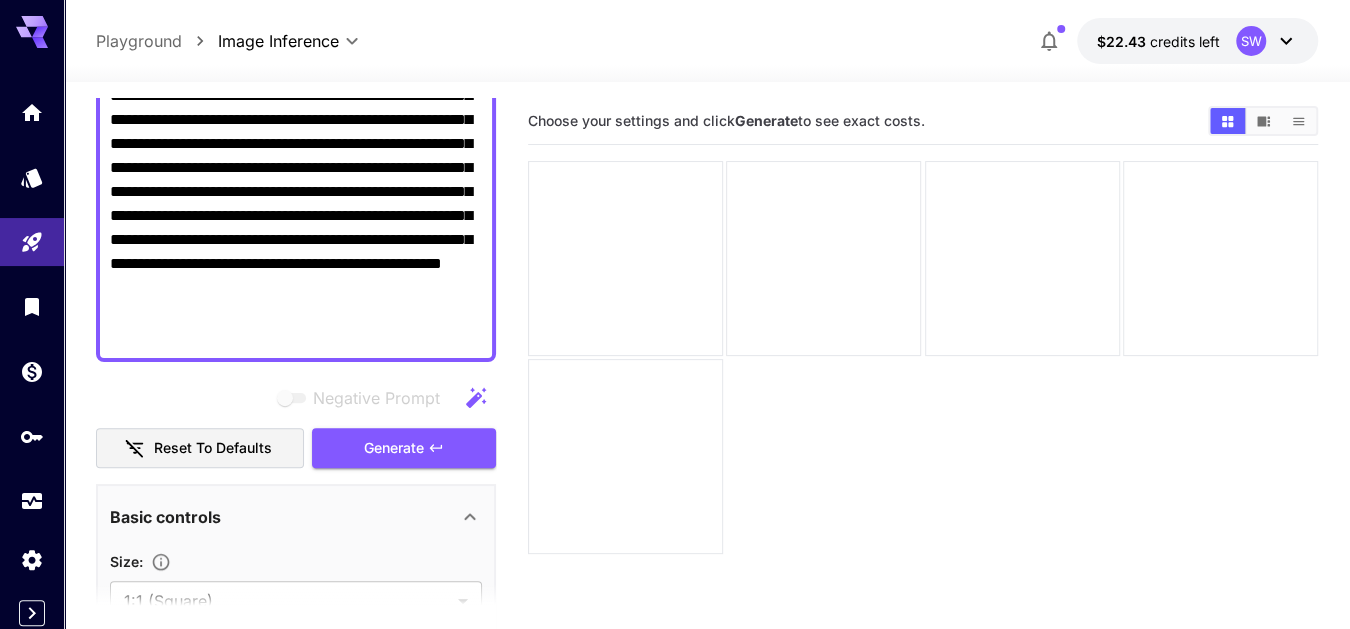 scroll, scrollTop: 256, scrollLeft: 0, axis: vertical 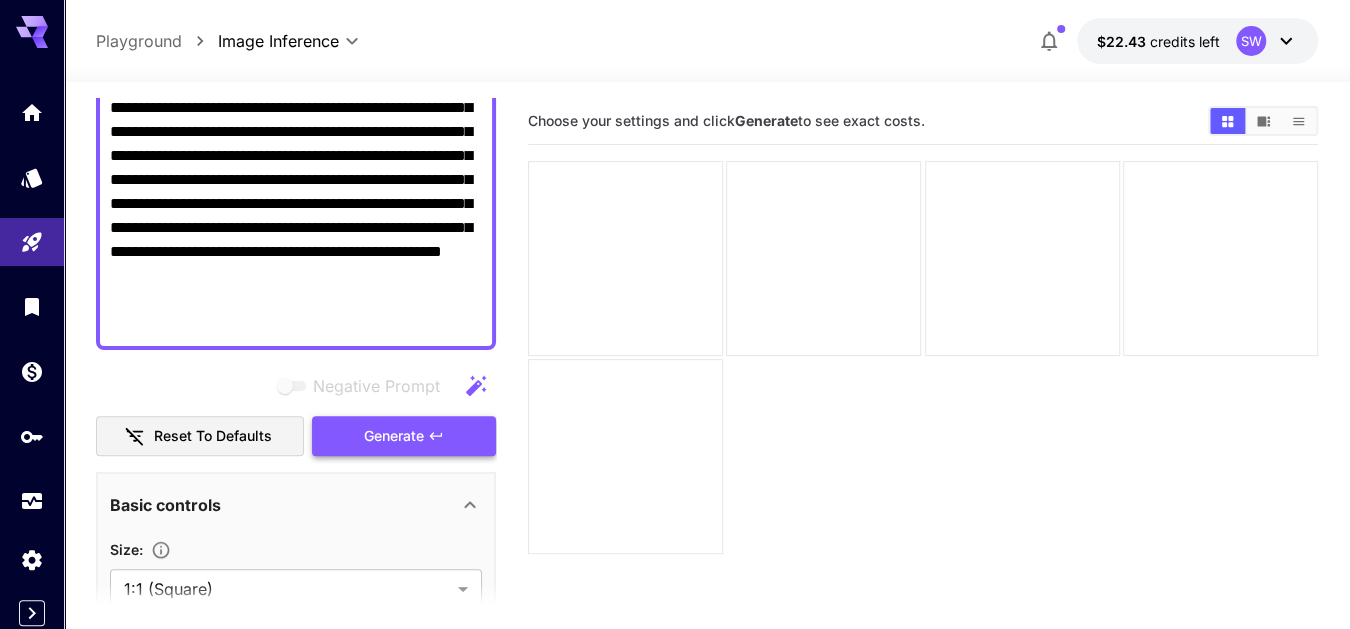 type on "**********" 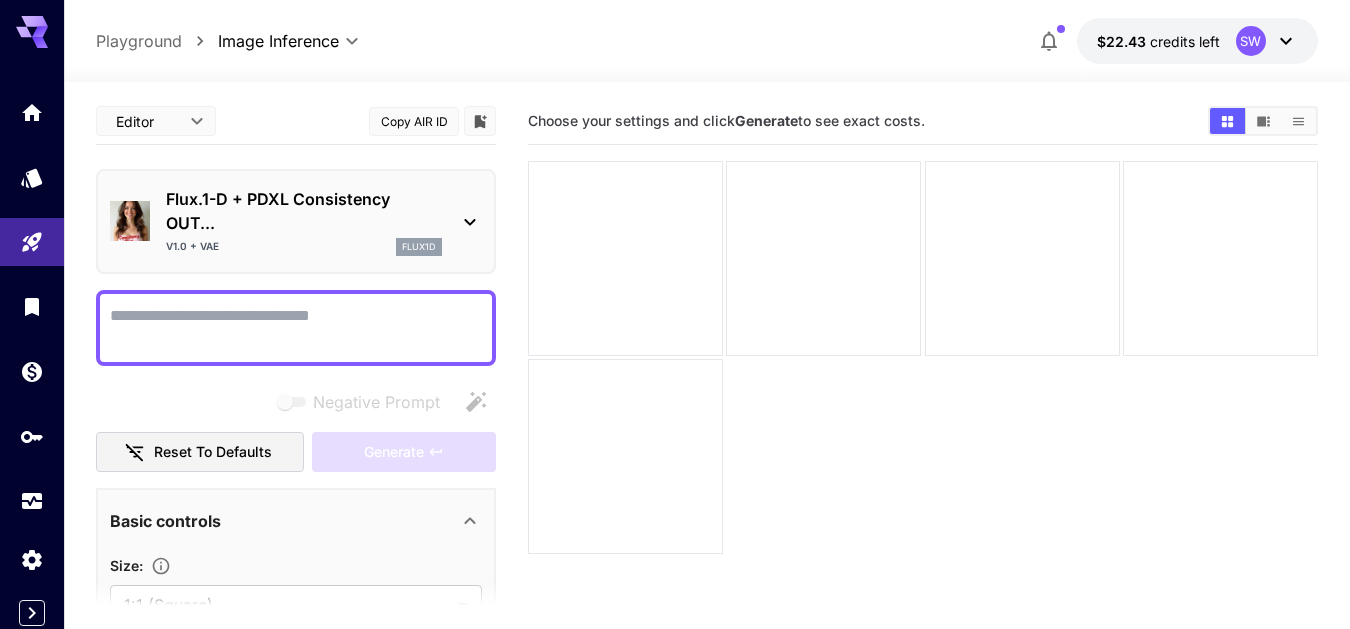 scroll, scrollTop: 0, scrollLeft: 0, axis: both 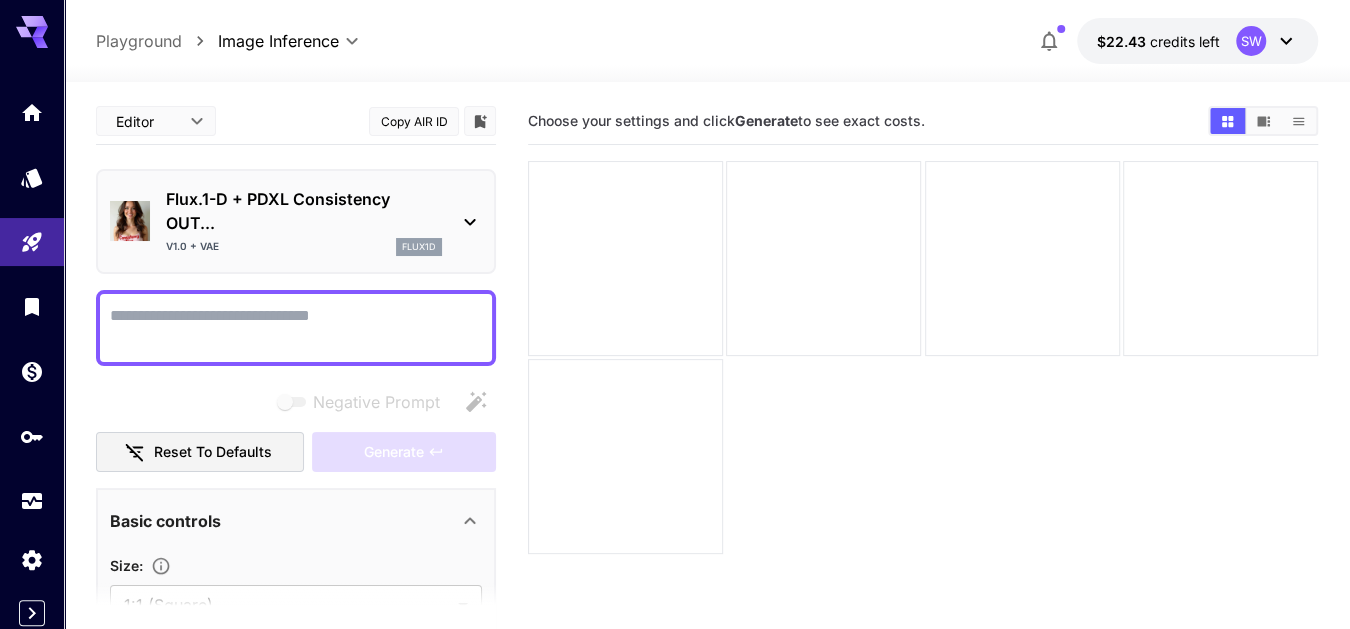 click on "Negative Prompt" at bounding box center [296, 328] 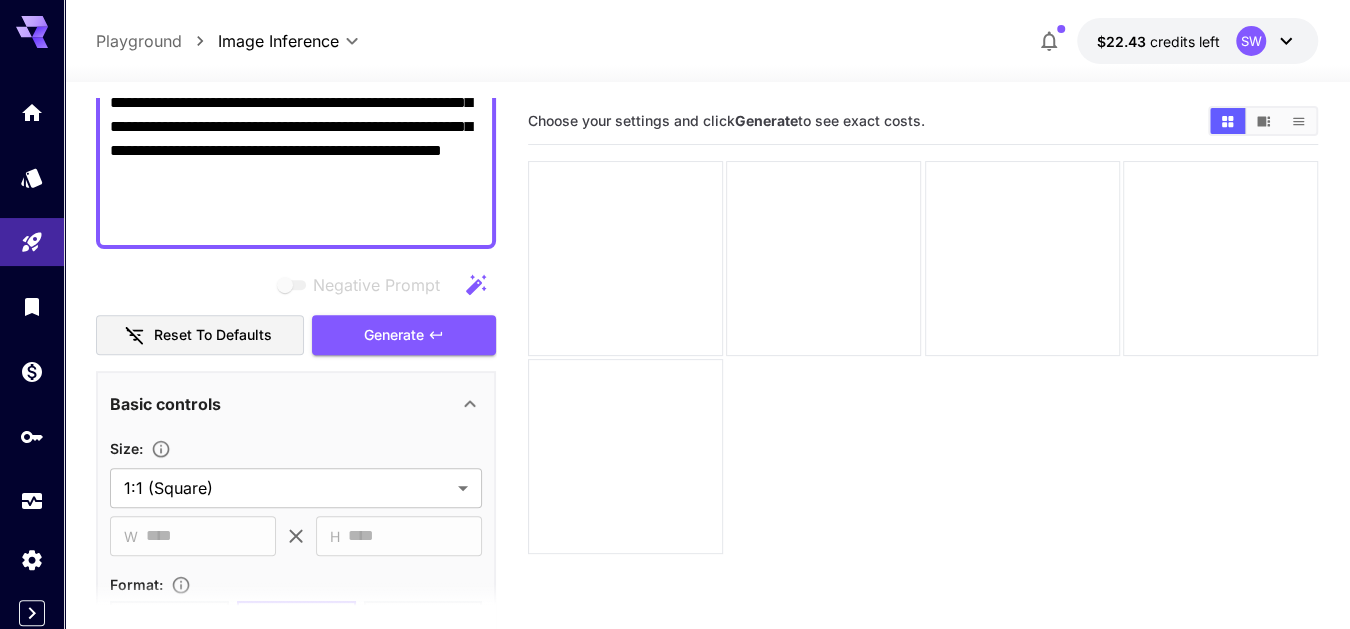 scroll, scrollTop: 384, scrollLeft: 0, axis: vertical 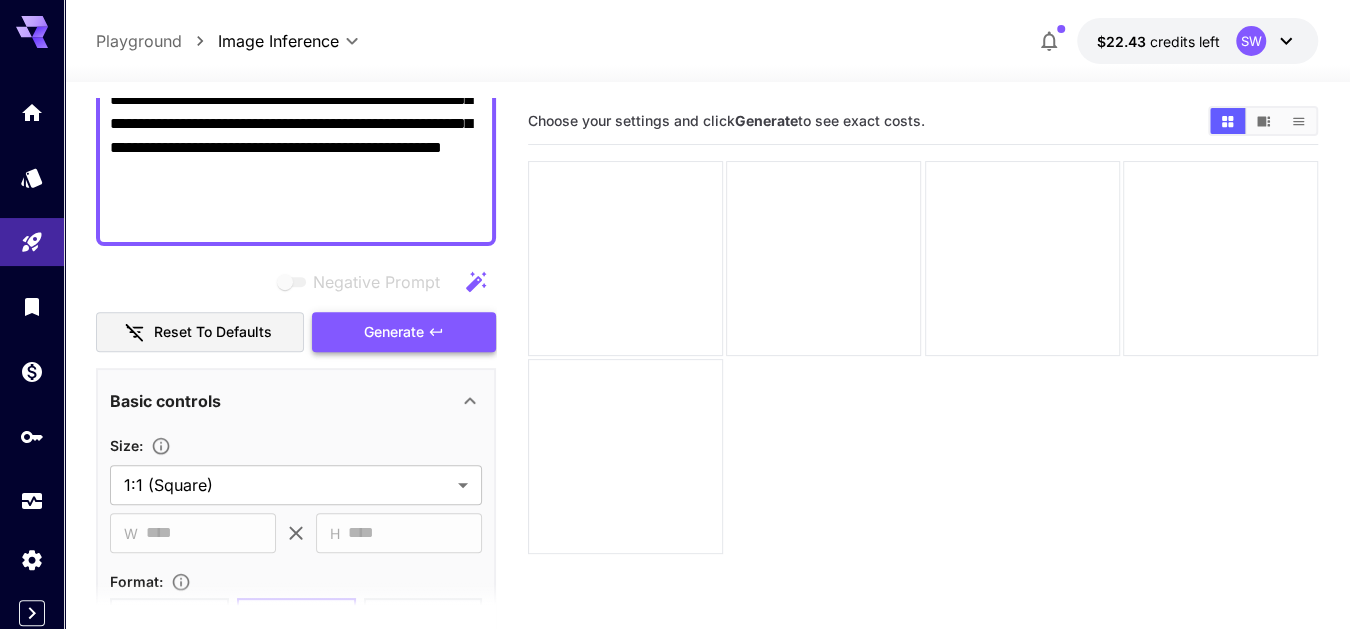 type on "**********" 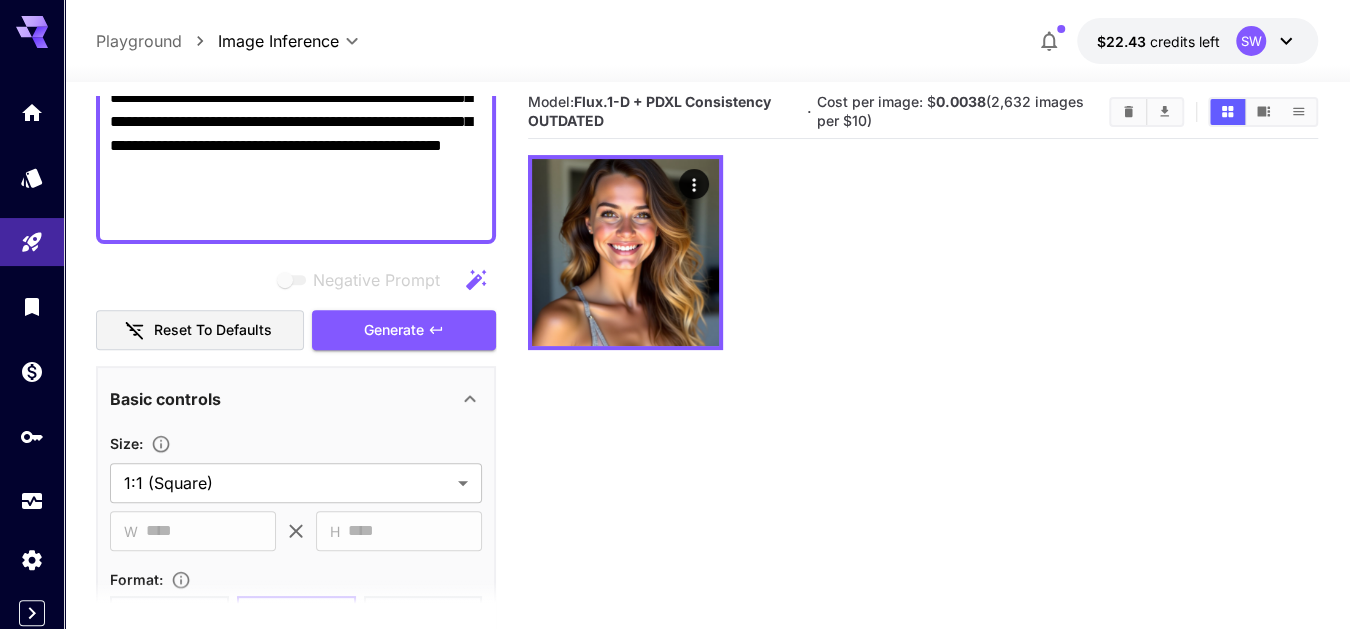 scroll, scrollTop: 0, scrollLeft: 0, axis: both 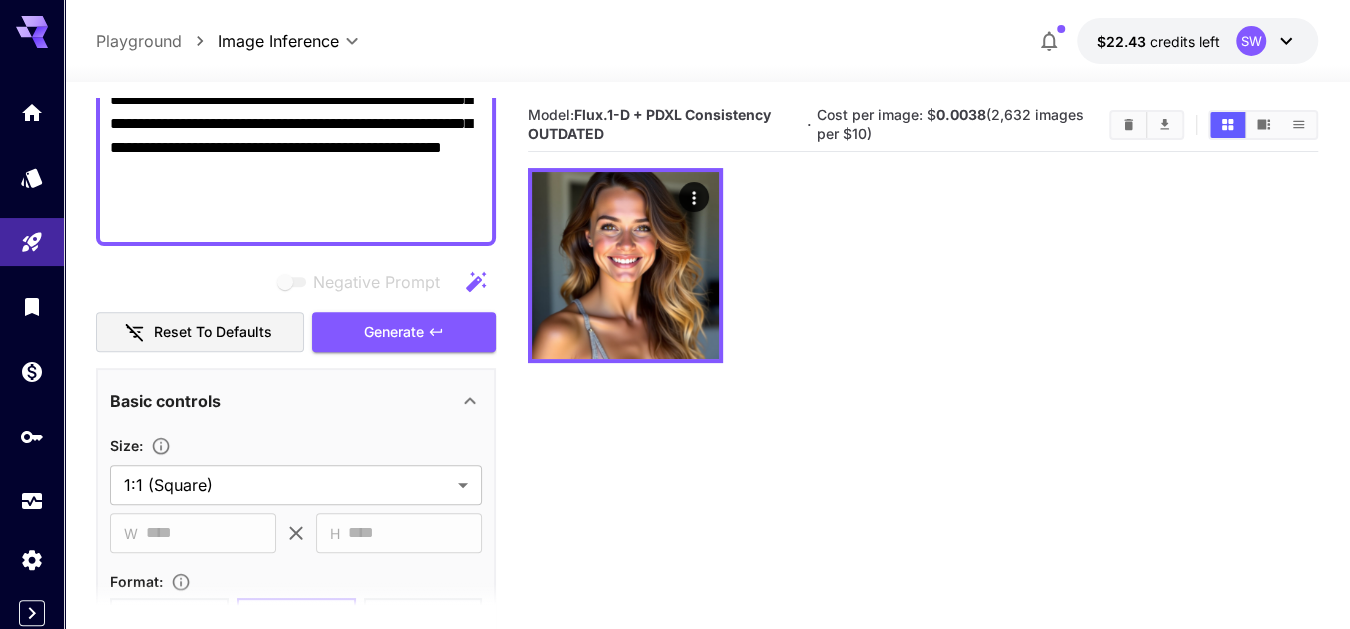 click at bounding box center (923, 265) 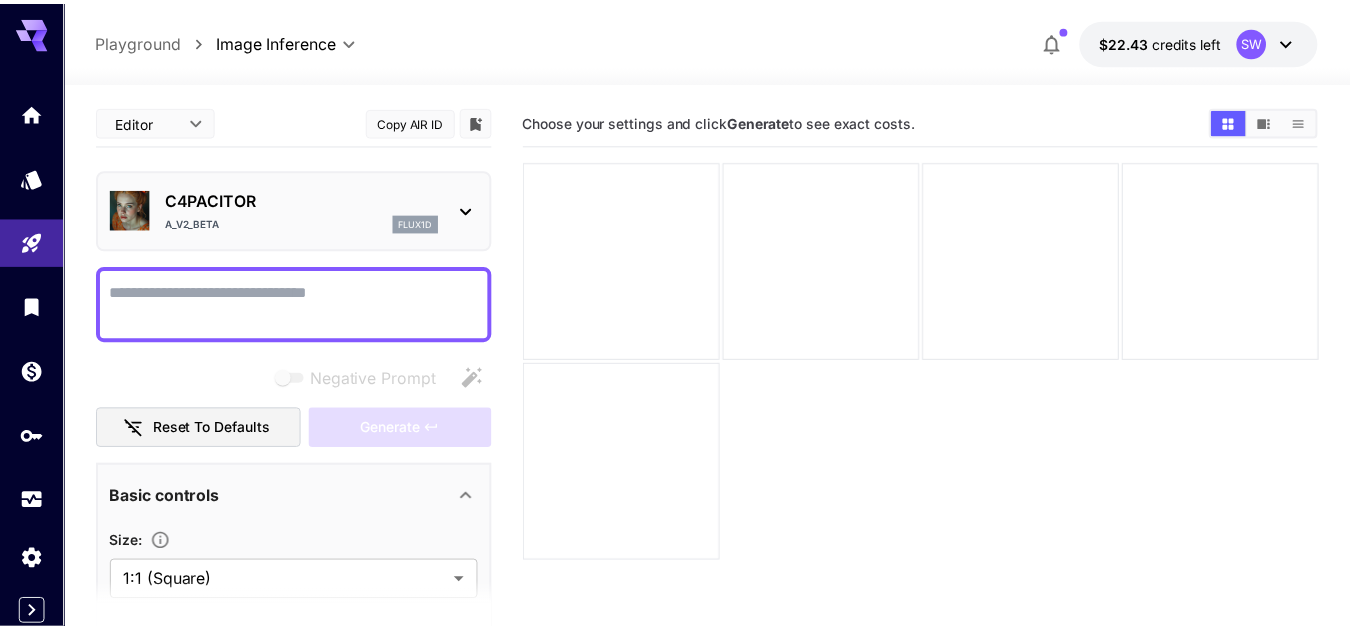 scroll, scrollTop: 0, scrollLeft: 0, axis: both 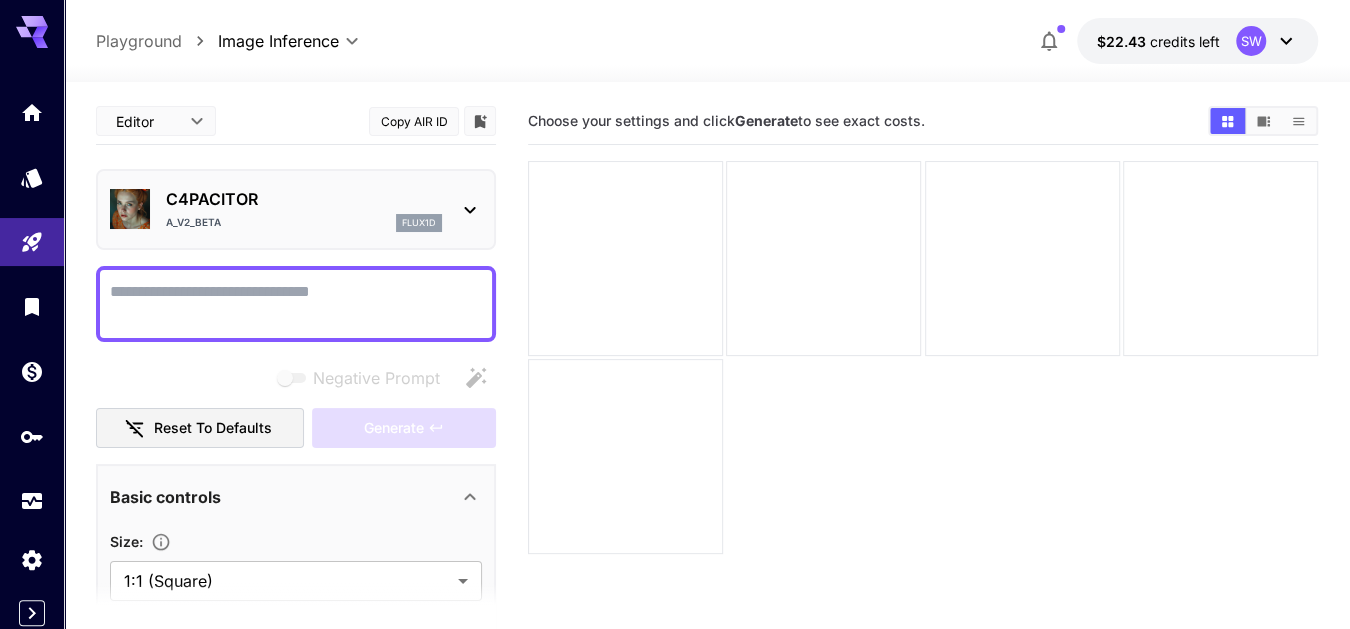click on "Negative Prompt" at bounding box center [296, 304] 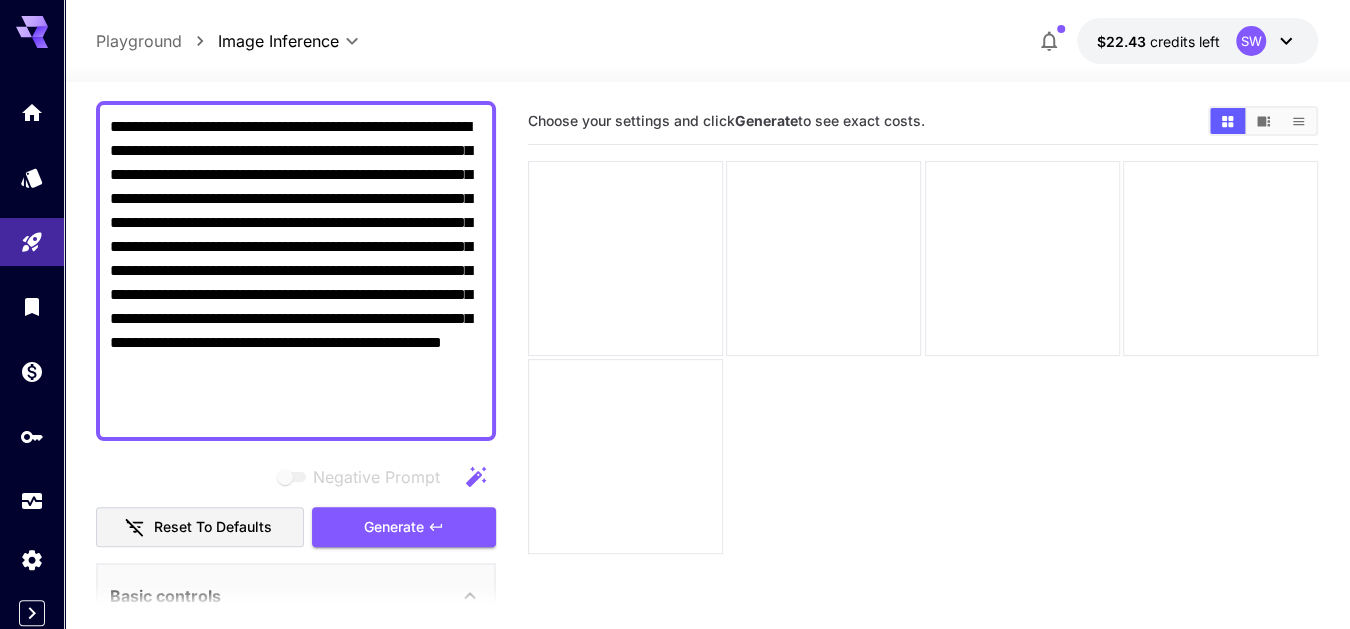 scroll, scrollTop: 179, scrollLeft: 0, axis: vertical 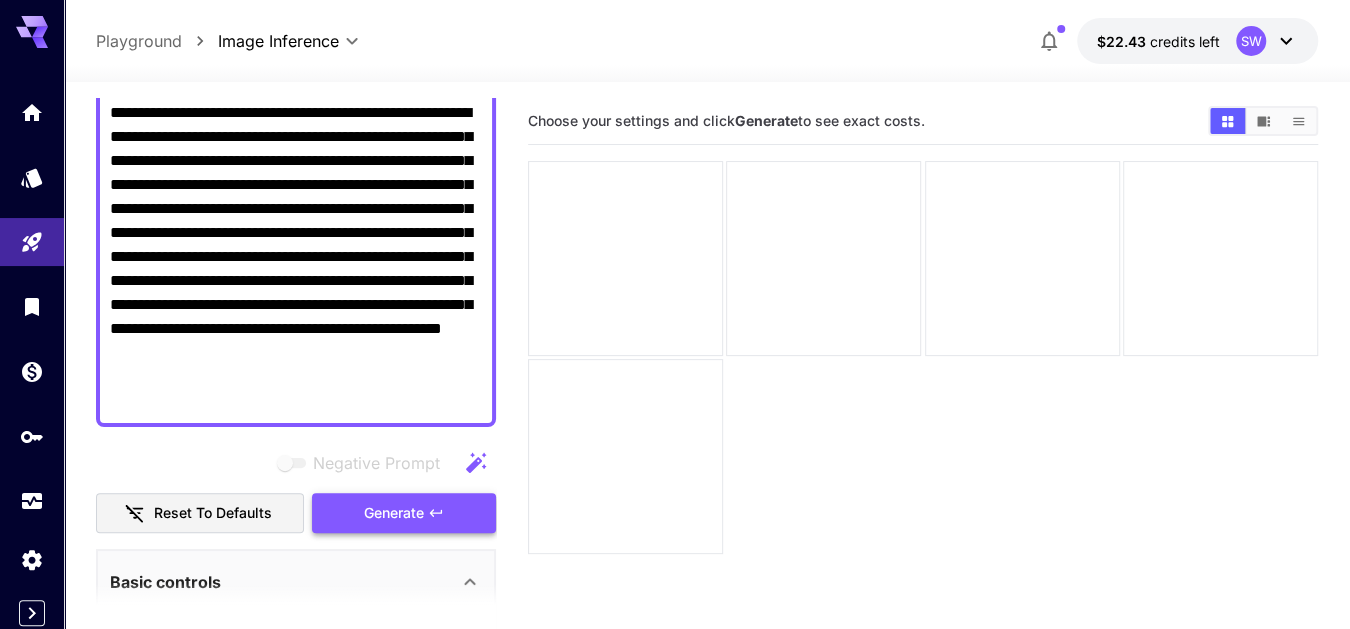type on "**********" 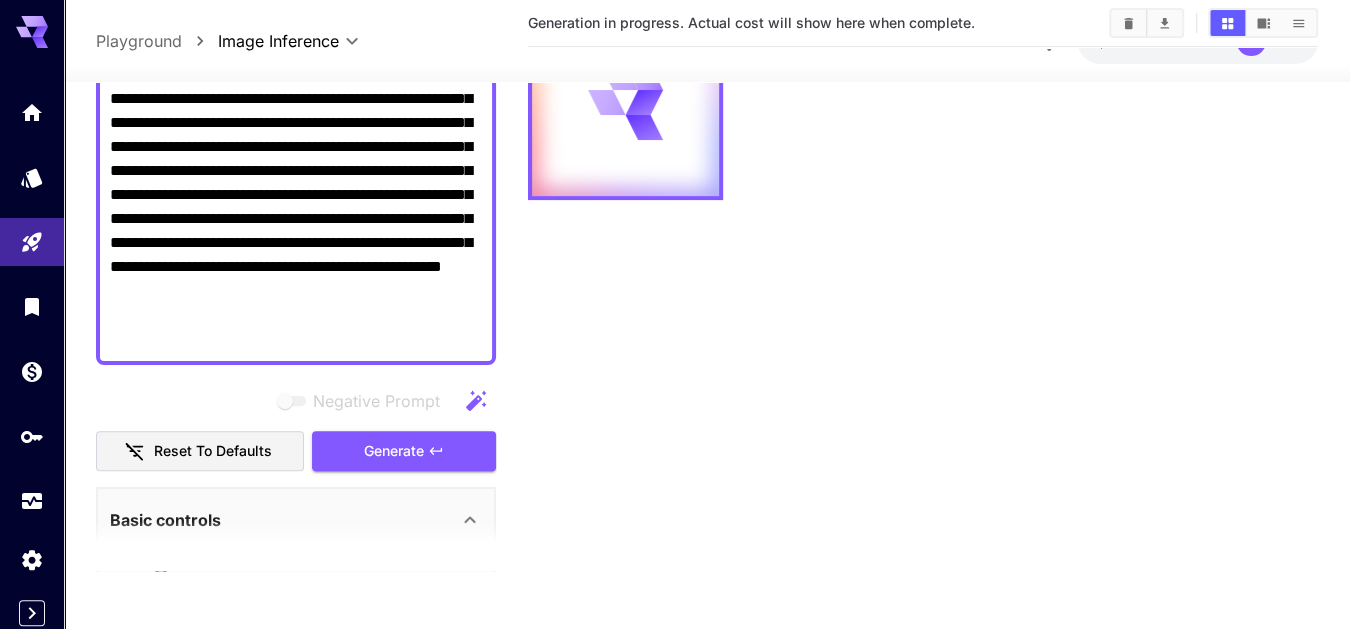 scroll, scrollTop: 157, scrollLeft: 0, axis: vertical 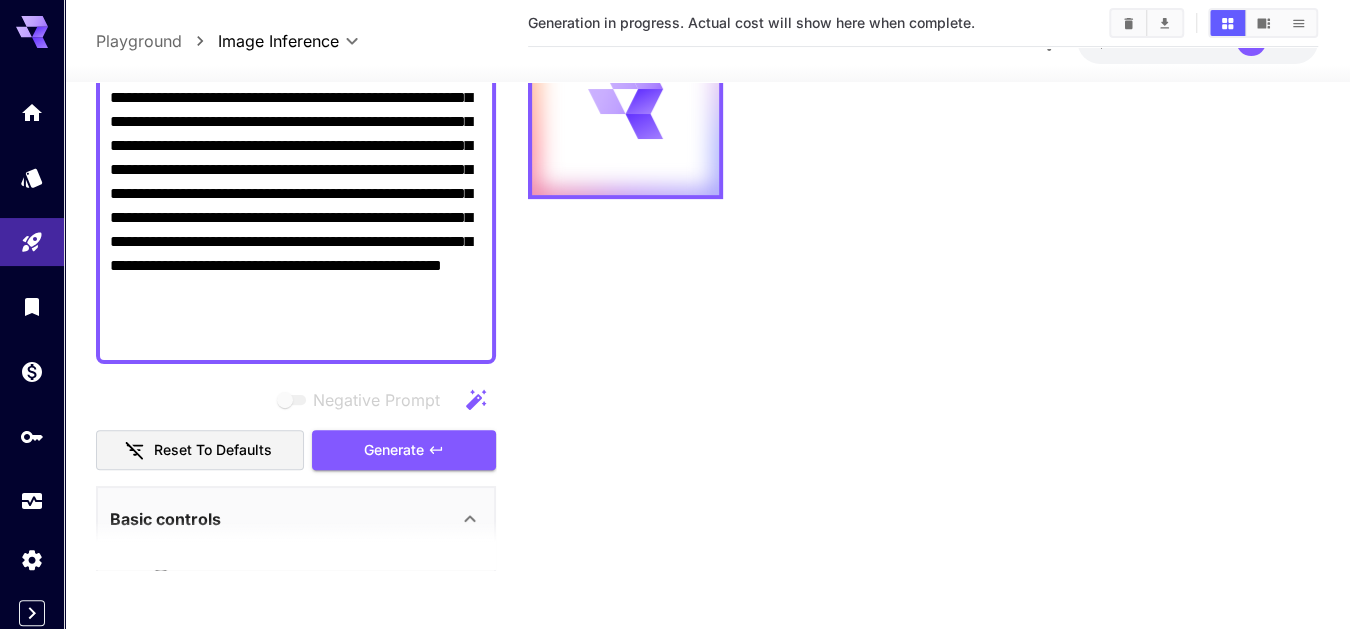 type 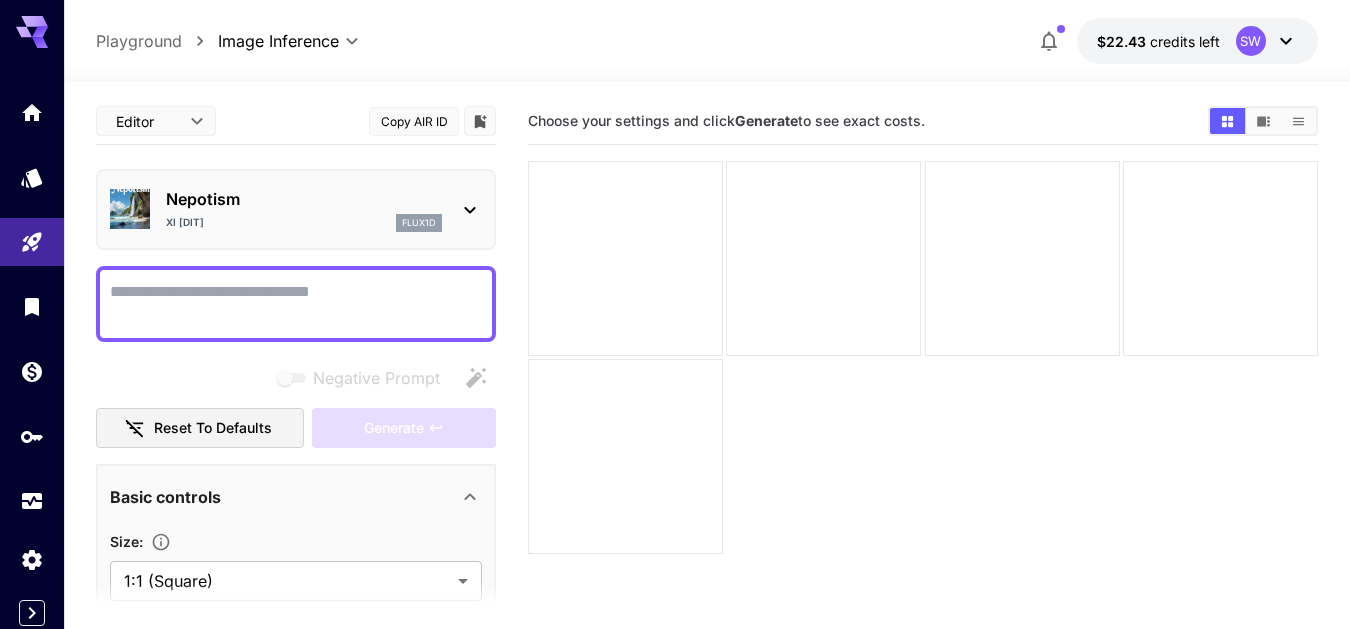scroll, scrollTop: 0, scrollLeft: 0, axis: both 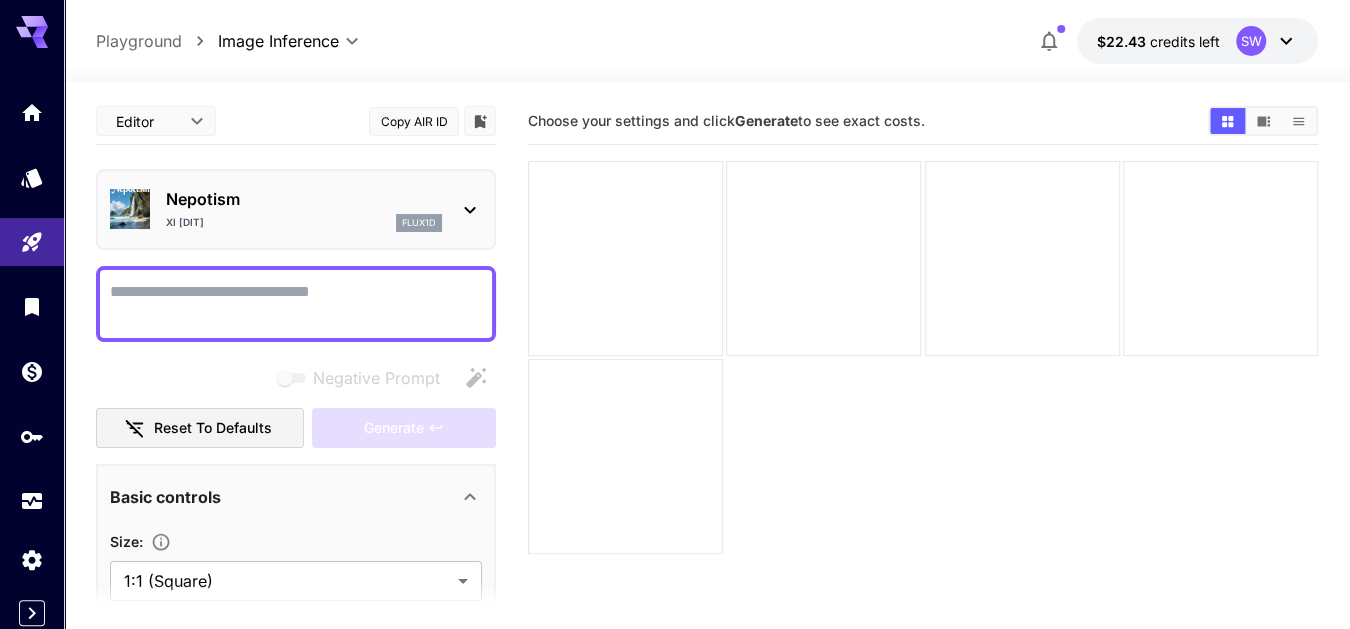 click on "Negative Prompt" at bounding box center [296, 304] 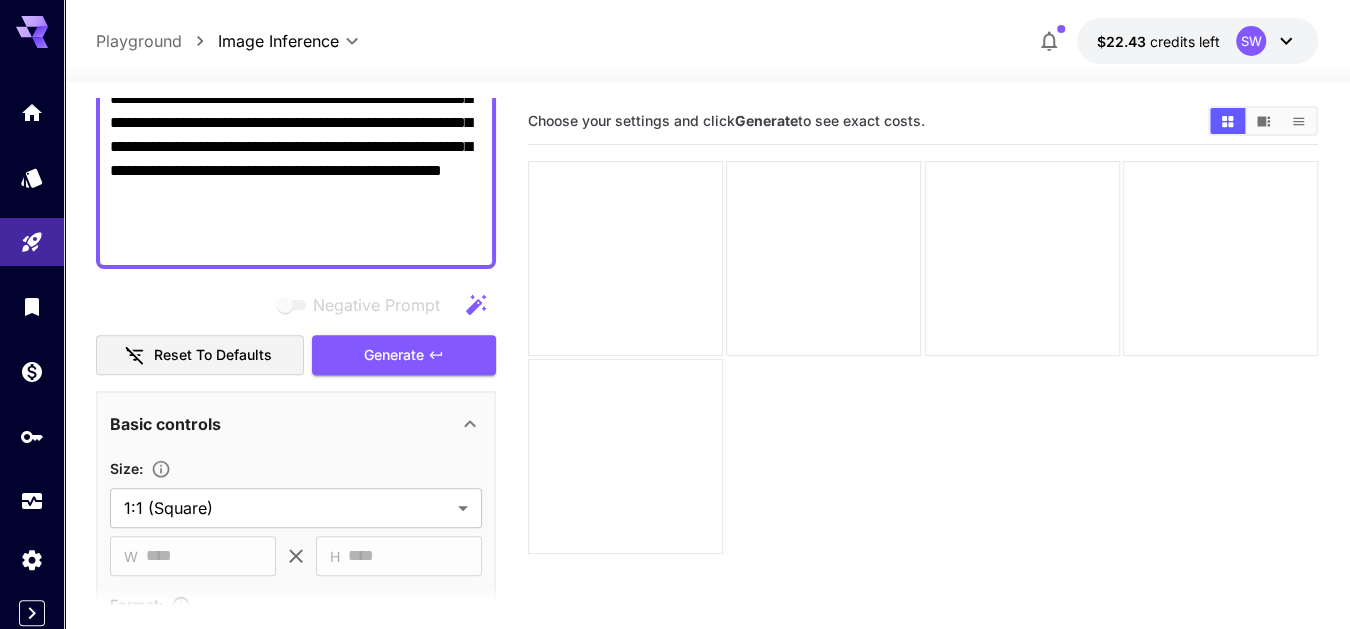 scroll, scrollTop: 359, scrollLeft: 0, axis: vertical 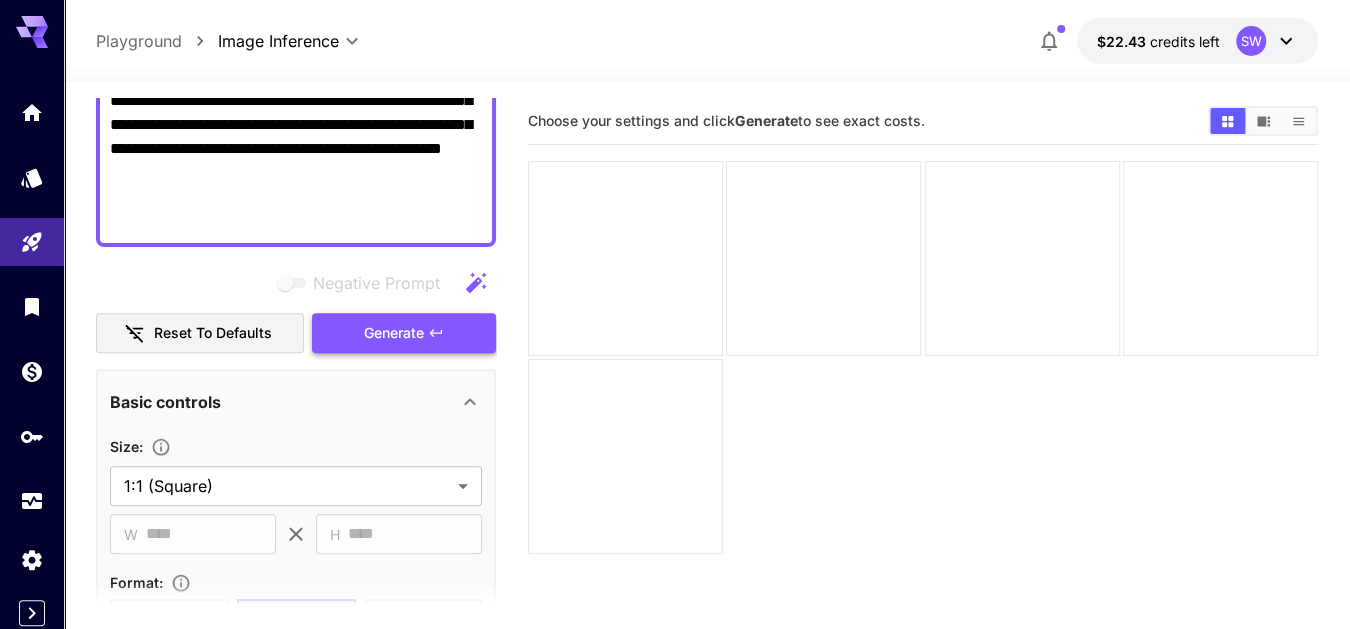 type on "**********" 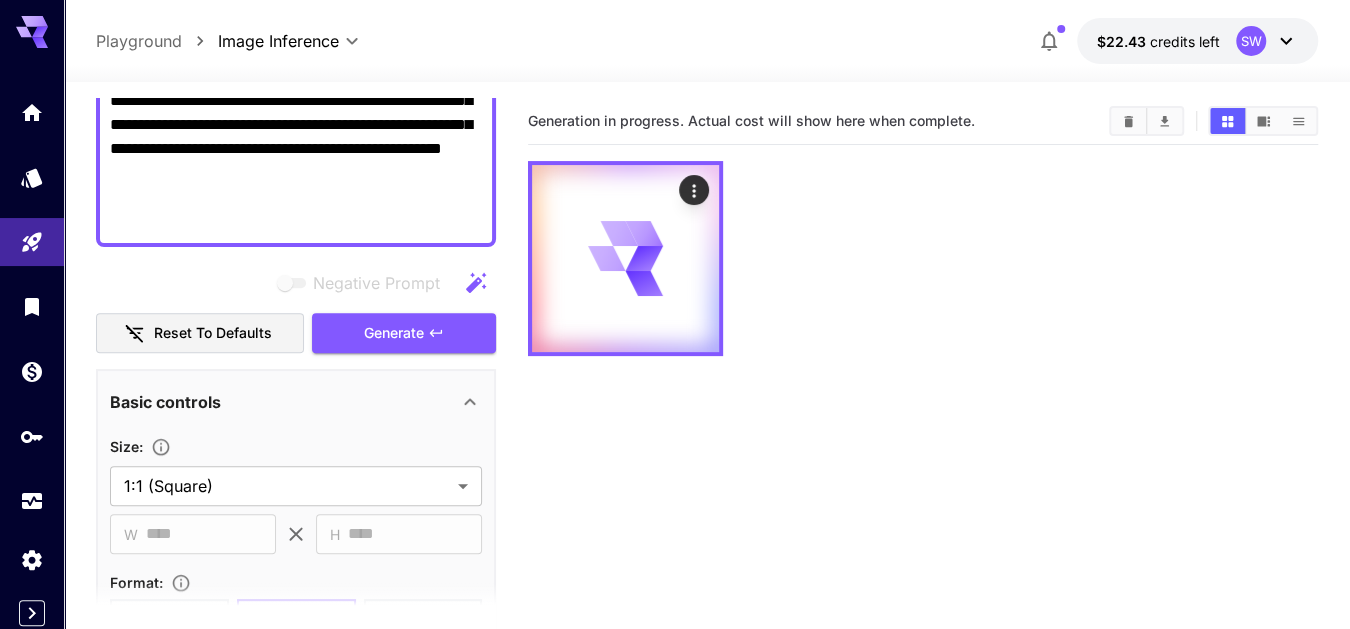 type 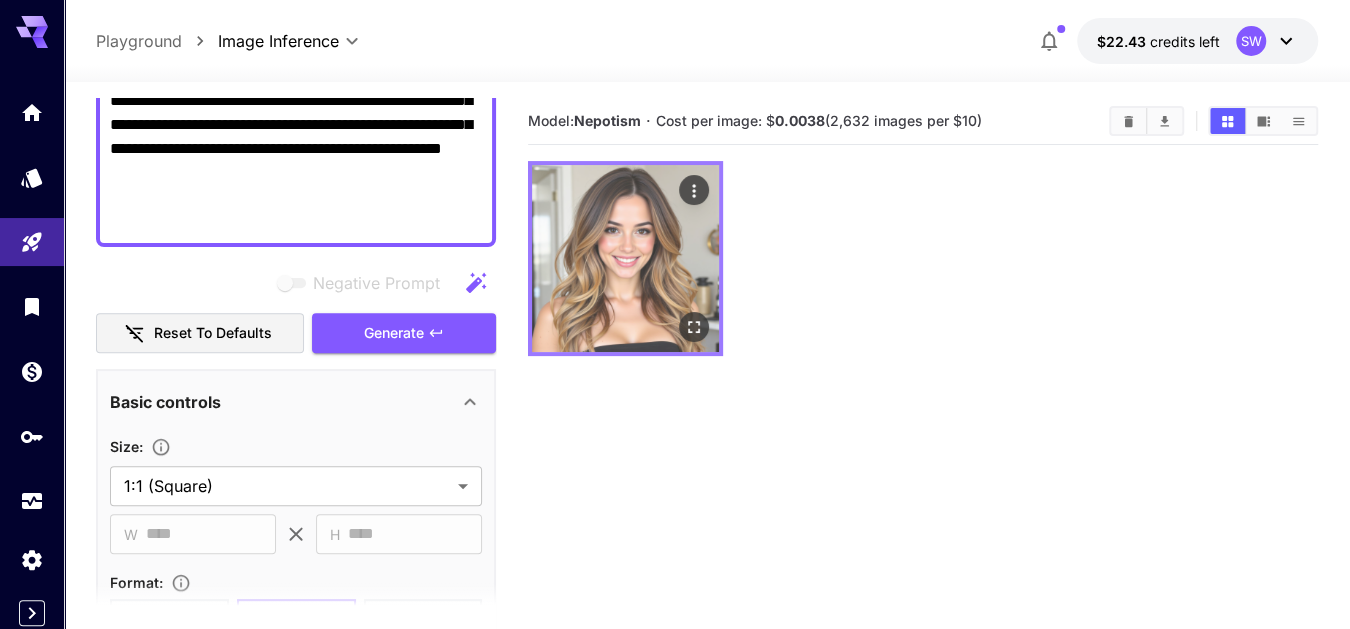 click at bounding box center (625, 258) 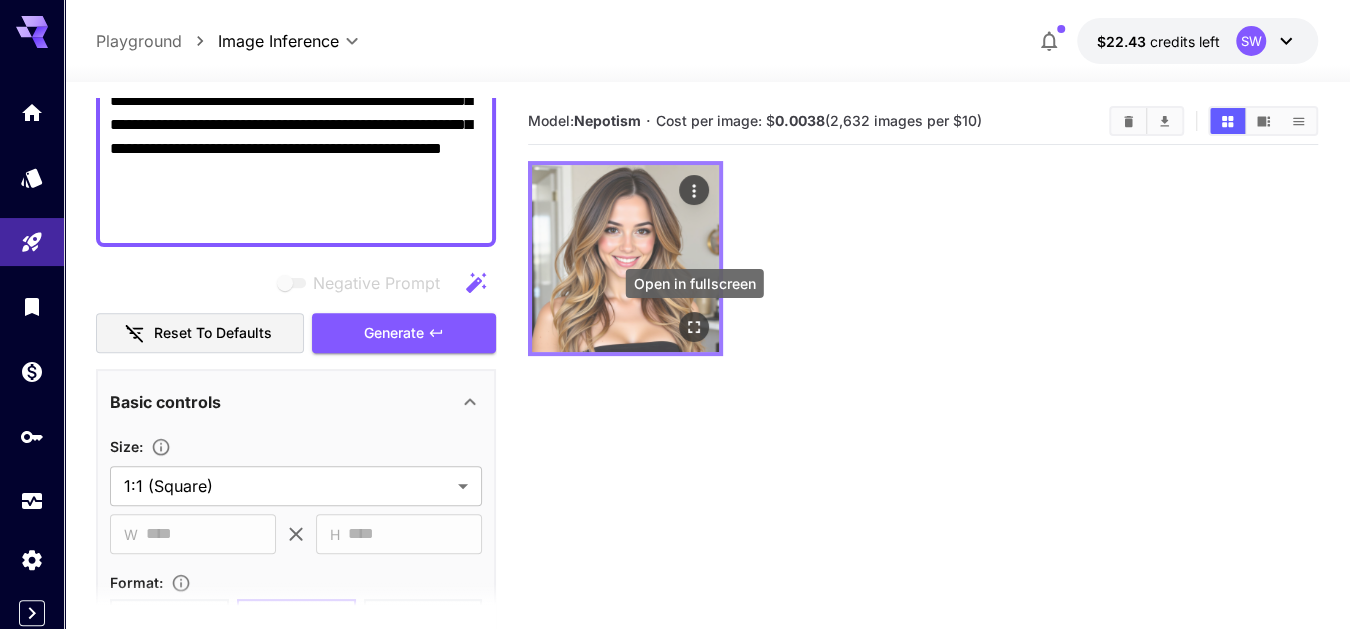 click 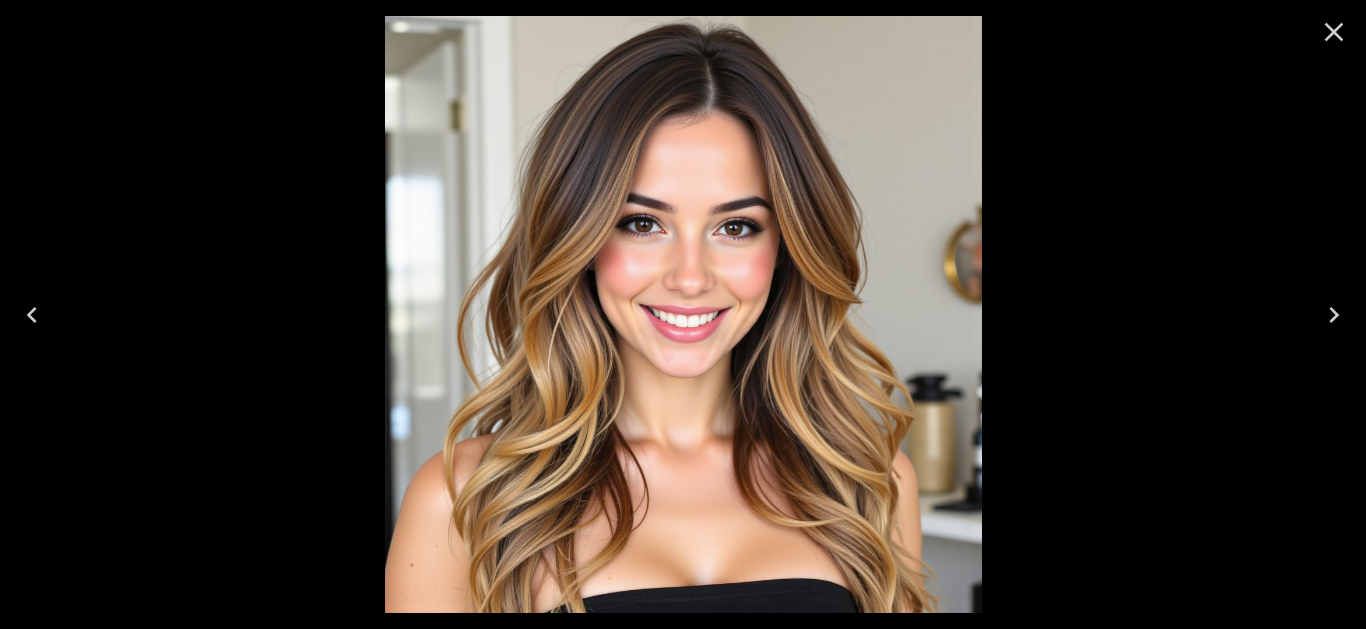 click 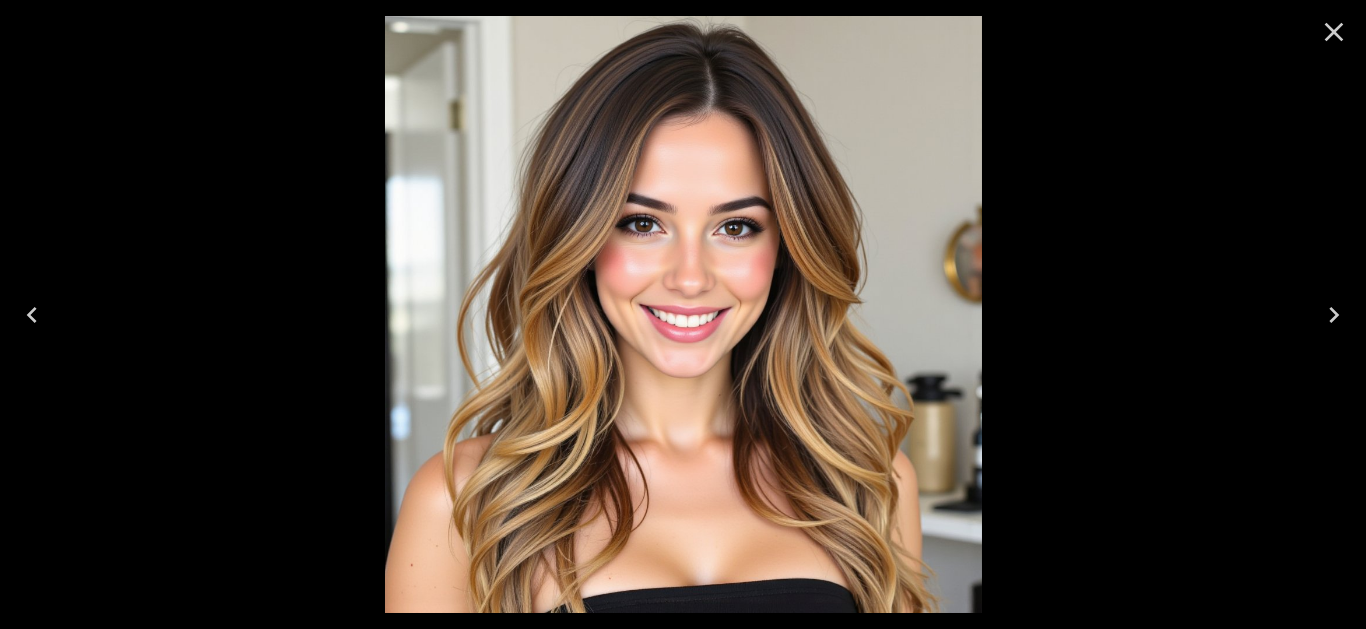click 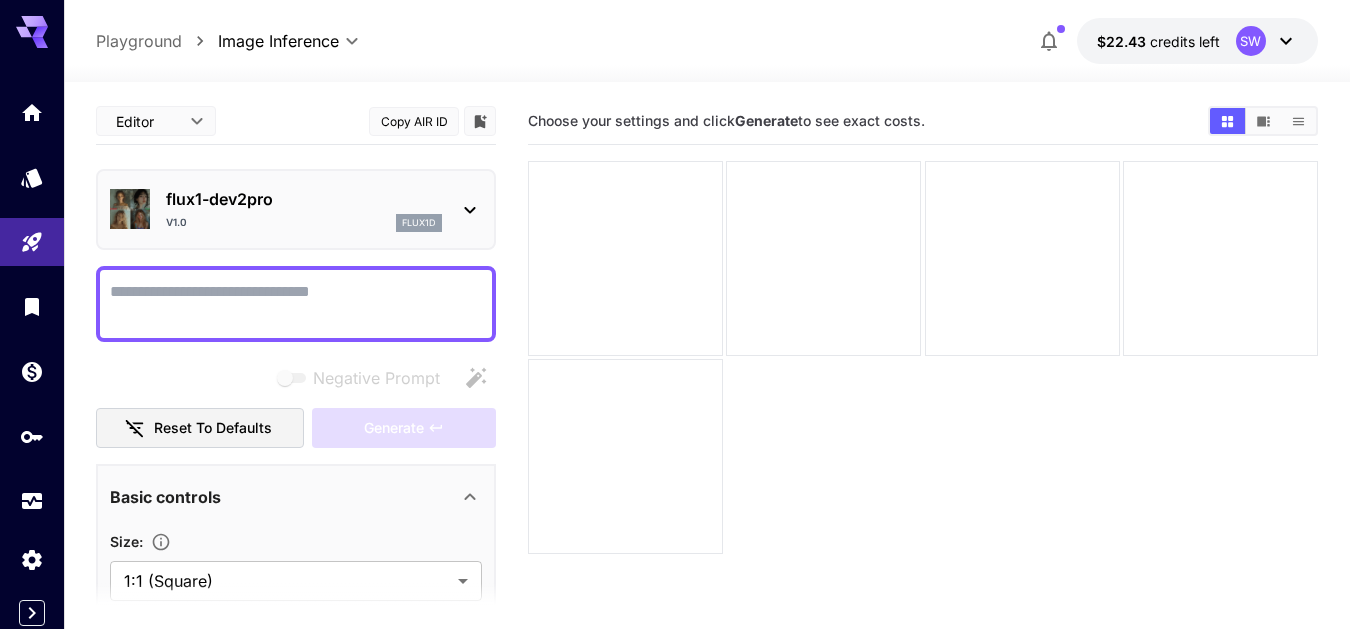 scroll, scrollTop: 0, scrollLeft: 0, axis: both 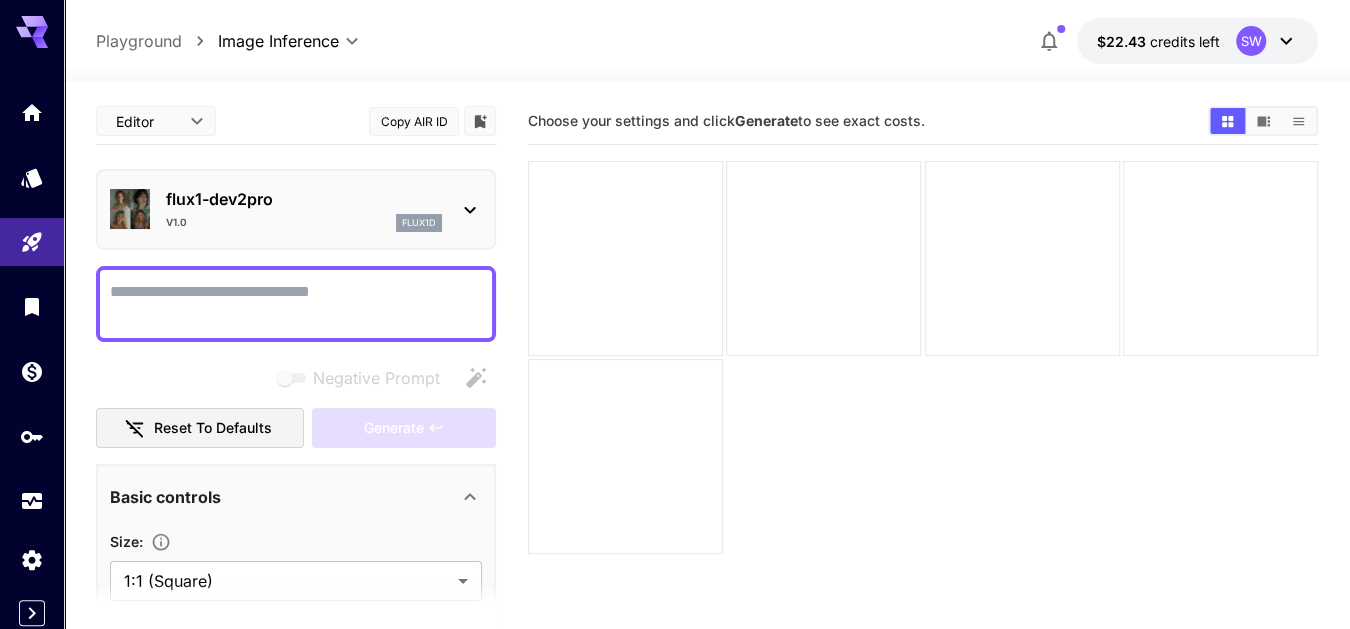 click at bounding box center [296, 304] 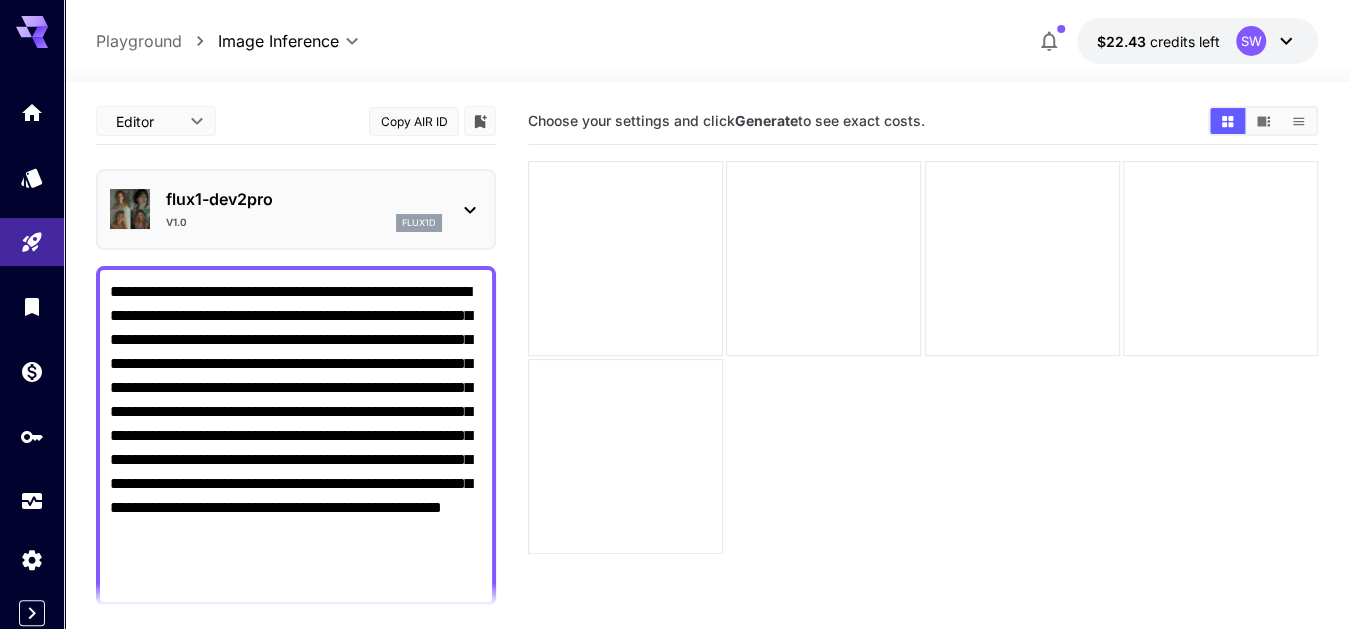 scroll, scrollTop: 304, scrollLeft: 0, axis: vertical 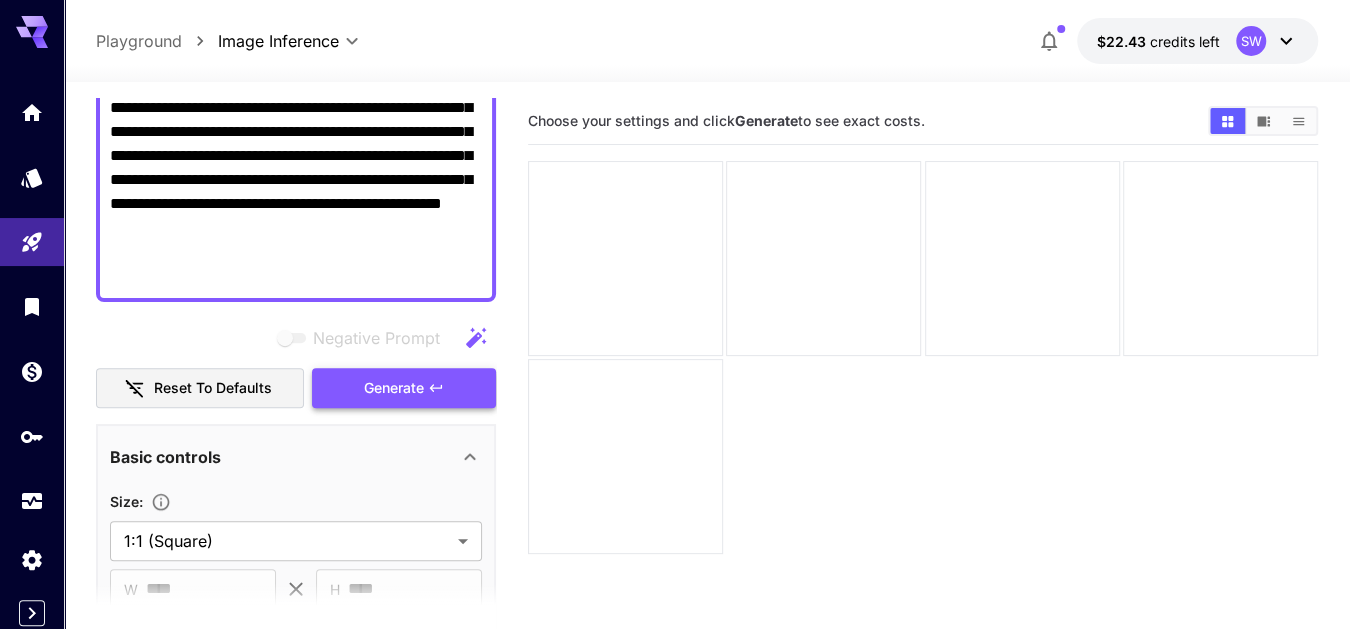 type on "**********" 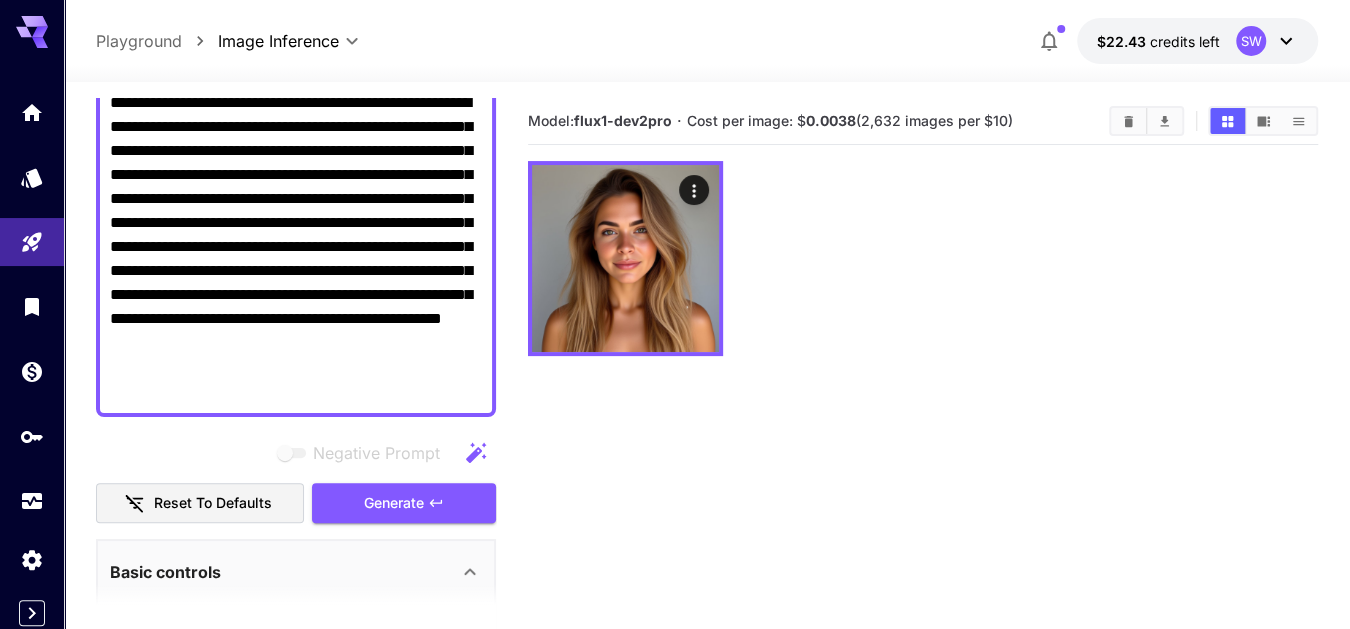 scroll, scrollTop: 189, scrollLeft: 0, axis: vertical 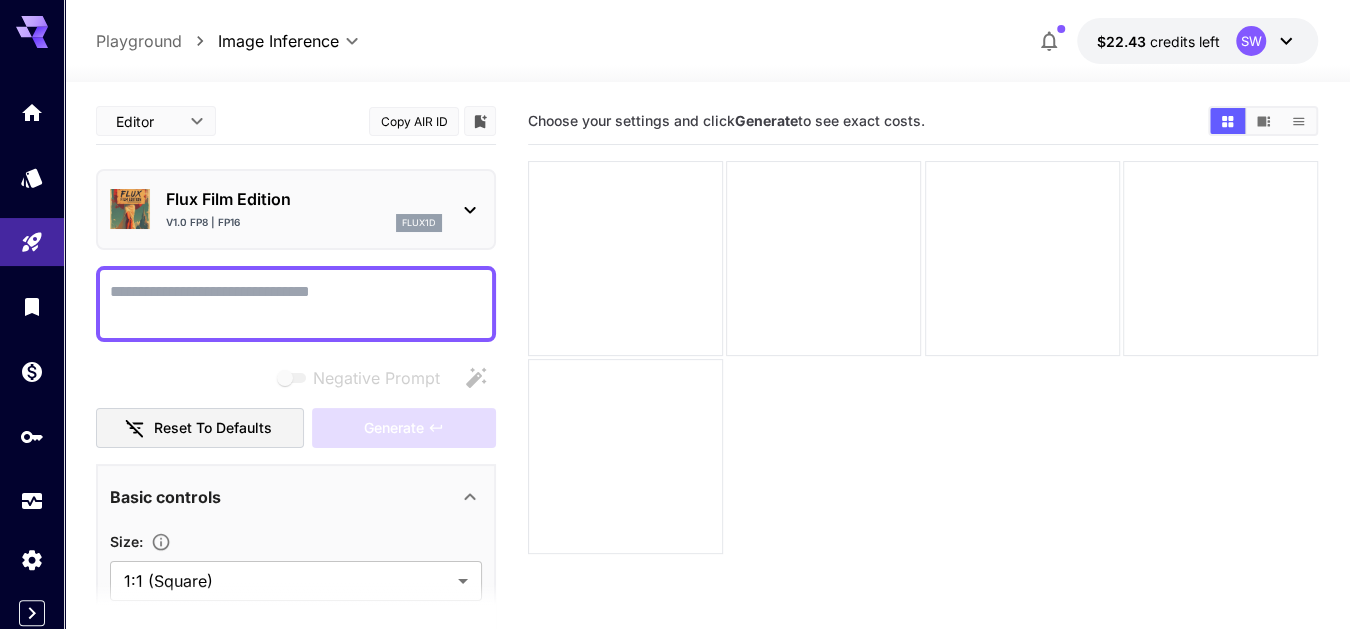 click on "Negative Prompt" at bounding box center (296, 304) 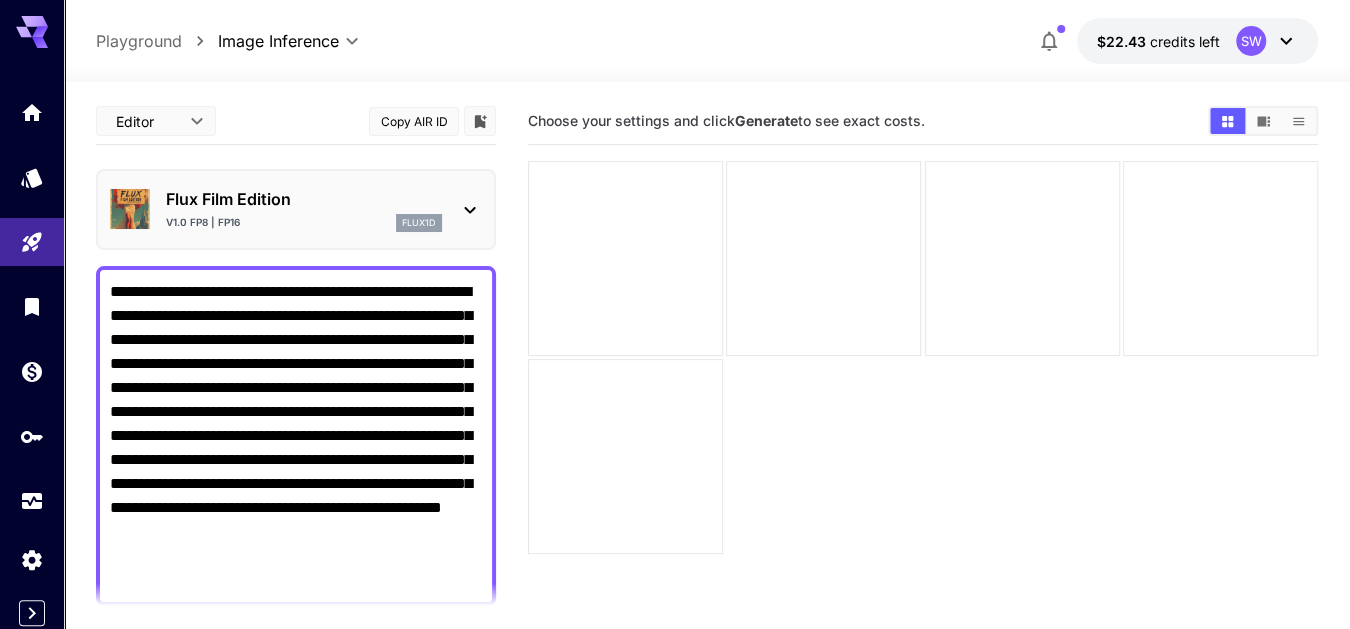 type on "**********" 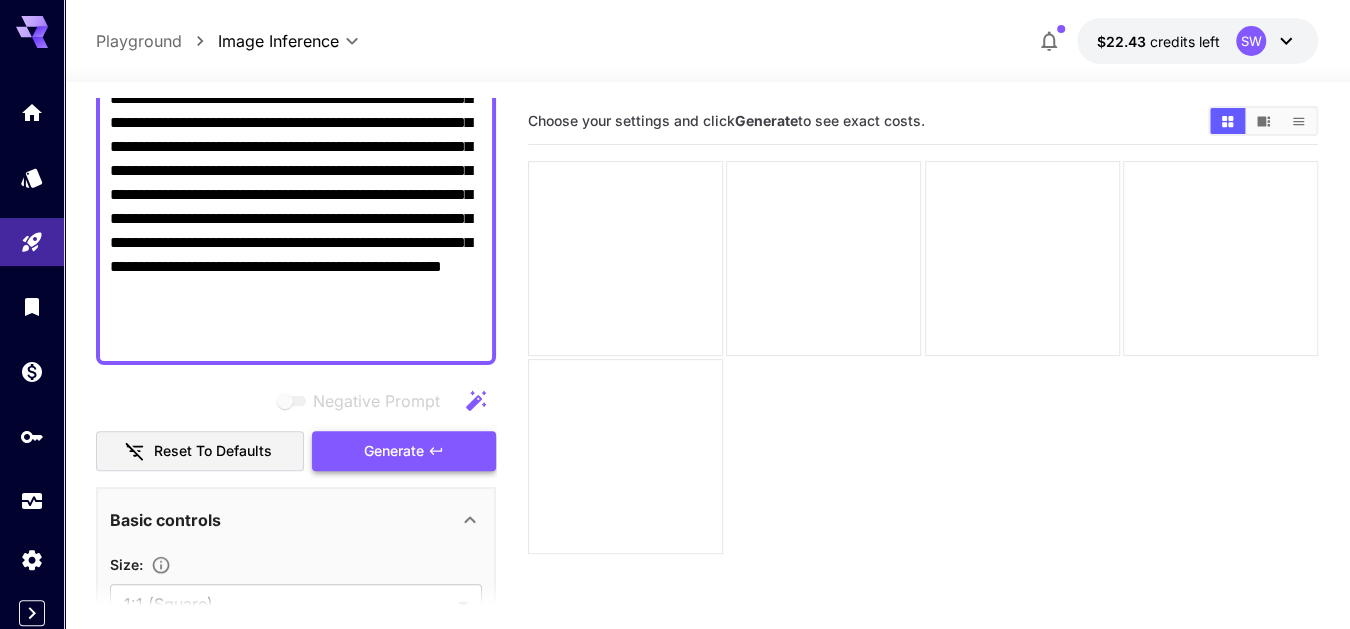 click on "Generate" at bounding box center [404, 451] 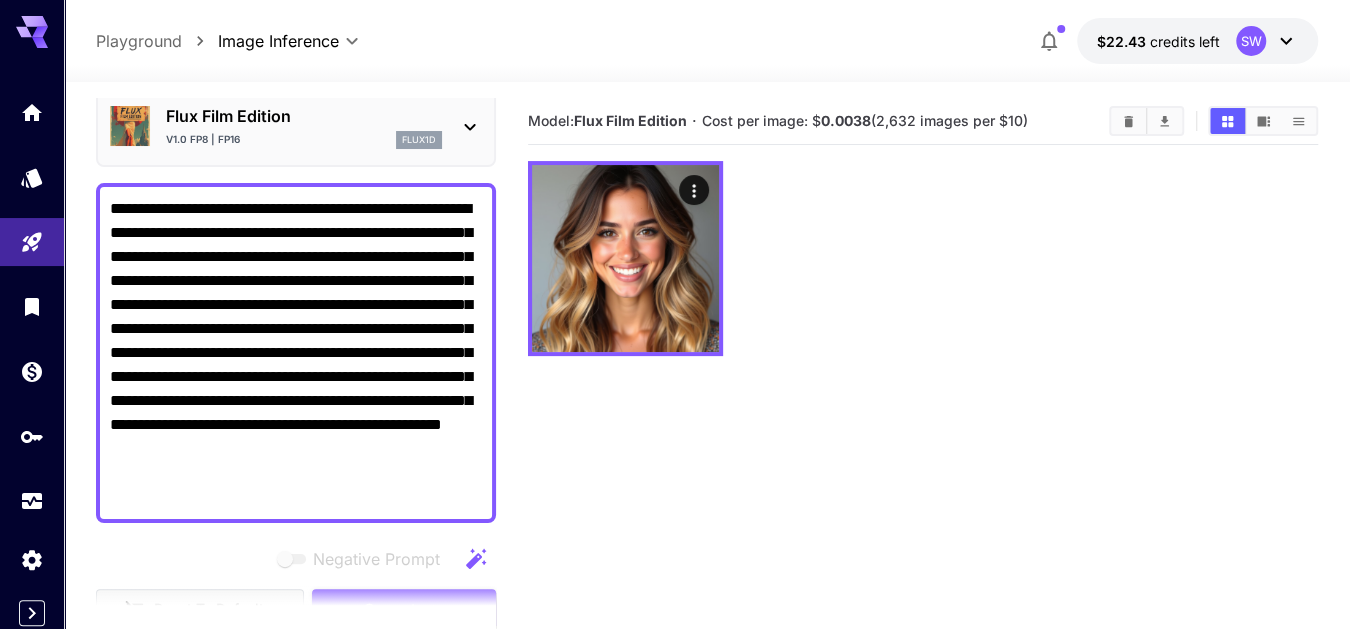 scroll, scrollTop: 81, scrollLeft: 0, axis: vertical 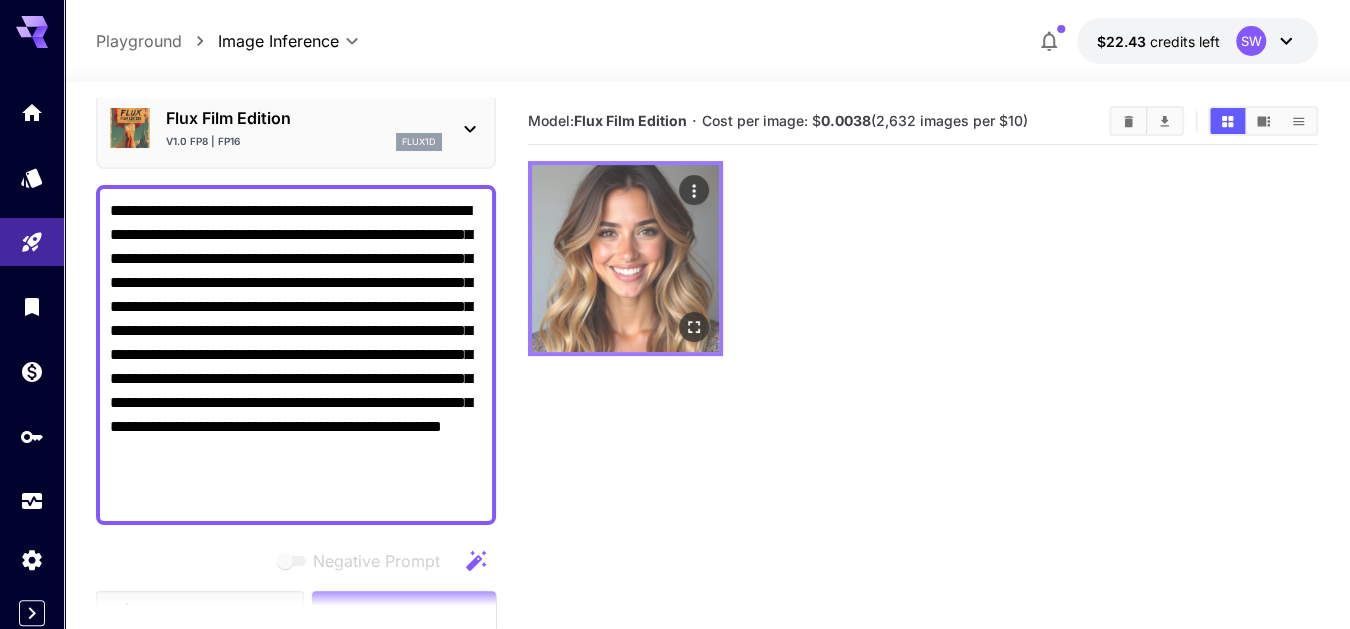 click at bounding box center [625, 258] 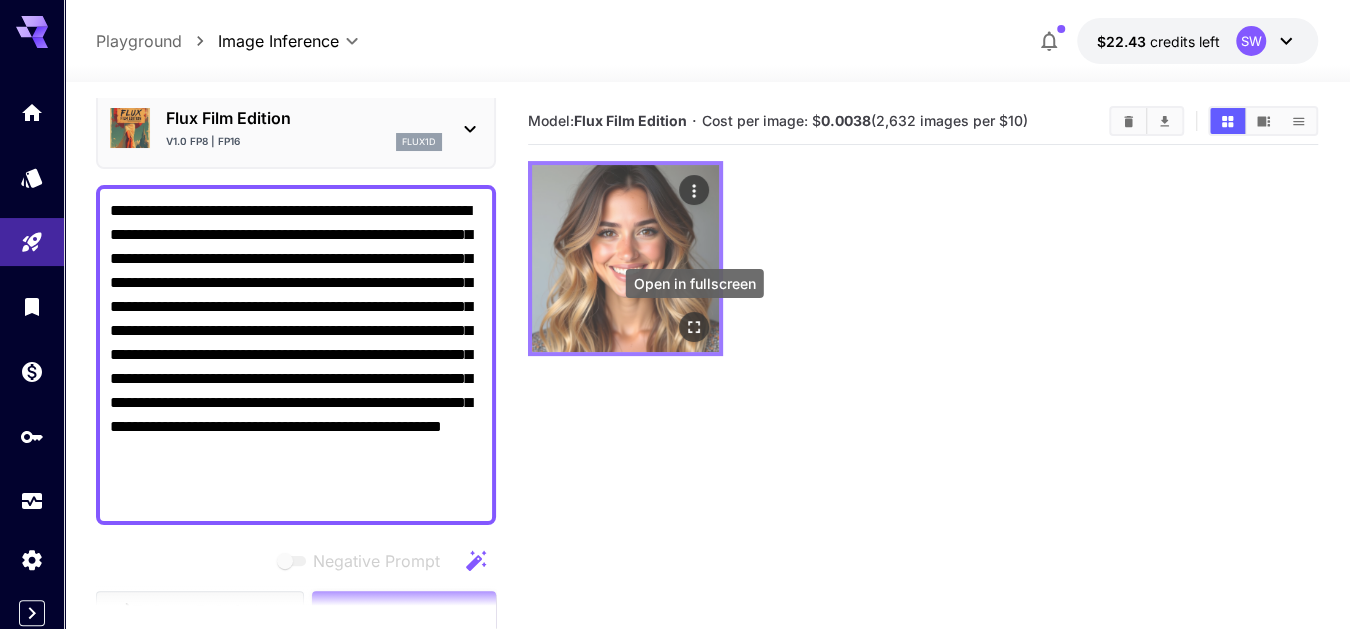click 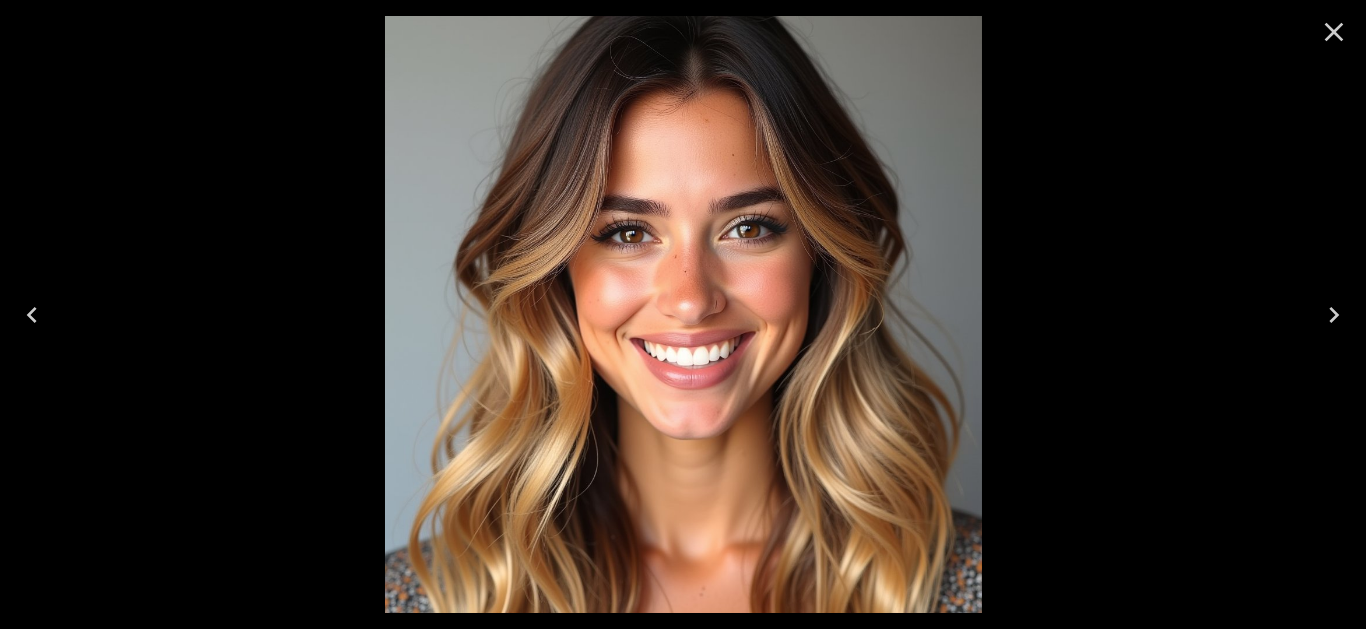 click 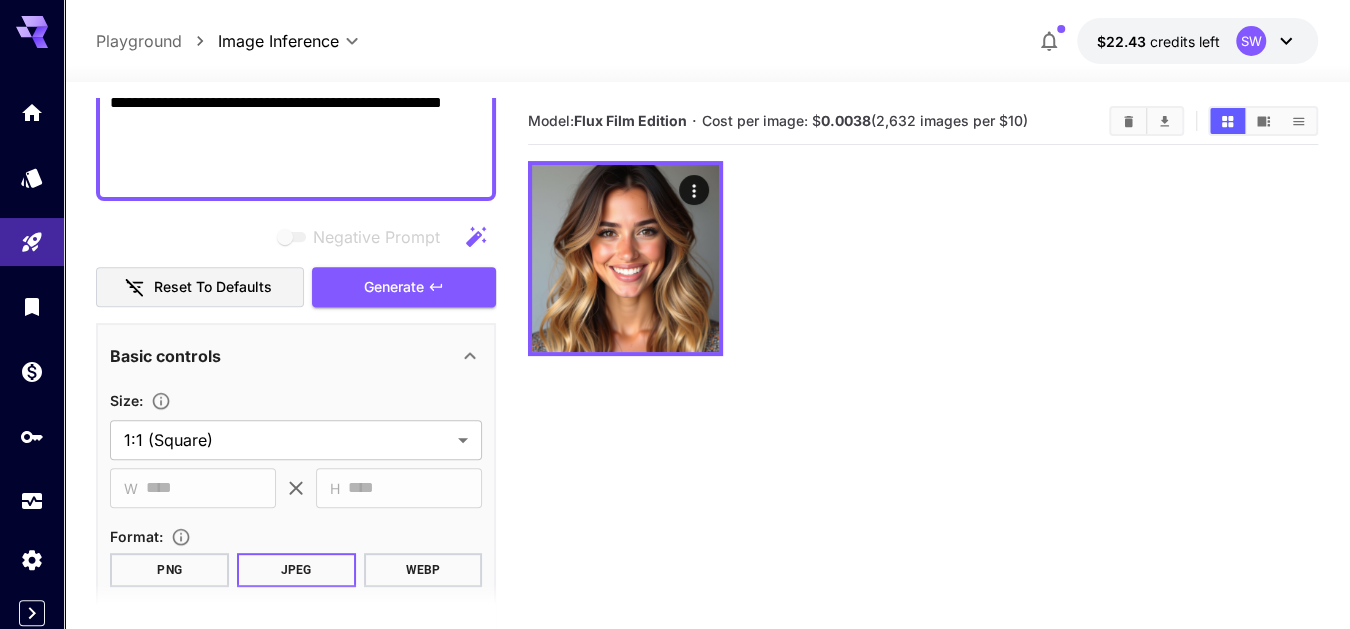 scroll, scrollTop: 329, scrollLeft: 0, axis: vertical 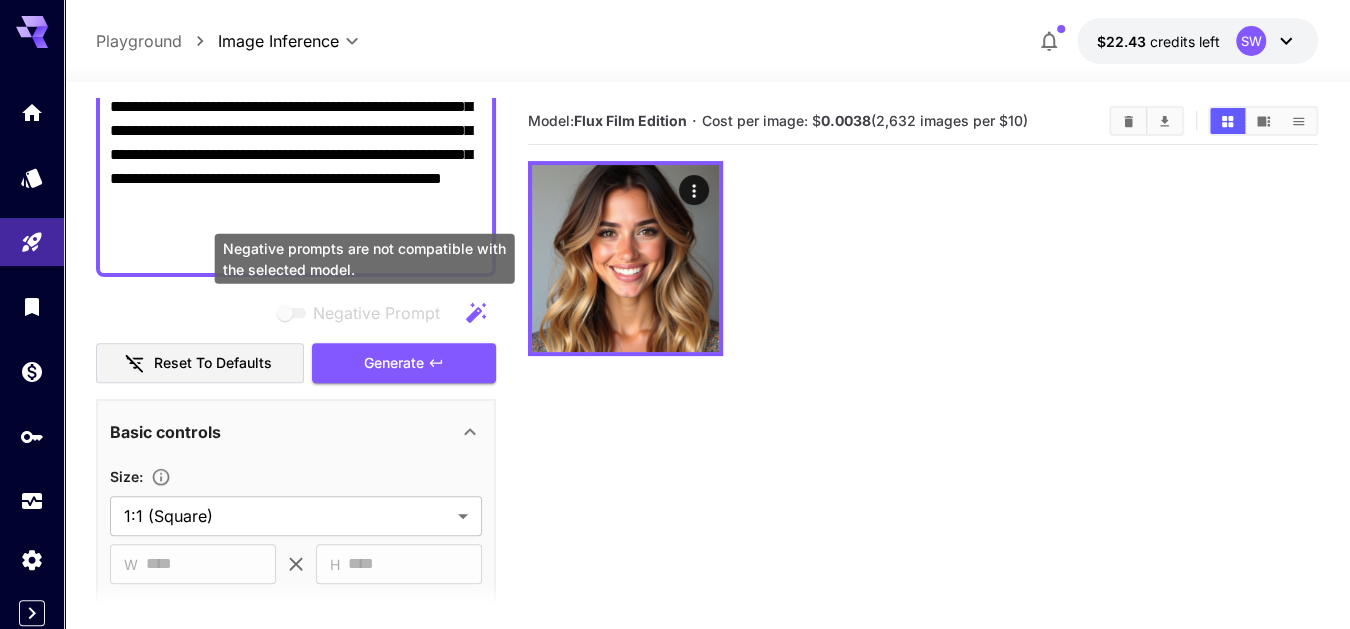 click at bounding box center (293, 313) 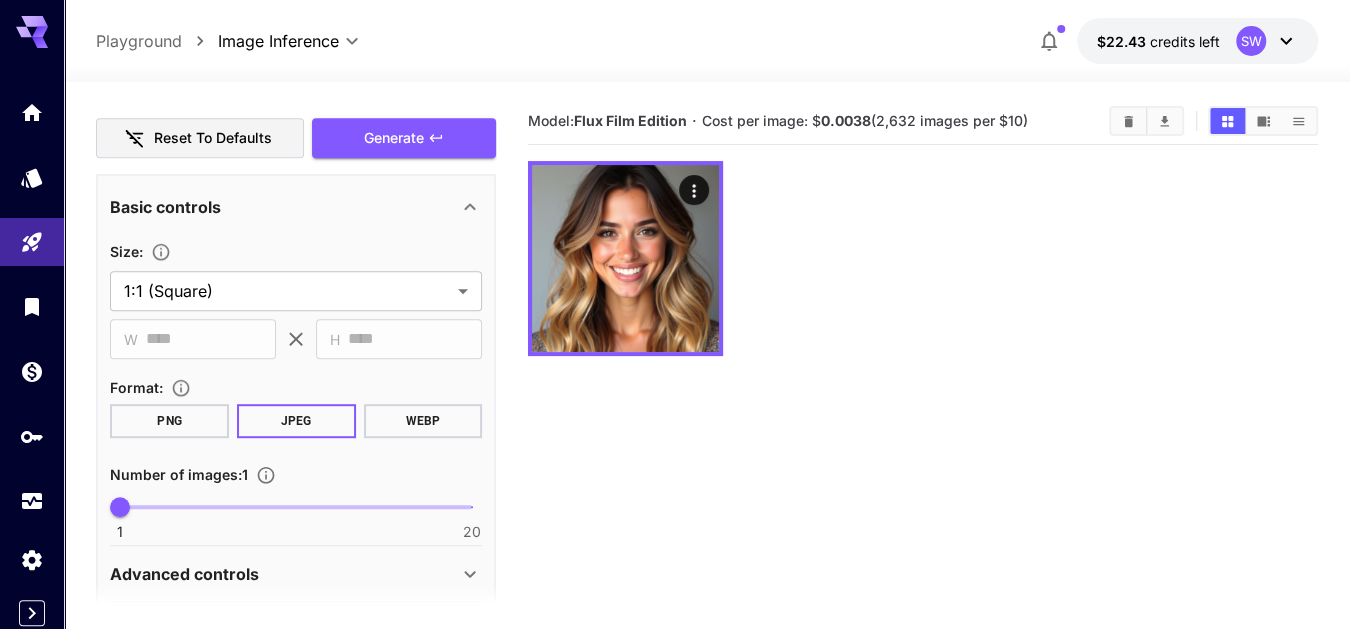 scroll, scrollTop: 557, scrollLeft: 0, axis: vertical 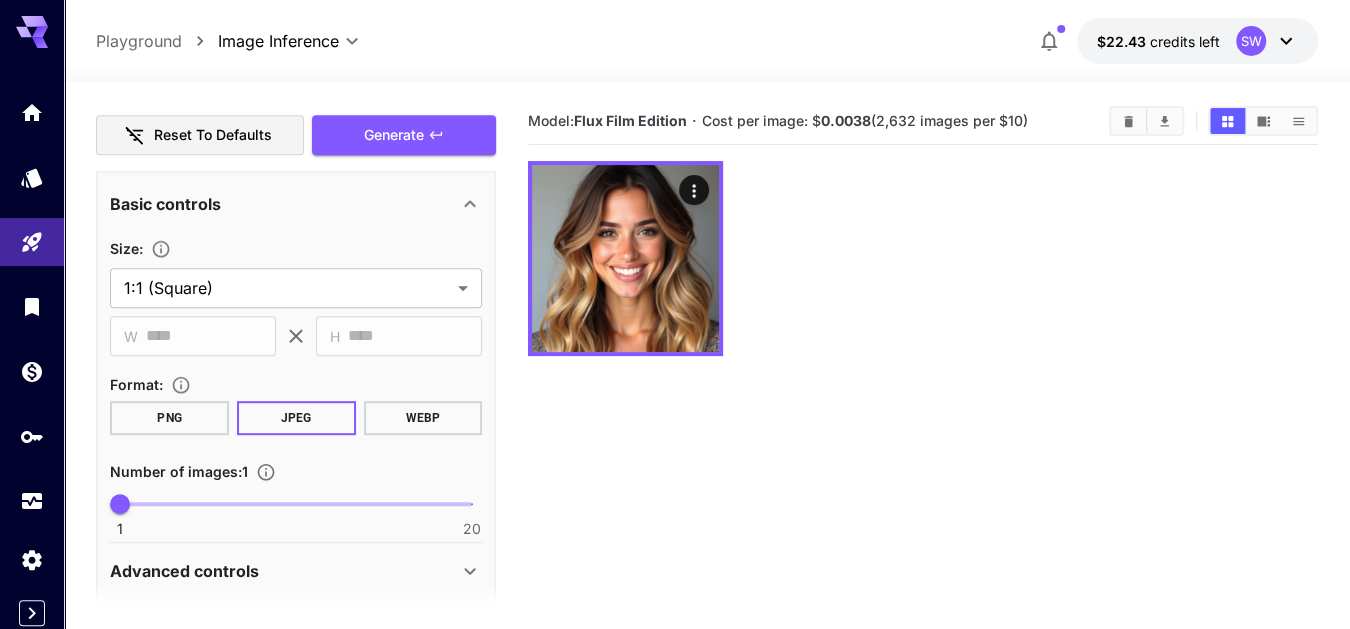 click on "WEBP" at bounding box center (423, 418) 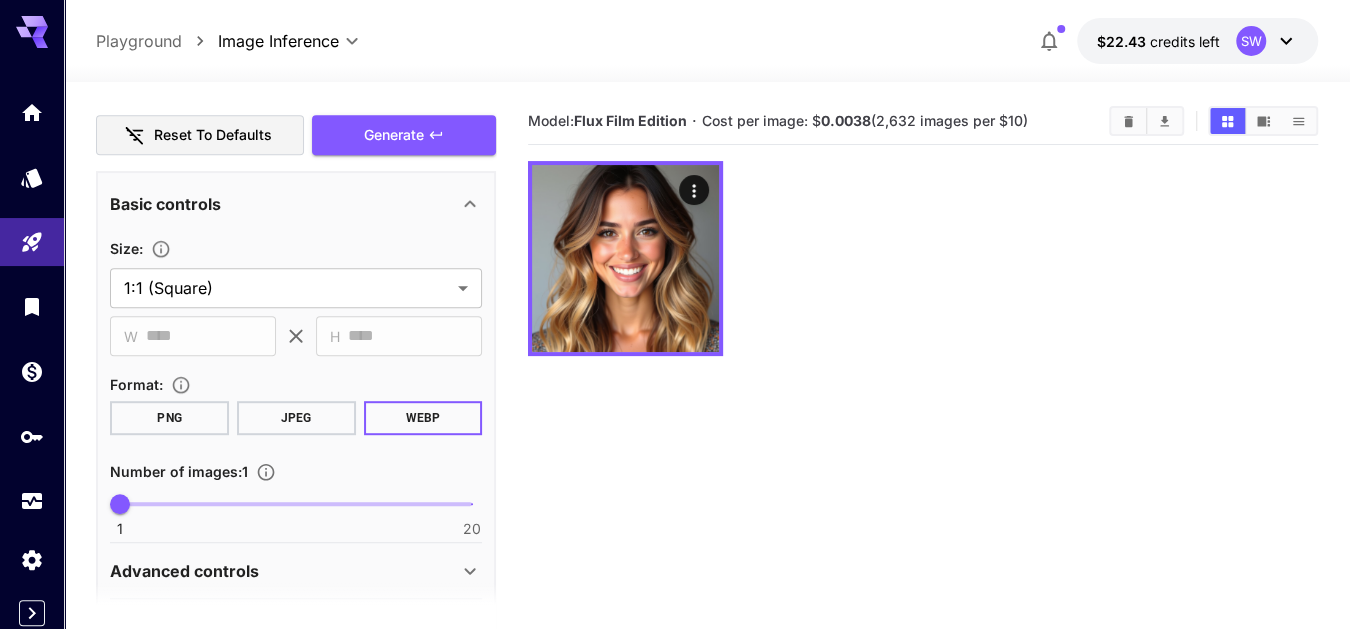 click on "1 20 1" at bounding box center [296, 504] 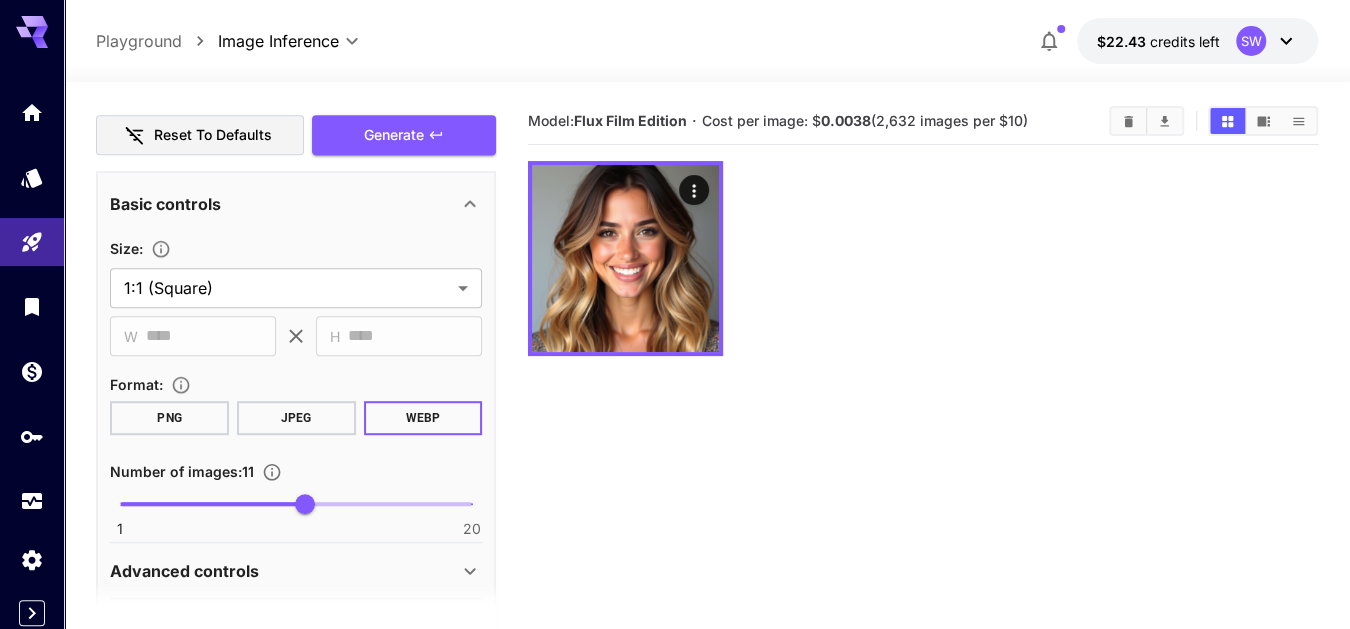 click on "1 20 11" at bounding box center (296, 504) 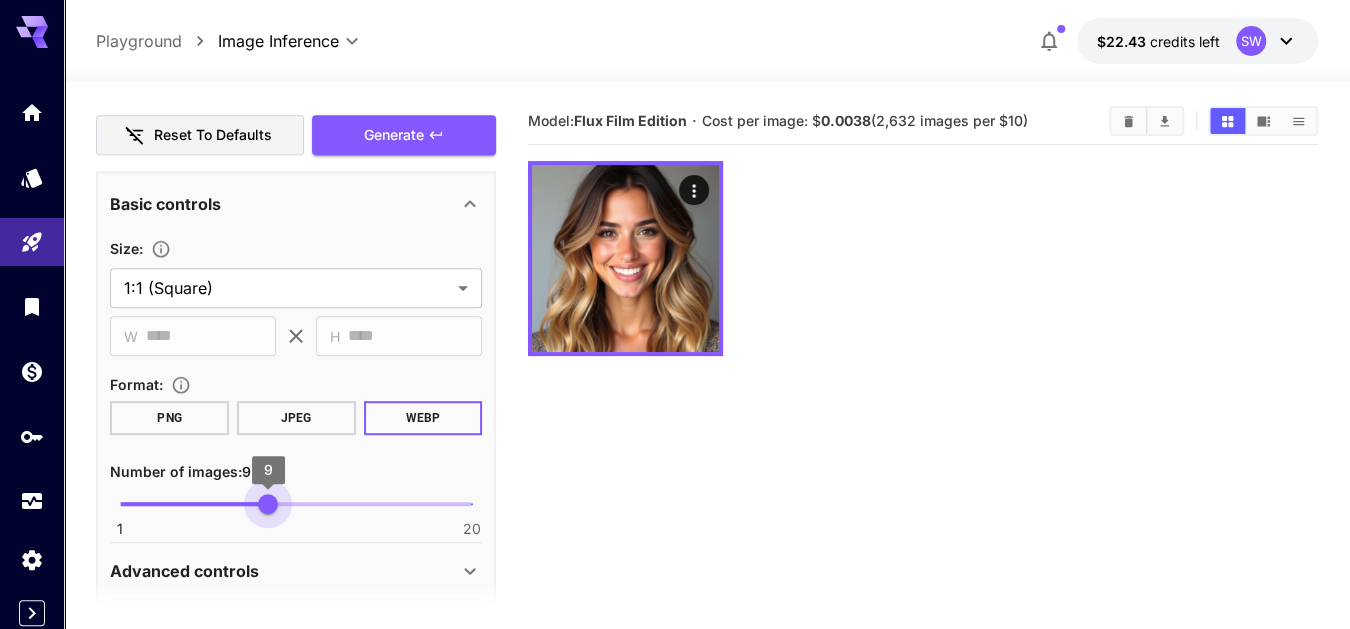 click on "9" at bounding box center (268, 504) 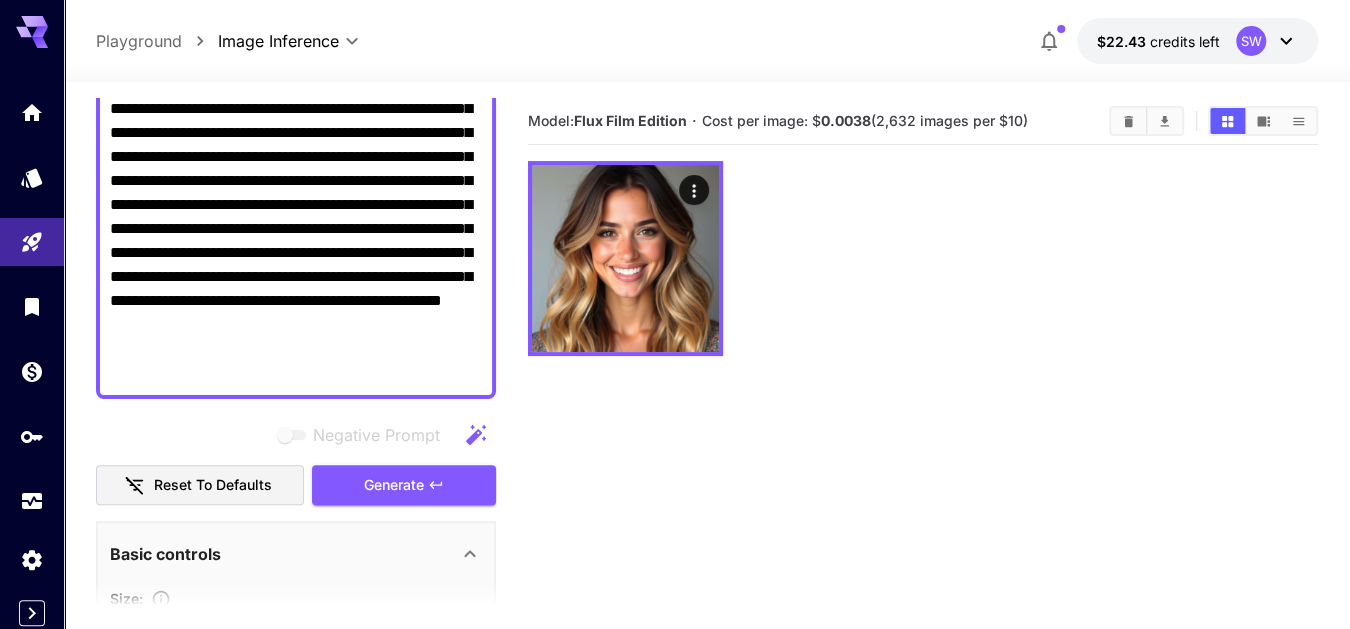 scroll, scrollTop: 0, scrollLeft: 0, axis: both 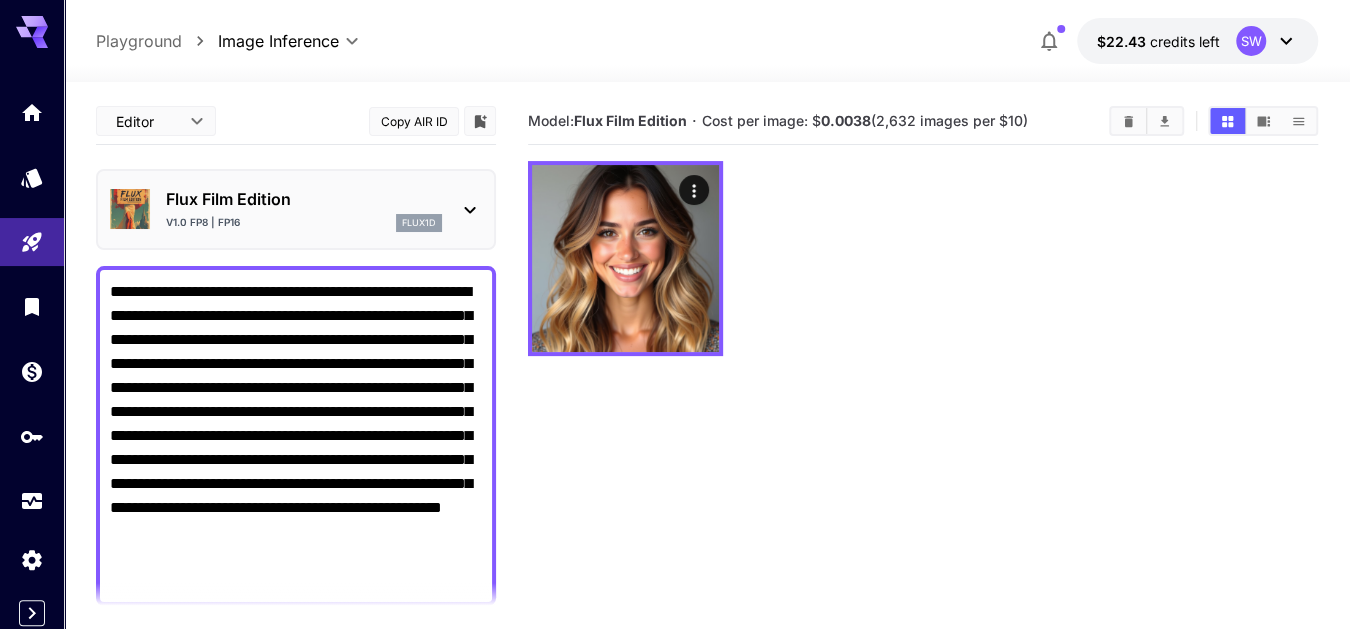 drag, startPoint x: 317, startPoint y: 198, endPoint x: 160, endPoint y: 211, distance: 157.5373 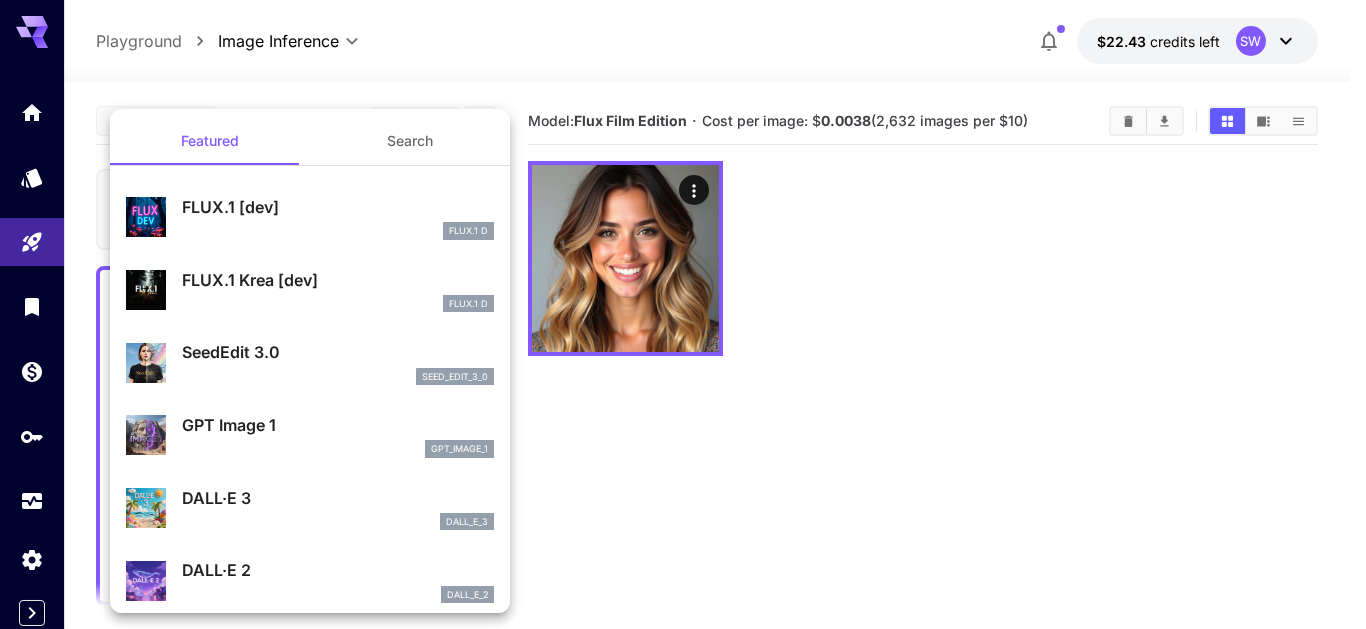 click at bounding box center (683, 314) 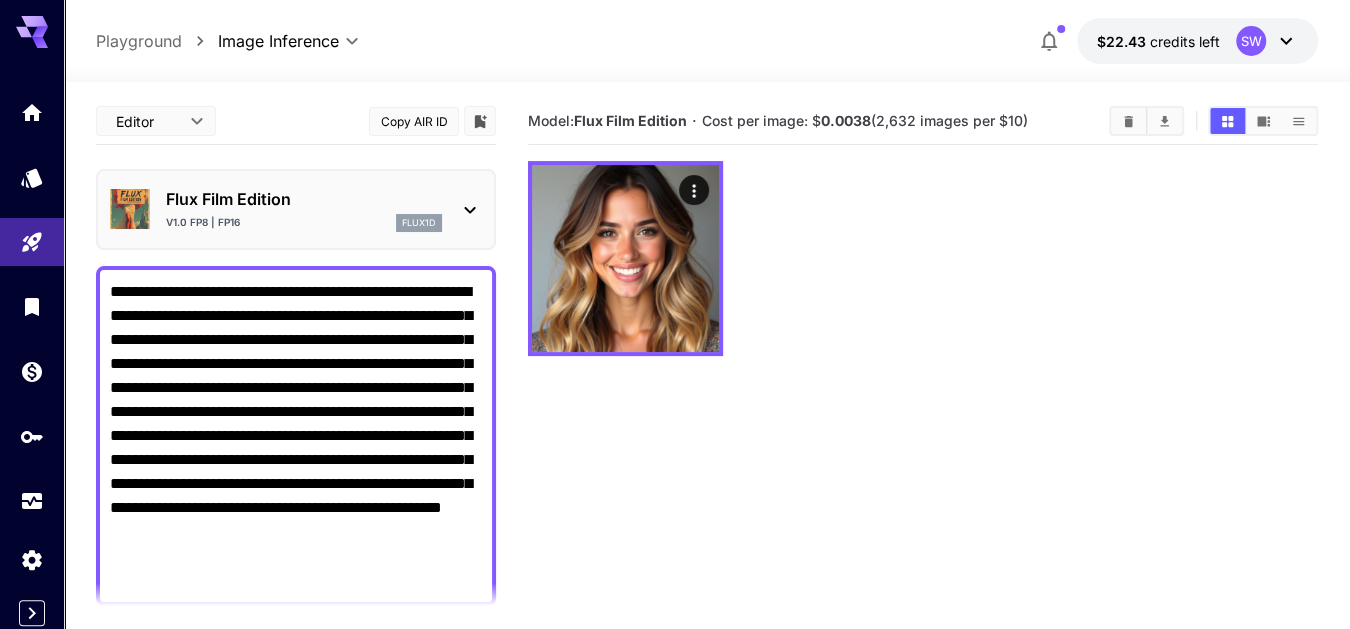 click on "flux1d" at bounding box center [419, 223] 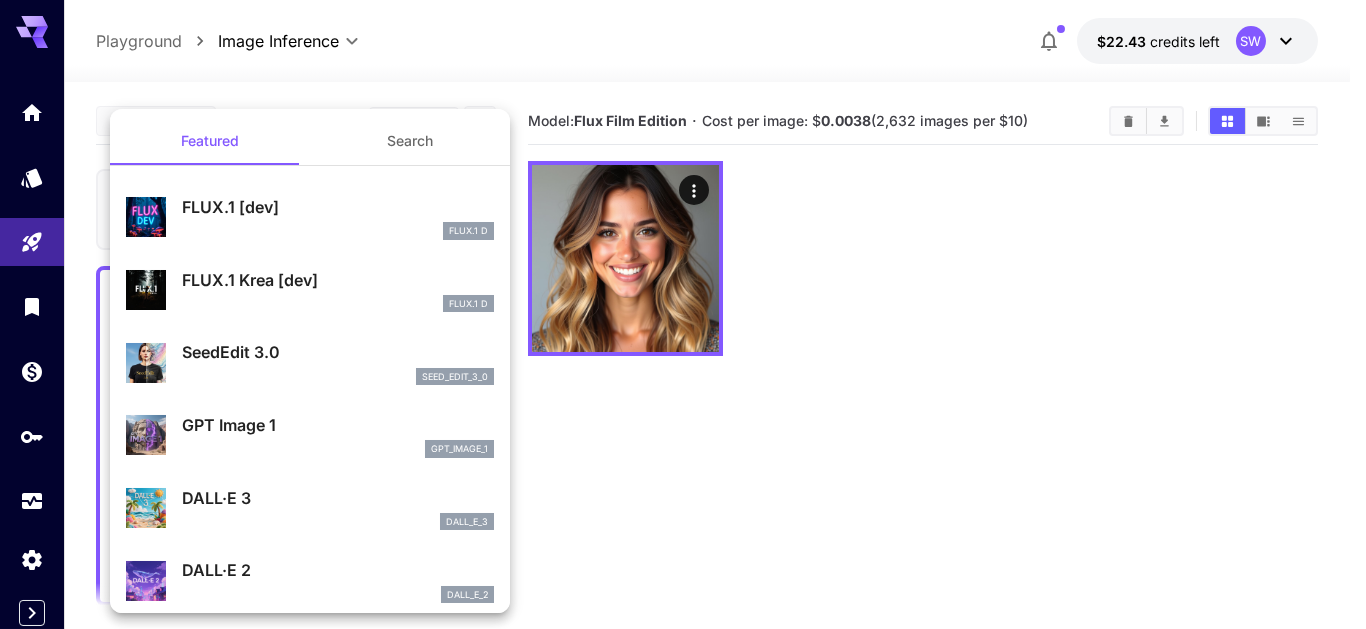 click at bounding box center (683, 314) 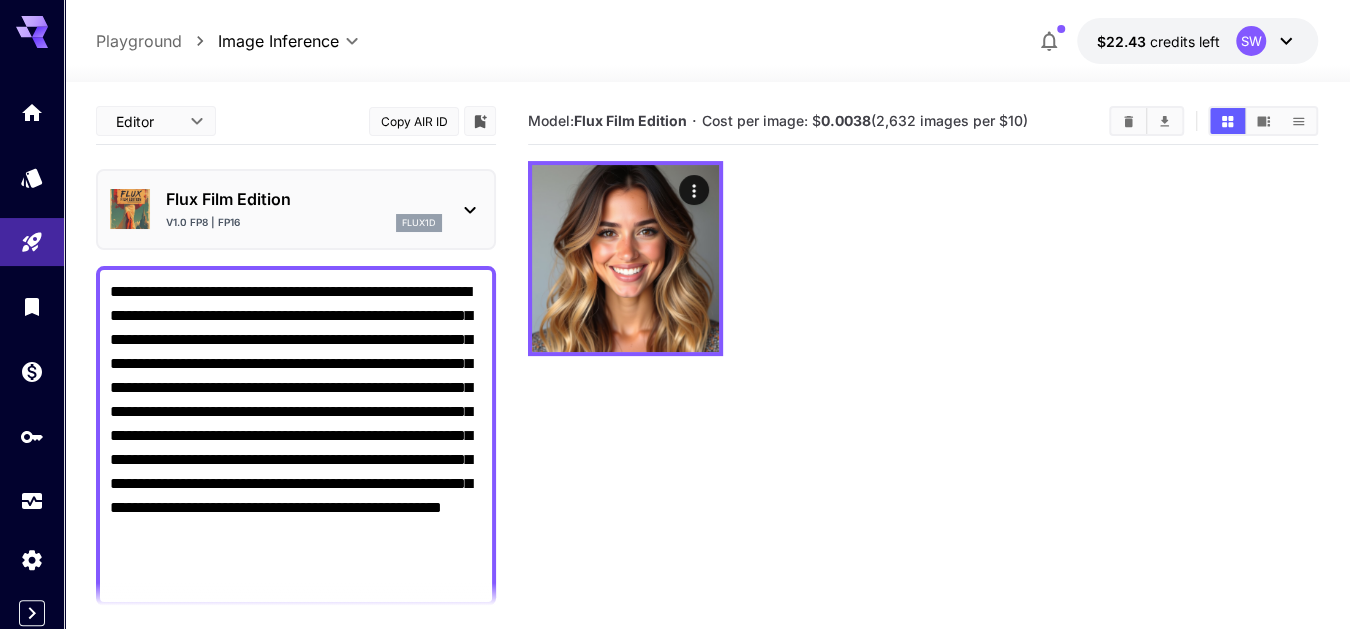 scroll, scrollTop: 157, scrollLeft: 0, axis: vertical 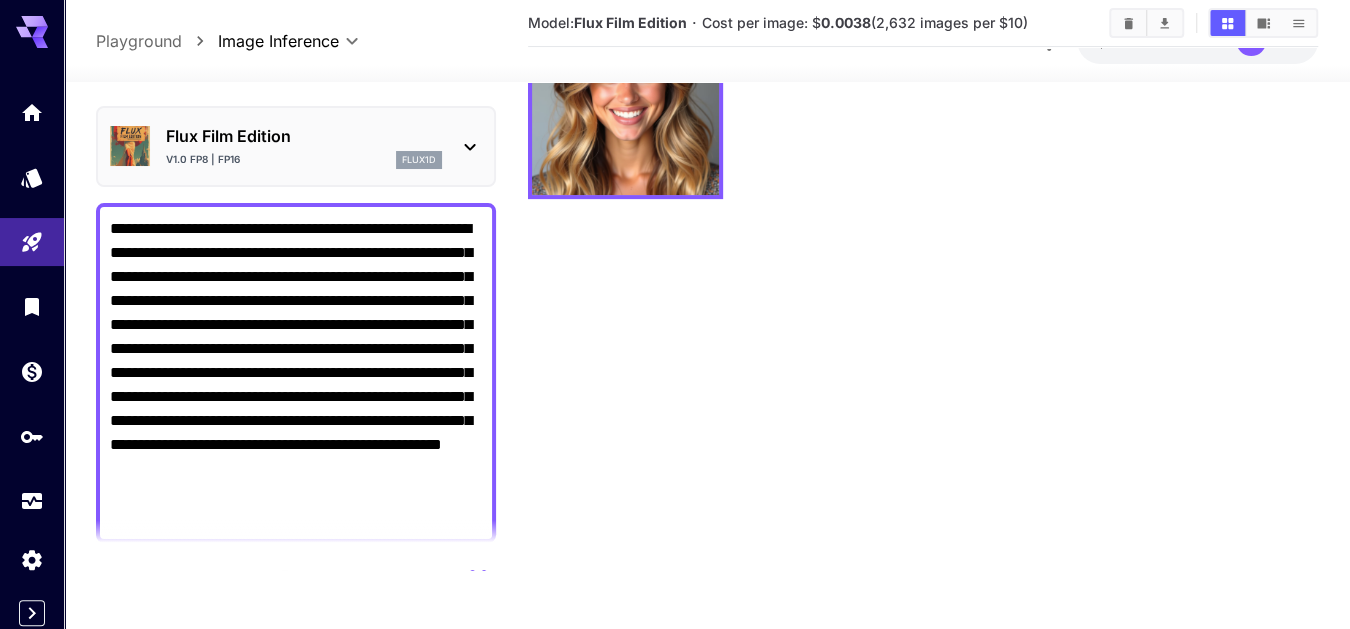 click 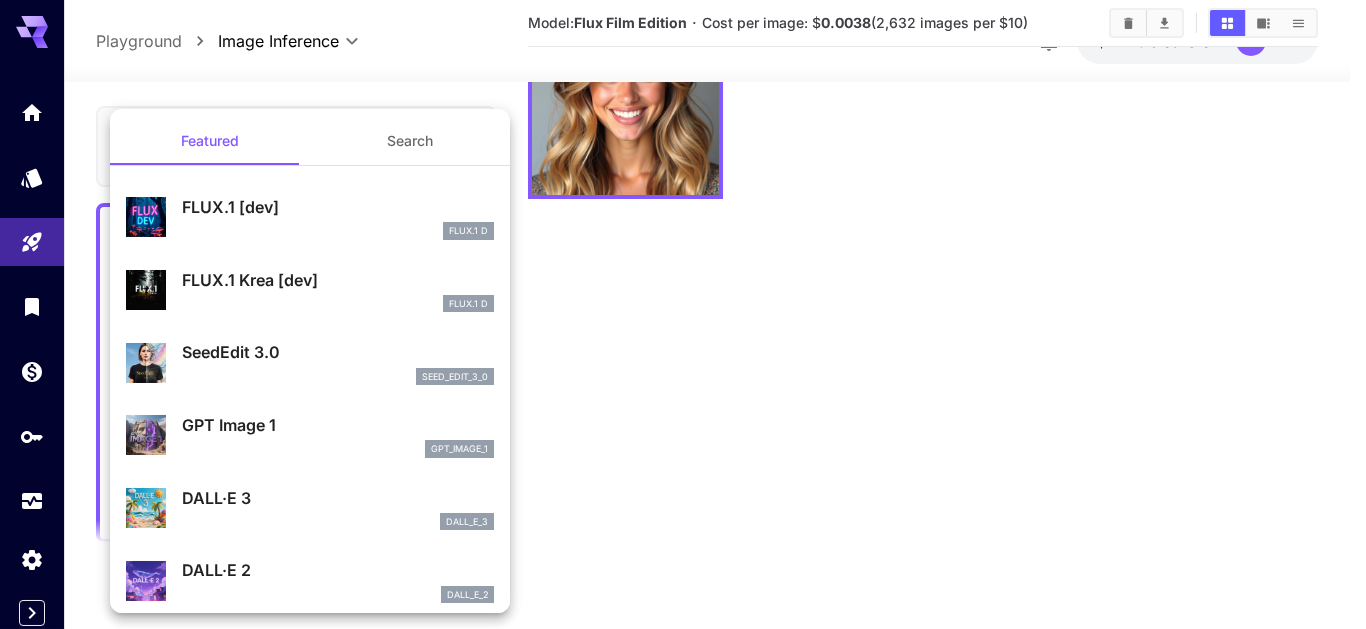 click at bounding box center (683, 314) 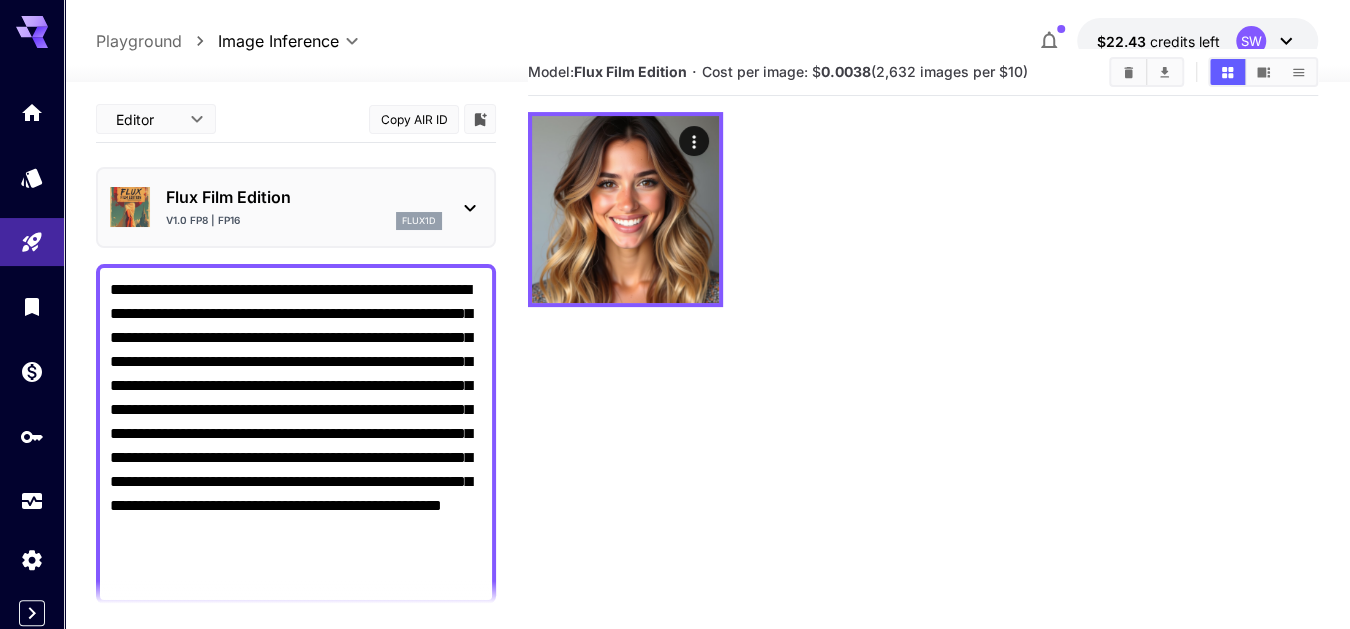 scroll, scrollTop: 0, scrollLeft: 0, axis: both 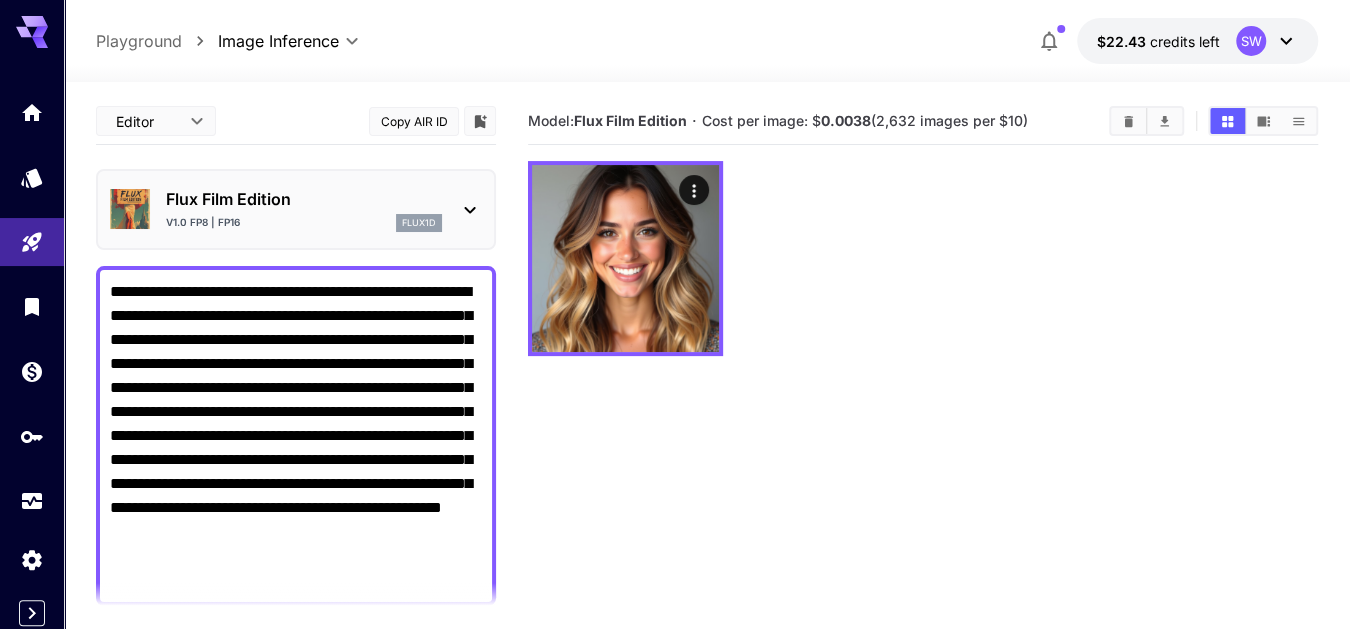 click on "flux1d" at bounding box center (419, 223) 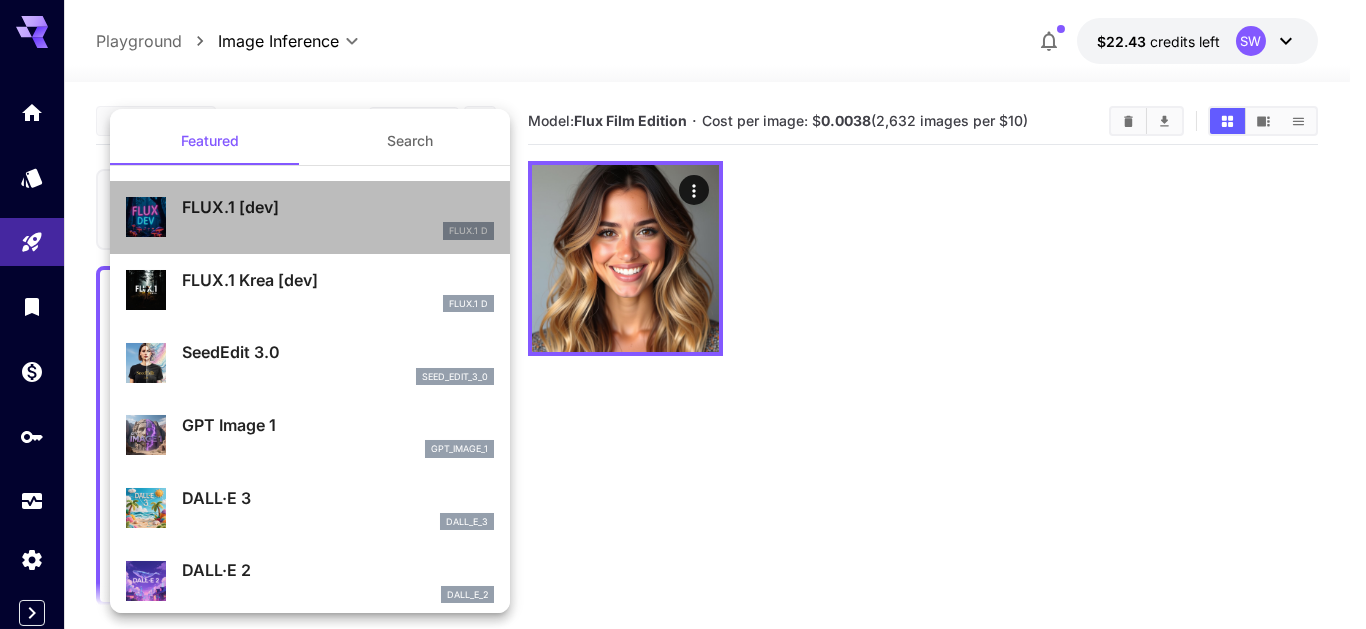 click on "FLUX.1 [dev] FLUX.1 D" at bounding box center [338, 217] 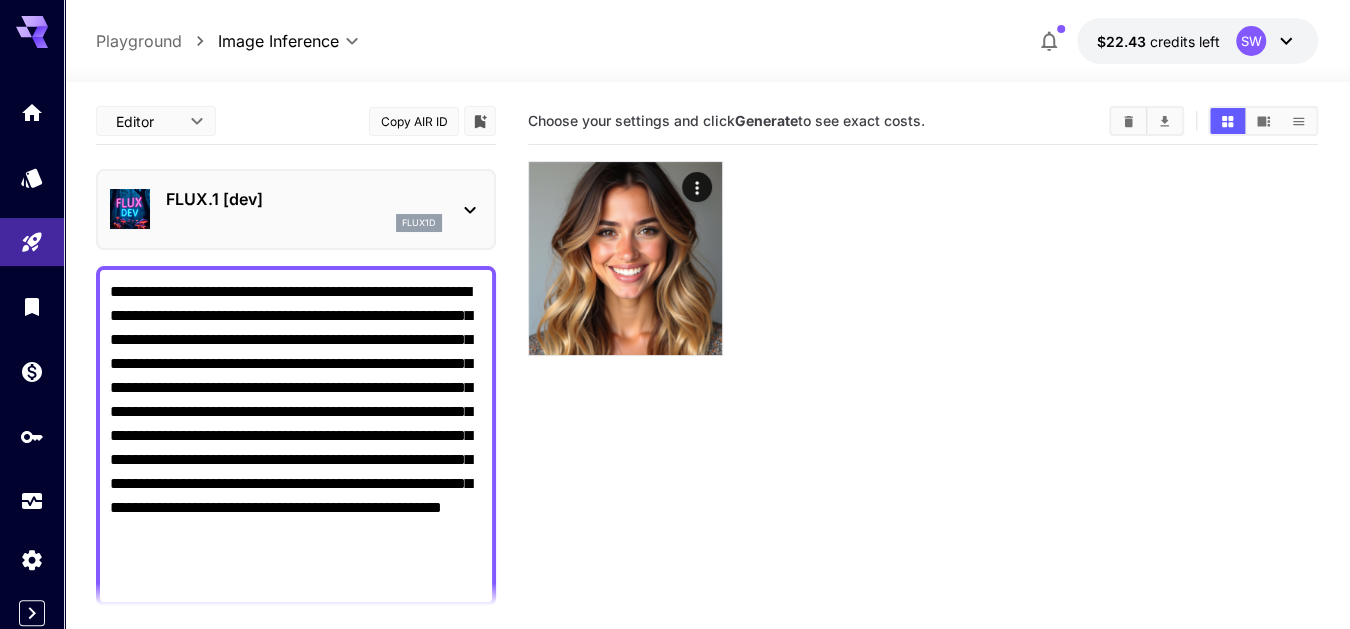 click on "flux1d" at bounding box center (419, 223) 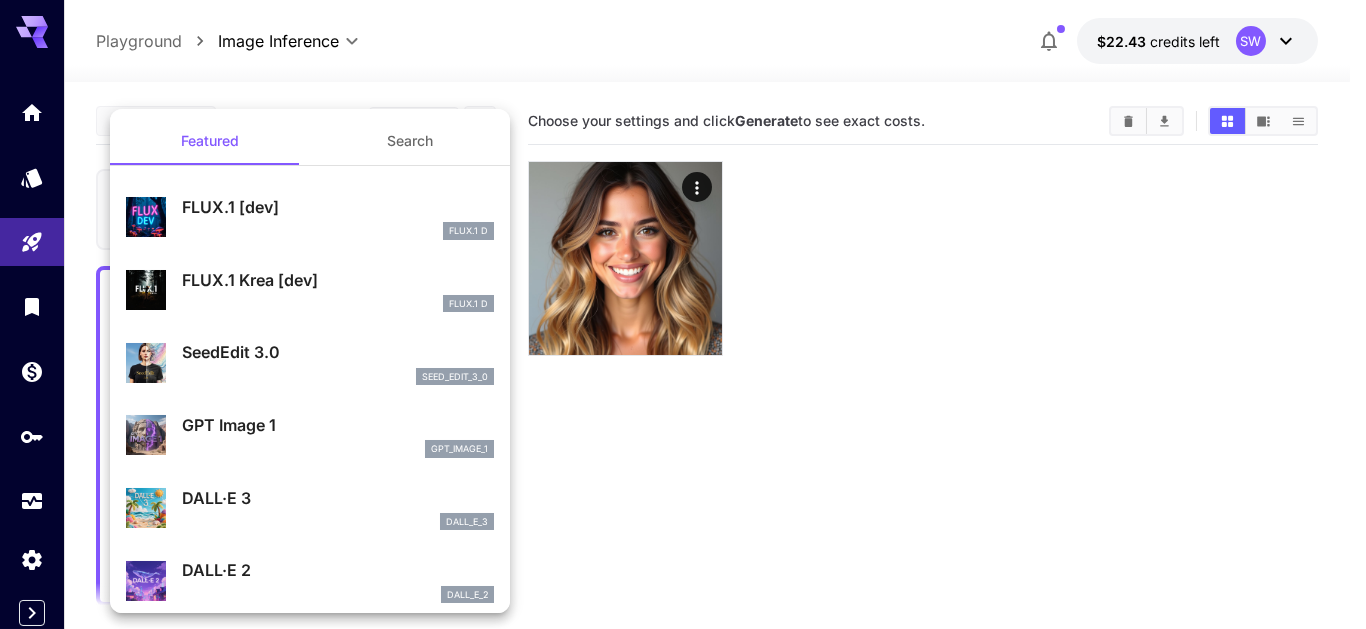 click at bounding box center [683, 314] 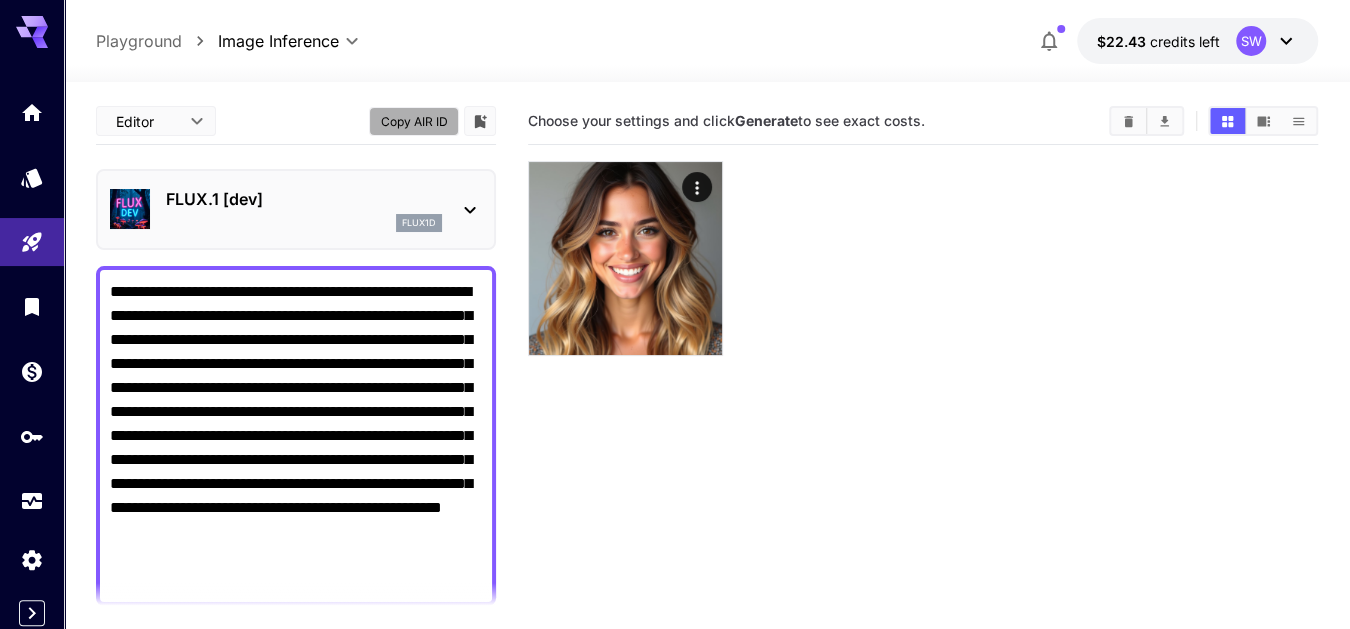 click on "Copy AIR ID" at bounding box center [414, 121] 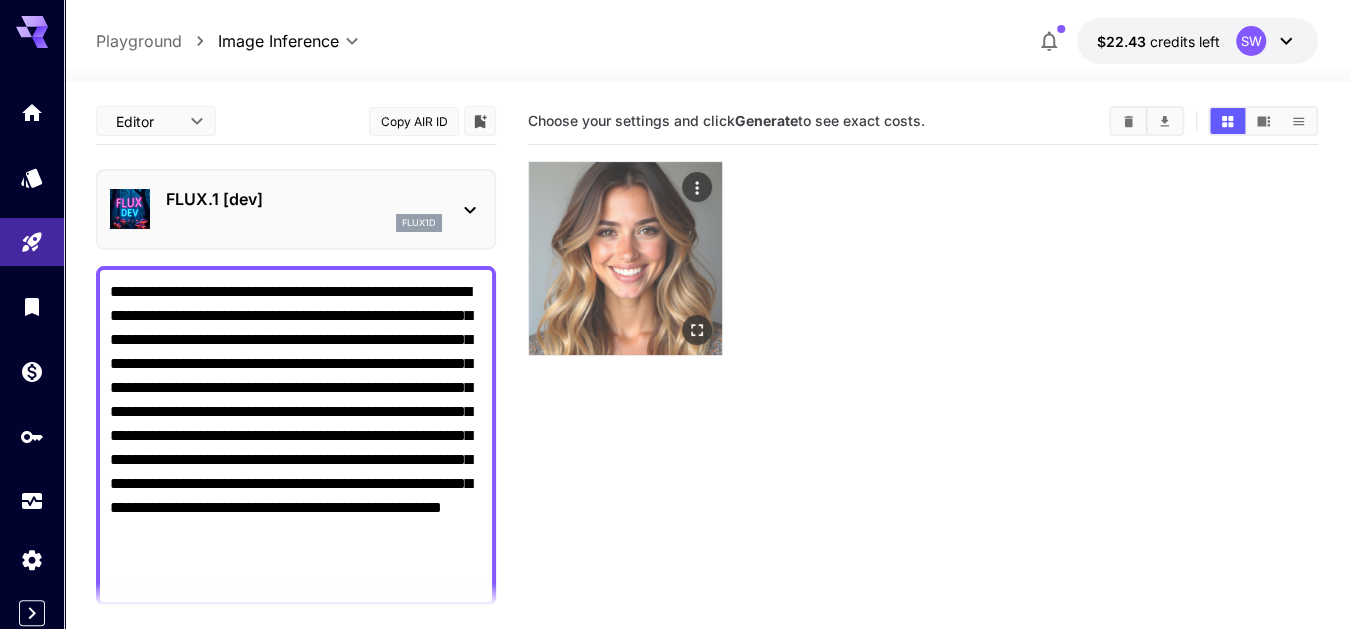click at bounding box center [625, 258] 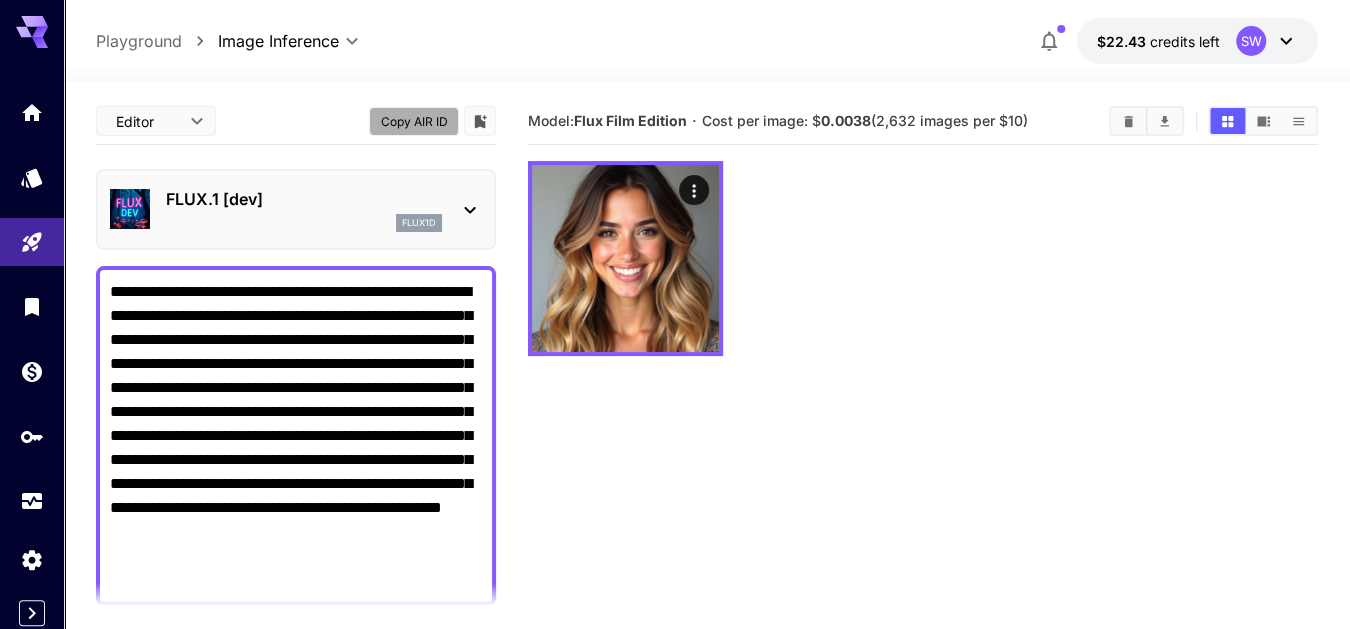 click on "Copy AIR ID" at bounding box center (414, 121) 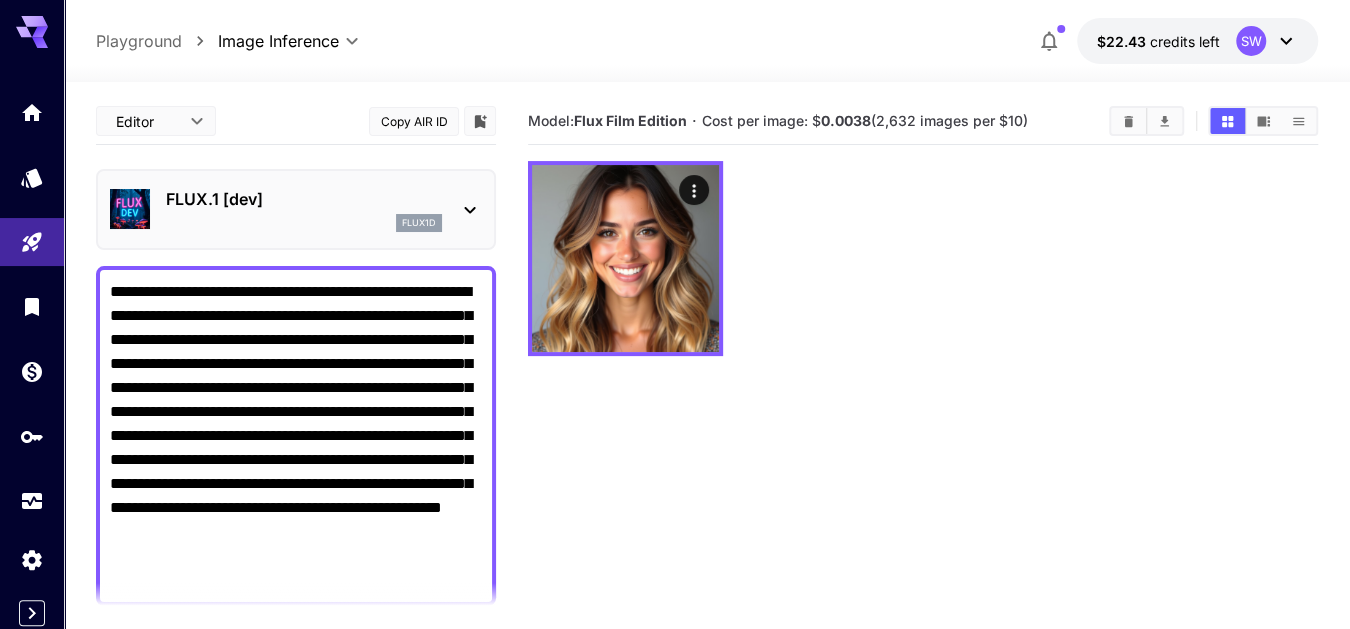 click on "FLUX.1 [dev]" at bounding box center [304, 199] 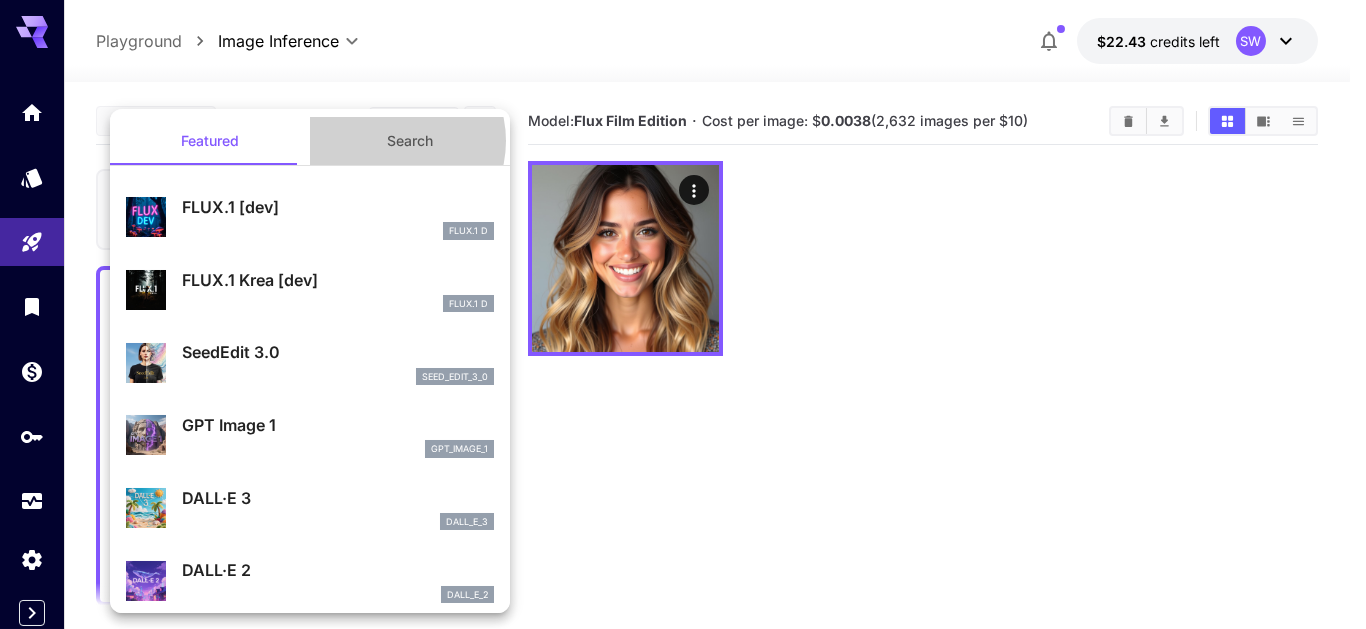 click on "Search" at bounding box center (410, 141) 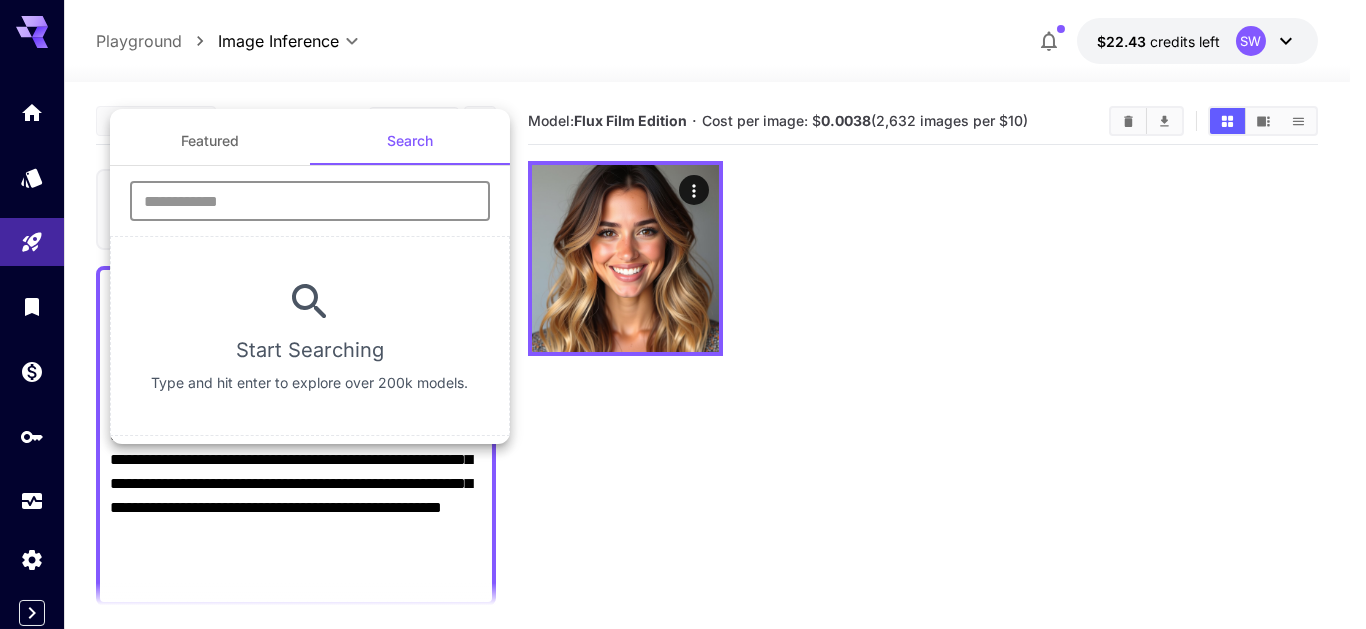 click at bounding box center (310, 201) 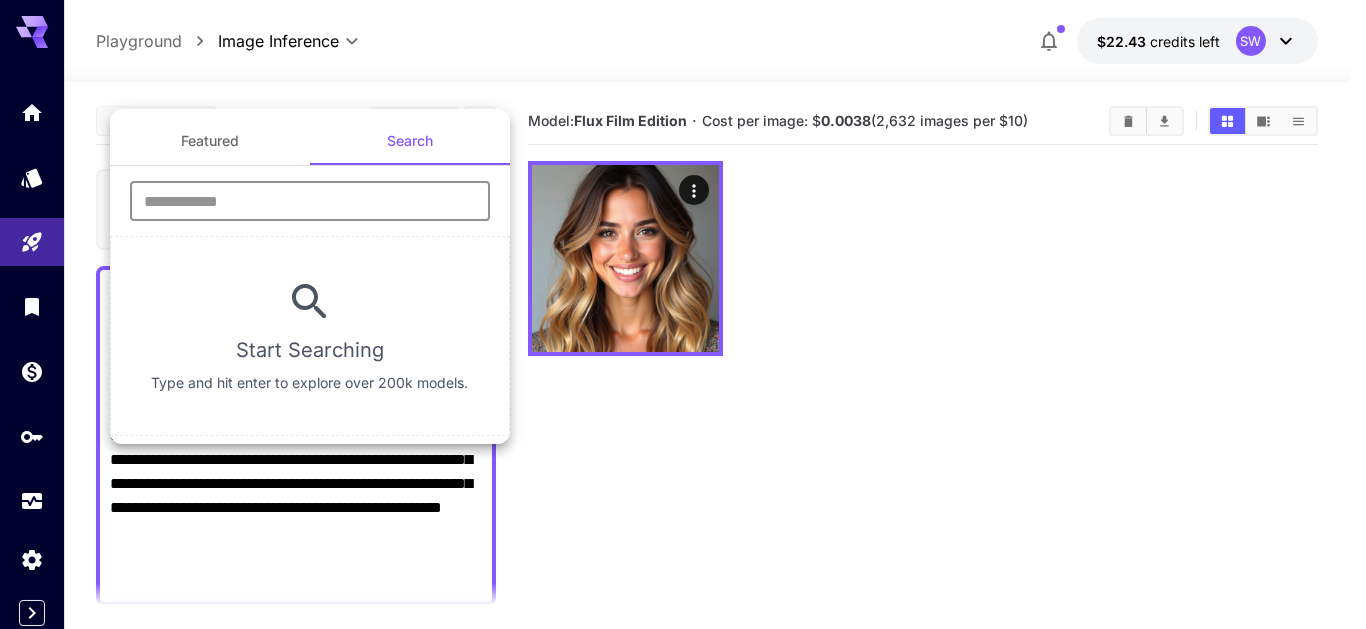 click at bounding box center (310, 201) 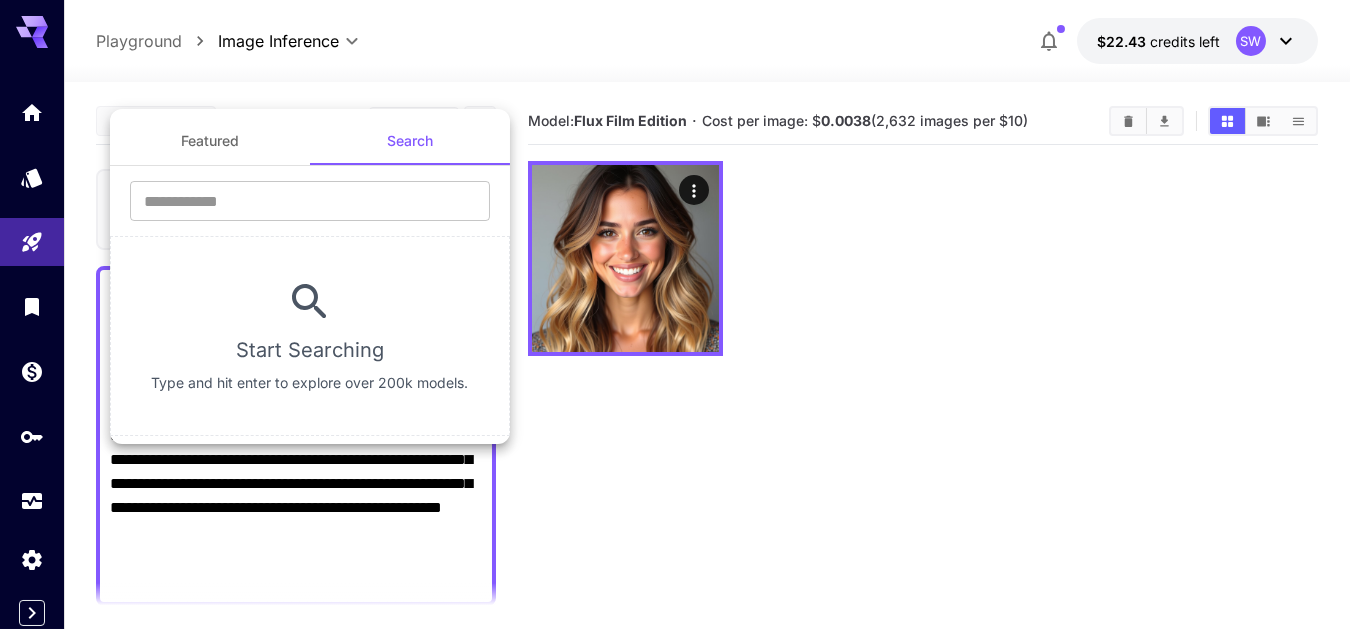 click at bounding box center [683, 314] 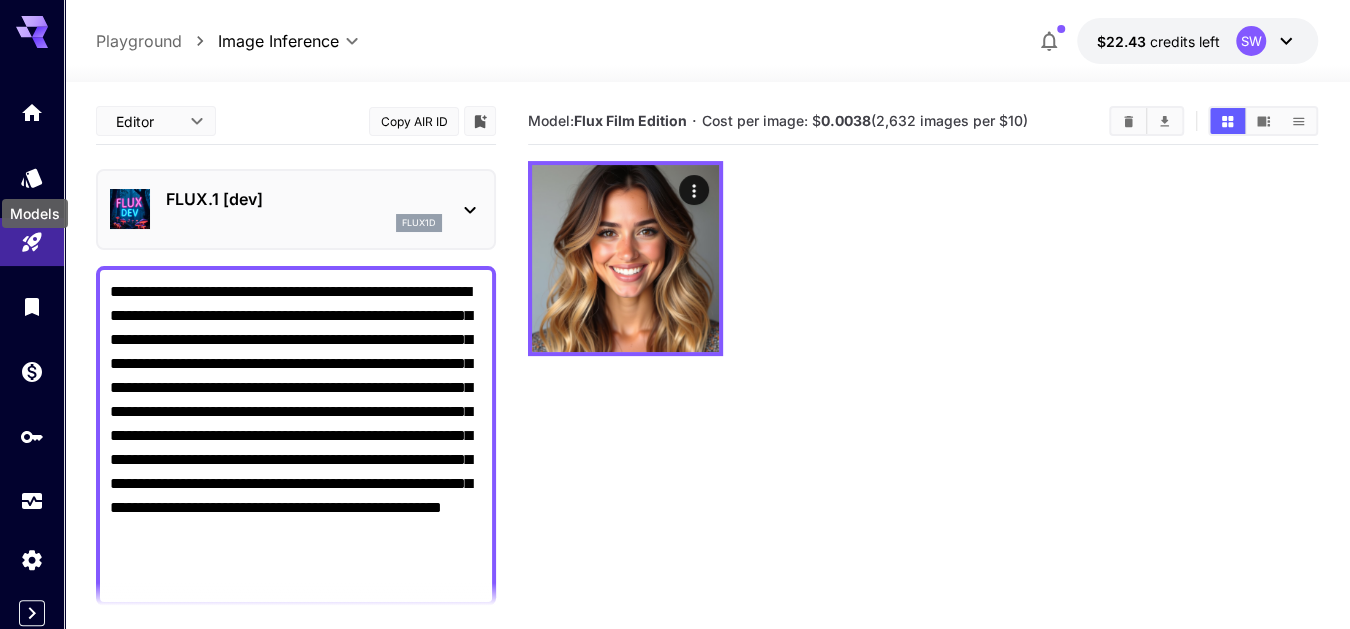 click 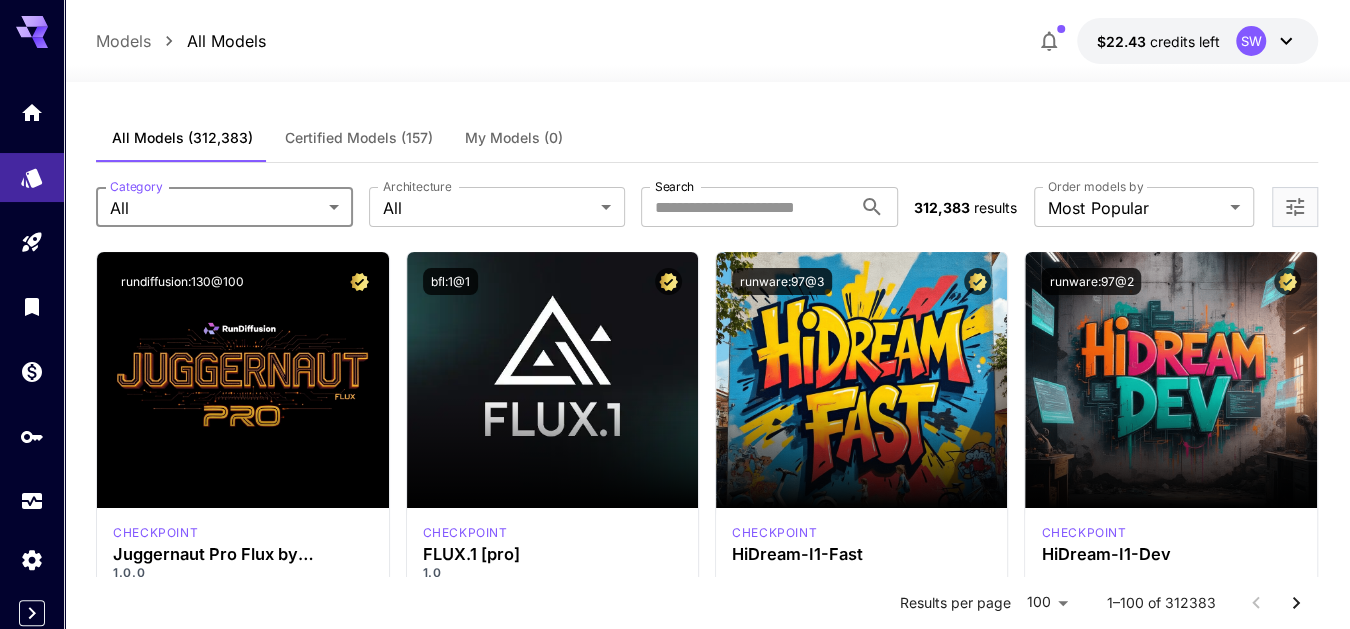 click on "**********" at bounding box center (675, 9553) 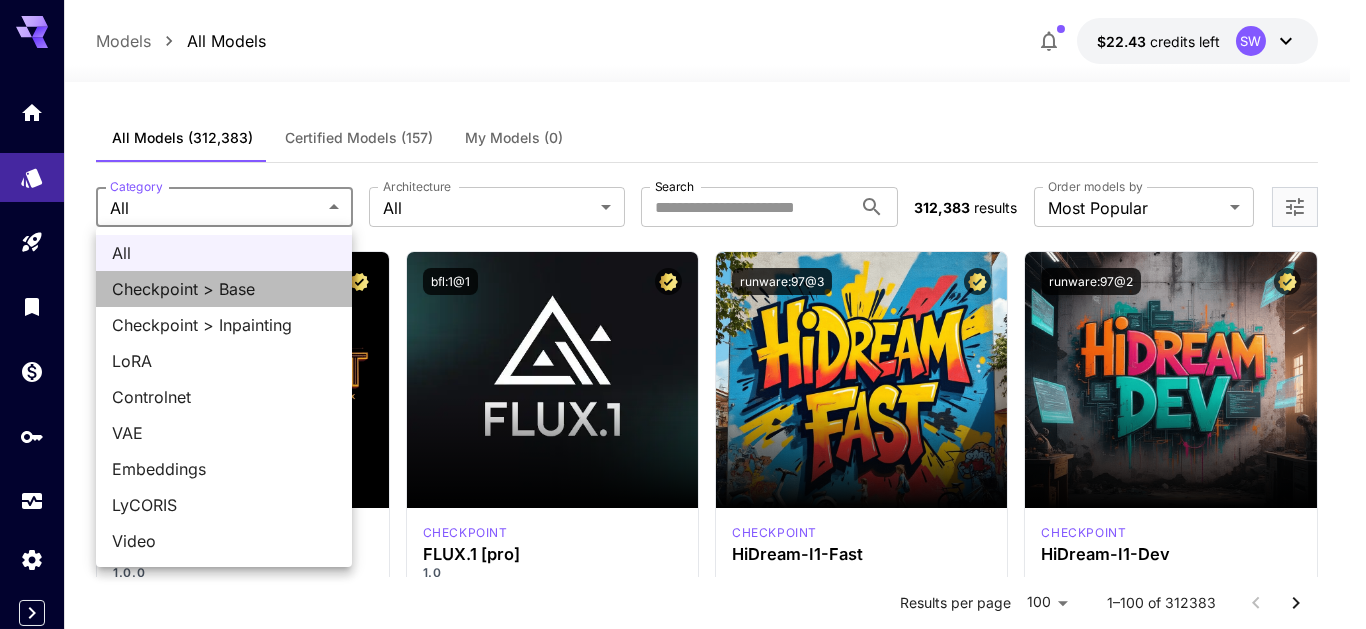 click on "Checkpoint > Base" at bounding box center (224, 289) 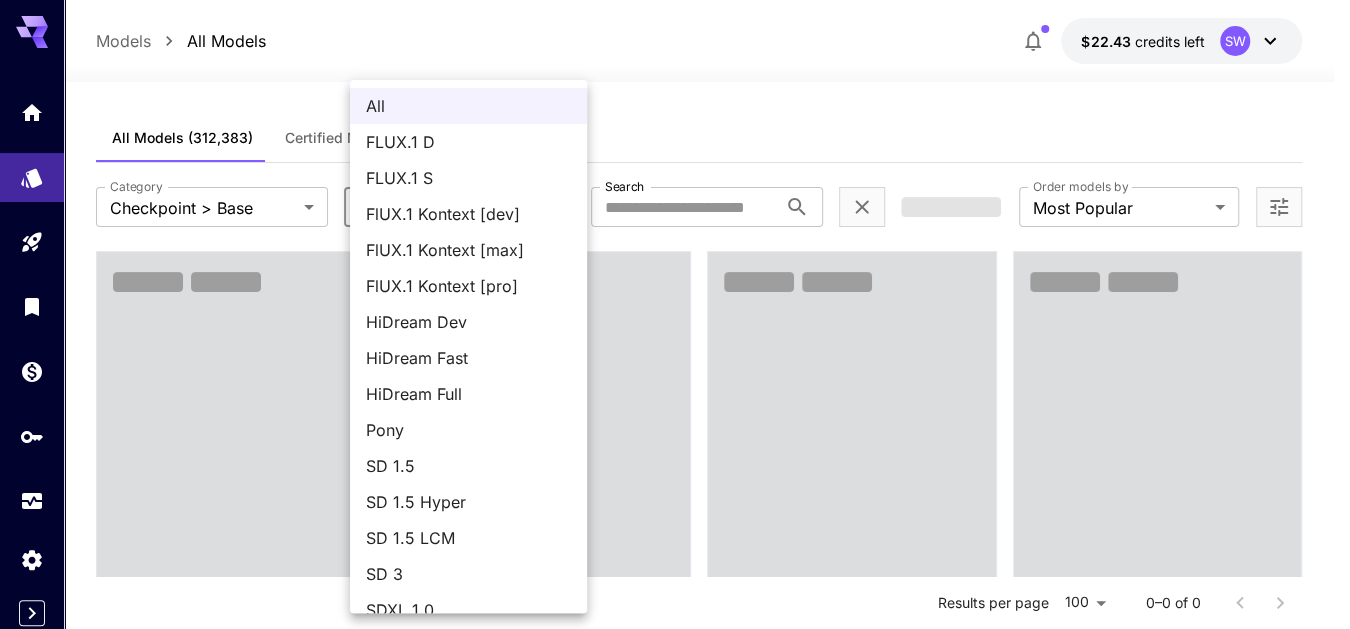 click on "**********" at bounding box center (675, 1327) 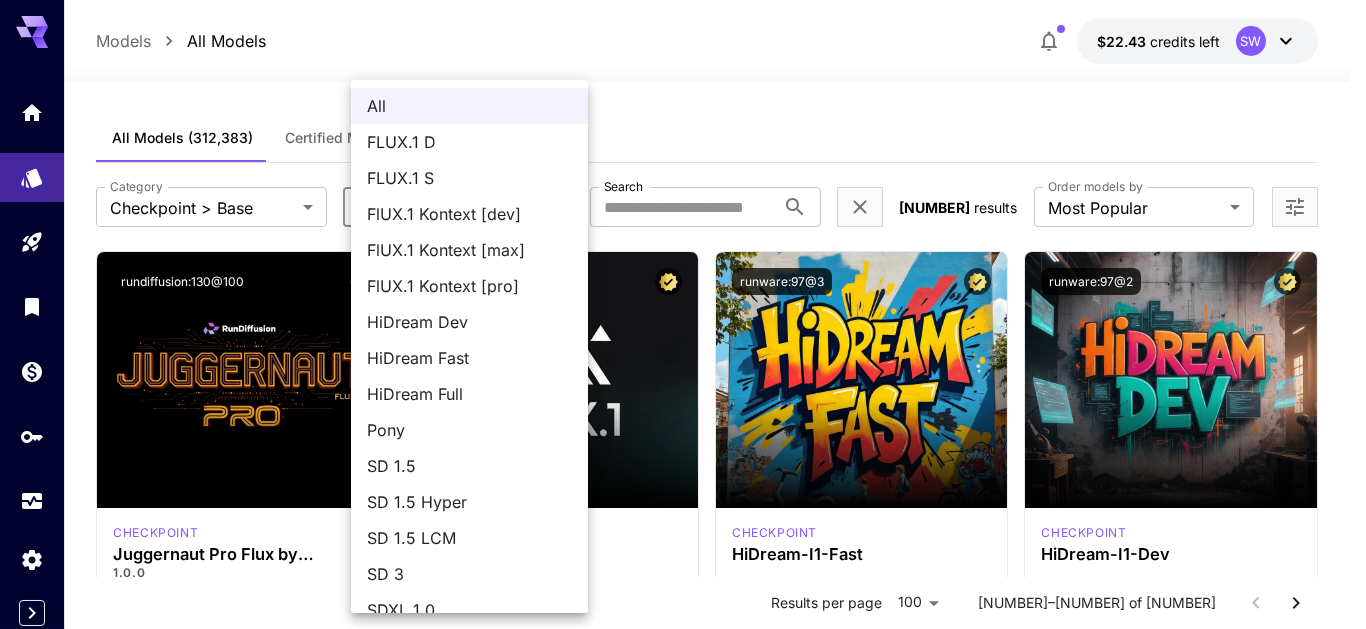 click on "FLUX.1 D" at bounding box center [469, 142] 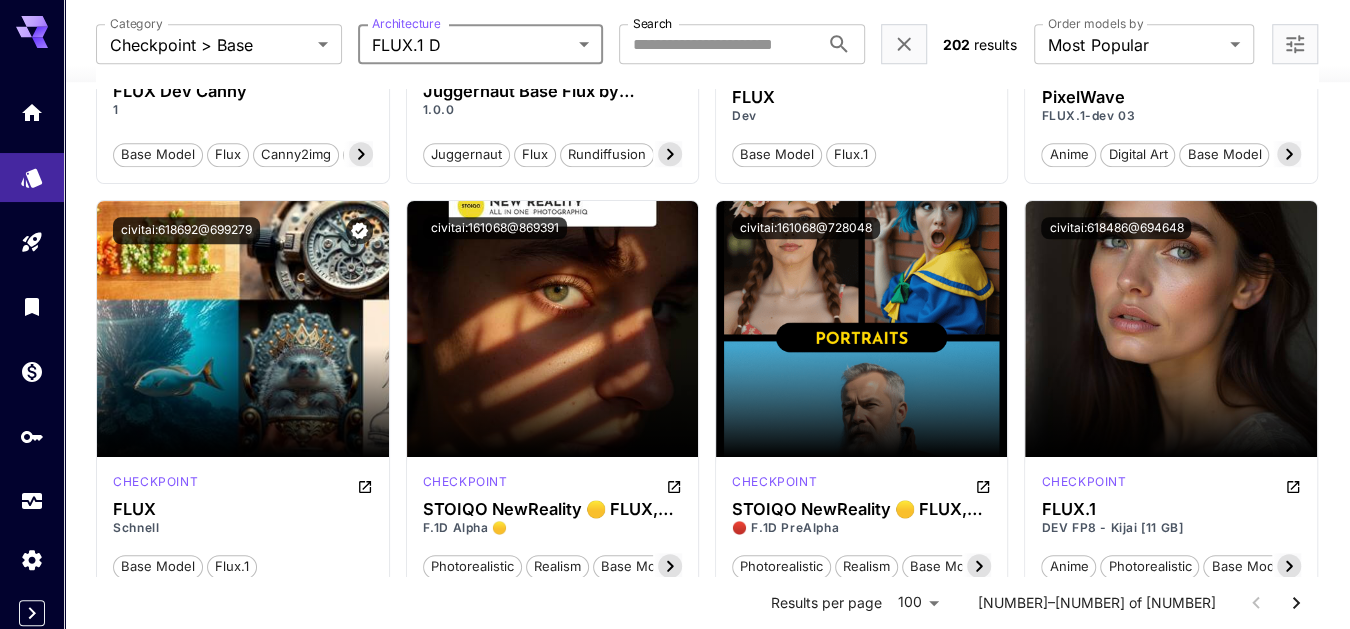 scroll, scrollTop: 875, scrollLeft: 0, axis: vertical 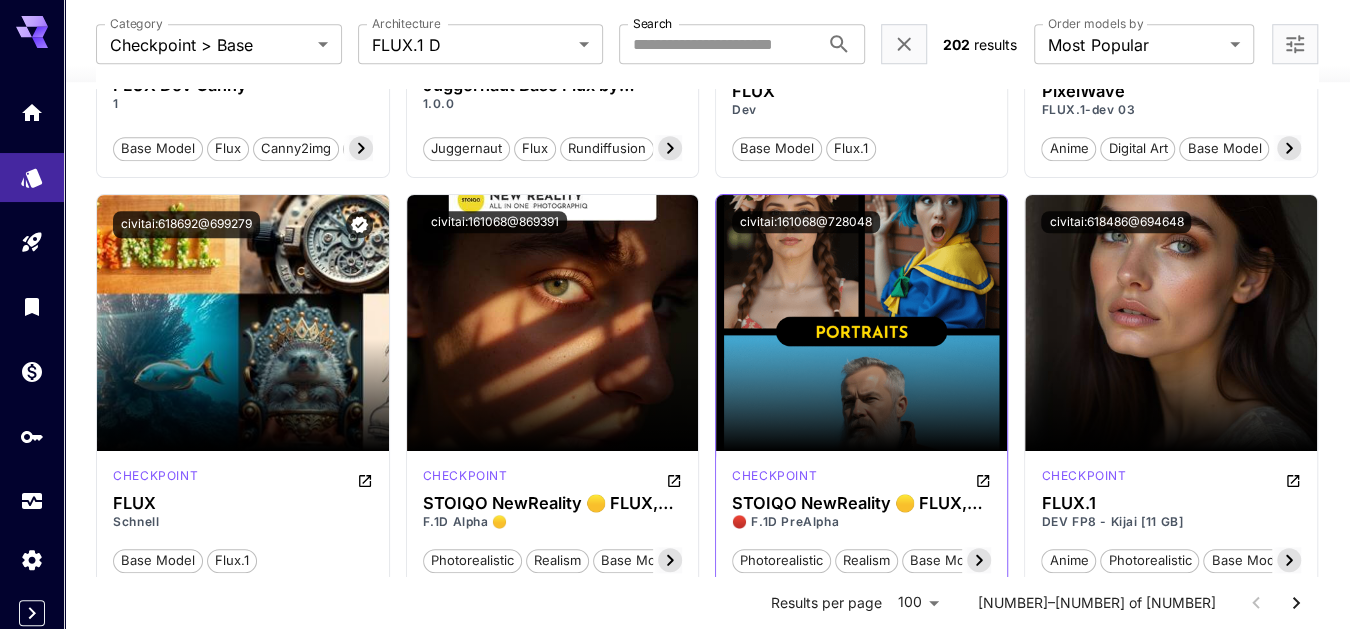 click 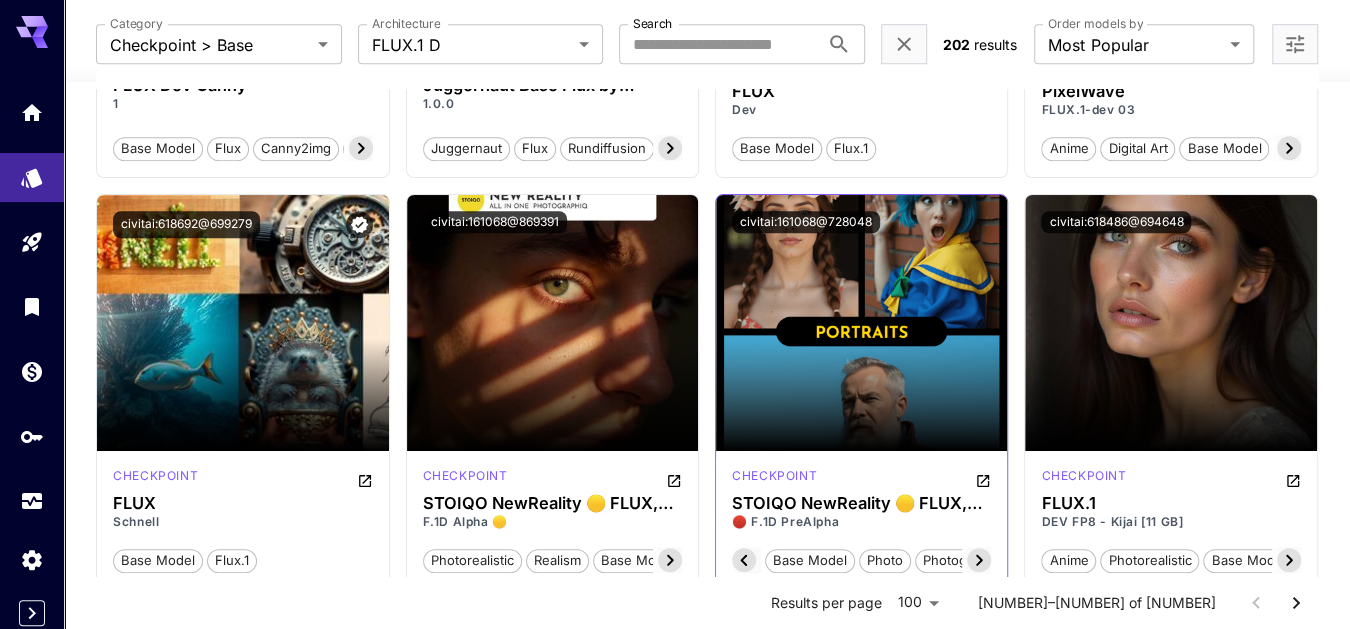 scroll, scrollTop: 0, scrollLeft: 199, axis: horizontal 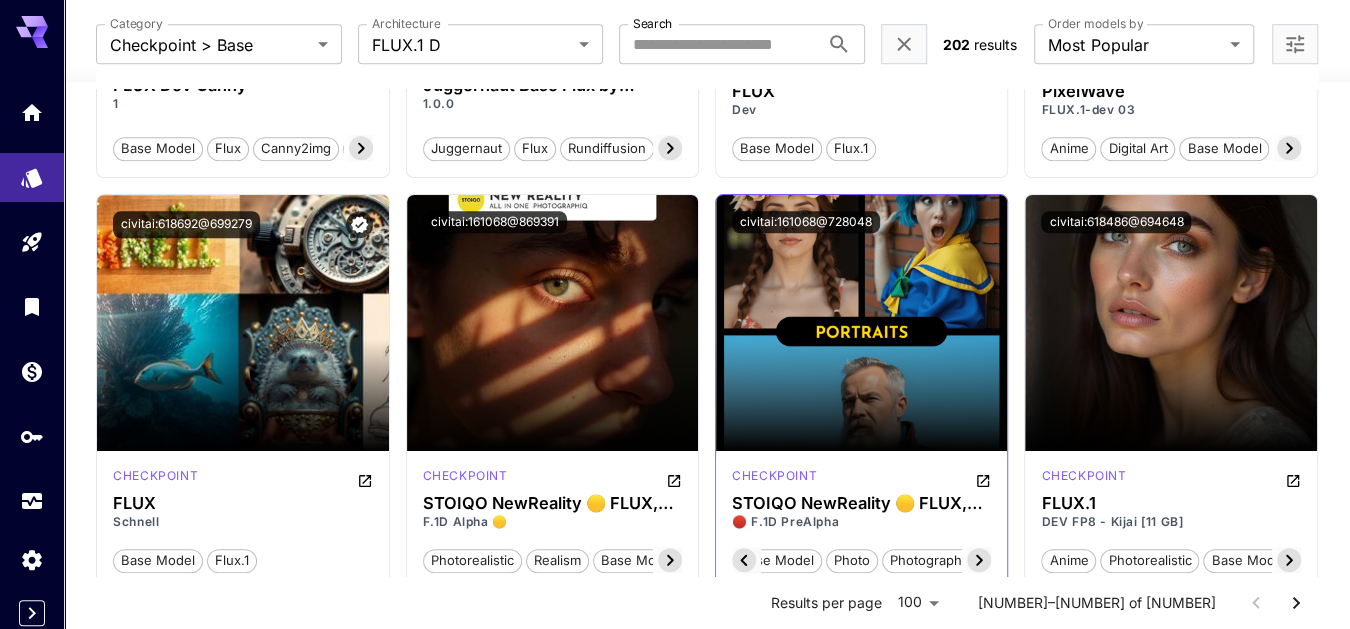 click 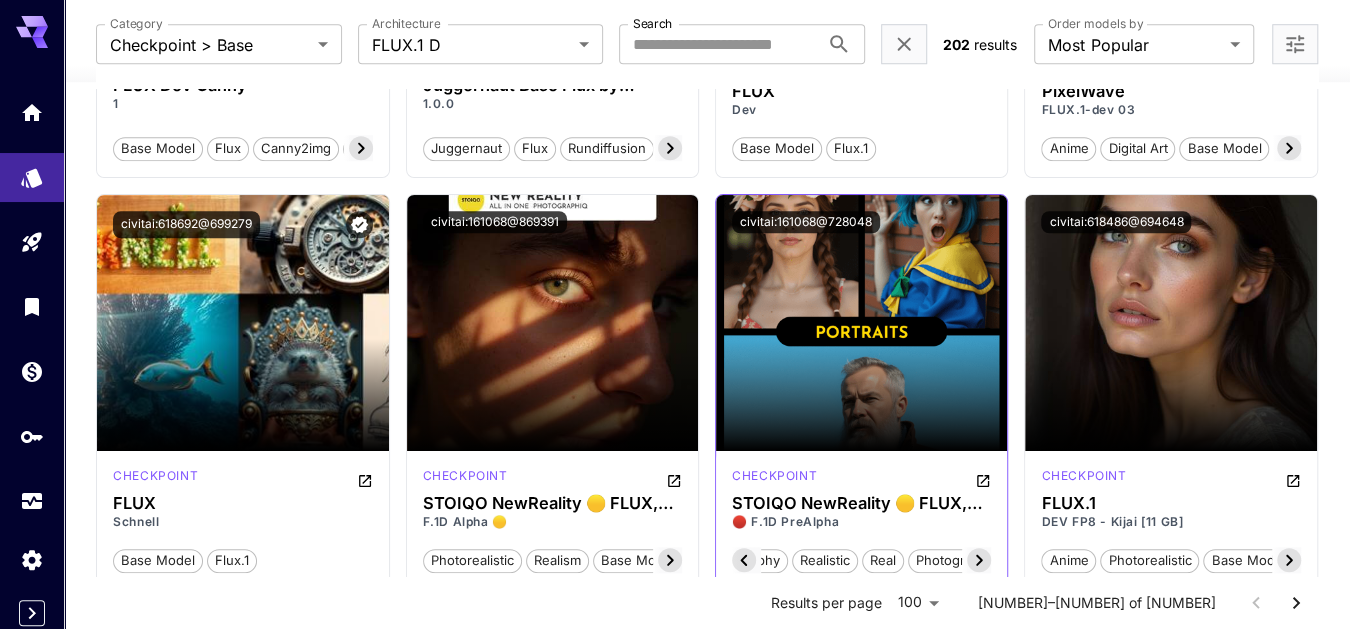 scroll, scrollTop: 0, scrollLeft: 399, axis: horizontal 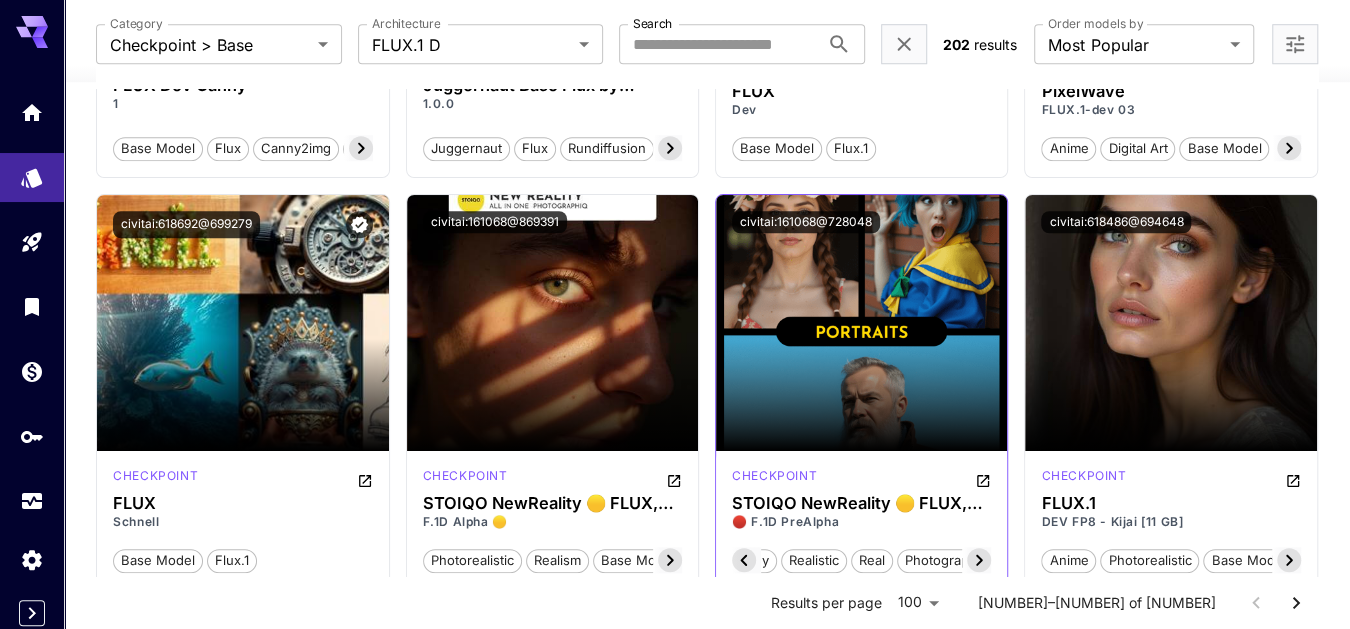 click 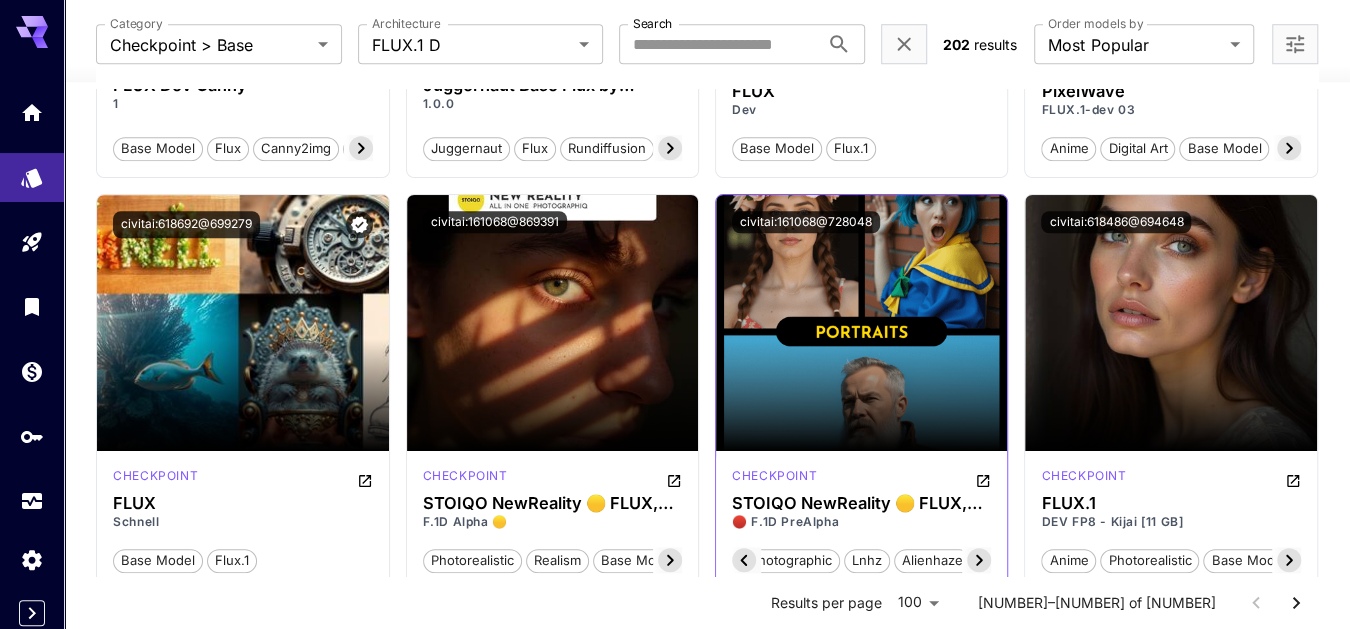 scroll, scrollTop: 0, scrollLeft: 526, axis: horizontal 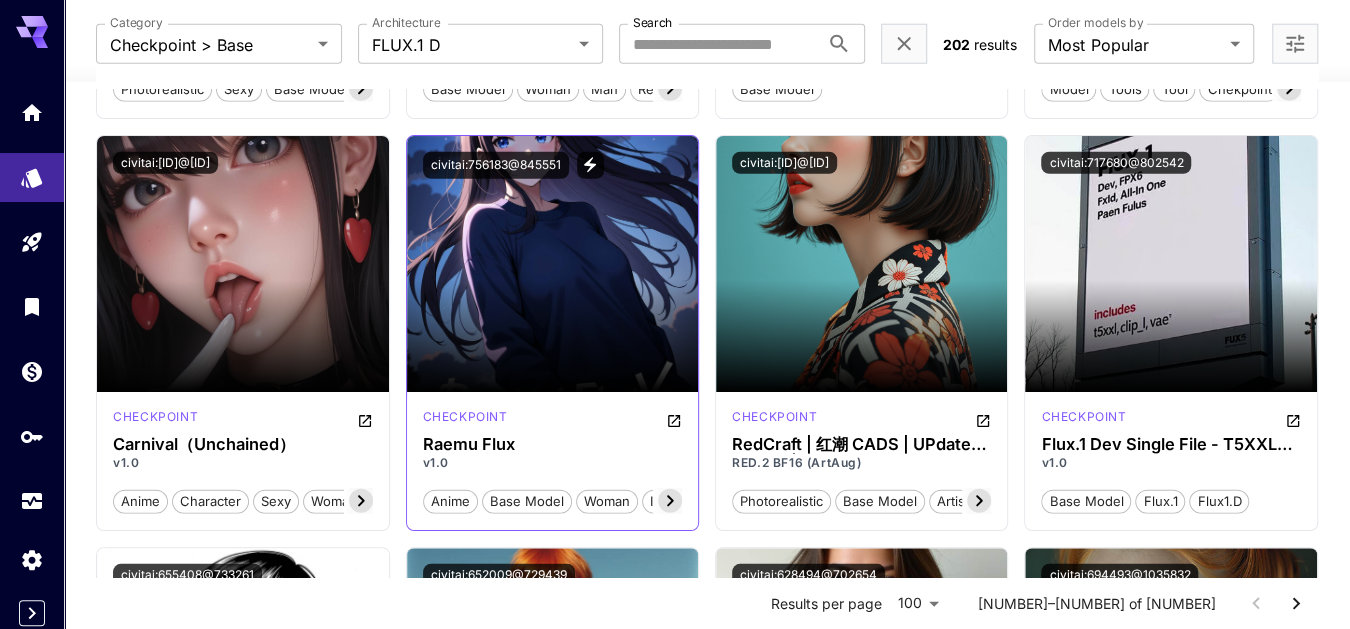click 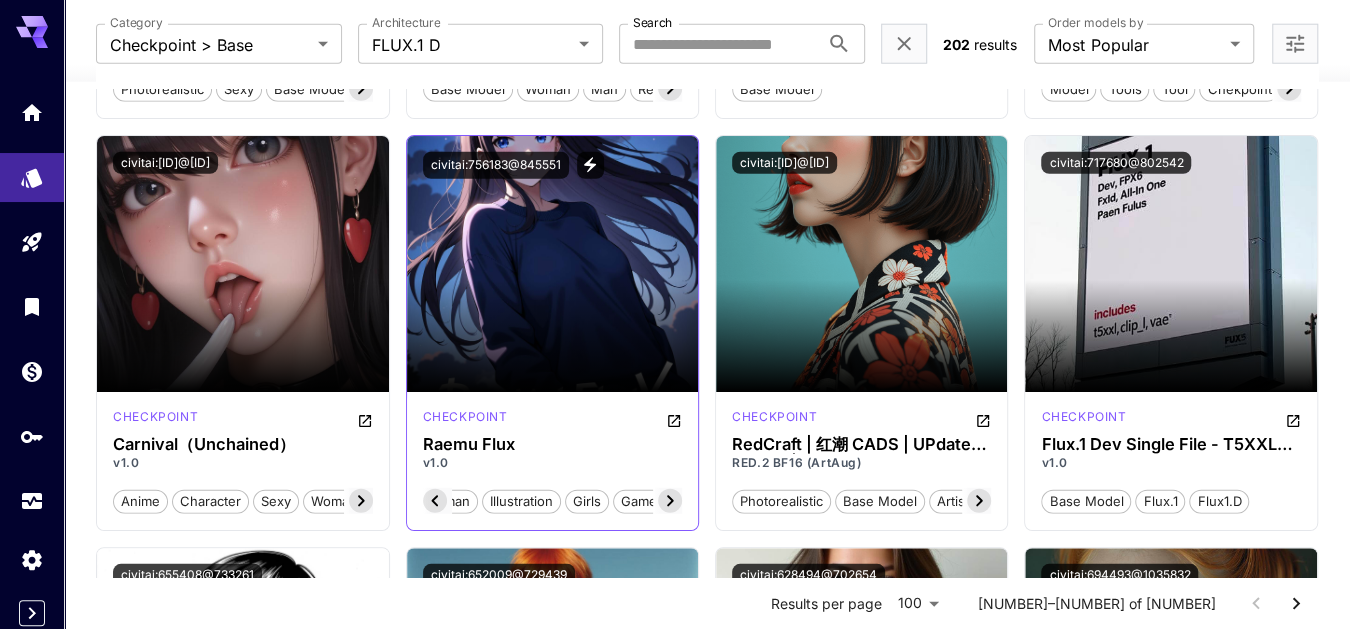 scroll, scrollTop: 0, scrollLeft: 199, axis: horizontal 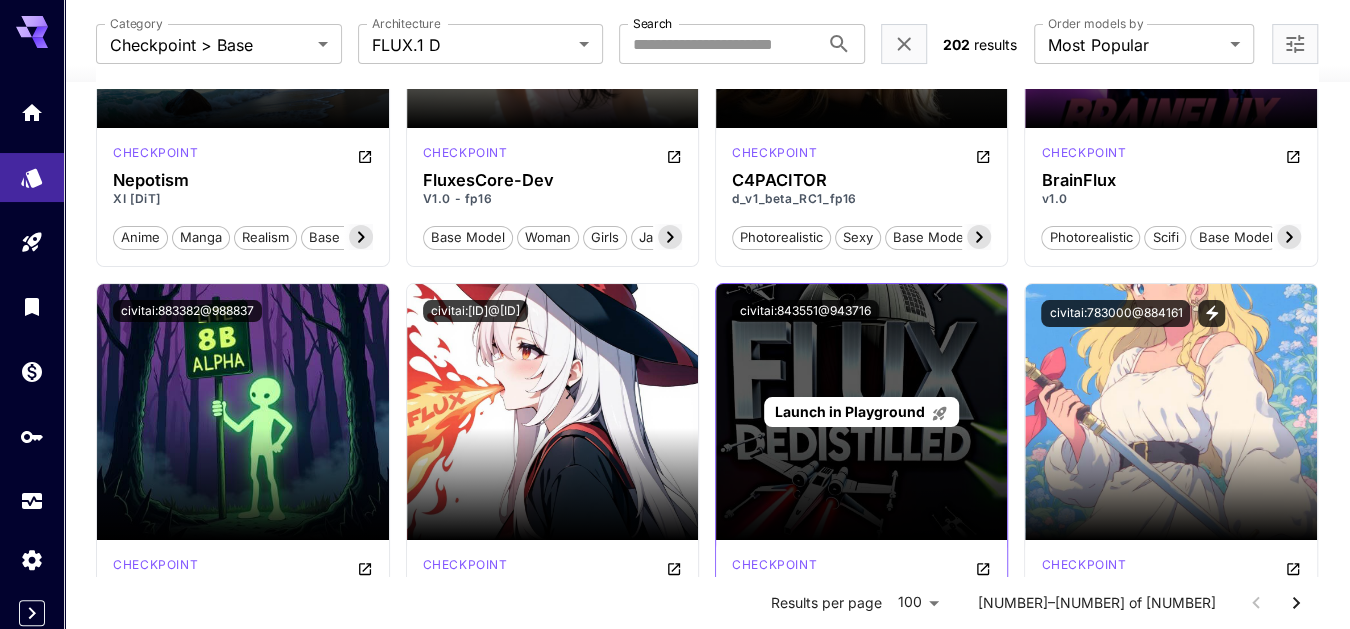 drag, startPoint x: 856, startPoint y: 462, endPoint x: 800, endPoint y: 403, distance: 81.34495 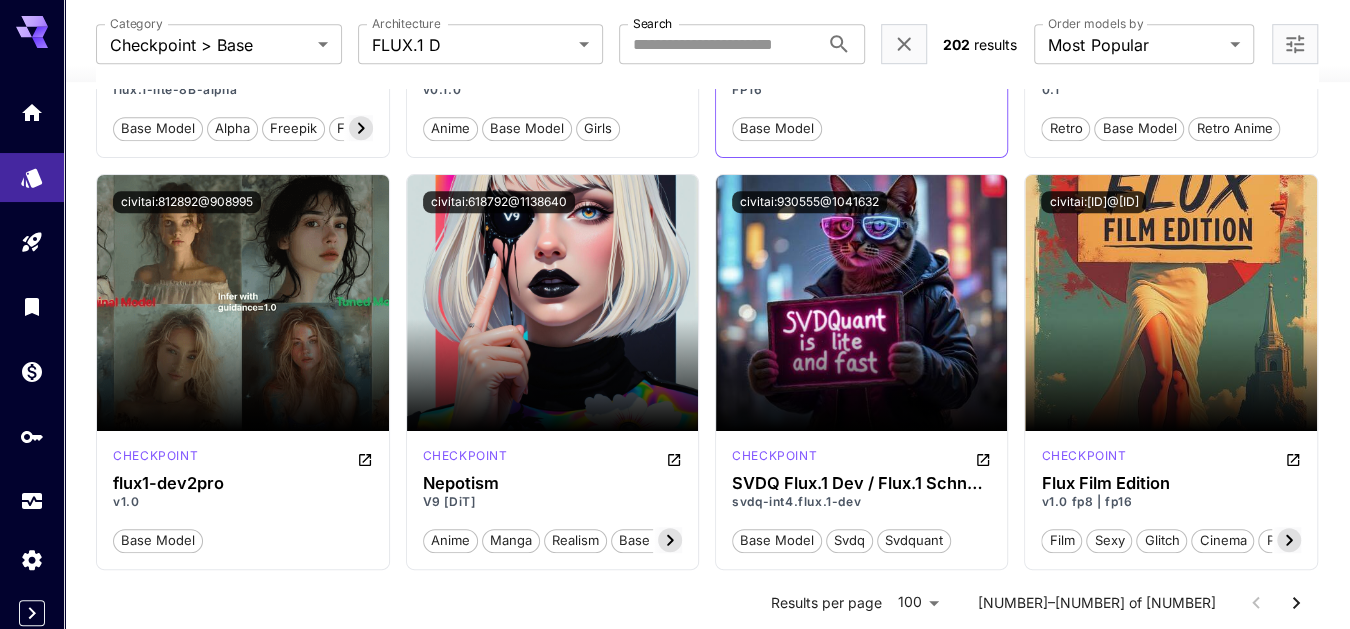 scroll, scrollTop: 5017, scrollLeft: 0, axis: vertical 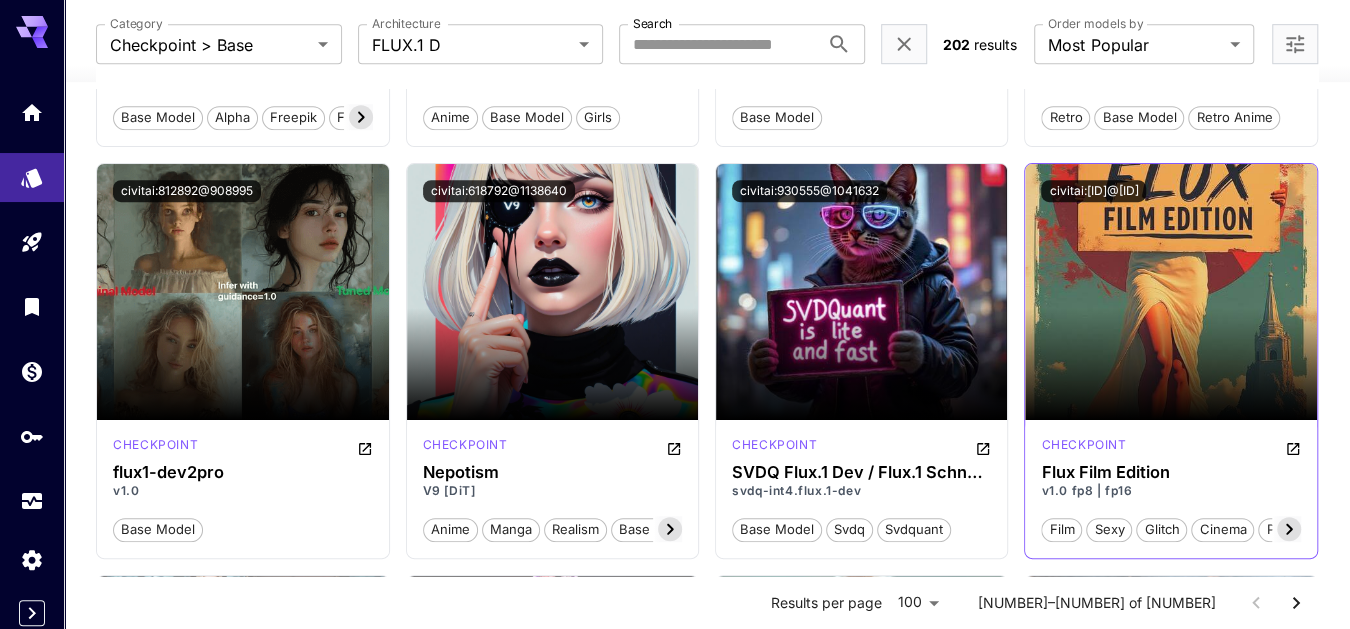 click 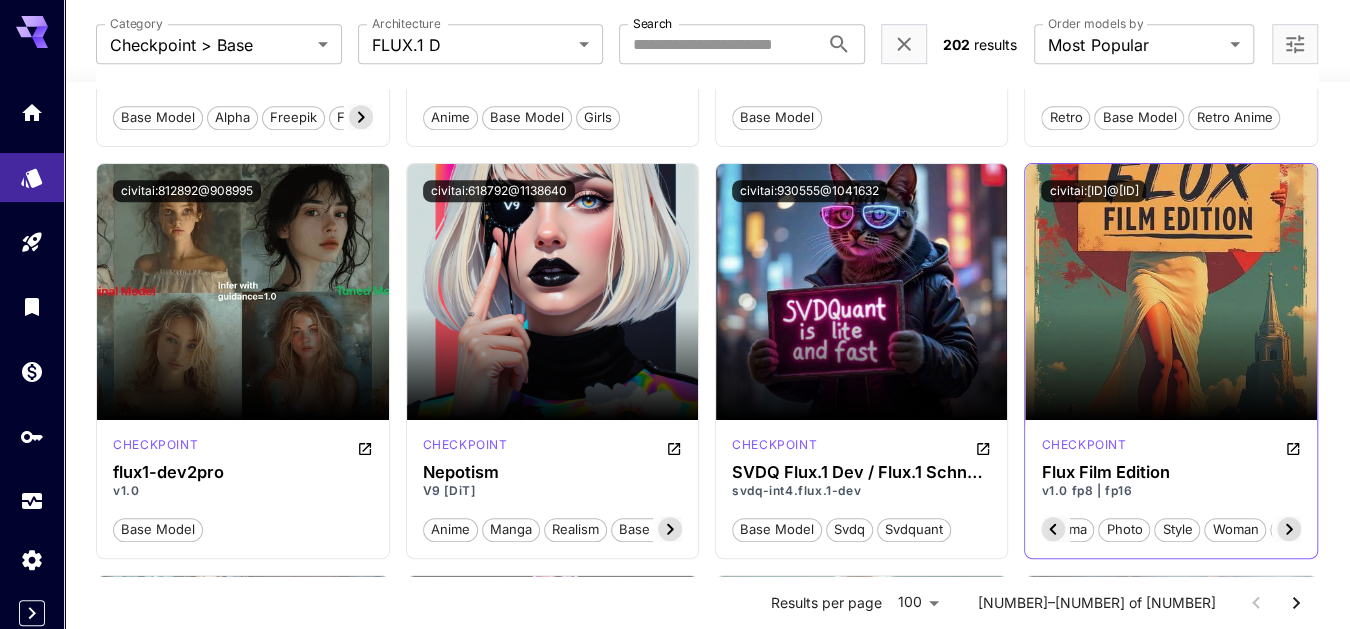 scroll, scrollTop: 0, scrollLeft: 199, axis: horizontal 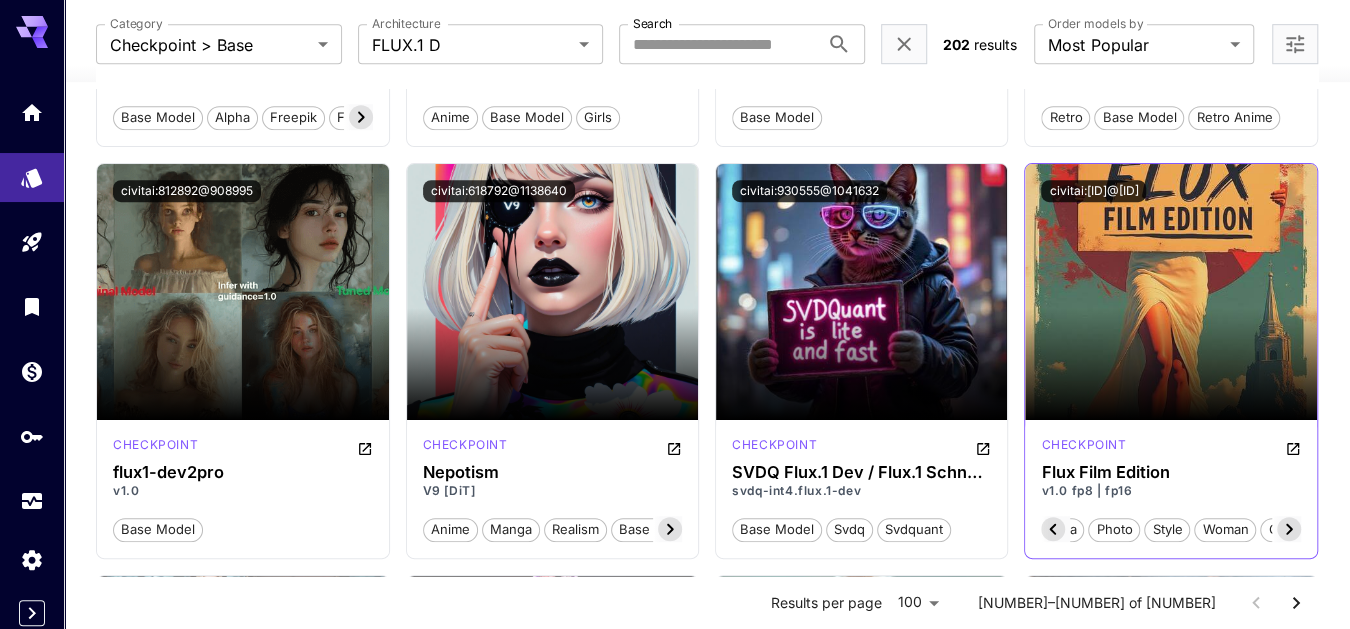 click 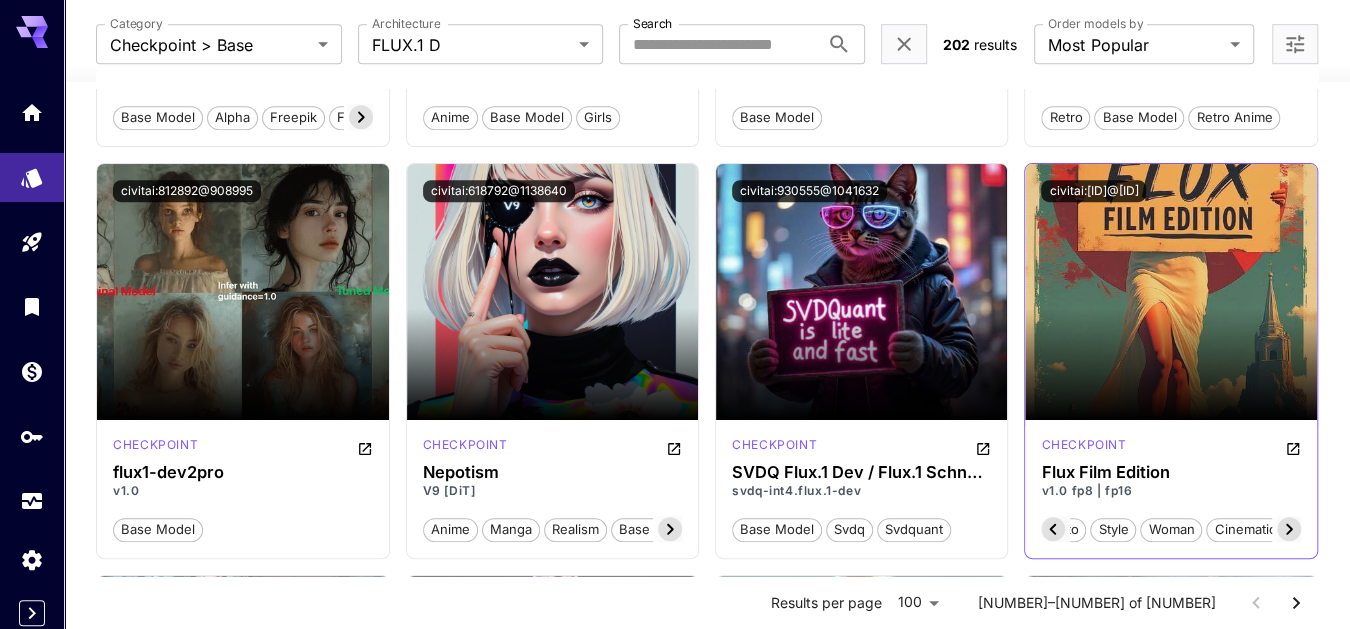 scroll, scrollTop: 0, scrollLeft: 260, axis: horizontal 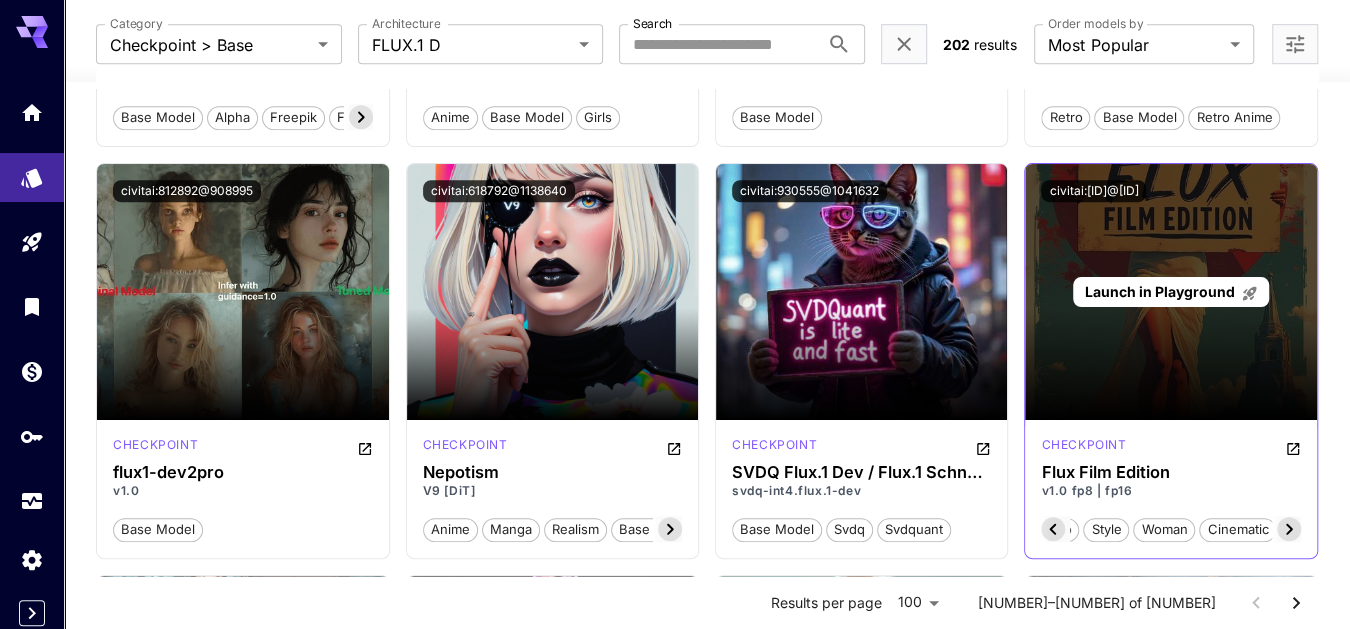 click on "Launch in Playground" at bounding box center (1160, 291) 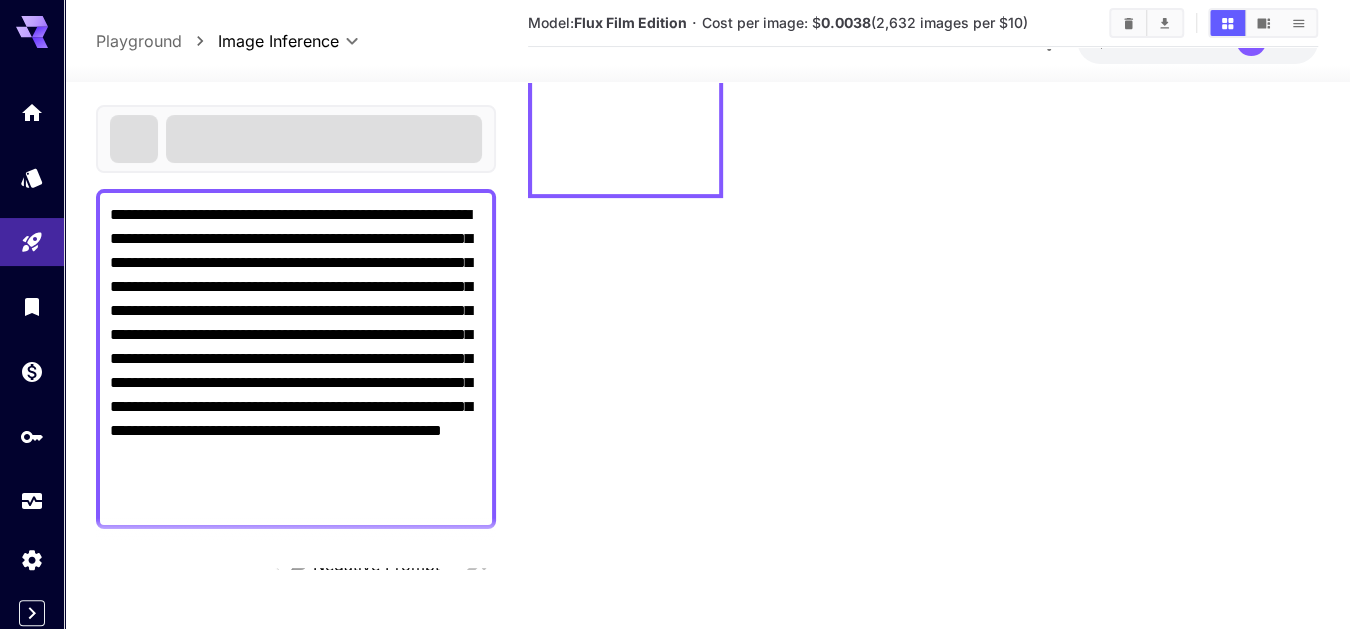 scroll, scrollTop: 157, scrollLeft: 0, axis: vertical 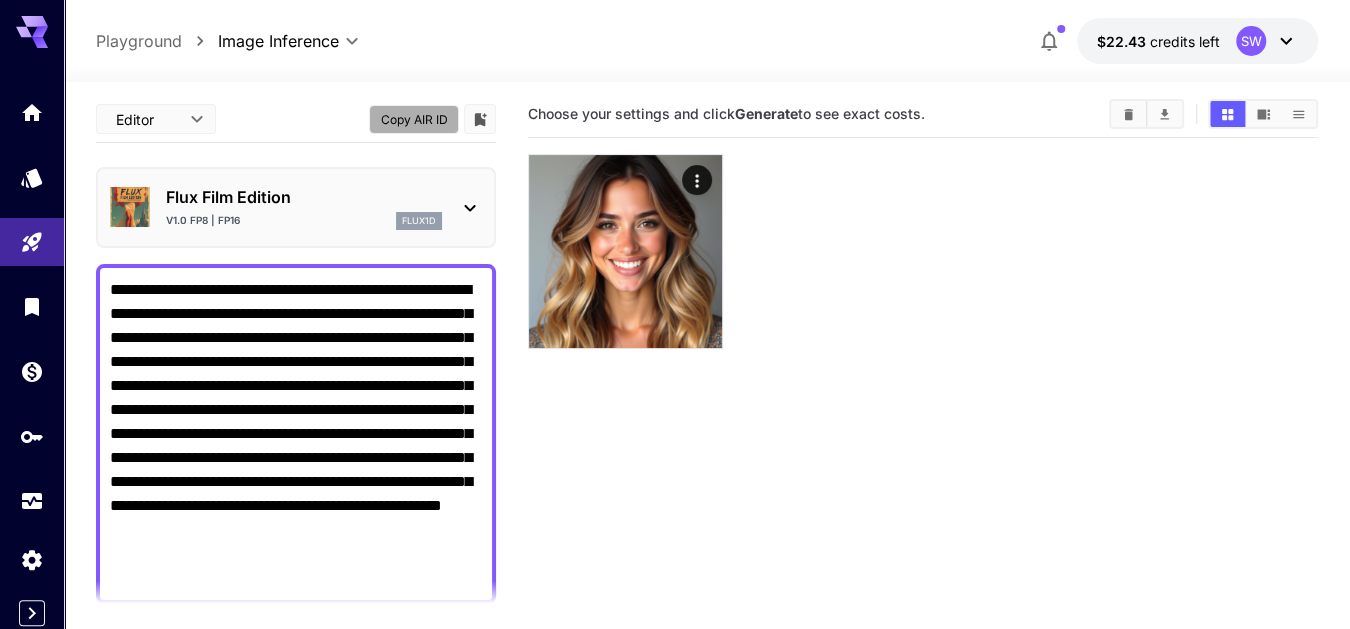 click on "Copy AIR ID" at bounding box center [414, 119] 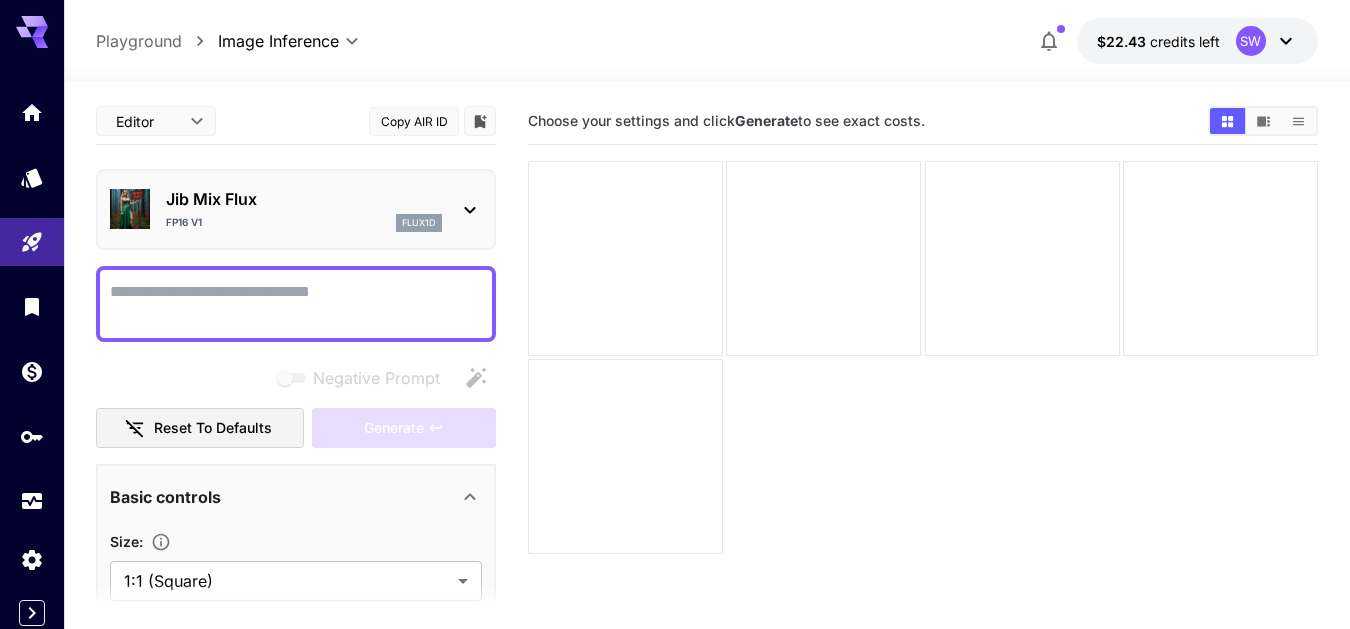 scroll, scrollTop: 0, scrollLeft: 0, axis: both 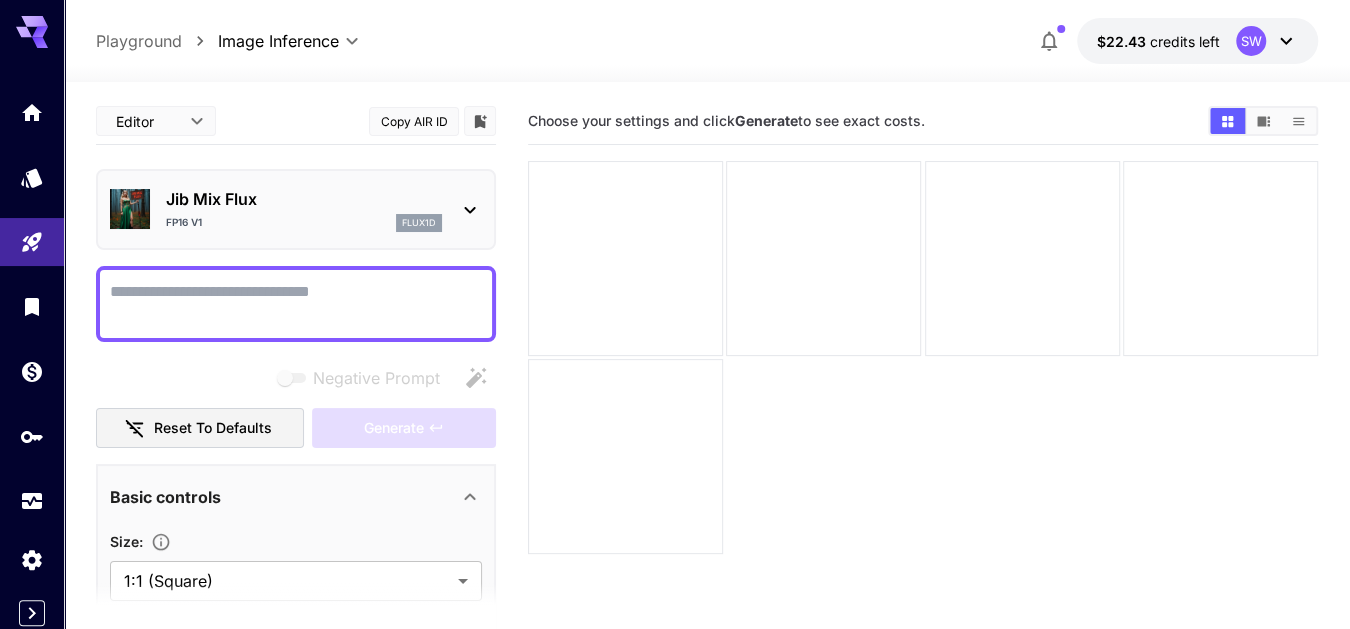 click on "Negative Prompt" at bounding box center (296, 304) 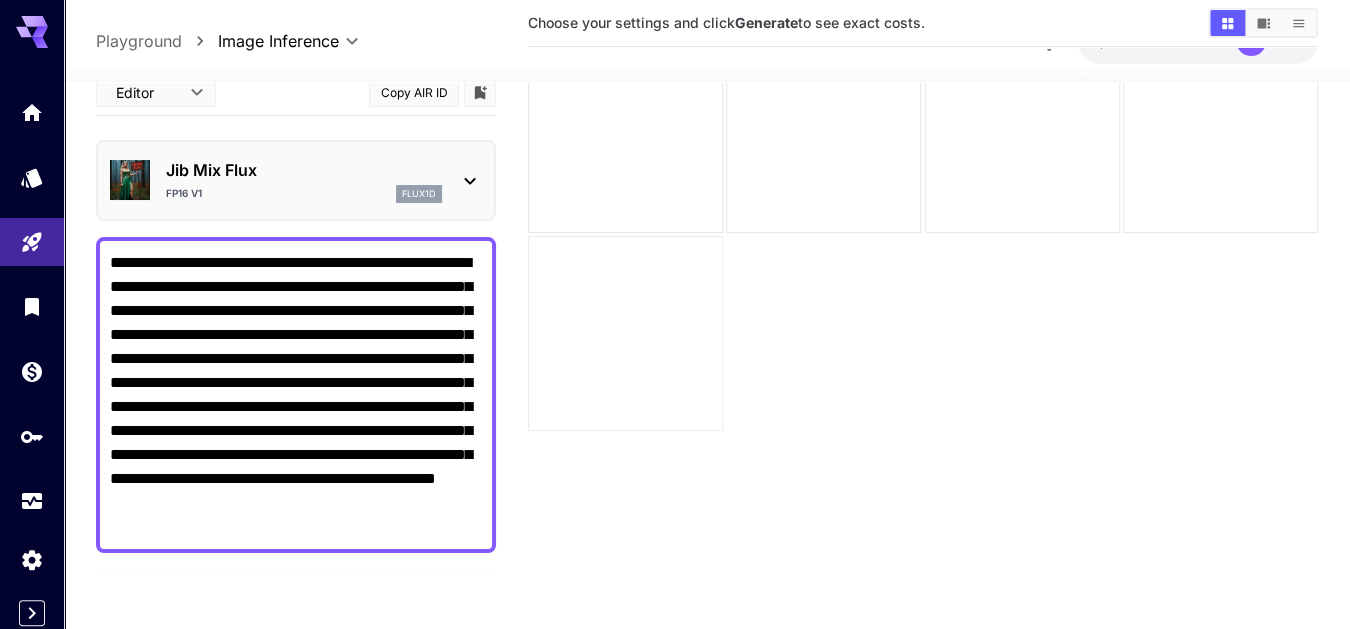 scroll, scrollTop: 157, scrollLeft: 0, axis: vertical 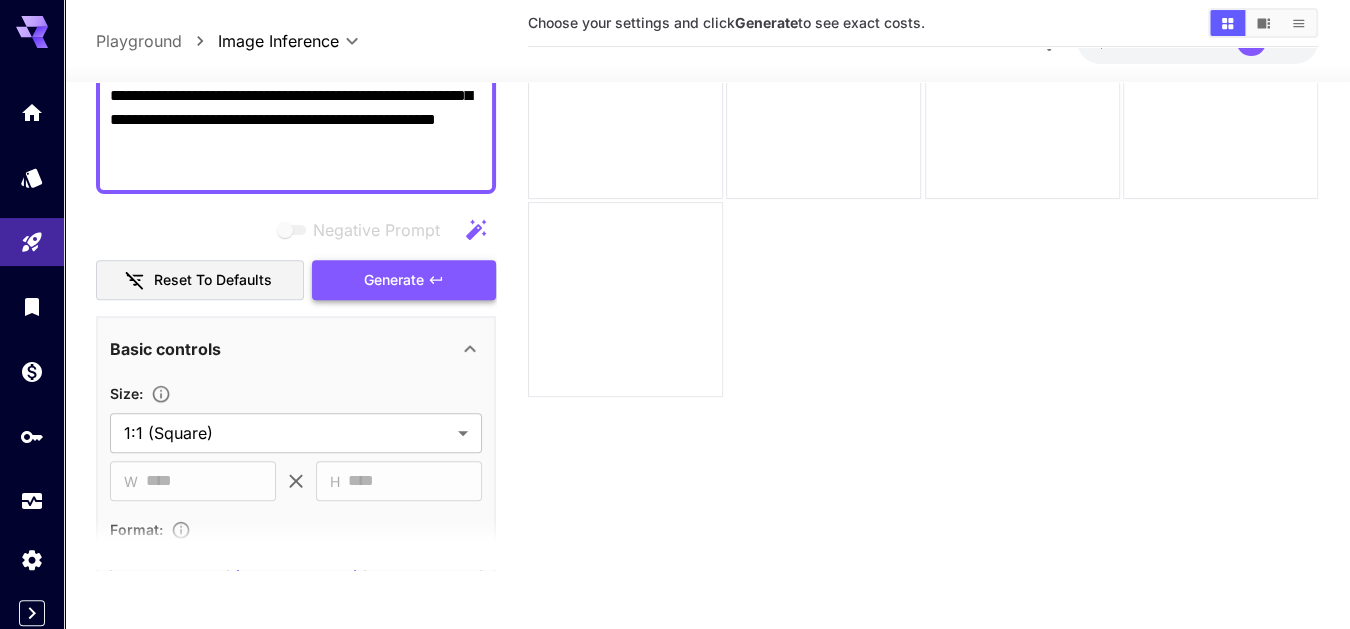 type on "**********" 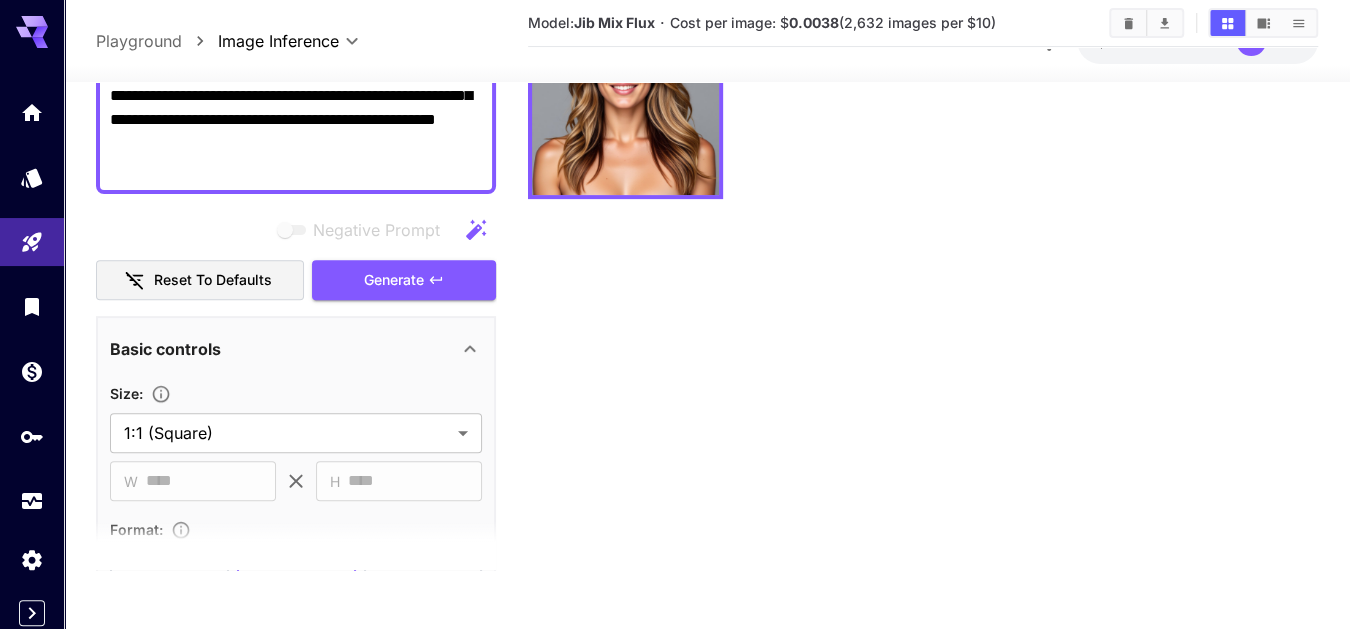 scroll, scrollTop: 0, scrollLeft: 0, axis: both 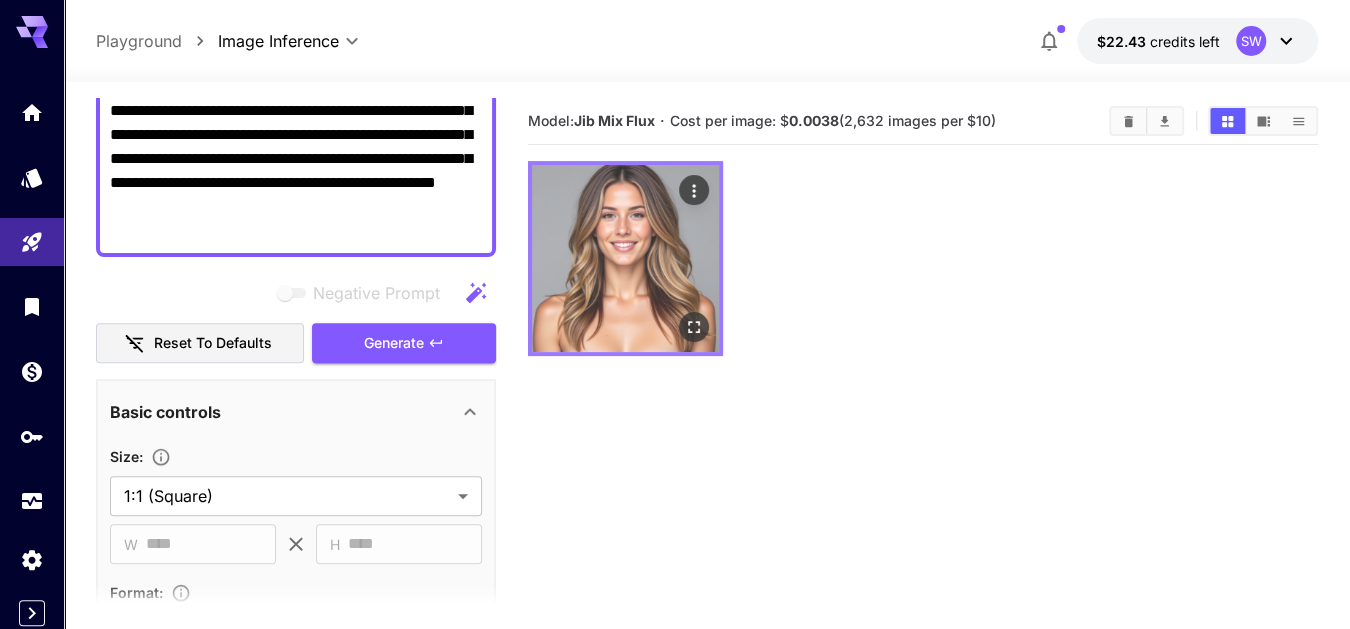 click at bounding box center [625, 258] 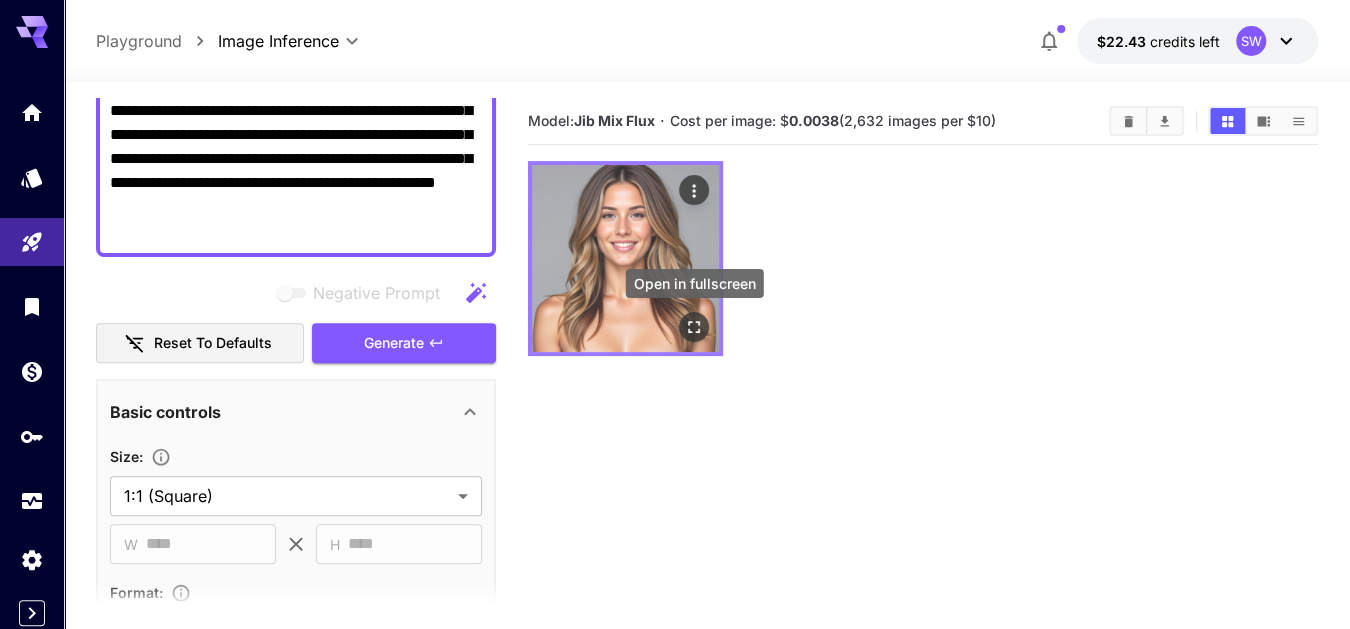 click 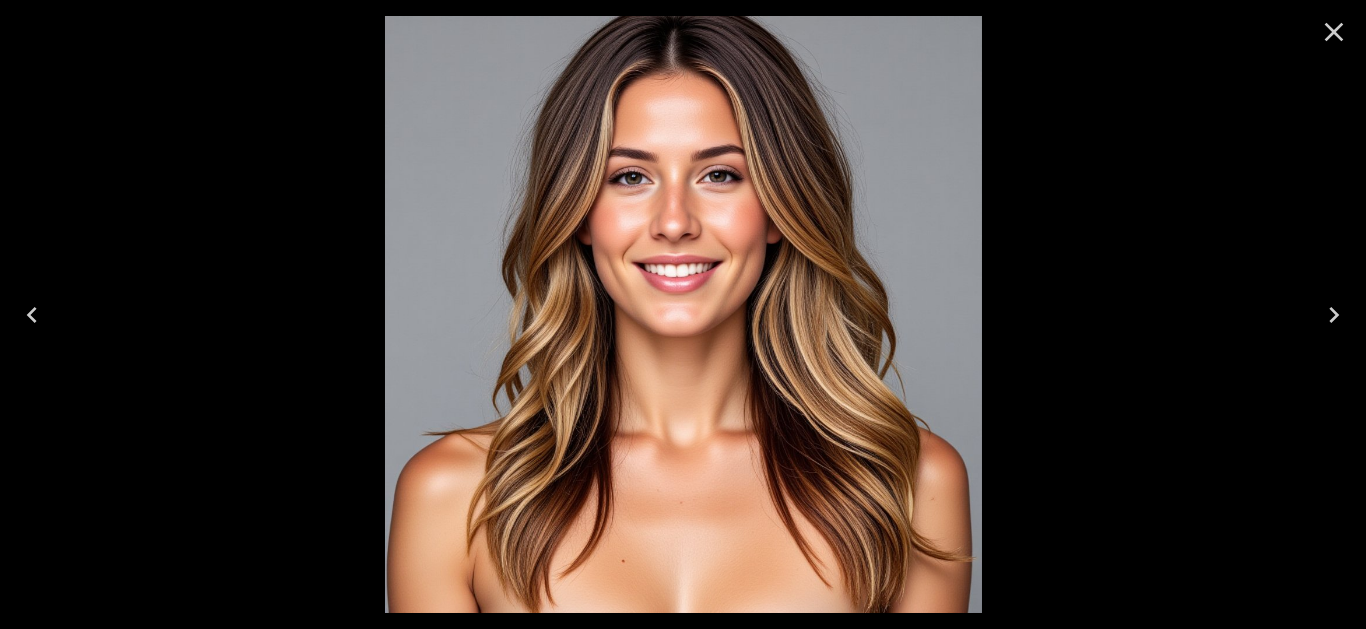 click at bounding box center [683, 314] 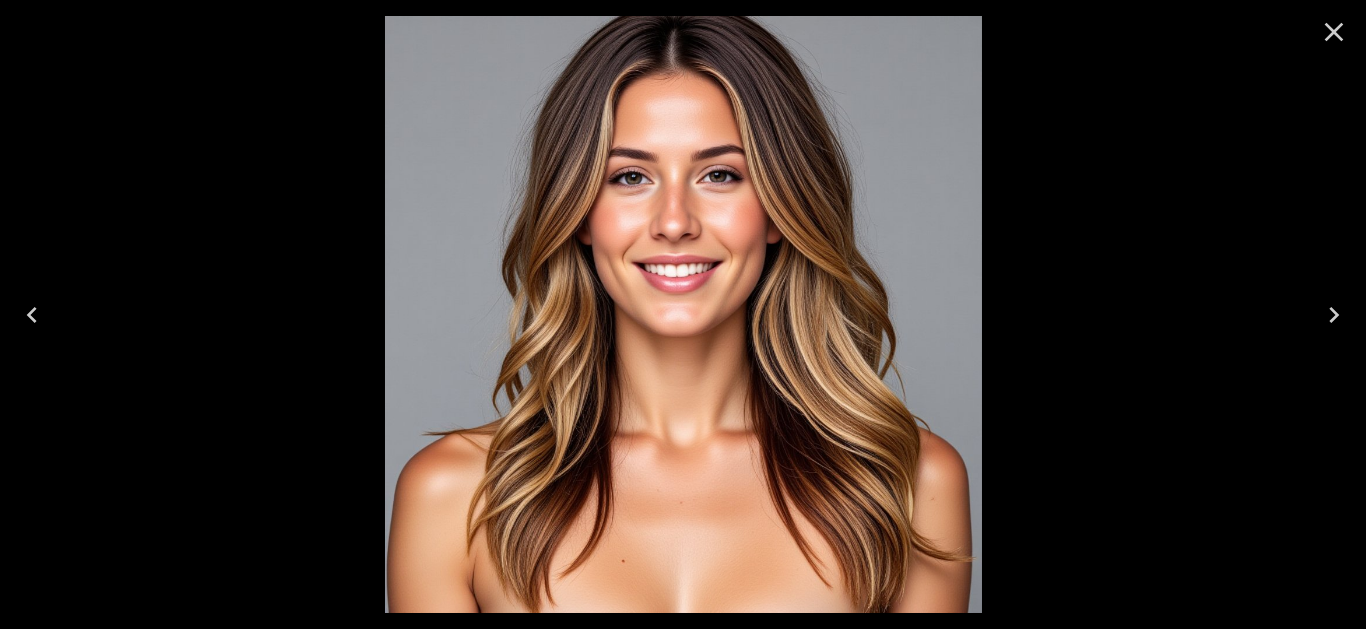 click 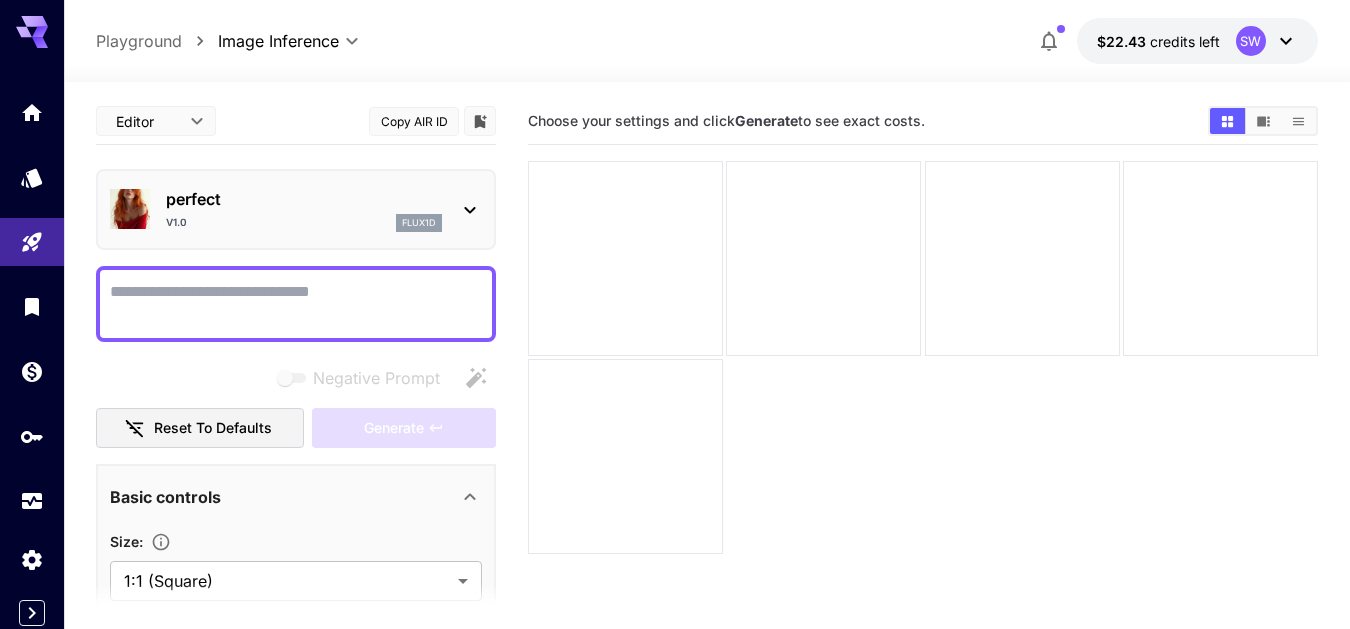 scroll, scrollTop: 0, scrollLeft: 0, axis: both 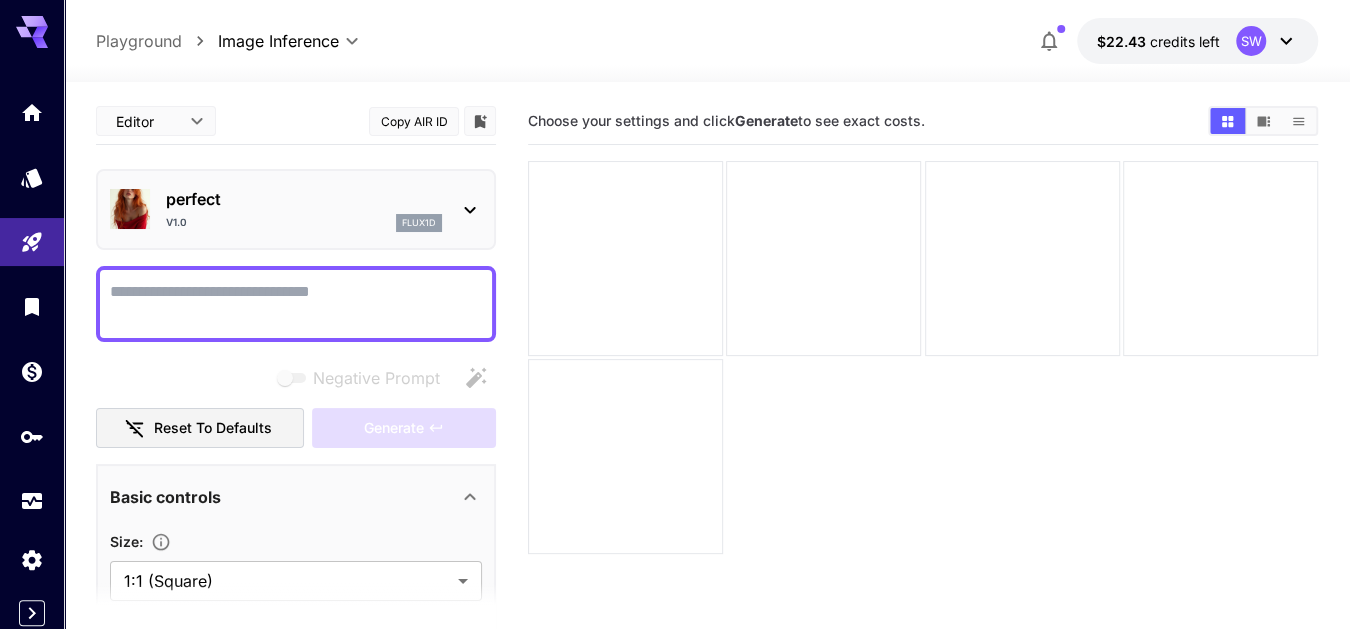 click on "Negative Prompt" at bounding box center [296, 304] 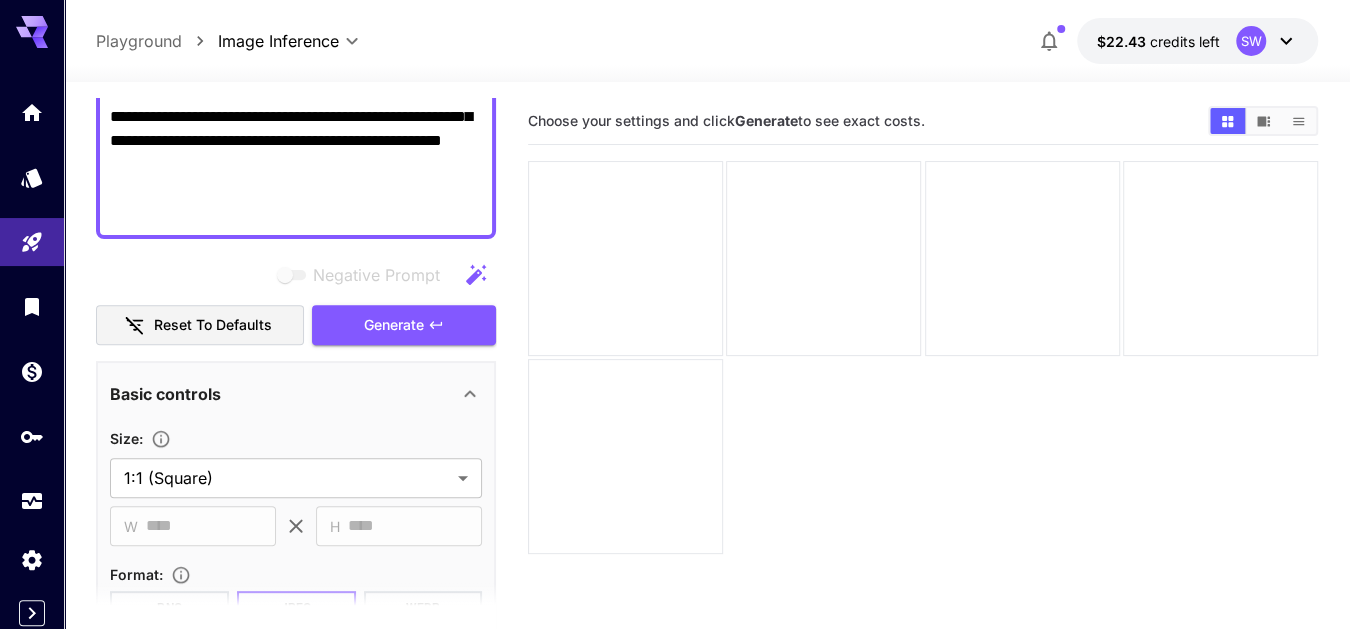 scroll, scrollTop: 385, scrollLeft: 0, axis: vertical 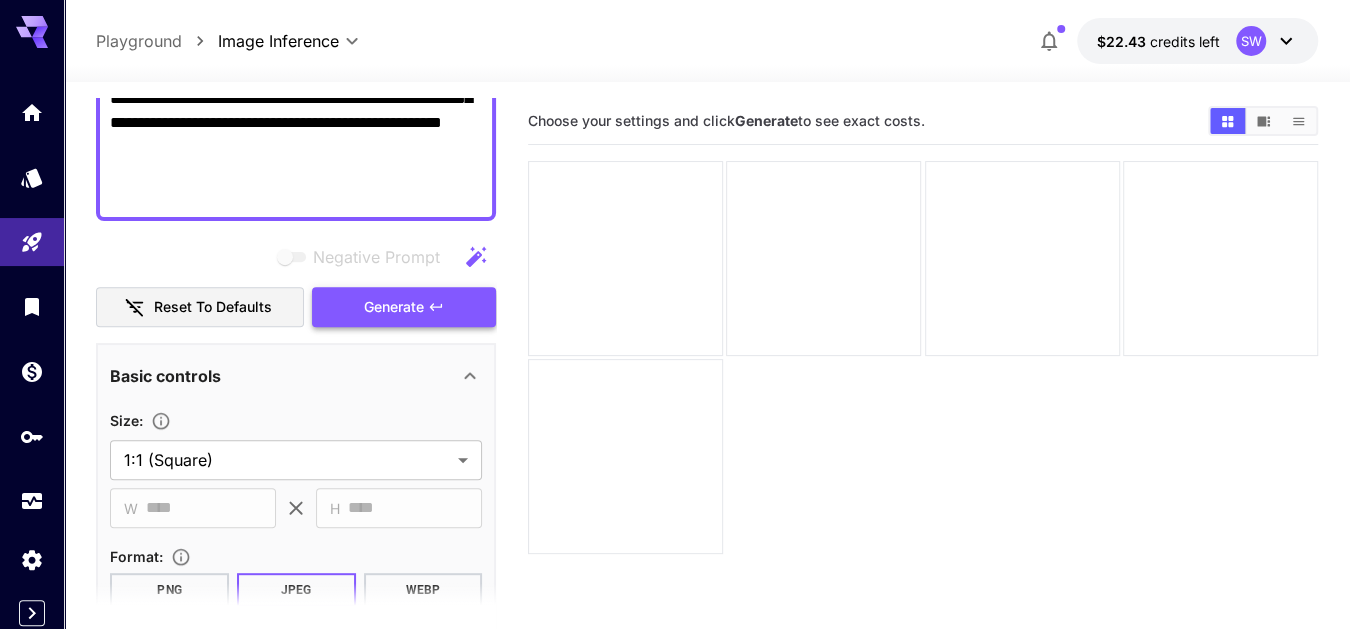 type on "**********" 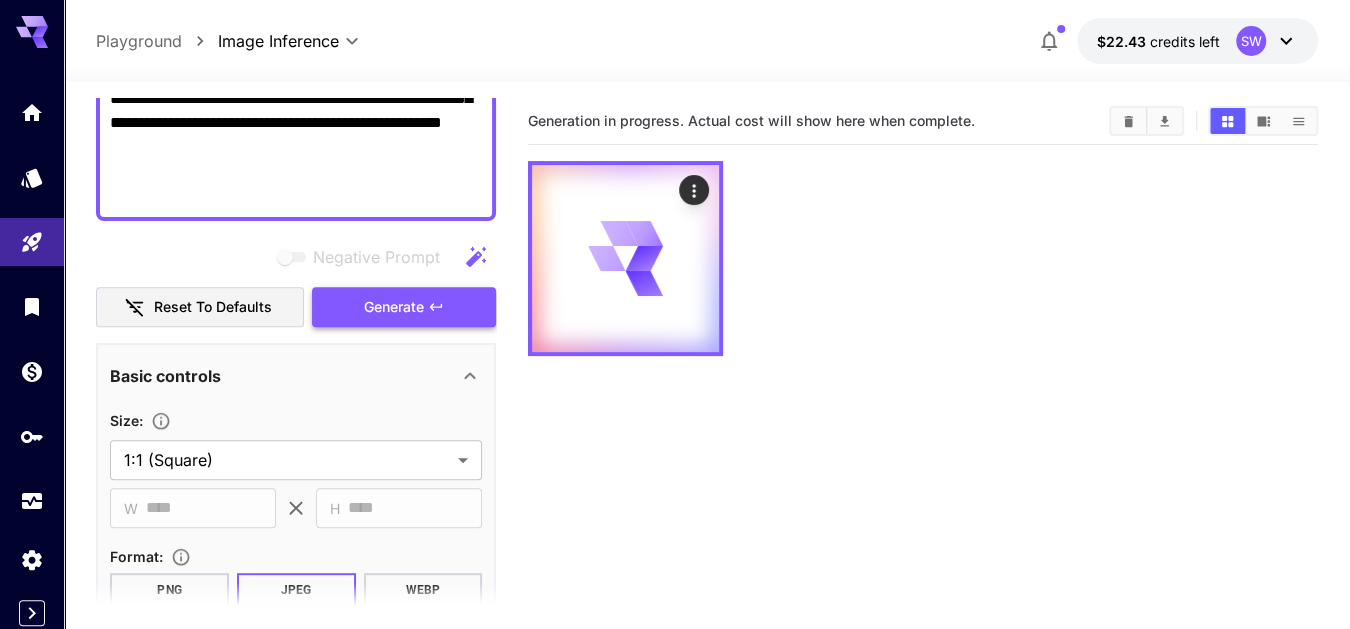 scroll, scrollTop: 443, scrollLeft: 0, axis: vertical 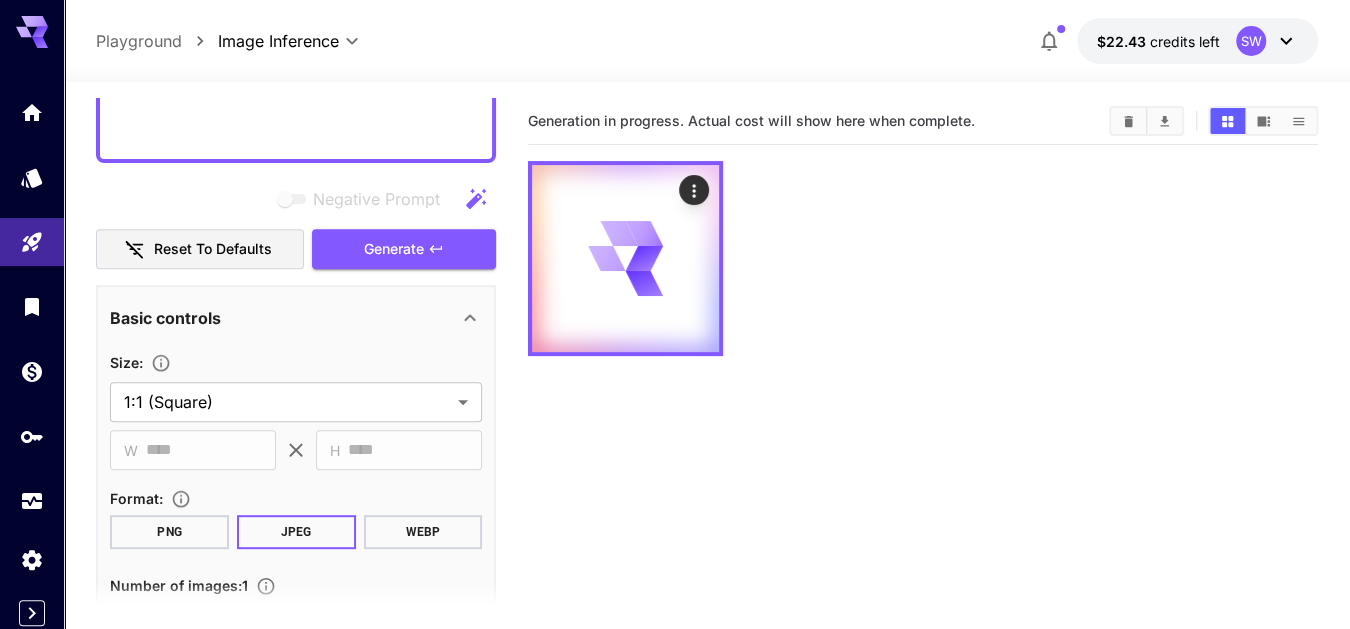 type 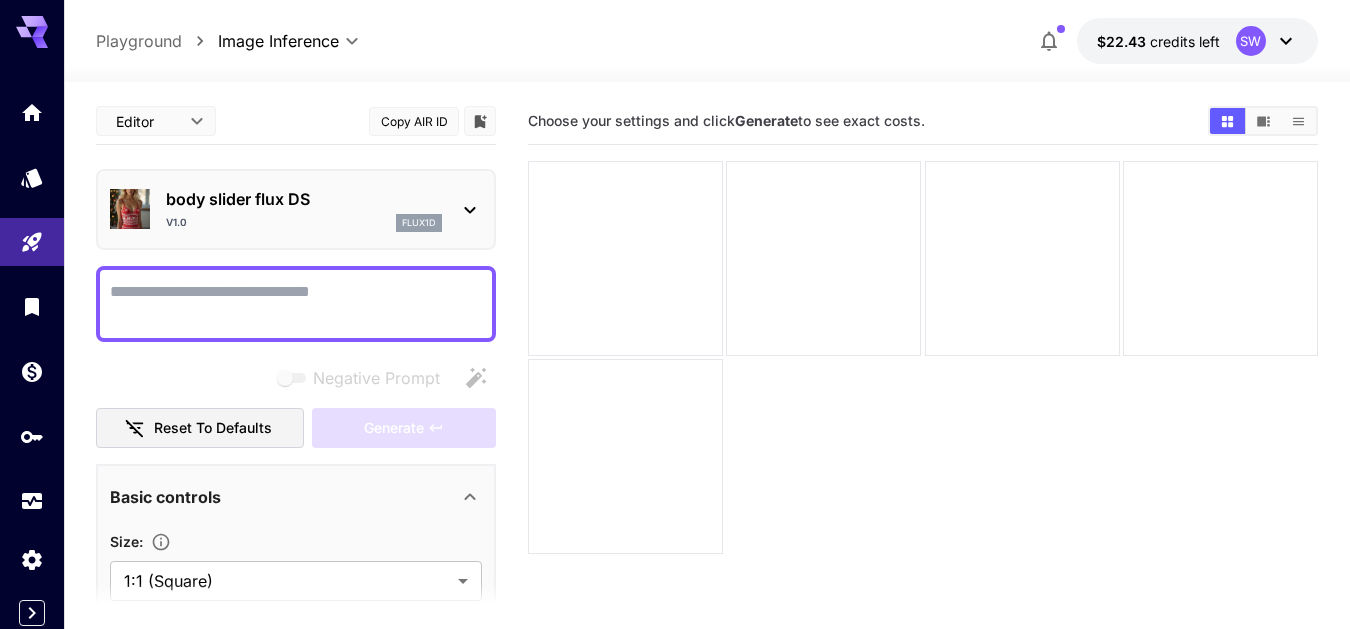 scroll, scrollTop: 0, scrollLeft: 0, axis: both 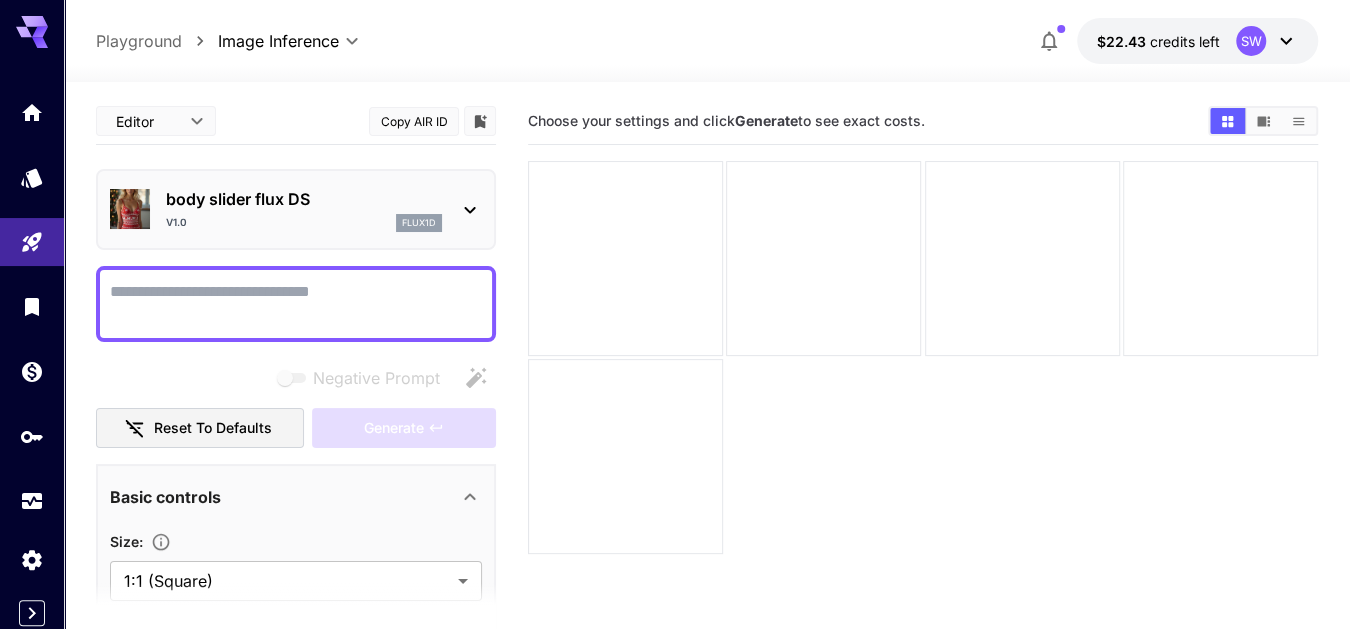 click on "Negative Prompt" at bounding box center [296, 304] 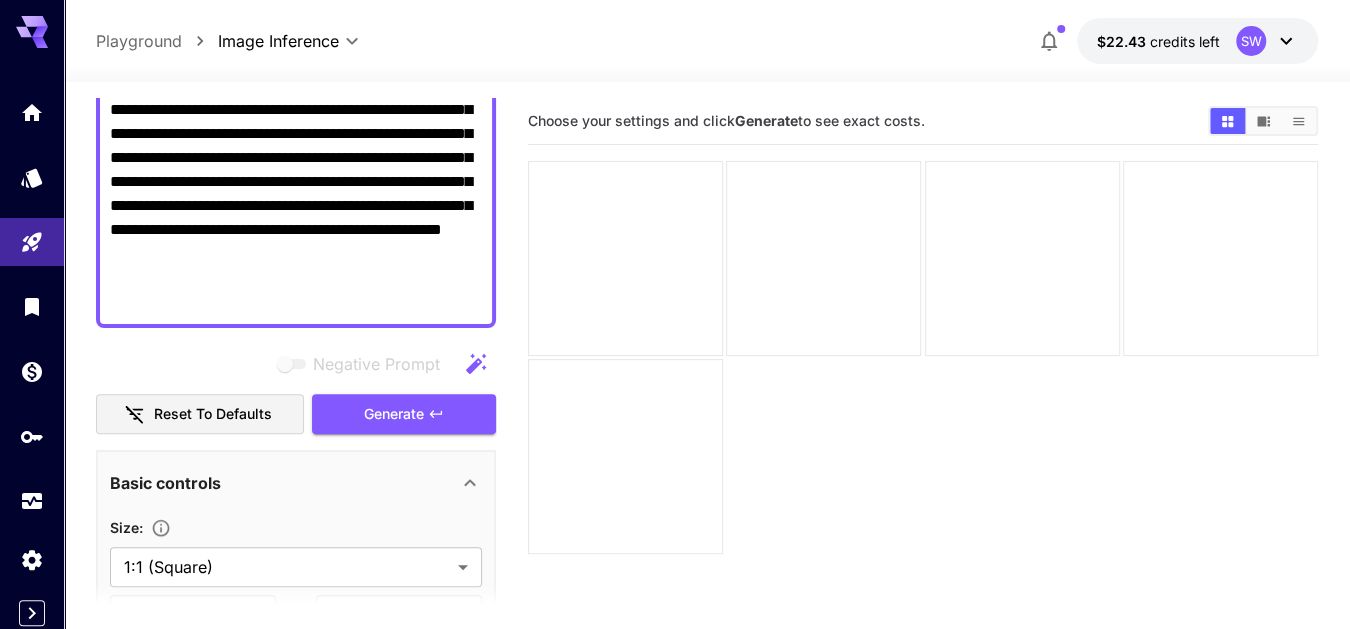 scroll, scrollTop: 280, scrollLeft: 0, axis: vertical 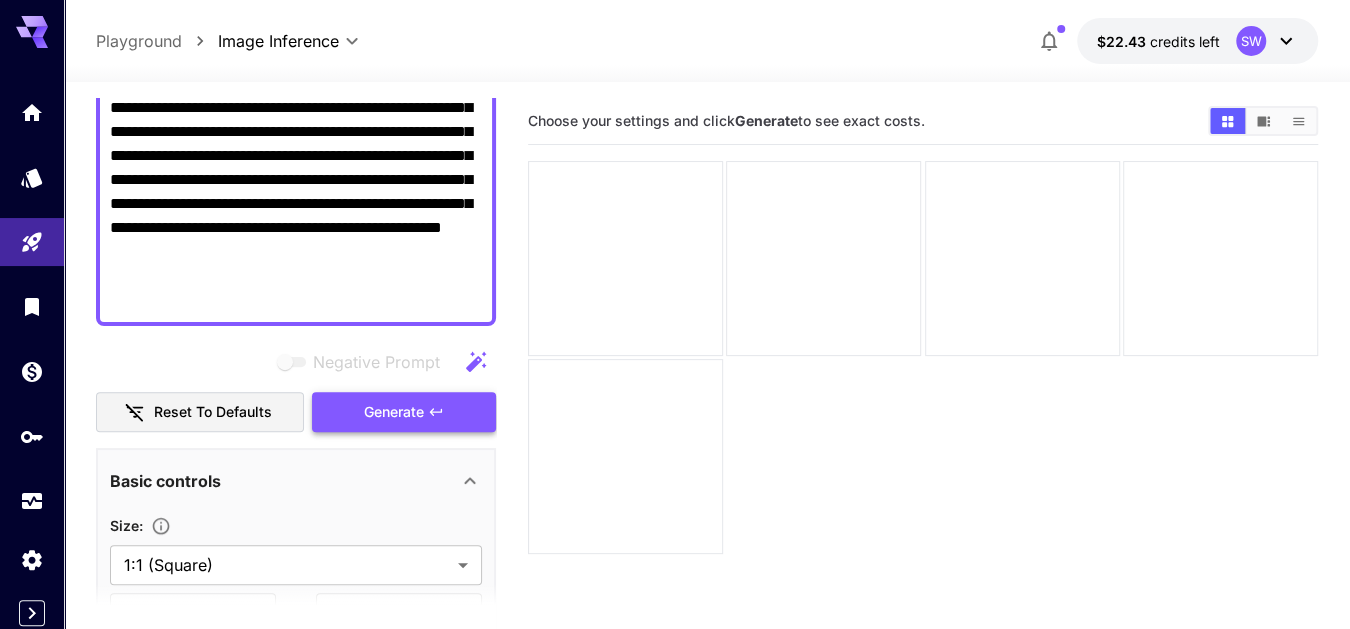 type on "**********" 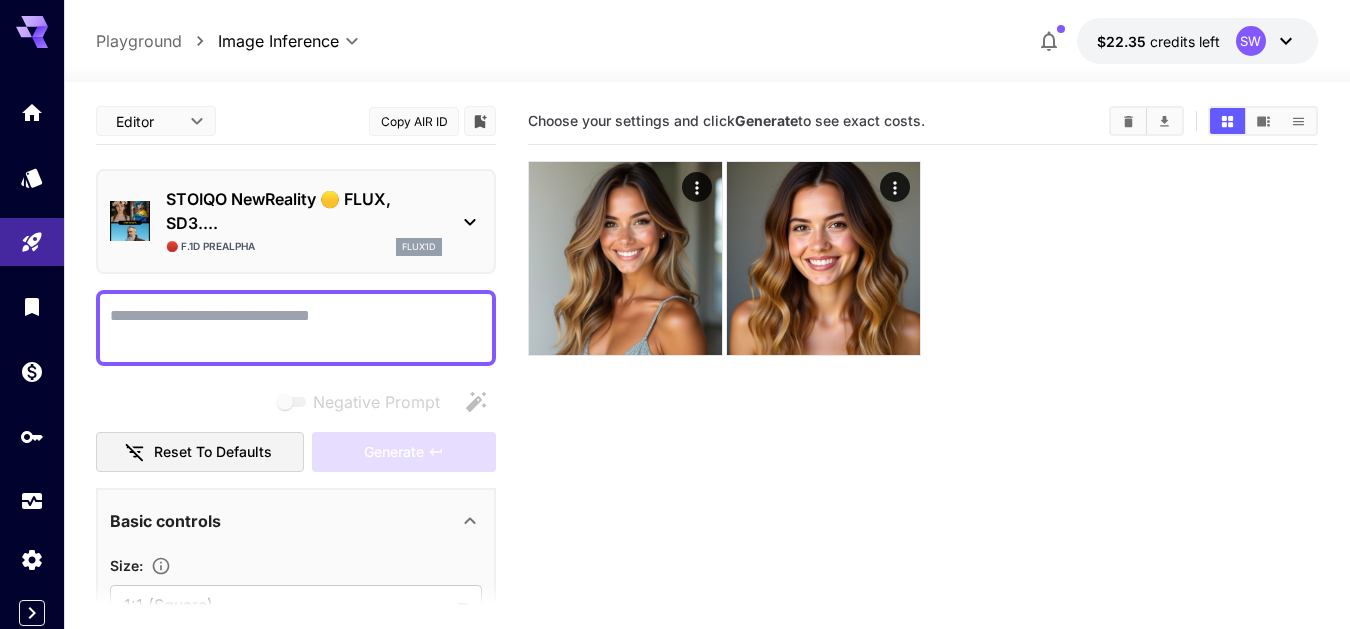 scroll, scrollTop: 0, scrollLeft: 0, axis: both 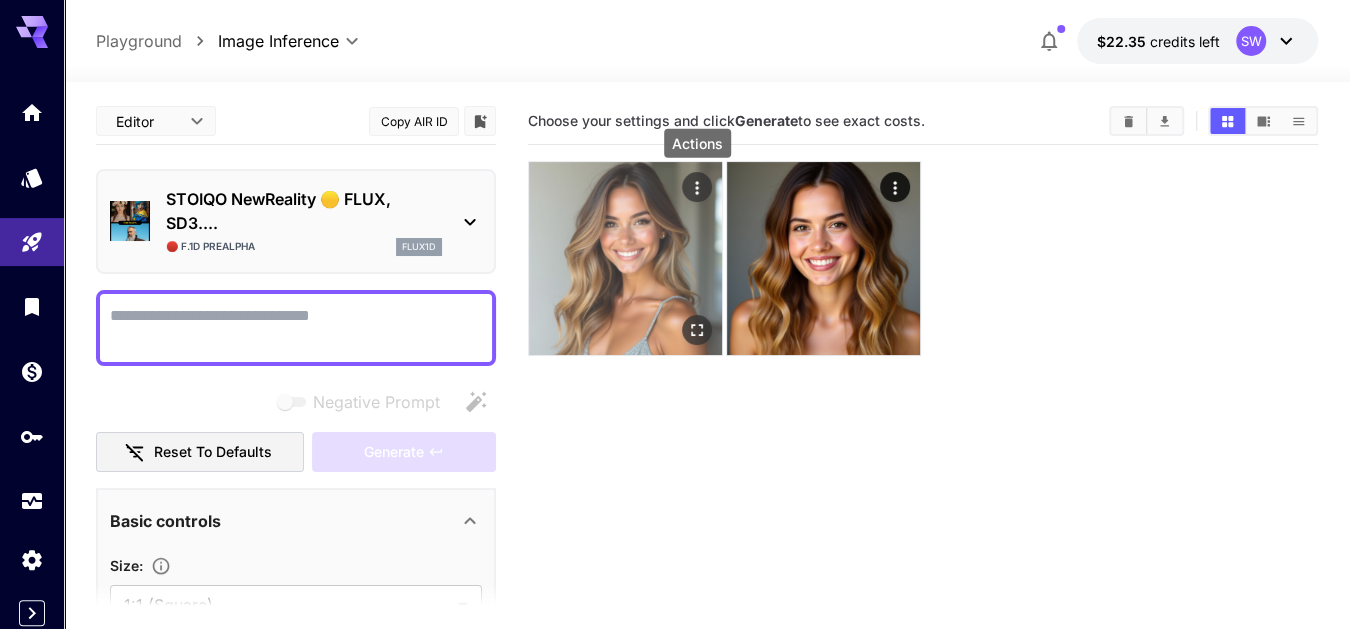 click 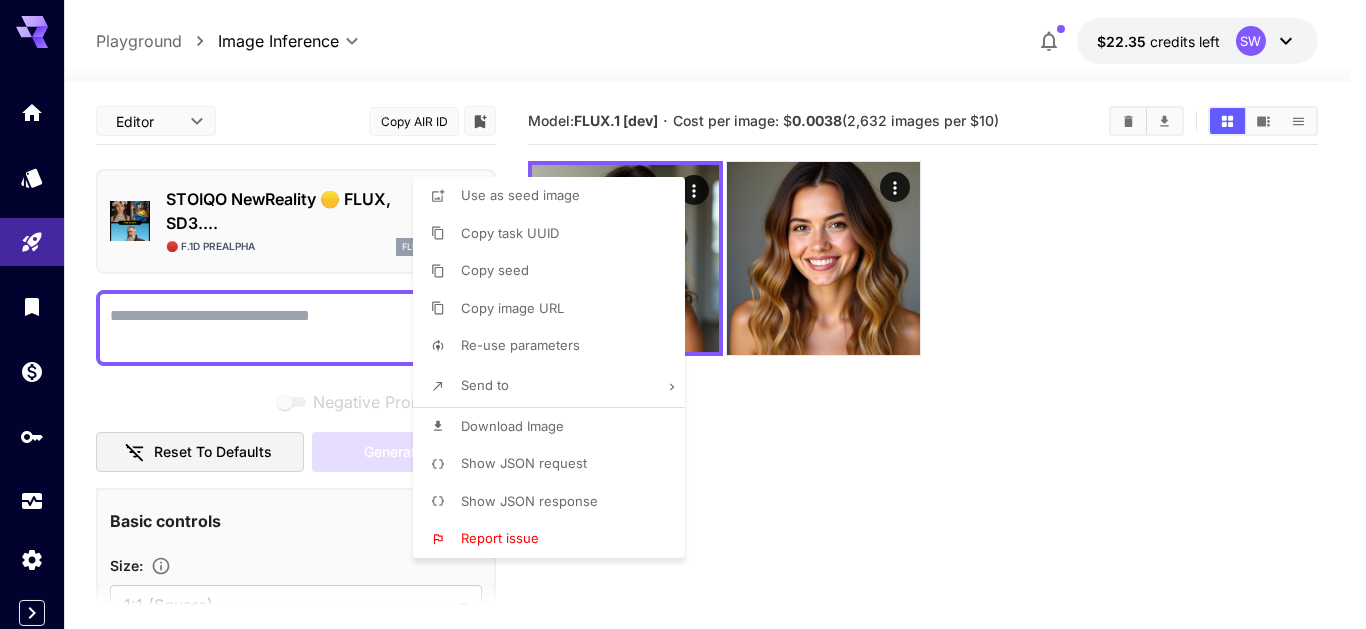 click at bounding box center [683, 314] 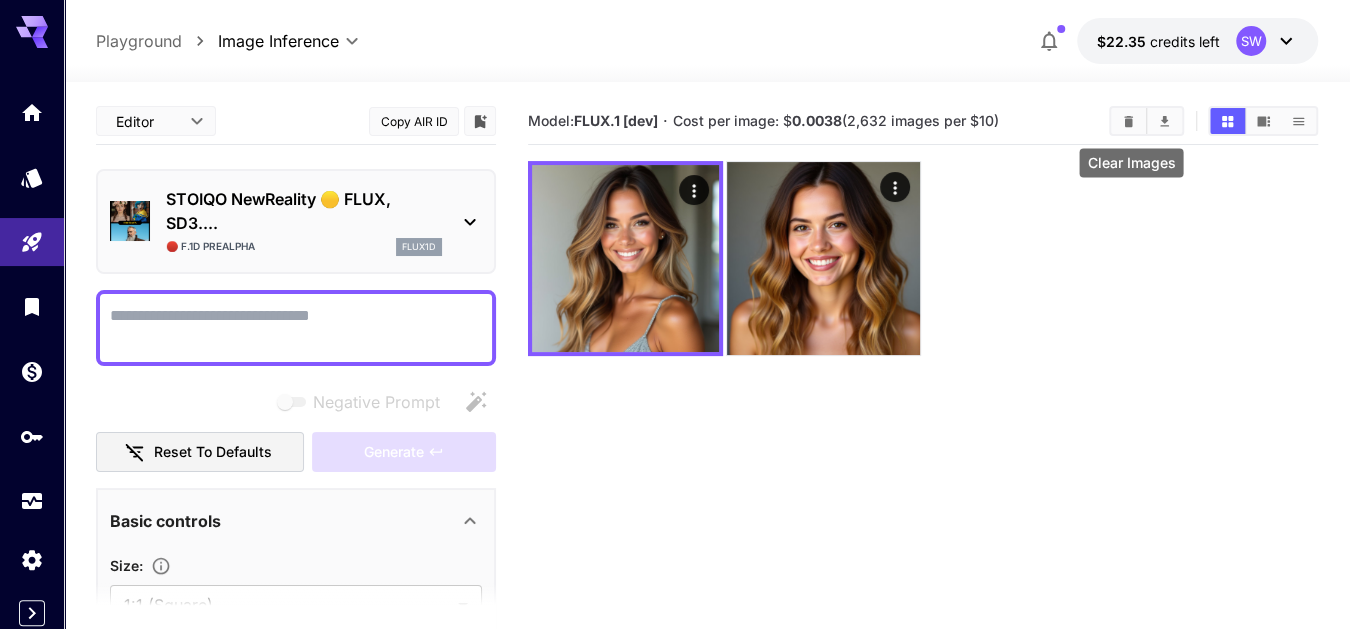 click 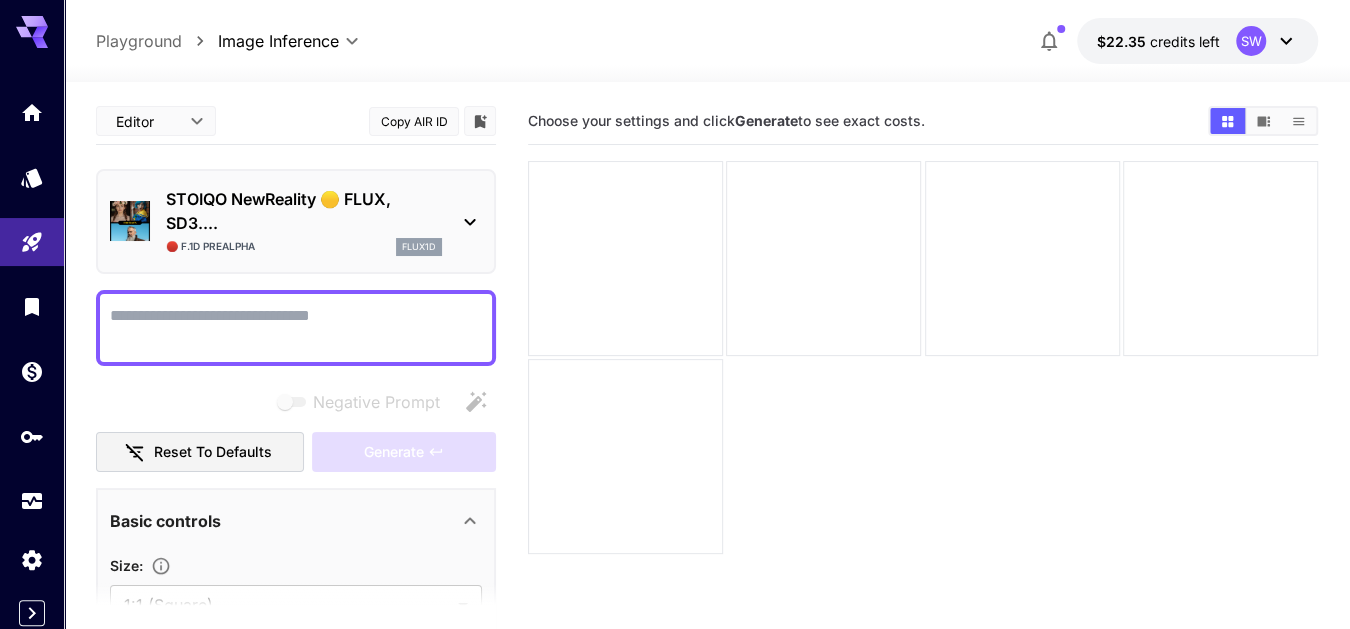 click on "Negative Prompt" at bounding box center (296, 328) 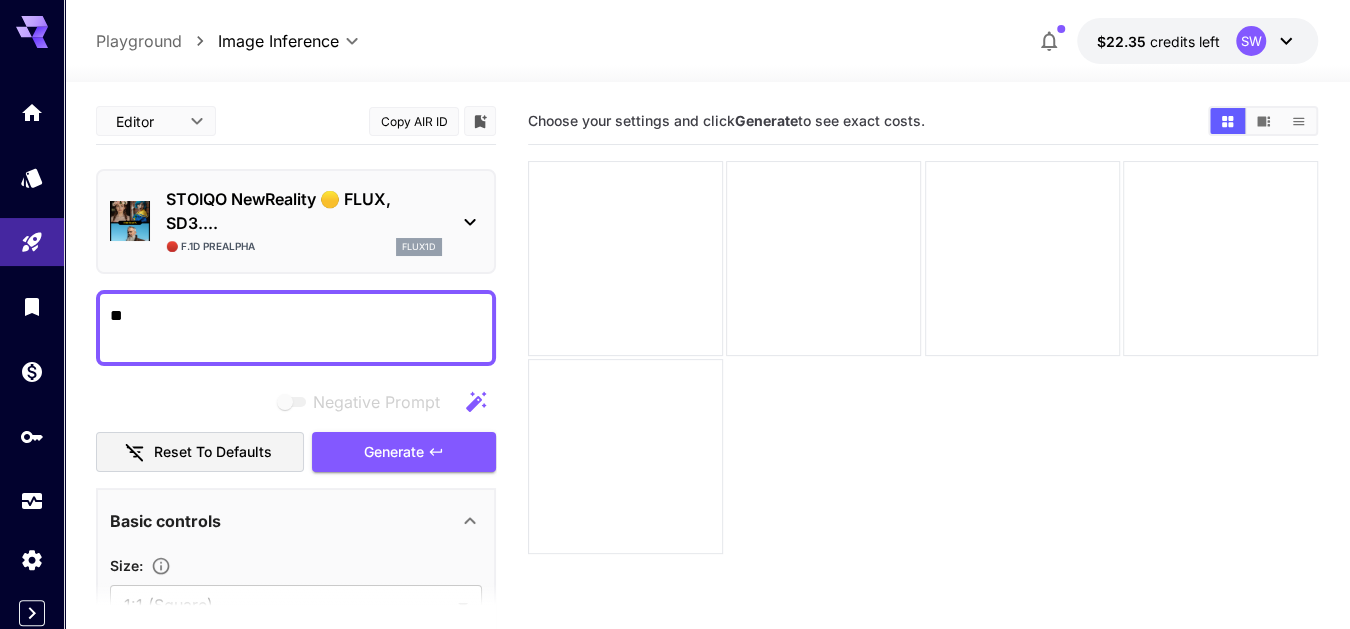 type on "*" 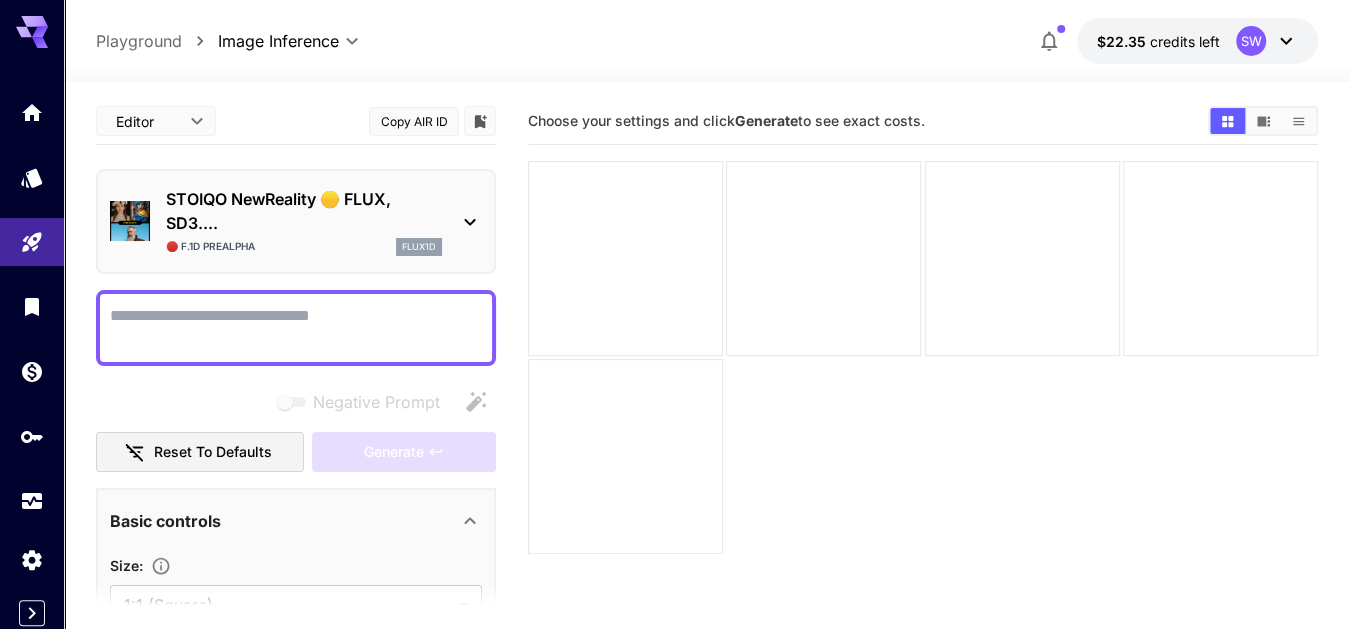 paste on "**********" 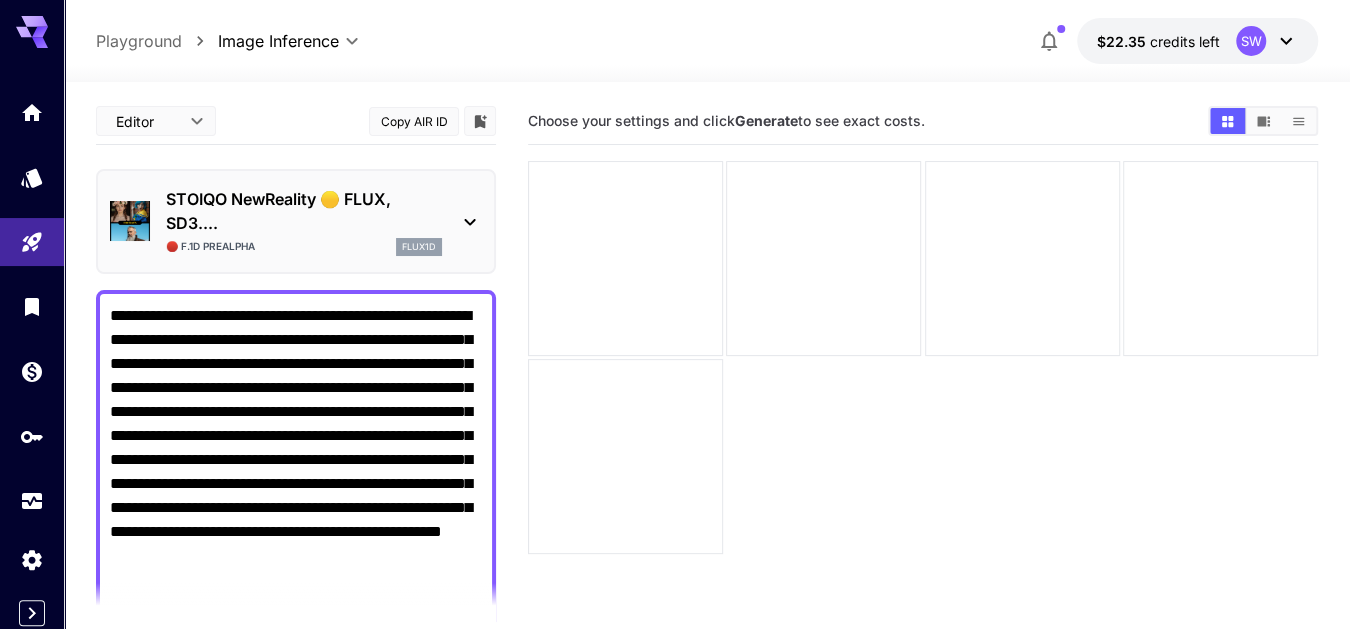 click on "**********" at bounding box center [296, 460] 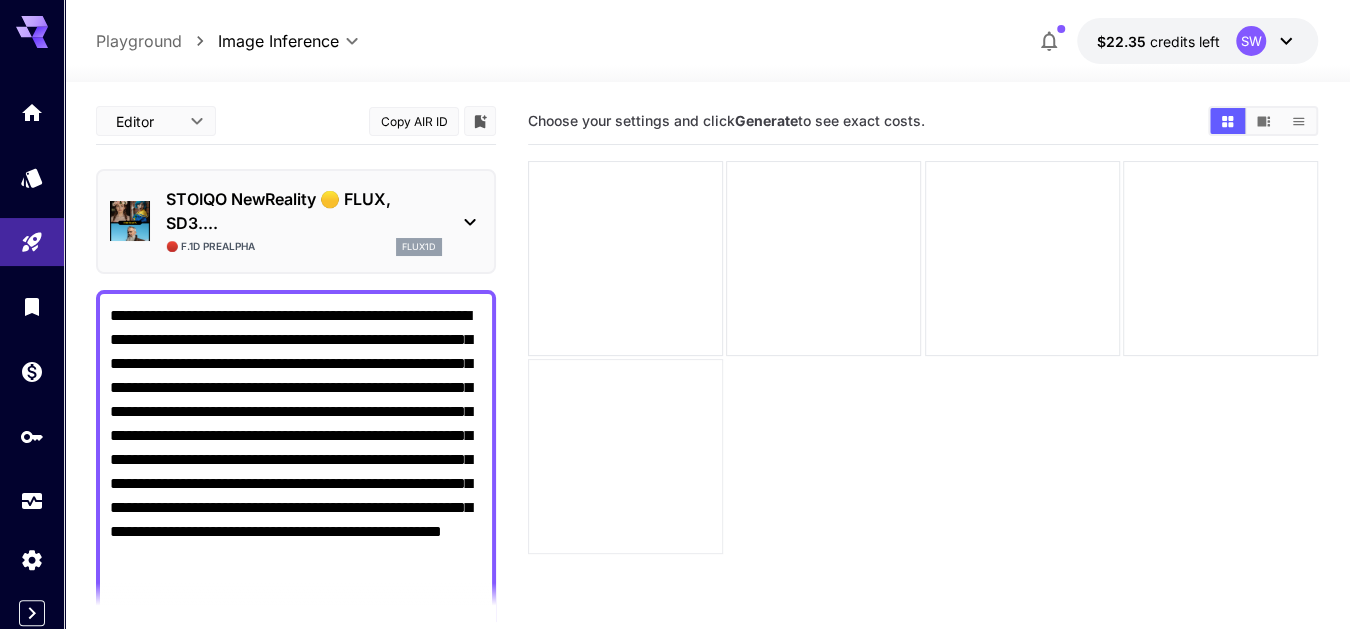 scroll, scrollTop: 157, scrollLeft: 0, axis: vertical 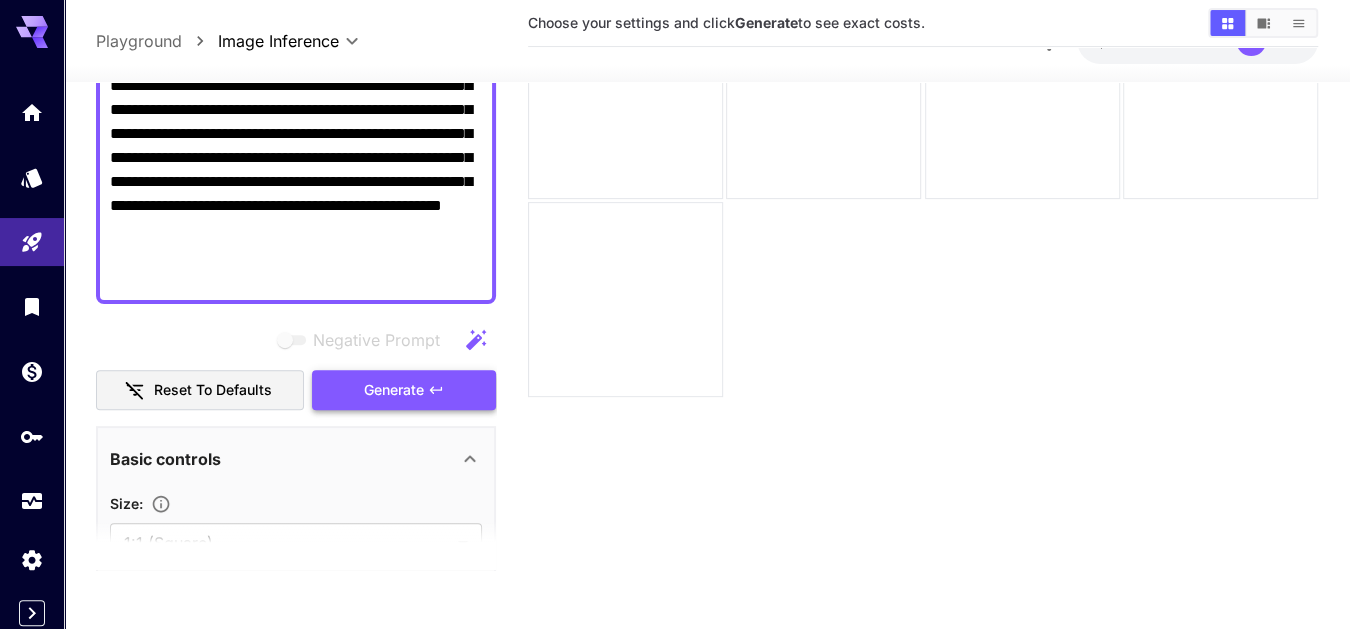 type on "**********" 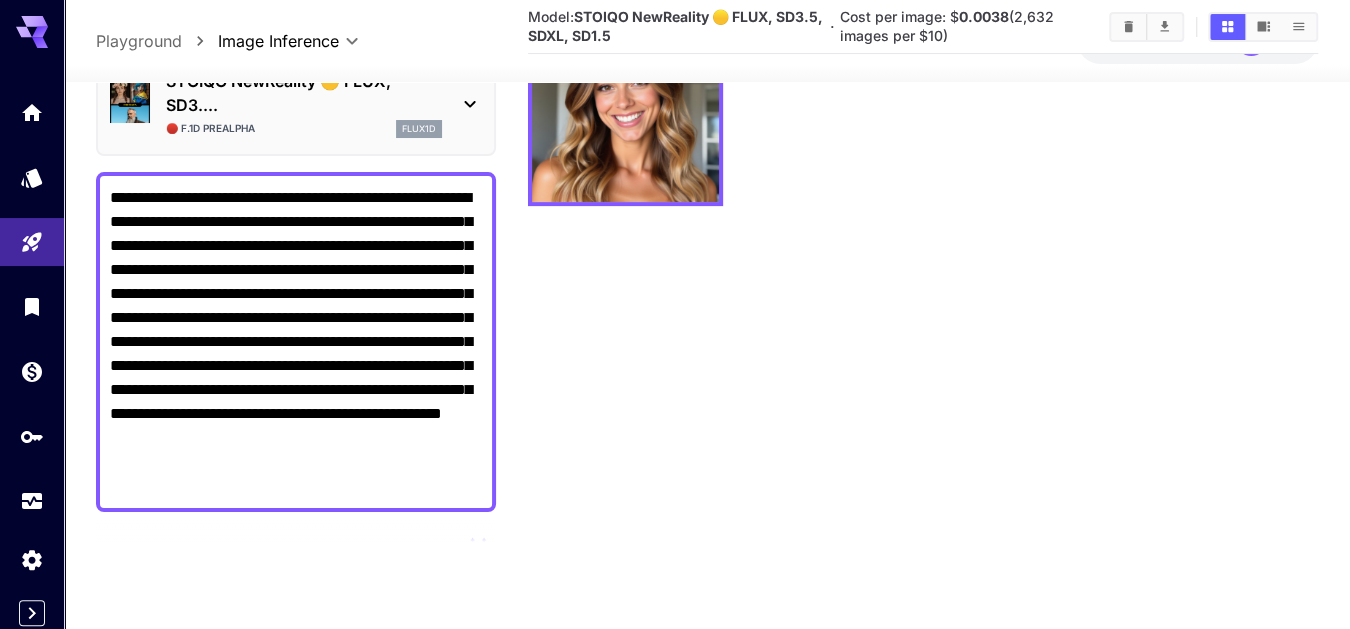 scroll, scrollTop: 0, scrollLeft: 0, axis: both 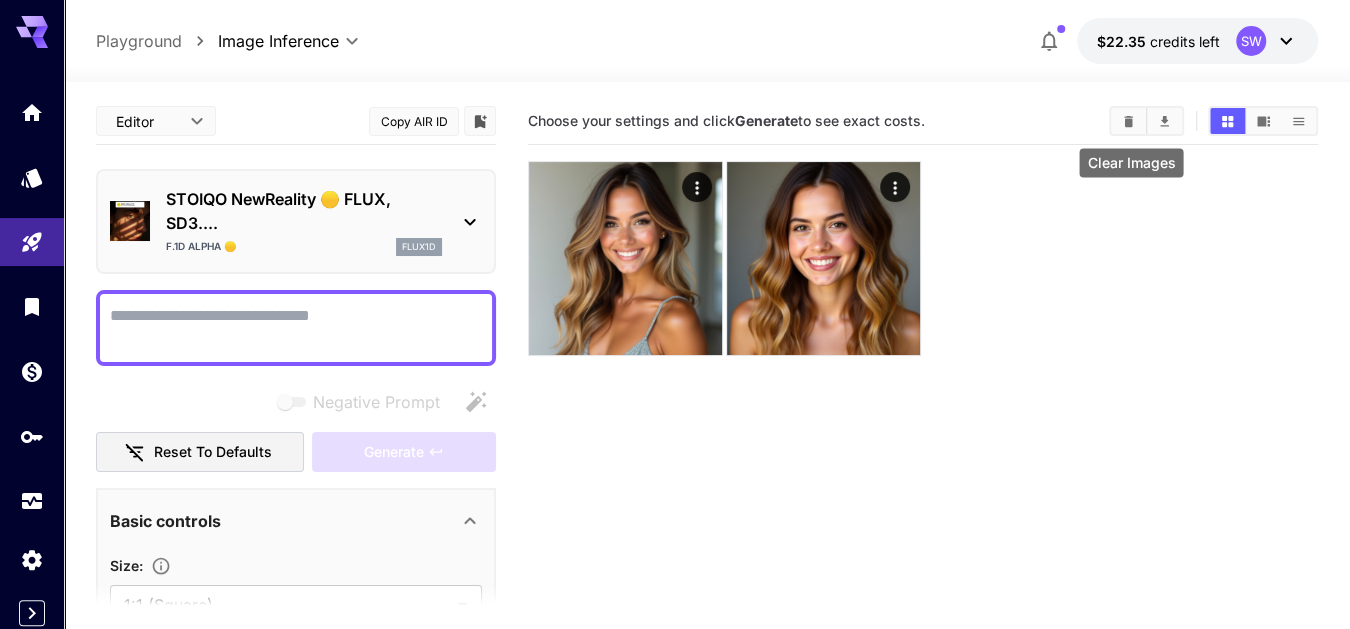 click 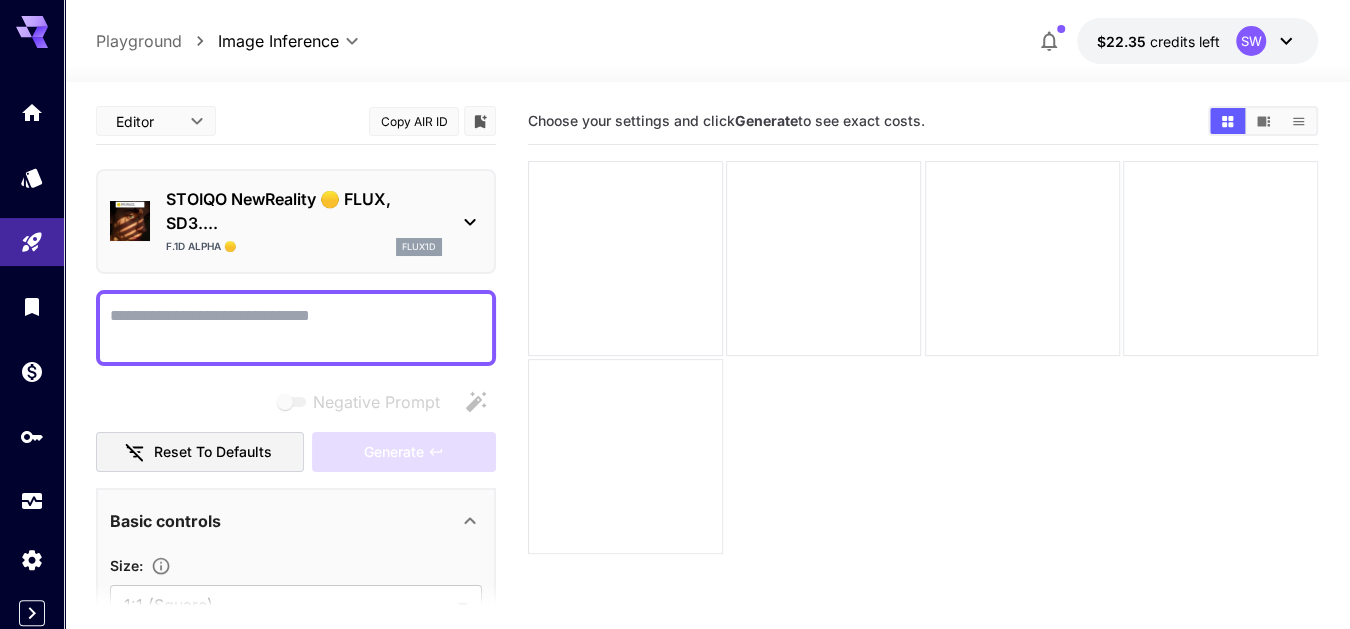click on "Negative Prompt" at bounding box center (296, 328) 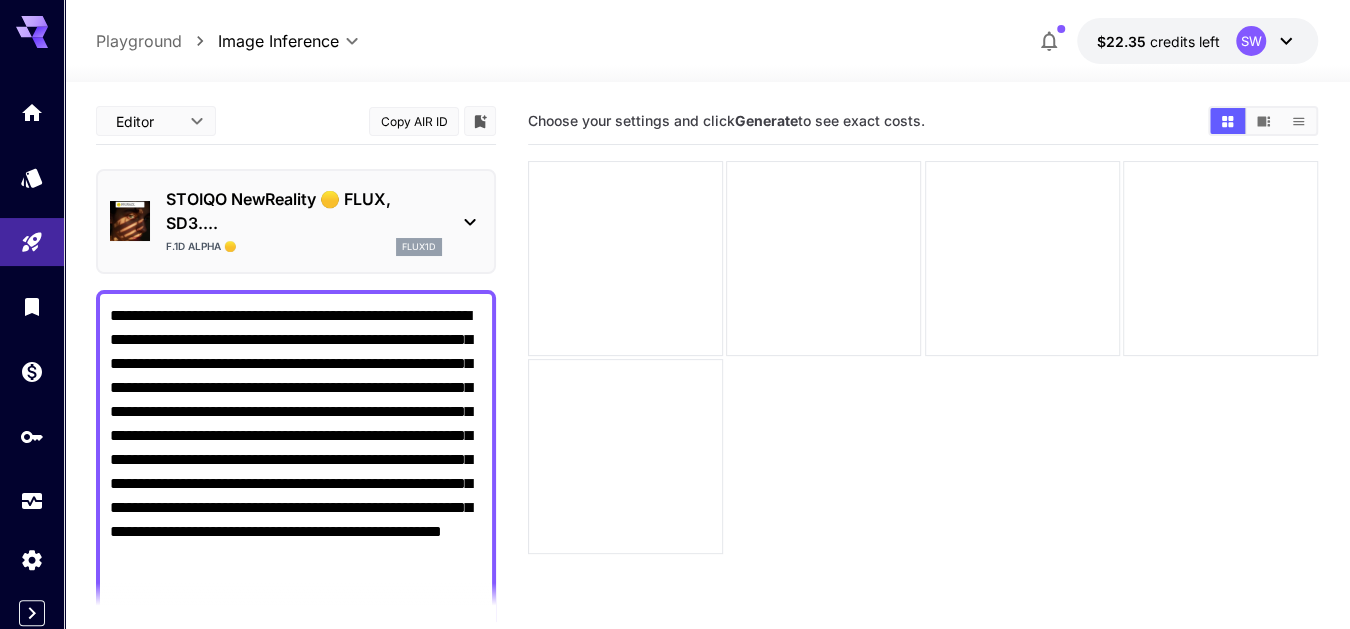 click on "**********" at bounding box center (296, 460) 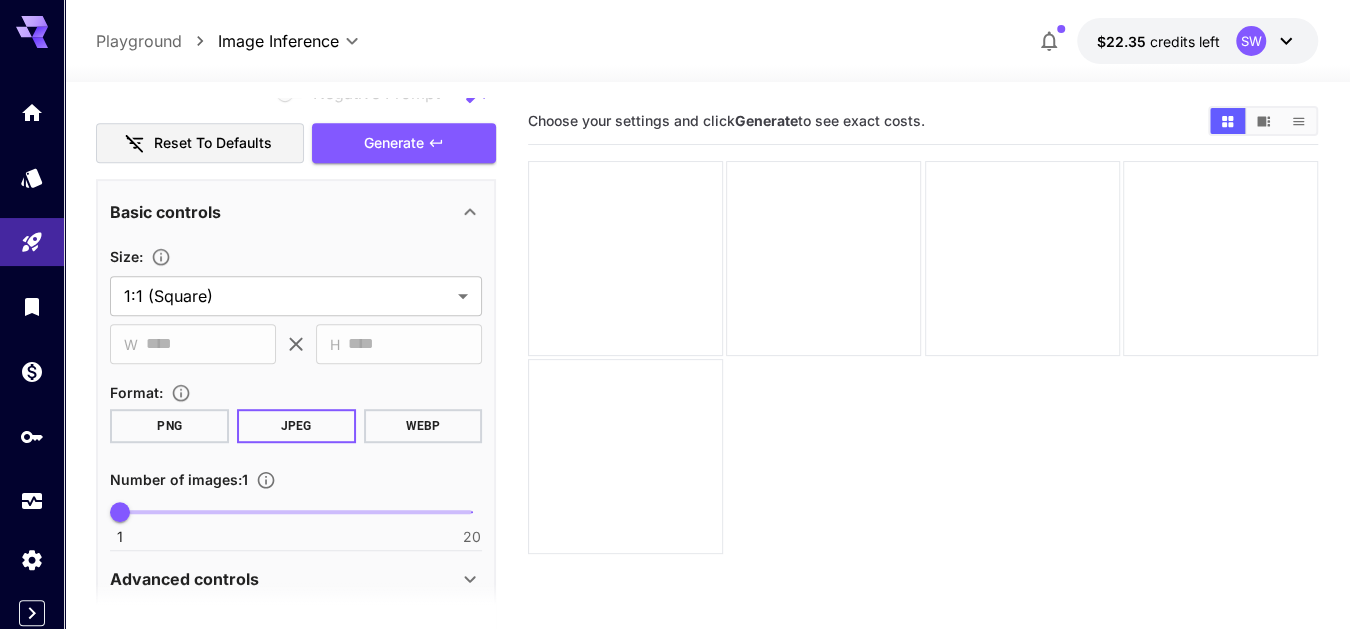 scroll, scrollTop: 499, scrollLeft: 0, axis: vertical 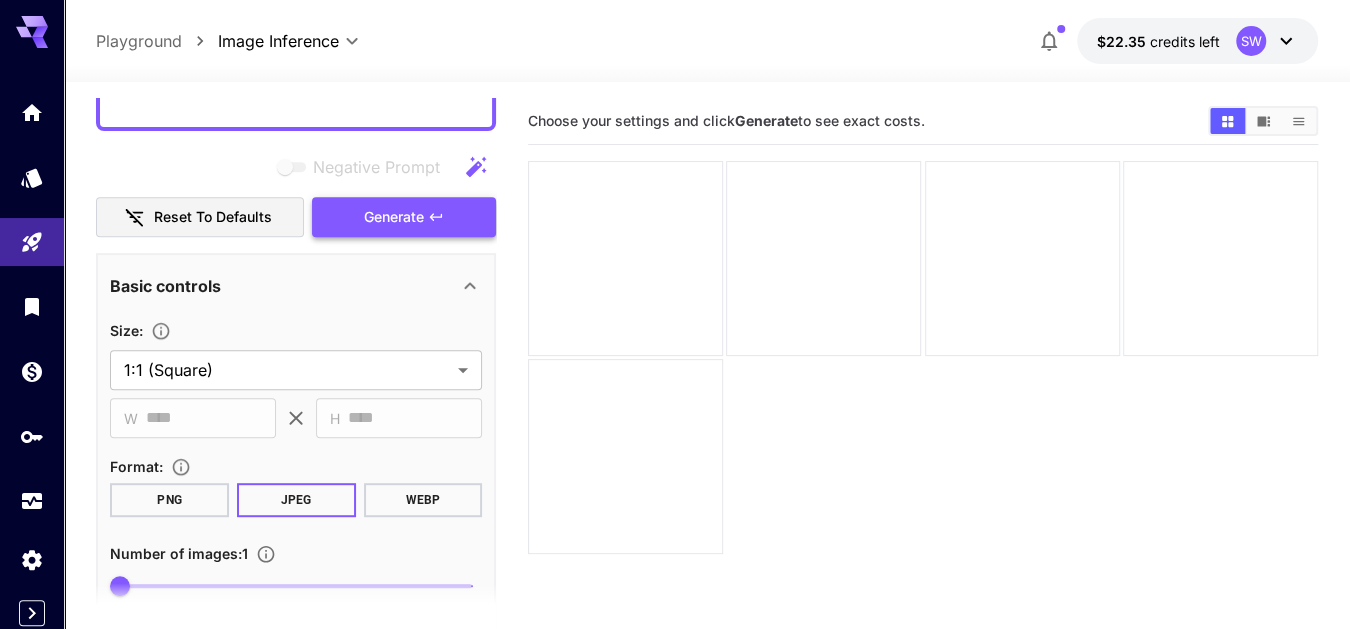 type on "**********" 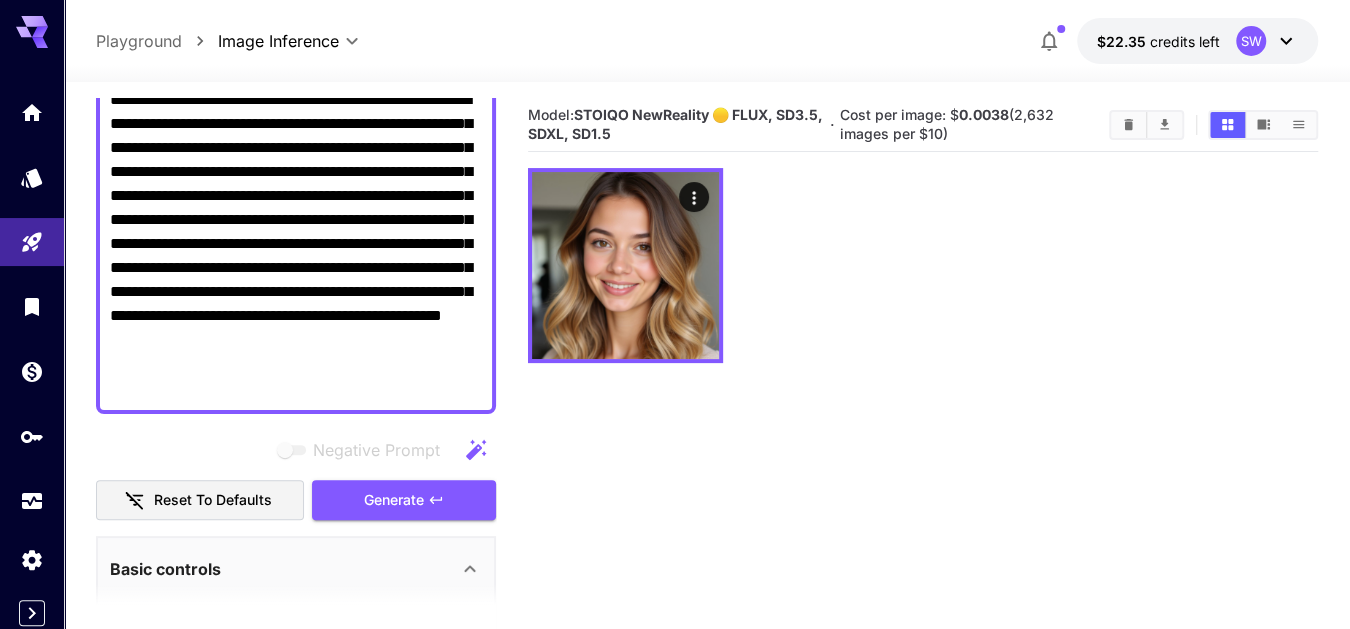 scroll, scrollTop: 73, scrollLeft: 0, axis: vertical 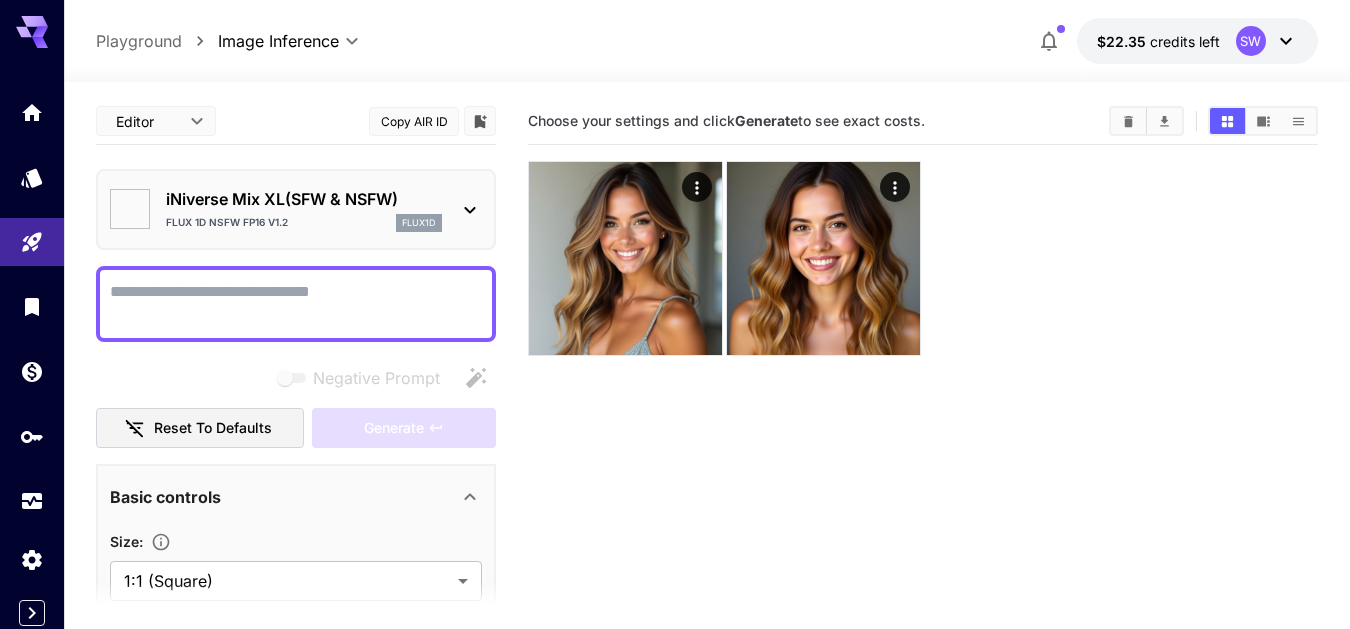 type on "**********" 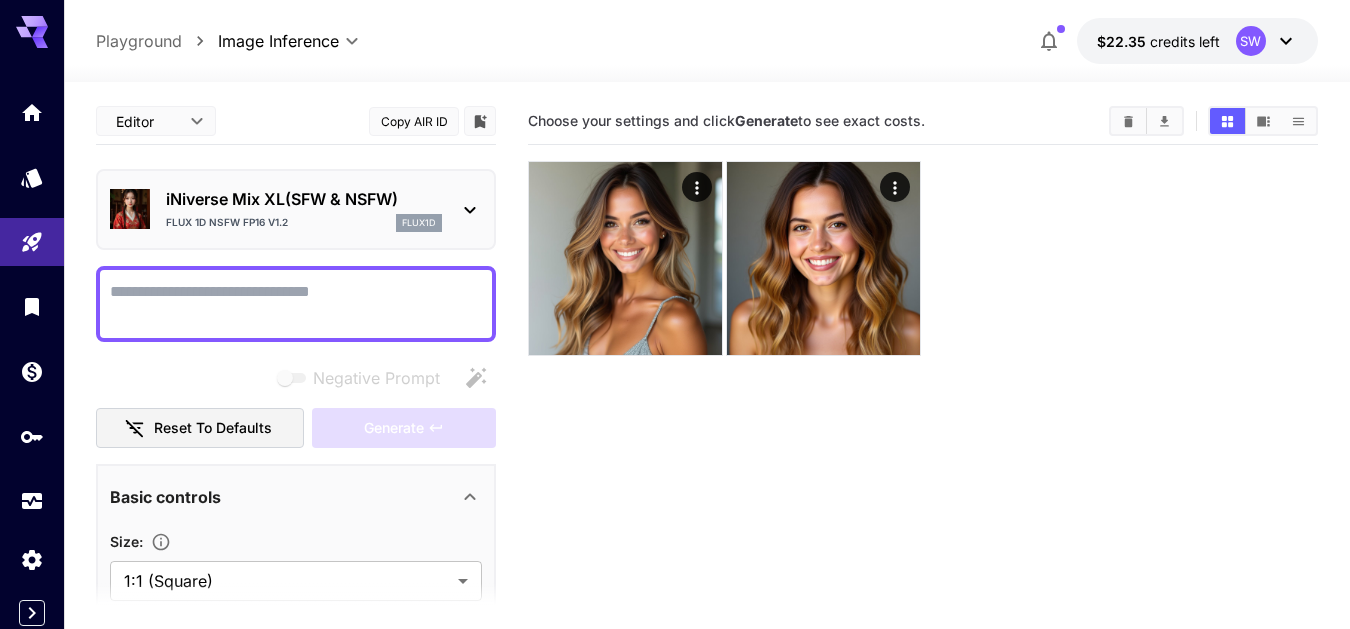 scroll, scrollTop: 0, scrollLeft: 0, axis: both 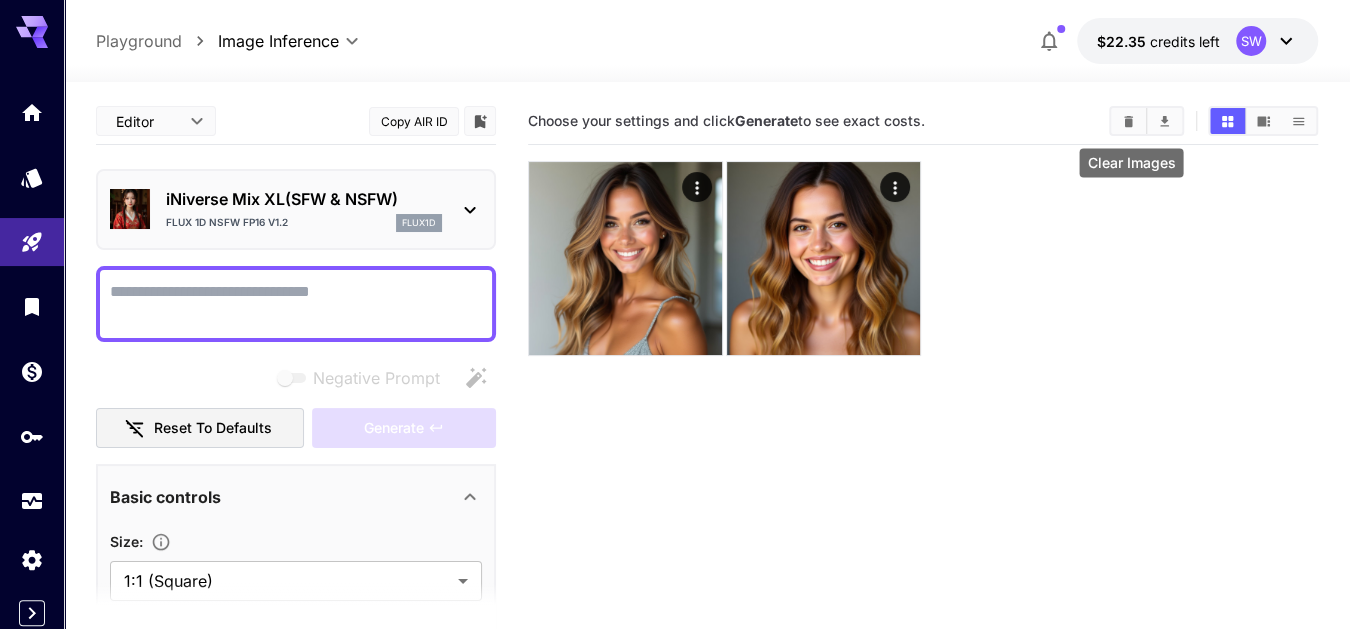 click 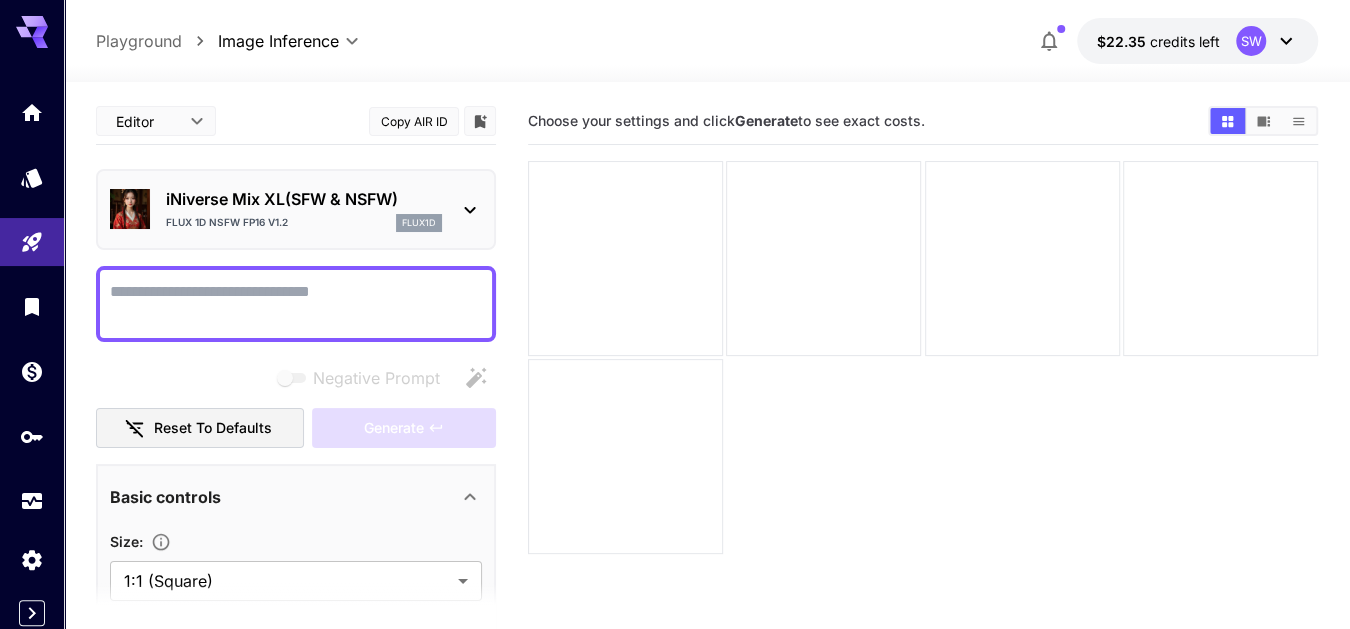 click on "Negative Prompt" at bounding box center [296, 304] 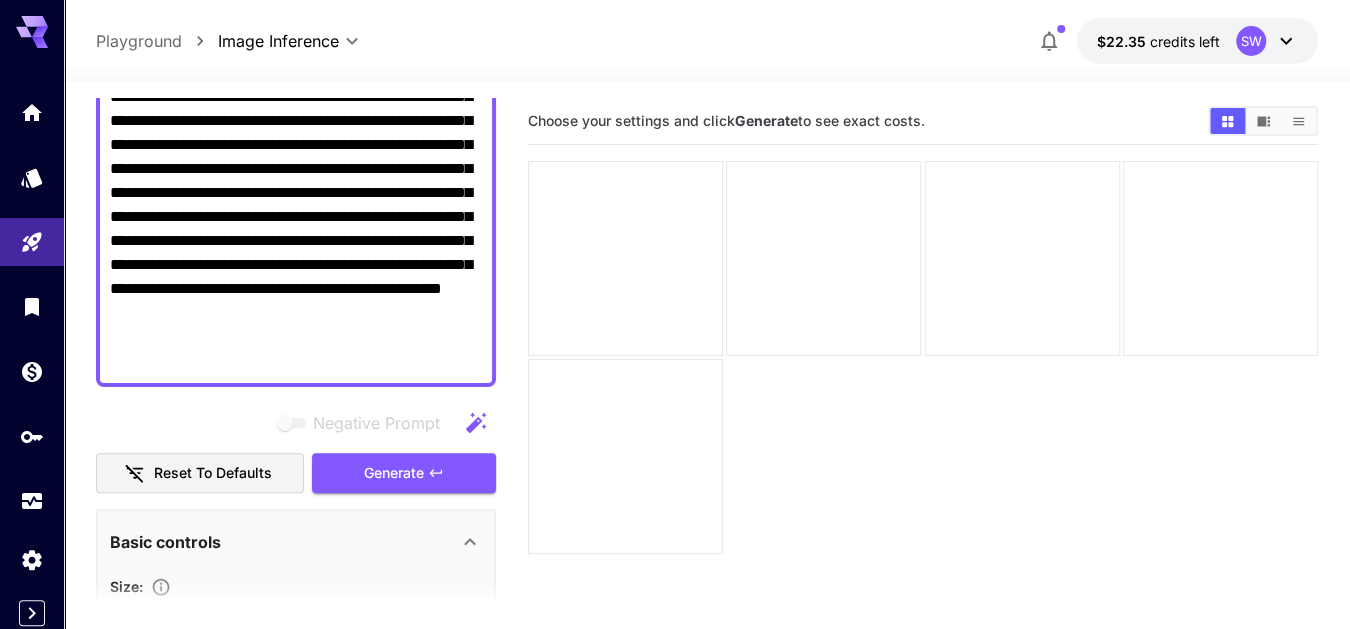 scroll, scrollTop: 221, scrollLeft: 0, axis: vertical 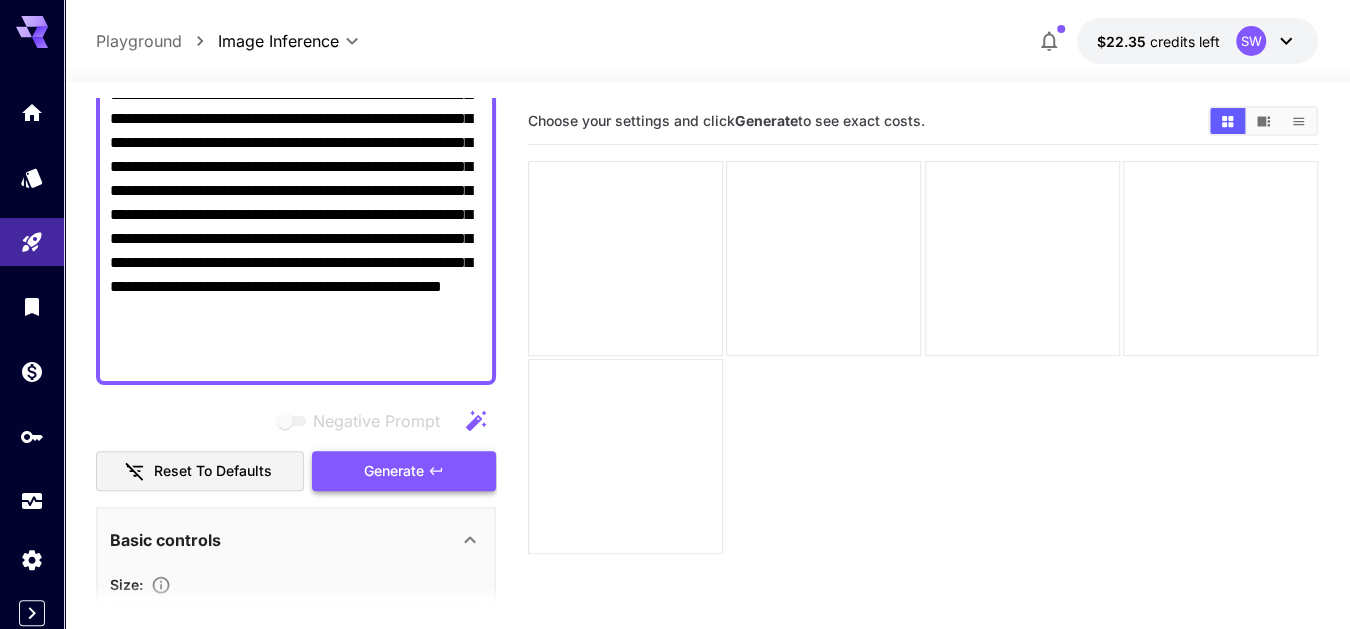 type on "**********" 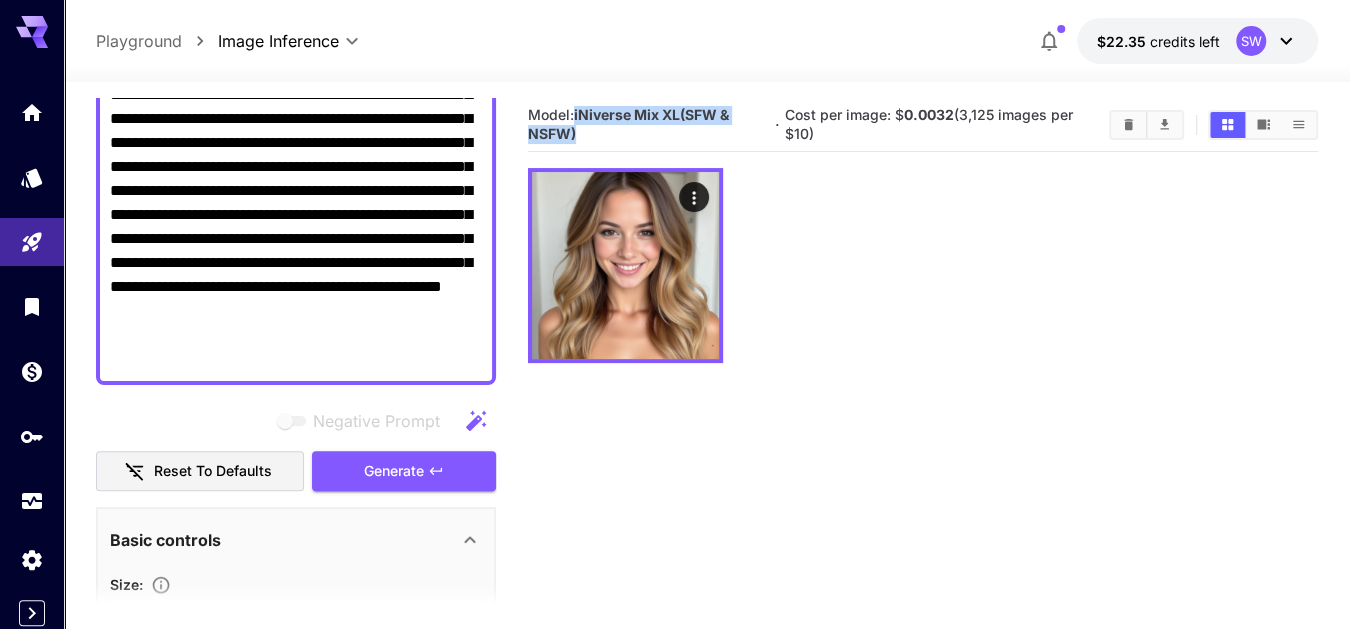 drag, startPoint x: 579, startPoint y: 113, endPoint x: 583, endPoint y: 138, distance: 25.317978 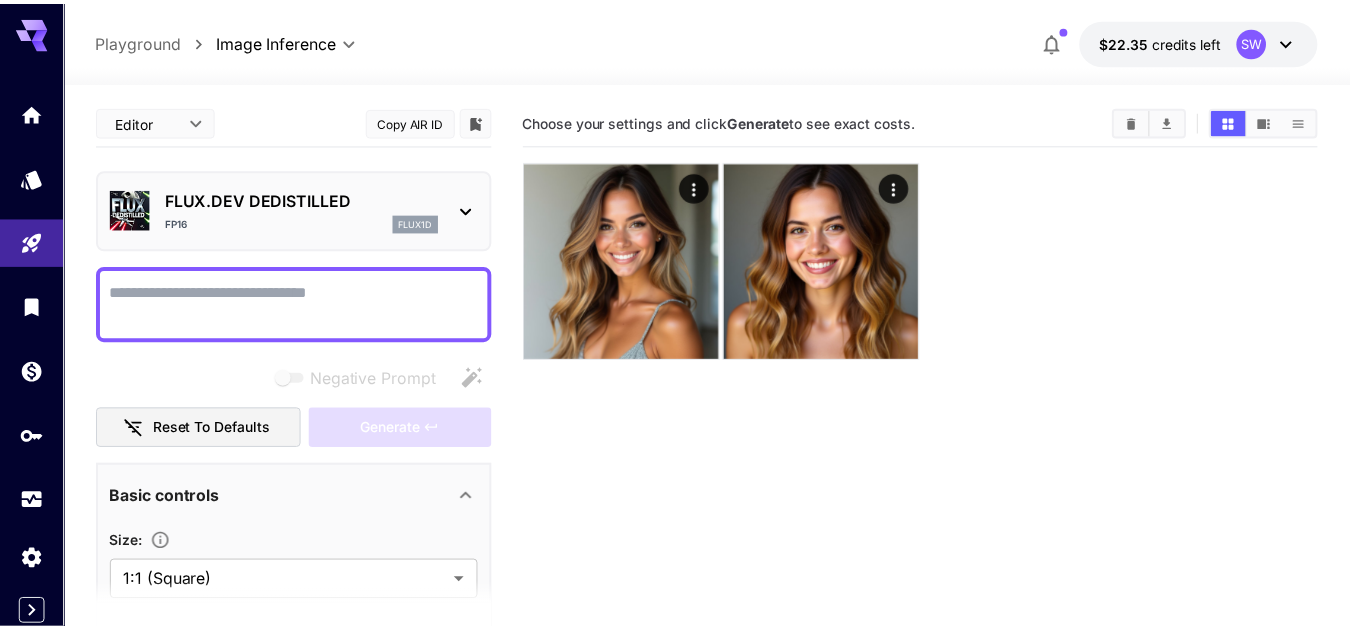 scroll, scrollTop: 0, scrollLeft: 0, axis: both 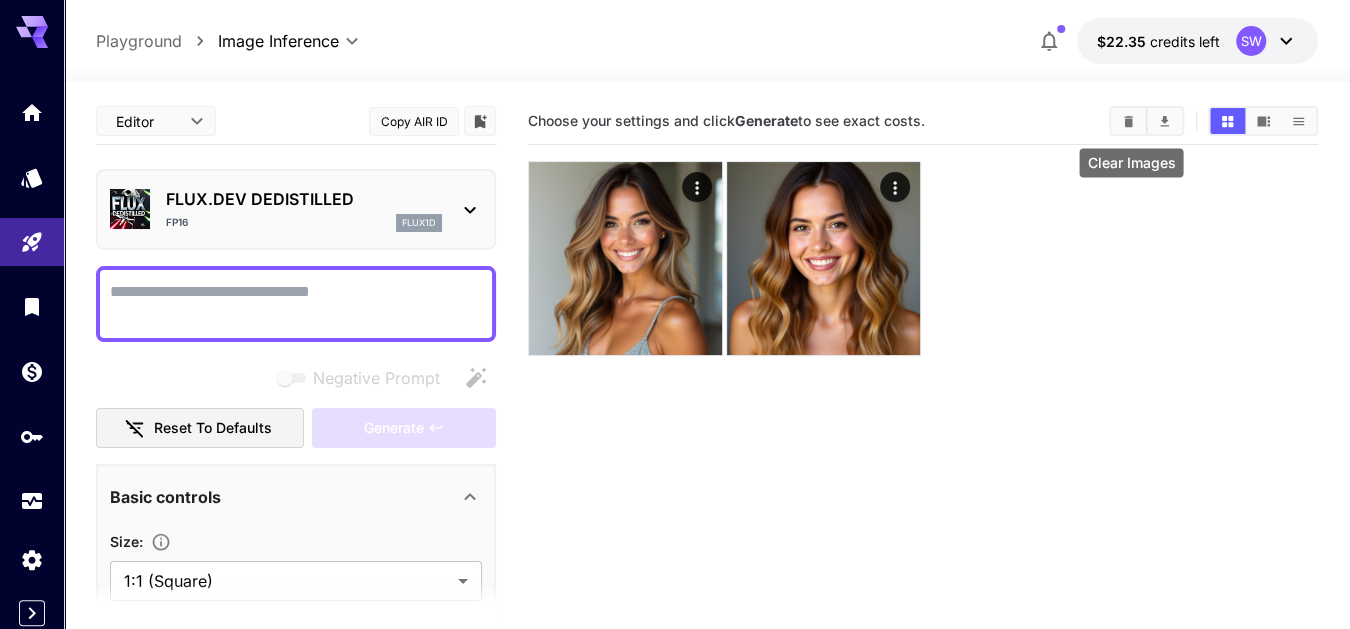 click 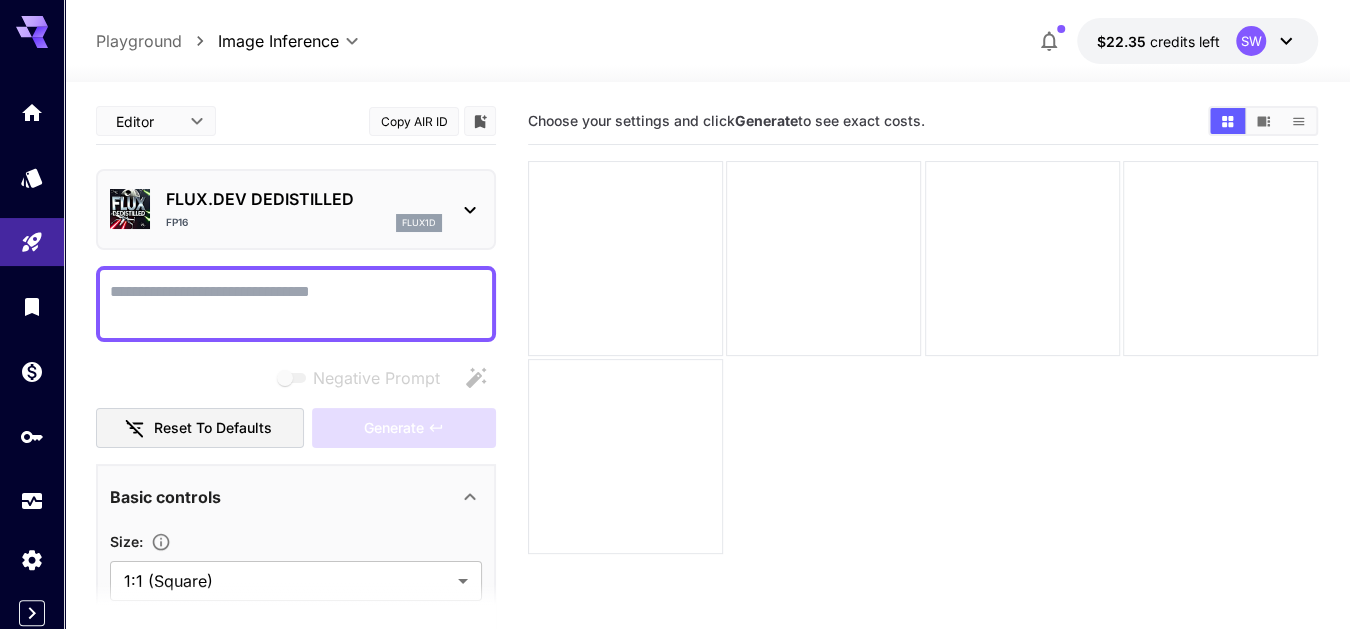 click on "Negative Prompt" at bounding box center [296, 304] 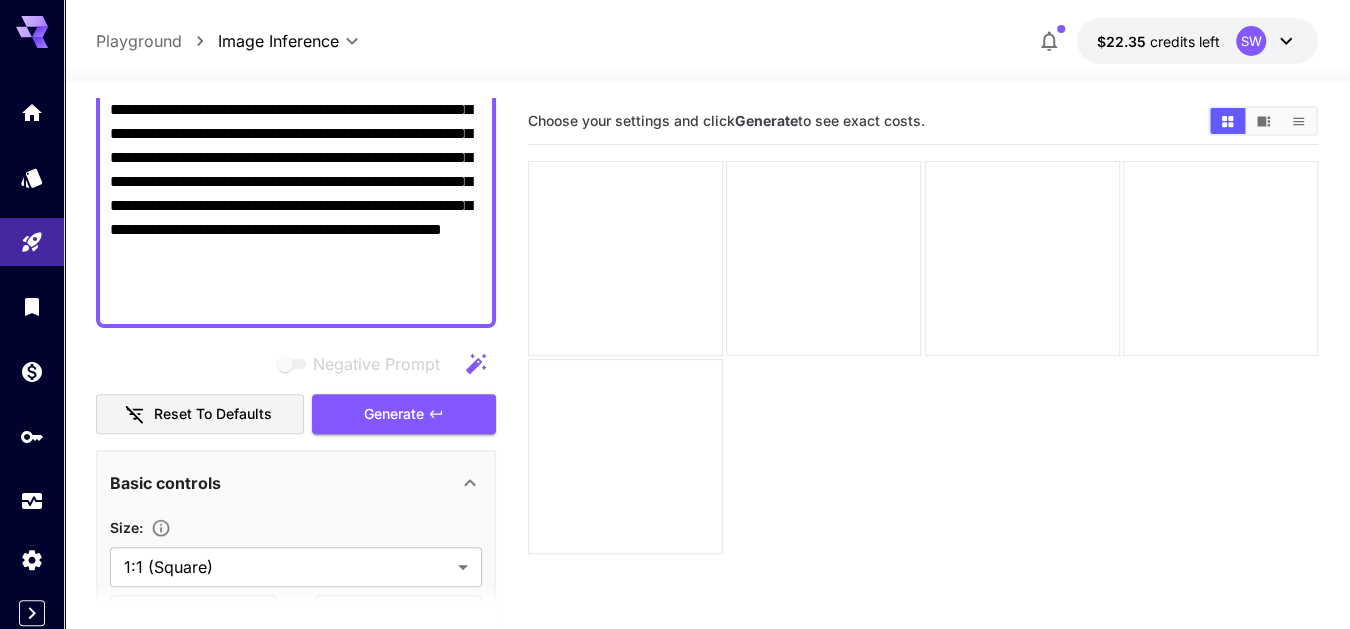 scroll, scrollTop: 283, scrollLeft: 0, axis: vertical 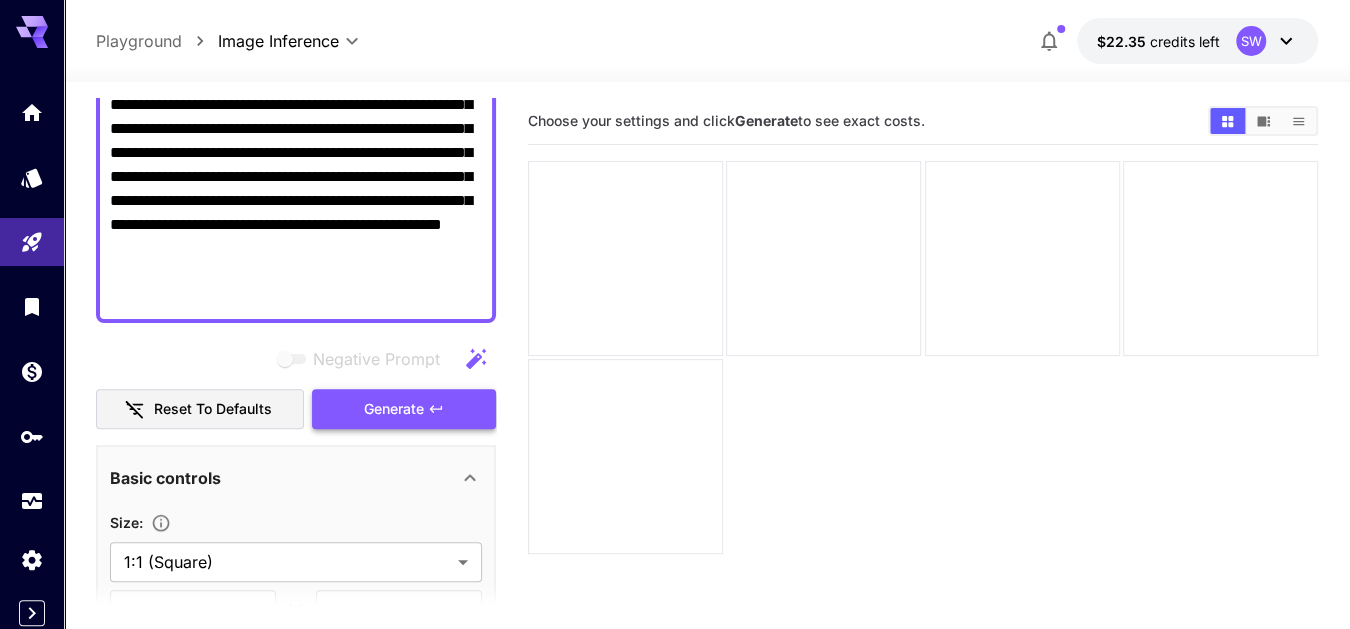 type on "**********" 